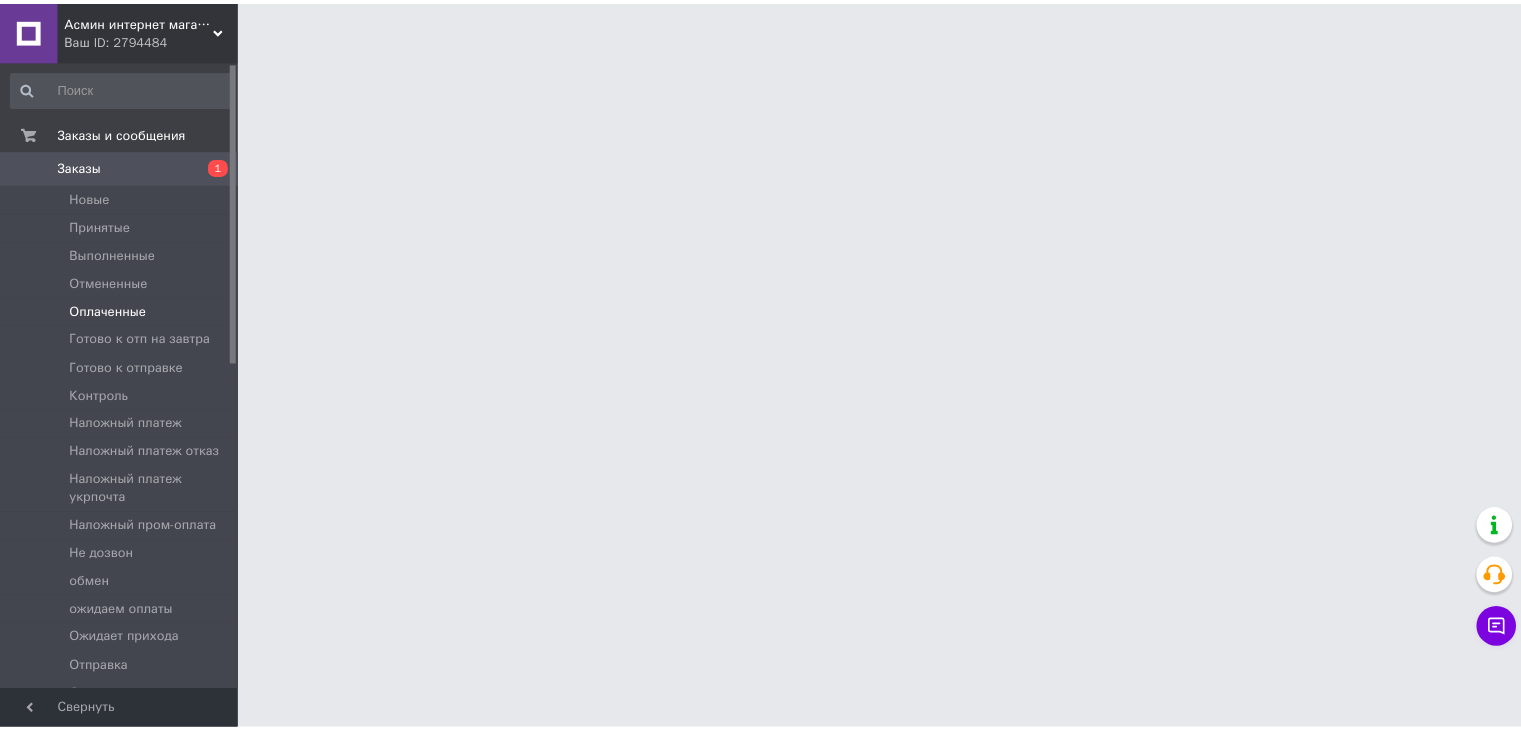 scroll, scrollTop: 0, scrollLeft: 0, axis: both 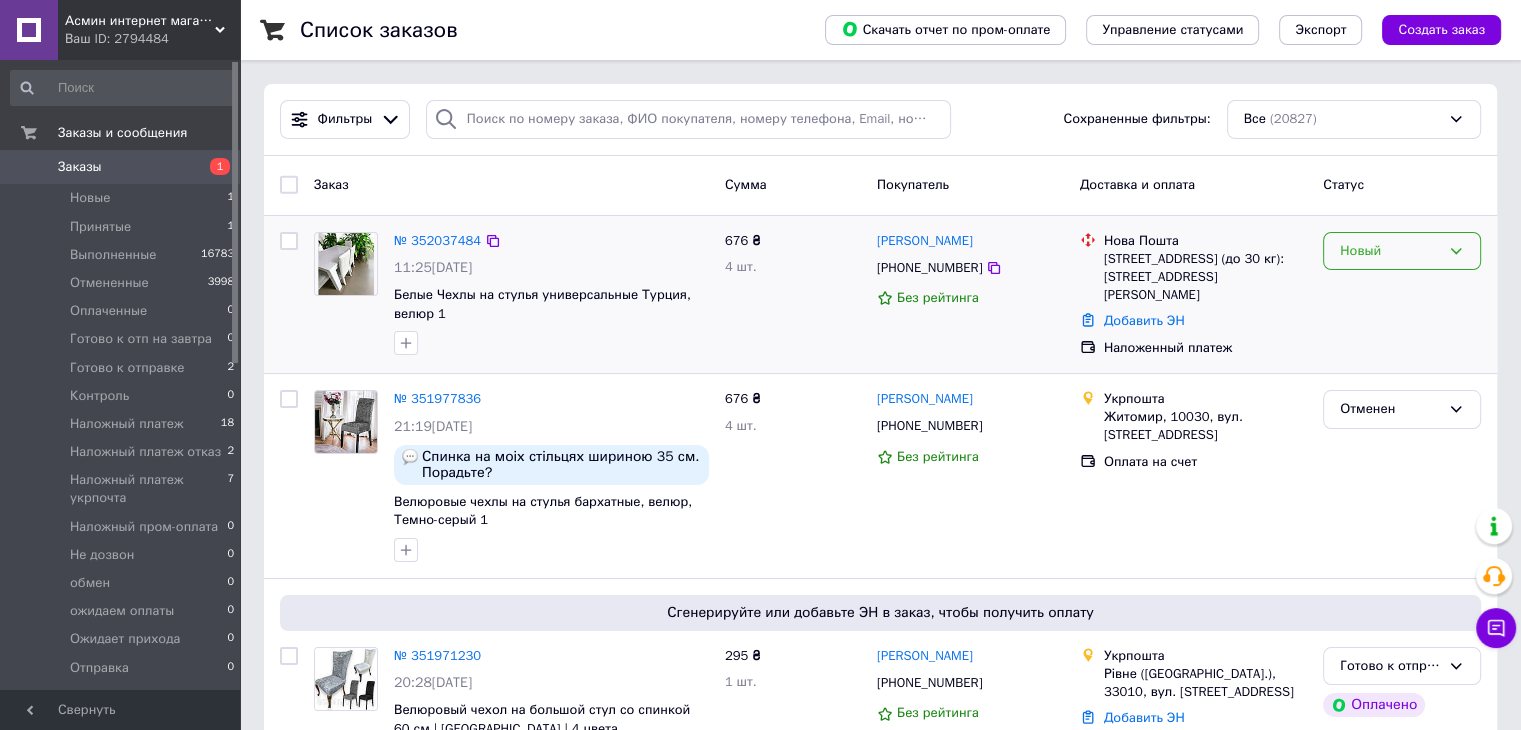 click 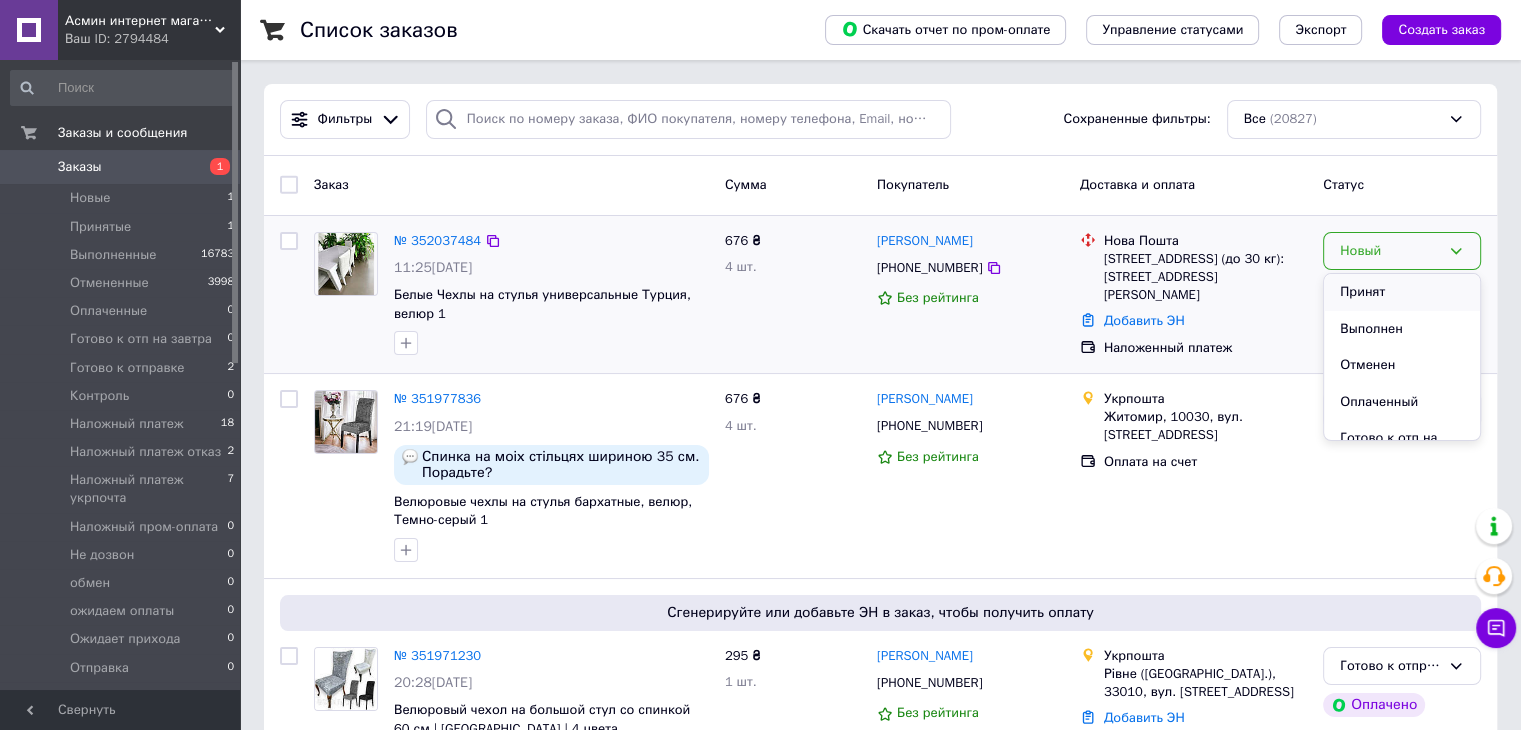 click on "Принят" at bounding box center [1402, 292] 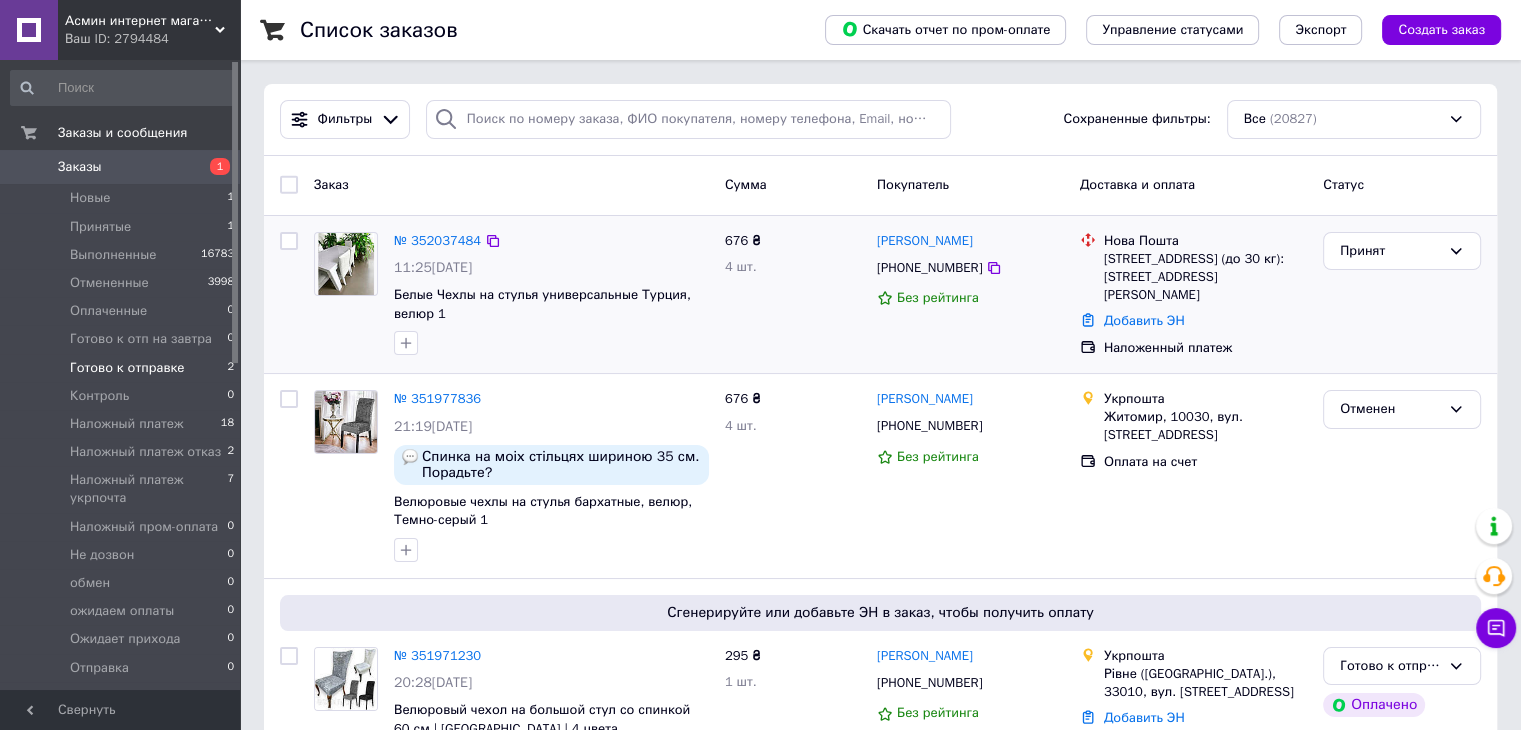 click on "Готово к отправке 2" at bounding box center (123, 368) 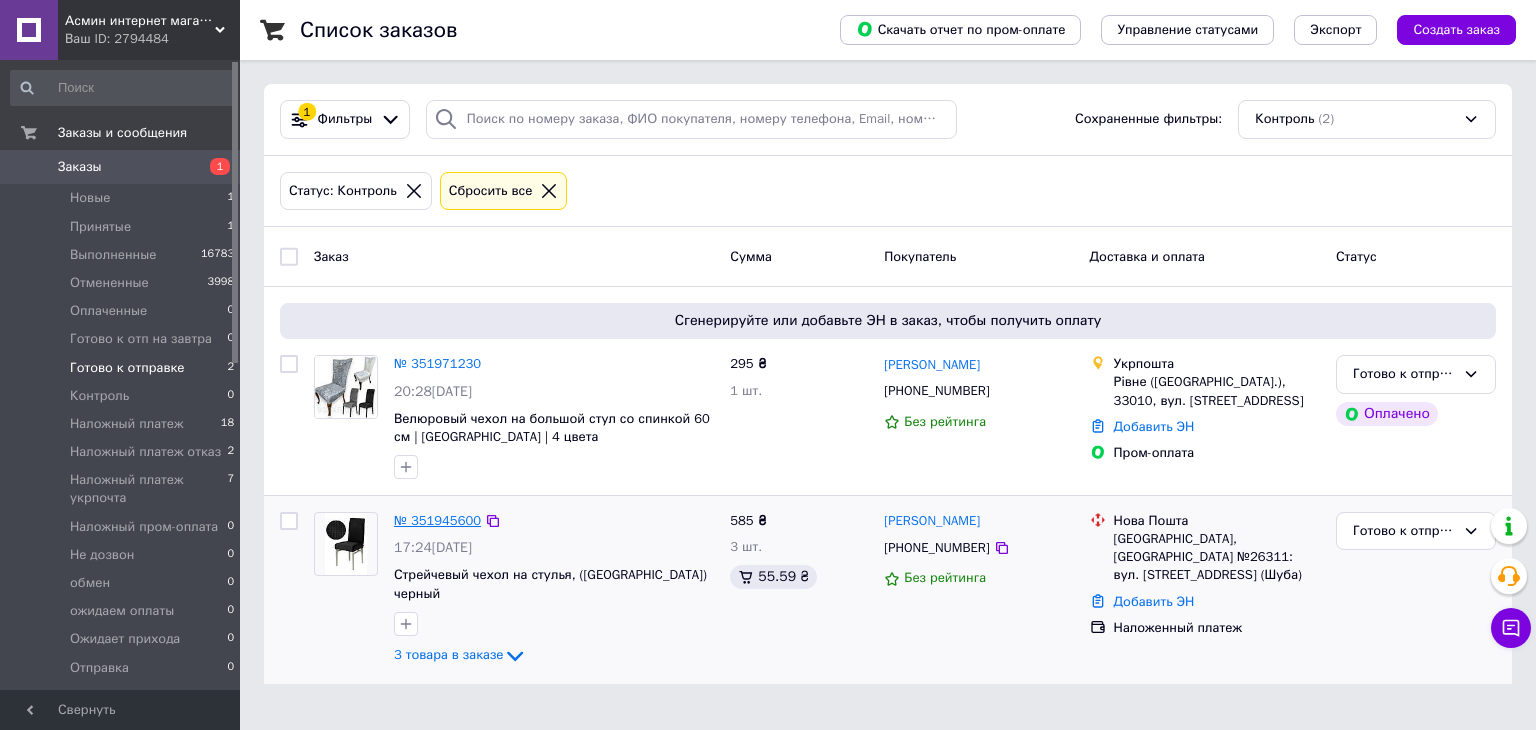 click on "№ 351945600" at bounding box center [437, 520] 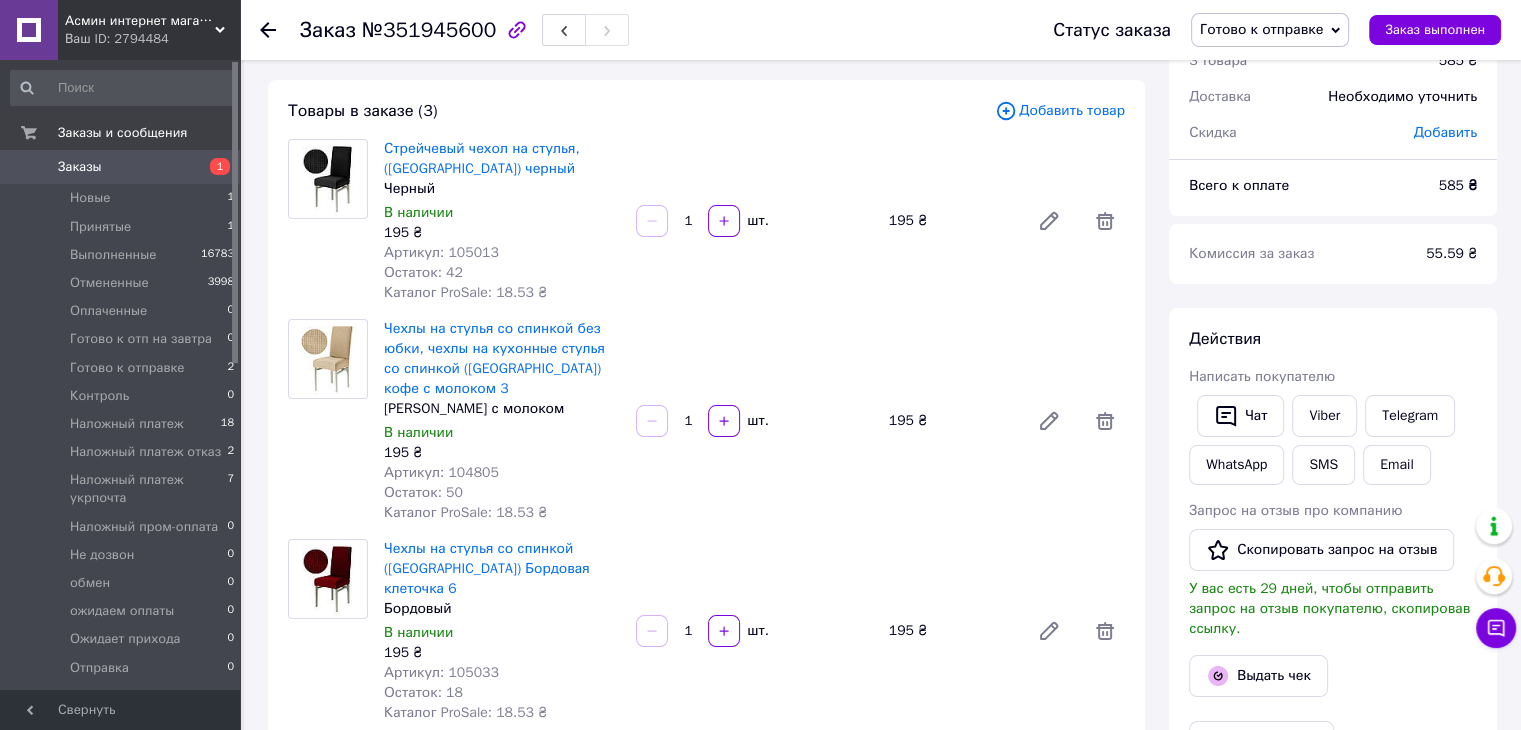 scroll, scrollTop: 200, scrollLeft: 0, axis: vertical 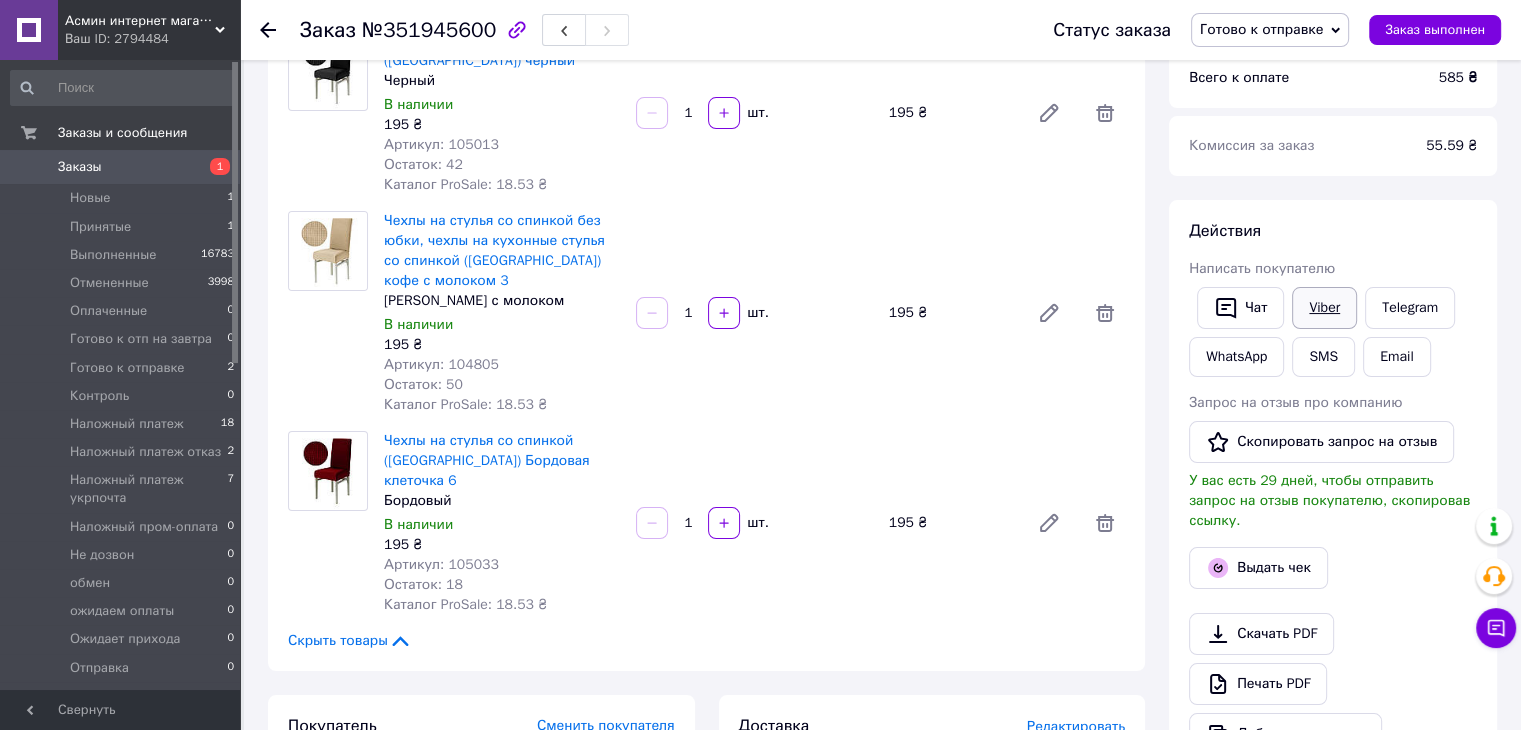 click on "Viber" at bounding box center [1324, 308] 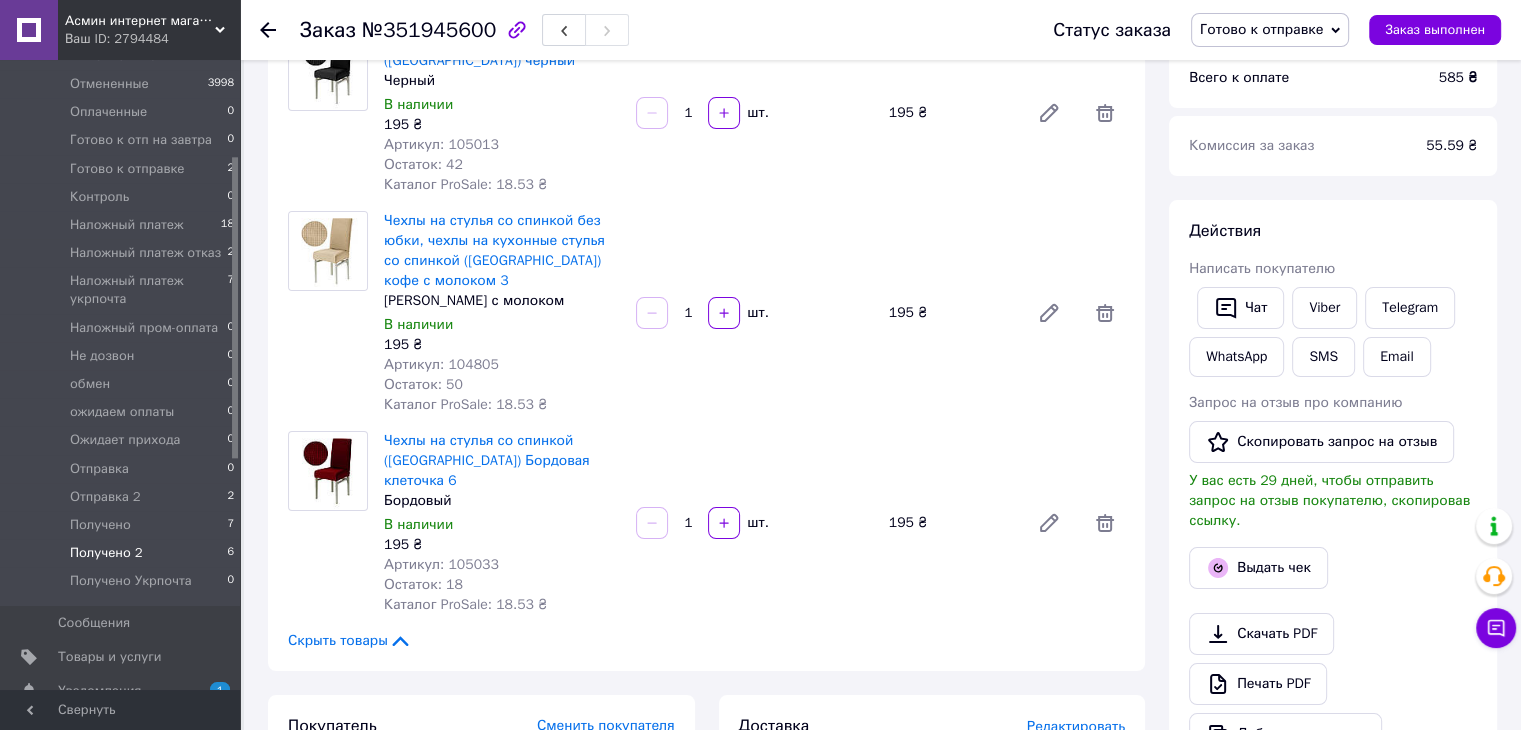 scroll, scrollTop: 200, scrollLeft: 0, axis: vertical 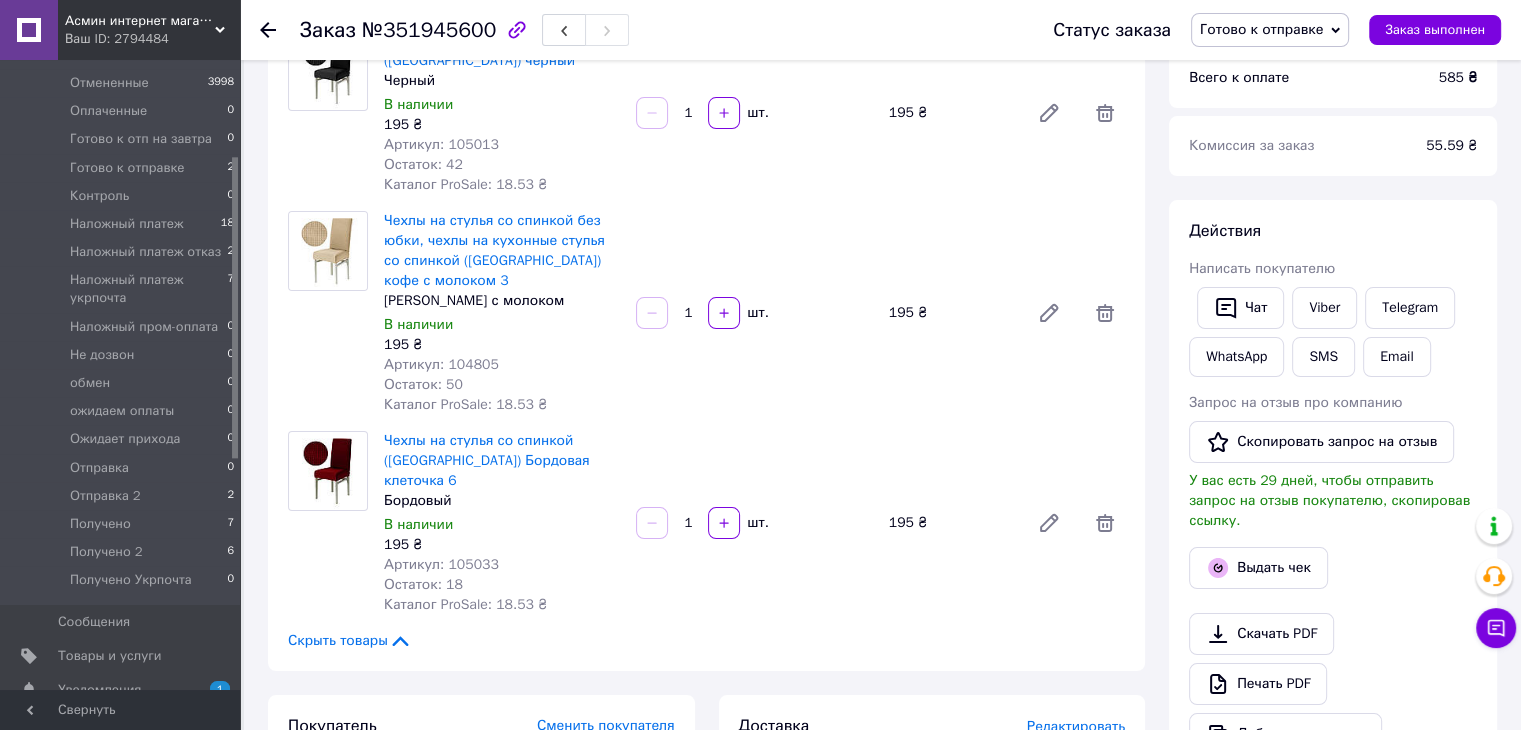 click on "Готово к отправке" at bounding box center (1261, 29) 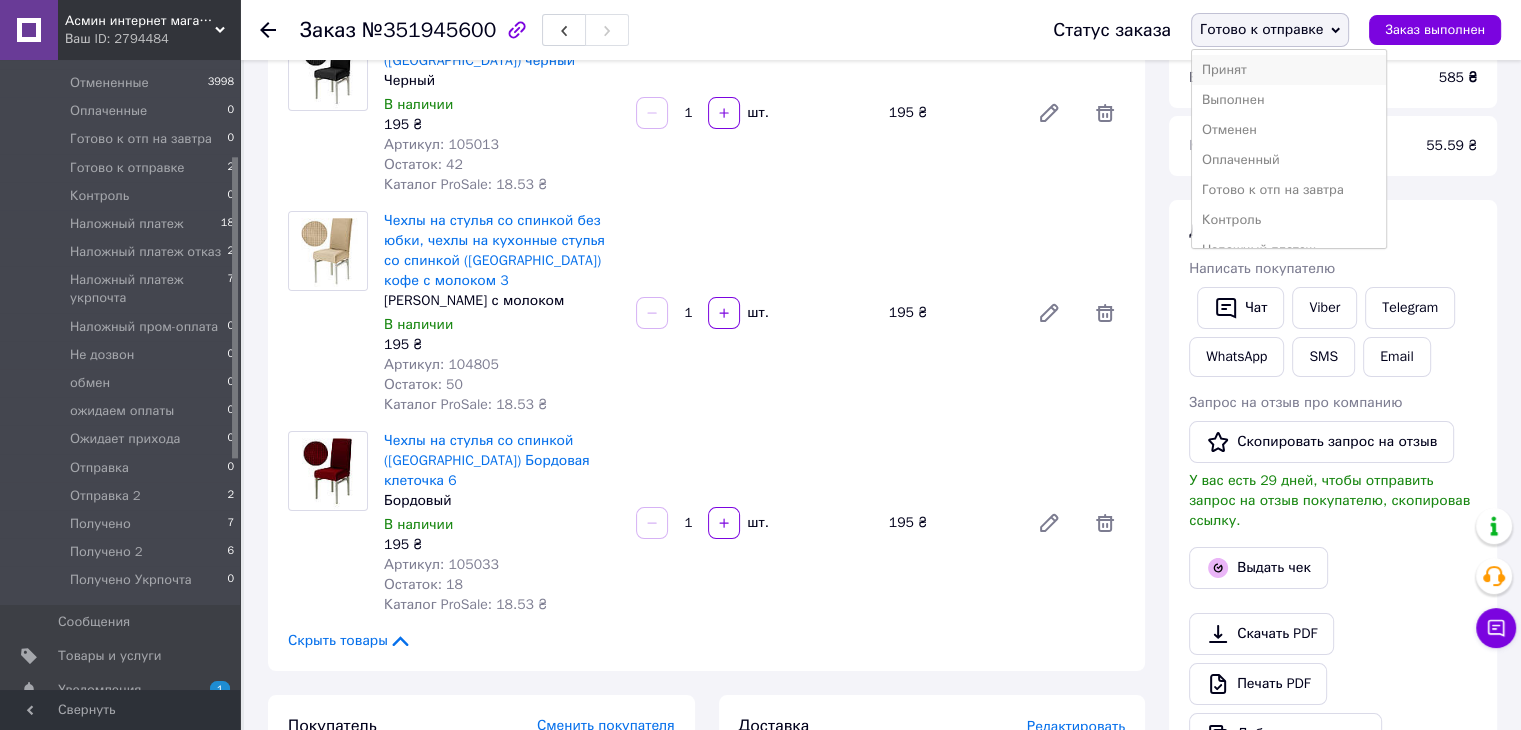 click on "Принят" at bounding box center [1289, 70] 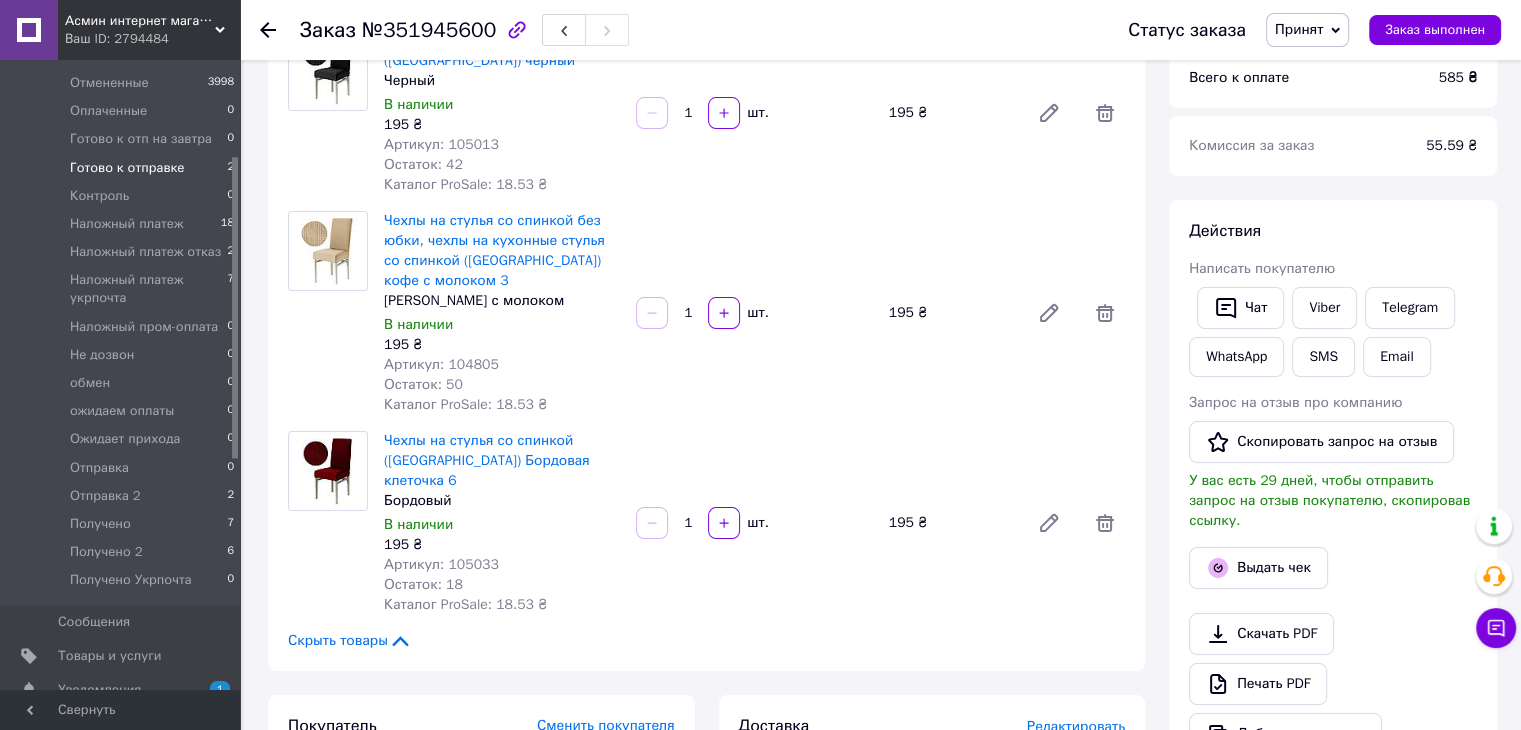 click on "Готово к отправке" at bounding box center (127, 168) 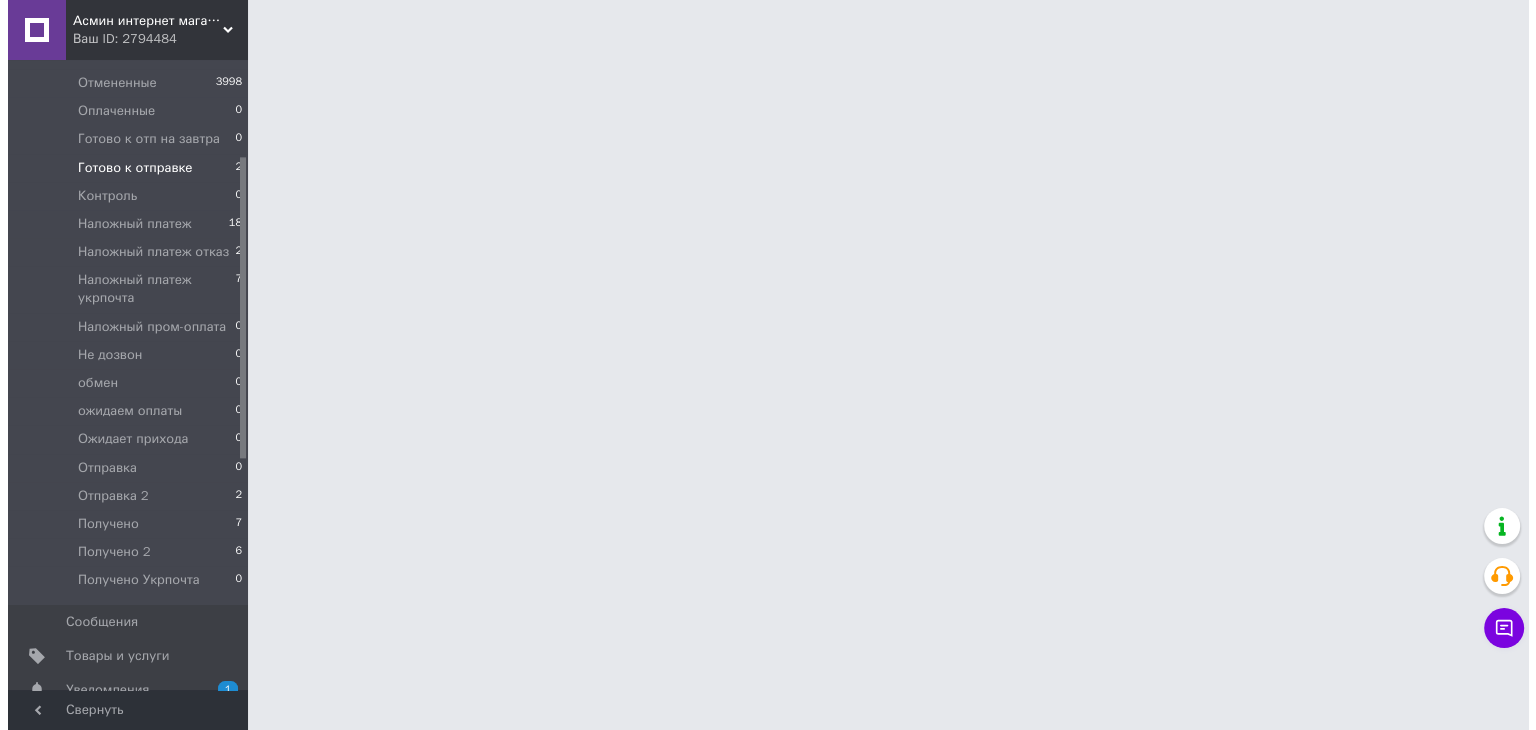scroll, scrollTop: 0, scrollLeft: 0, axis: both 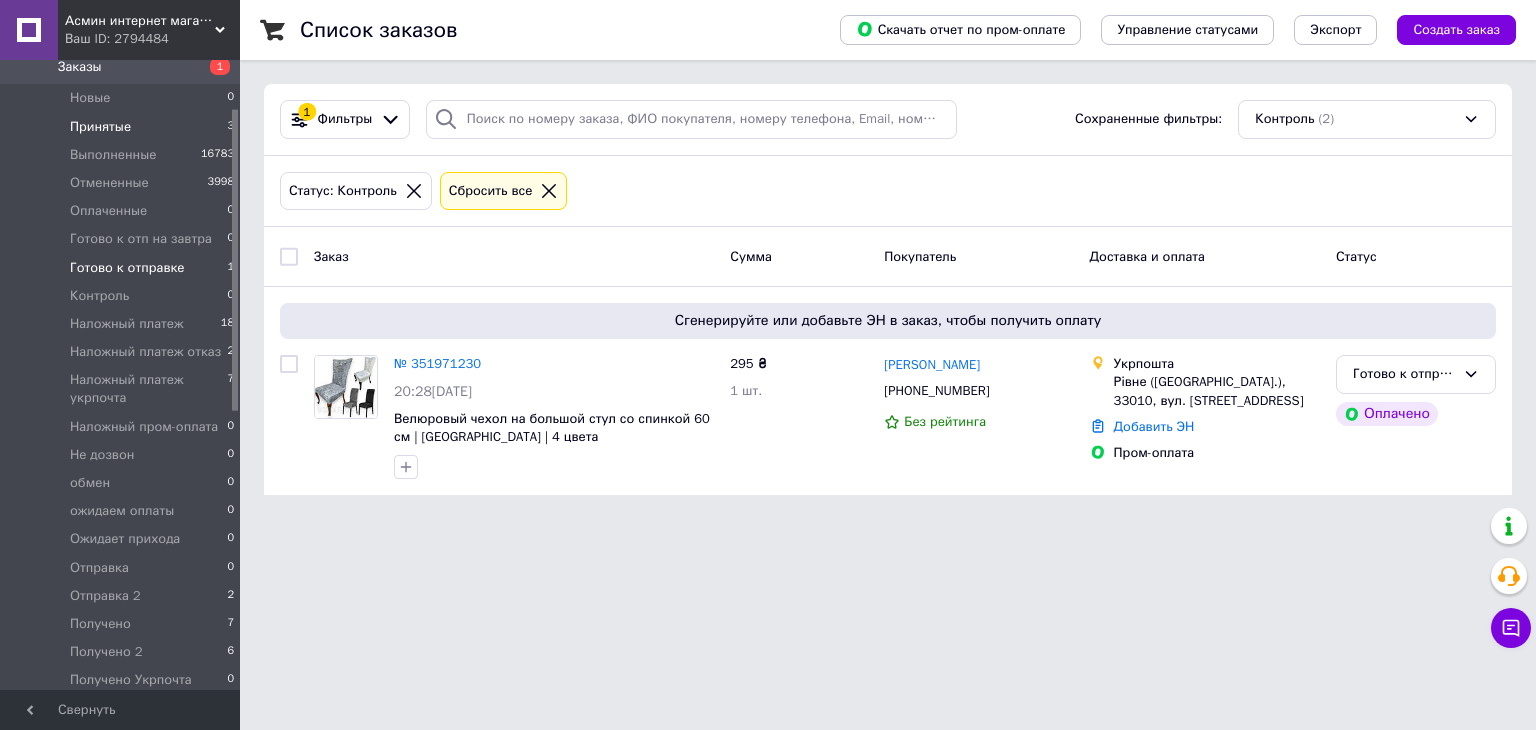 click on "Принятые 3" at bounding box center [123, 127] 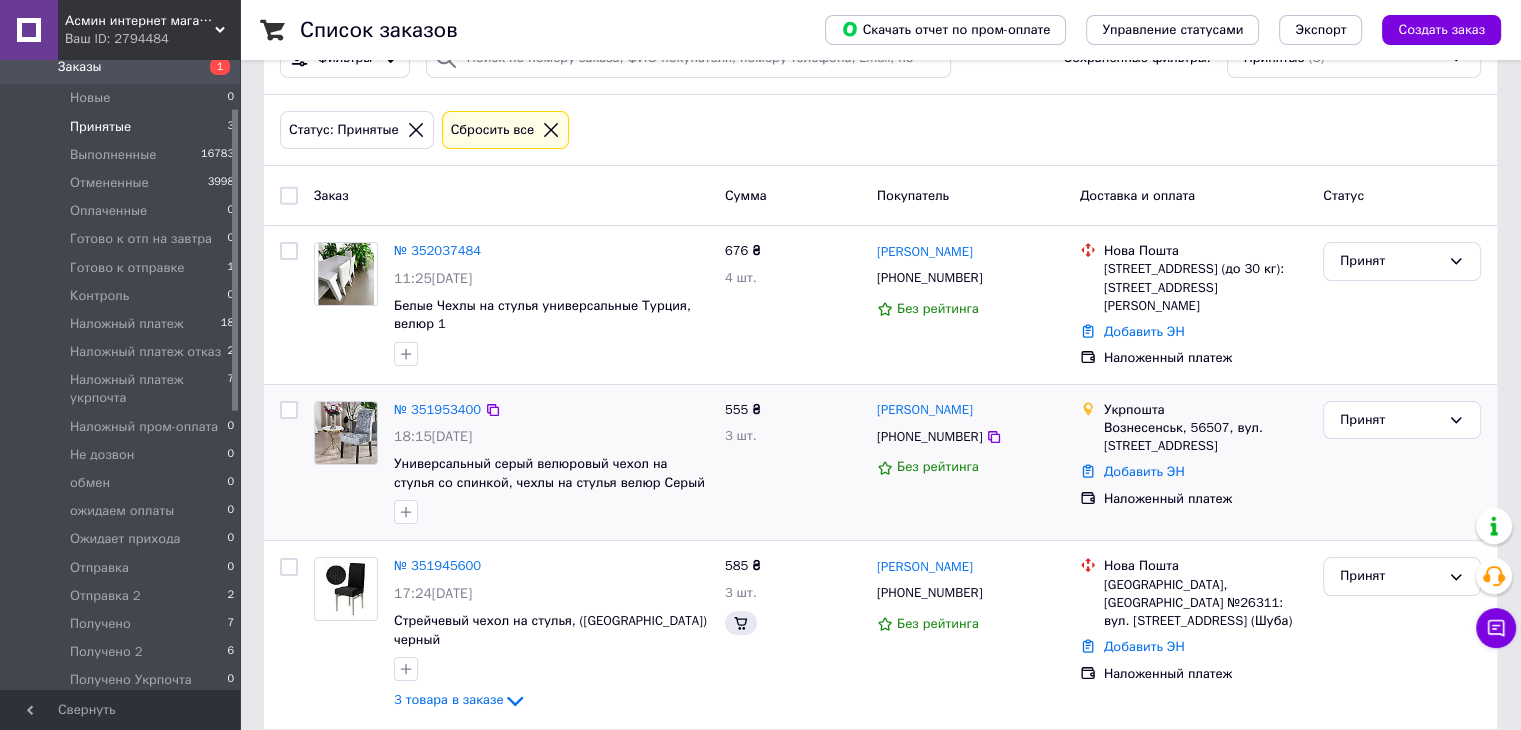 scroll, scrollTop: 62, scrollLeft: 0, axis: vertical 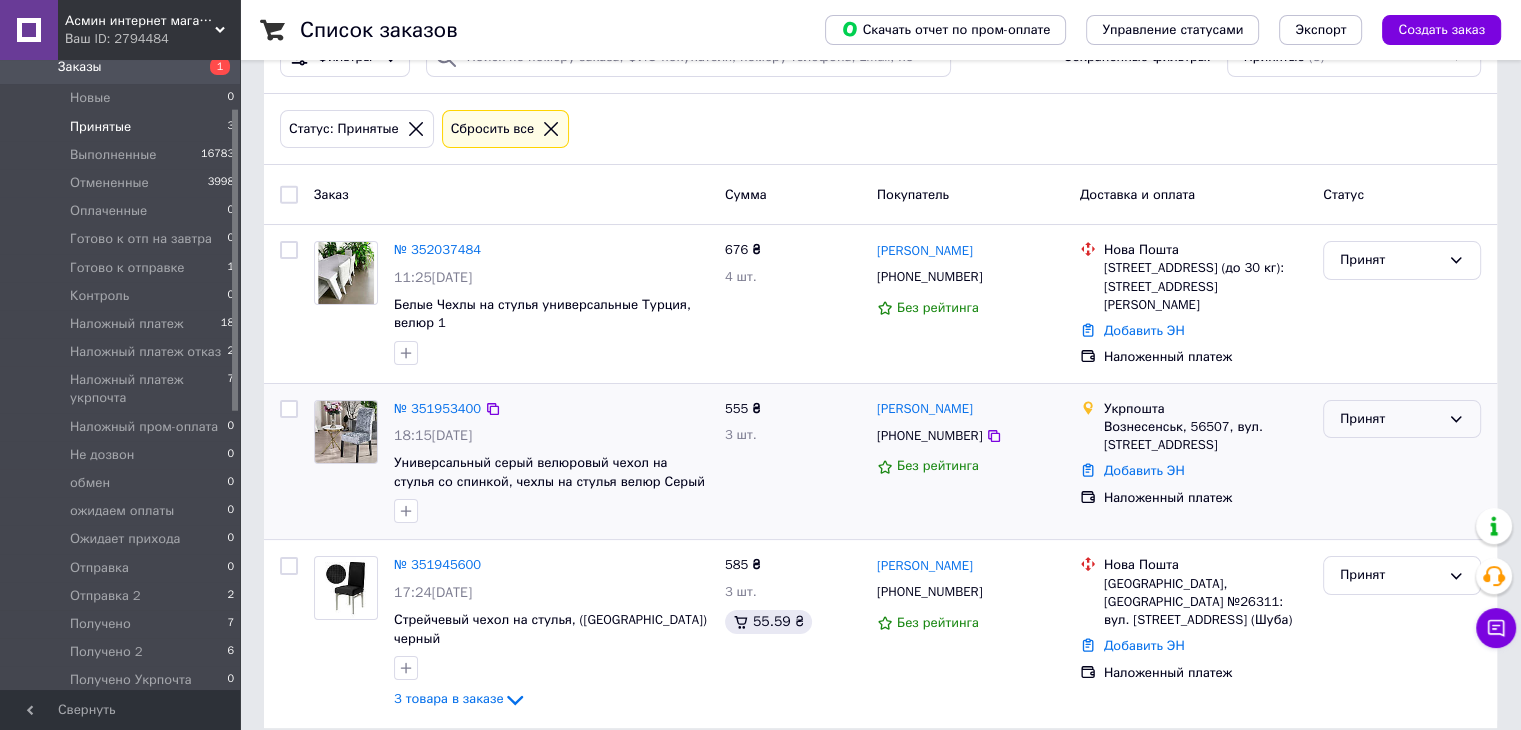 click on "Принят" at bounding box center [1390, 419] 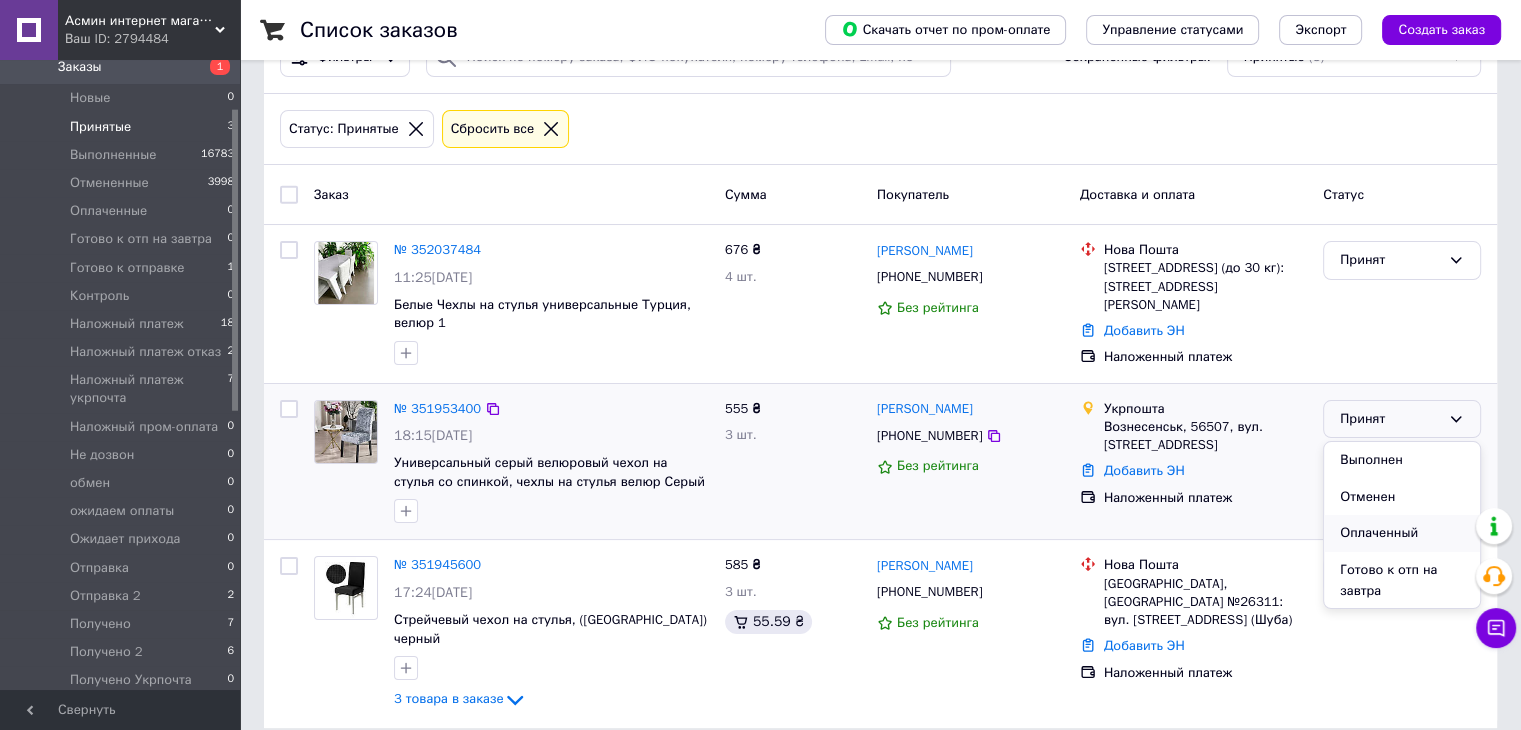 scroll, scrollTop: 100, scrollLeft: 0, axis: vertical 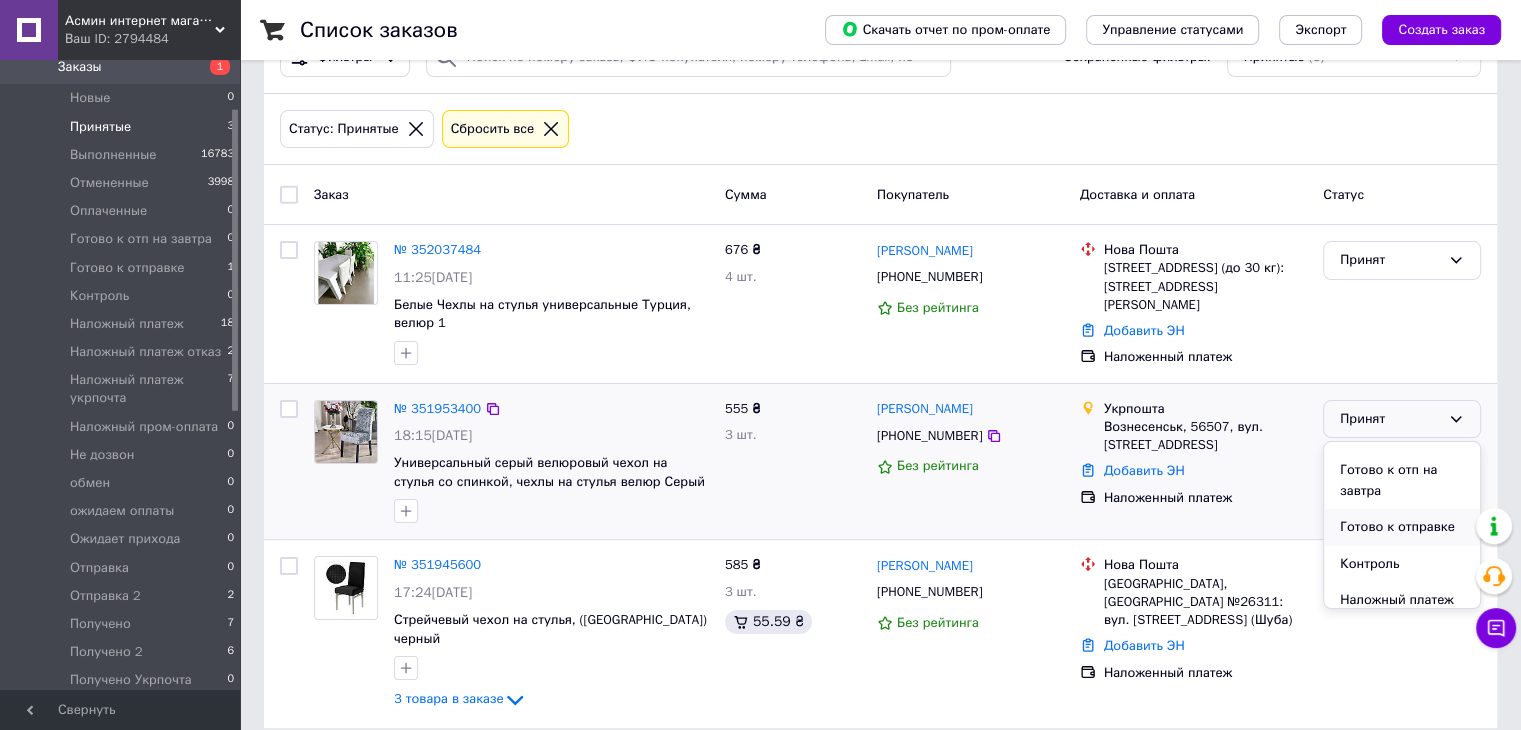 click on "Готово к отправке" at bounding box center [1402, 527] 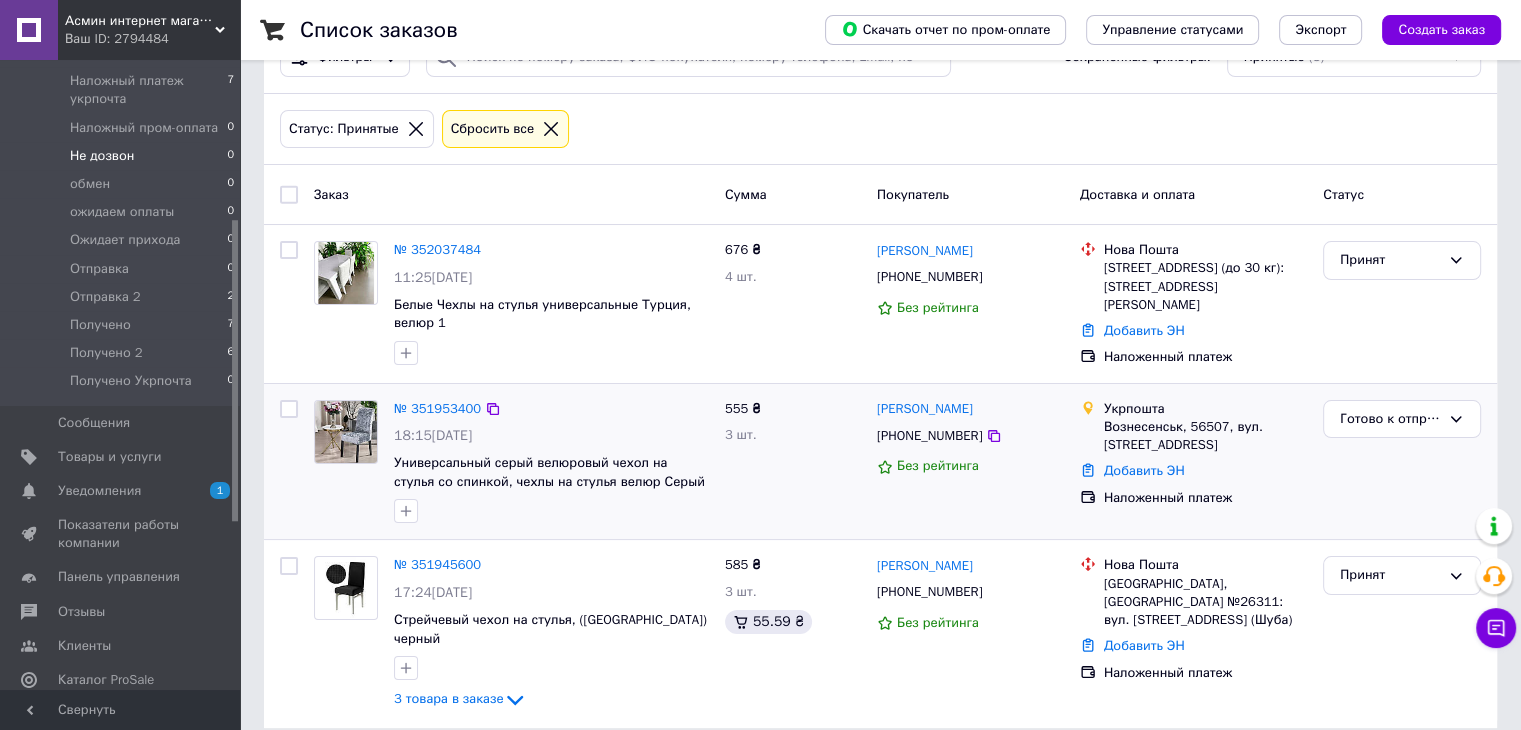 scroll, scrollTop: 400, scrollLeft: 0, axis: vertical 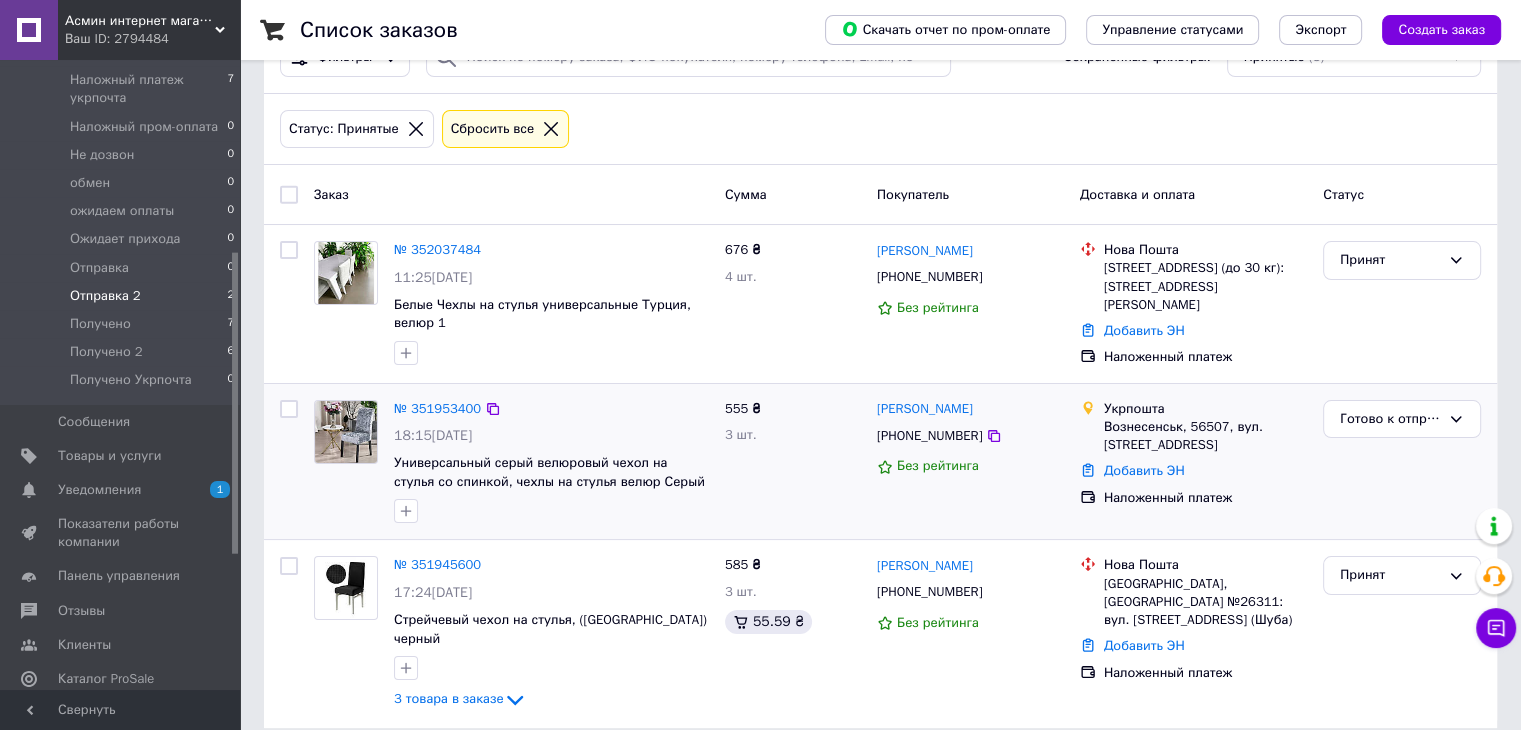 click on "Отправка 2 2" at bounding box center [123, 296] 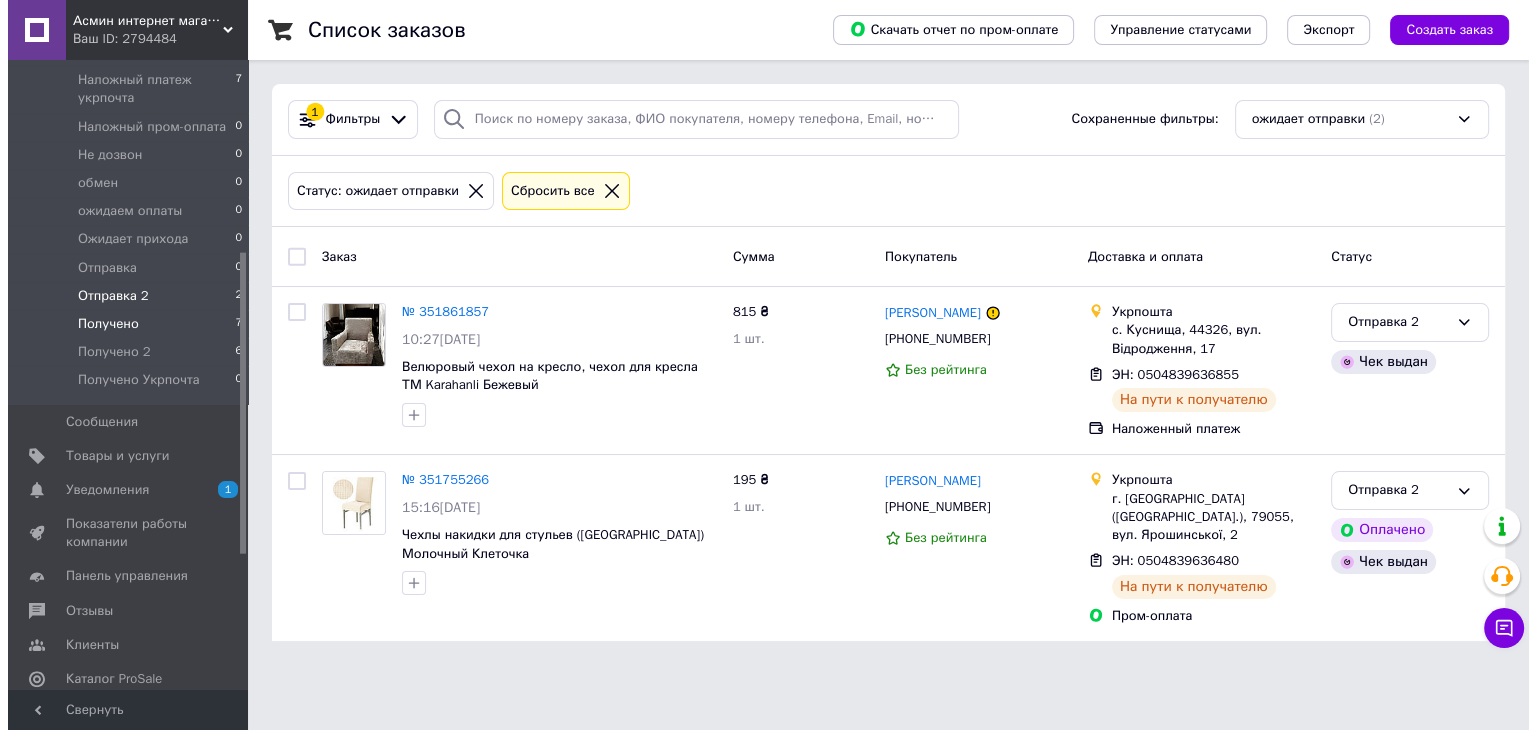 scroll, scrollTop: 0, scrollLeft: 0, axis: both 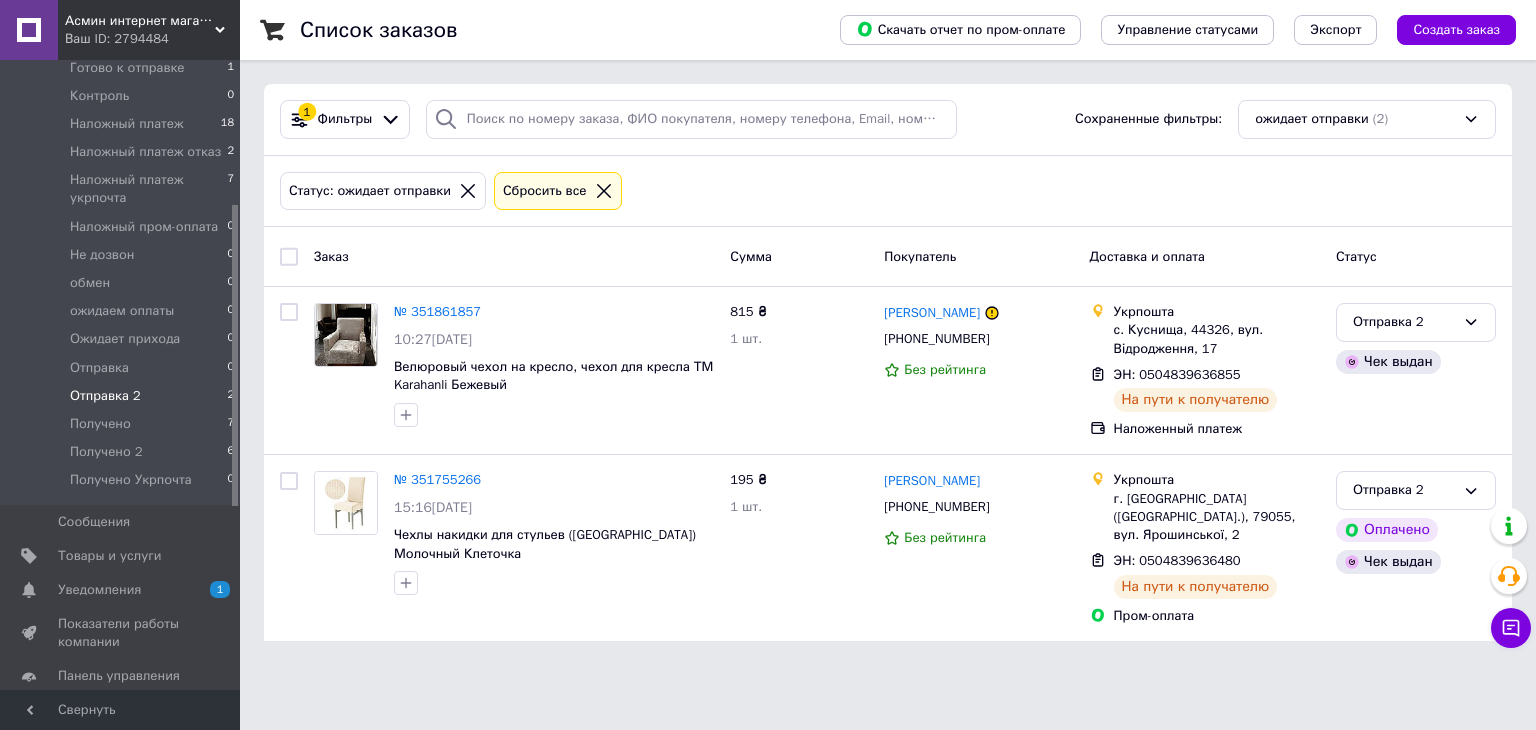 click on "Отправка 2 2" at bounding box center (123, 396) 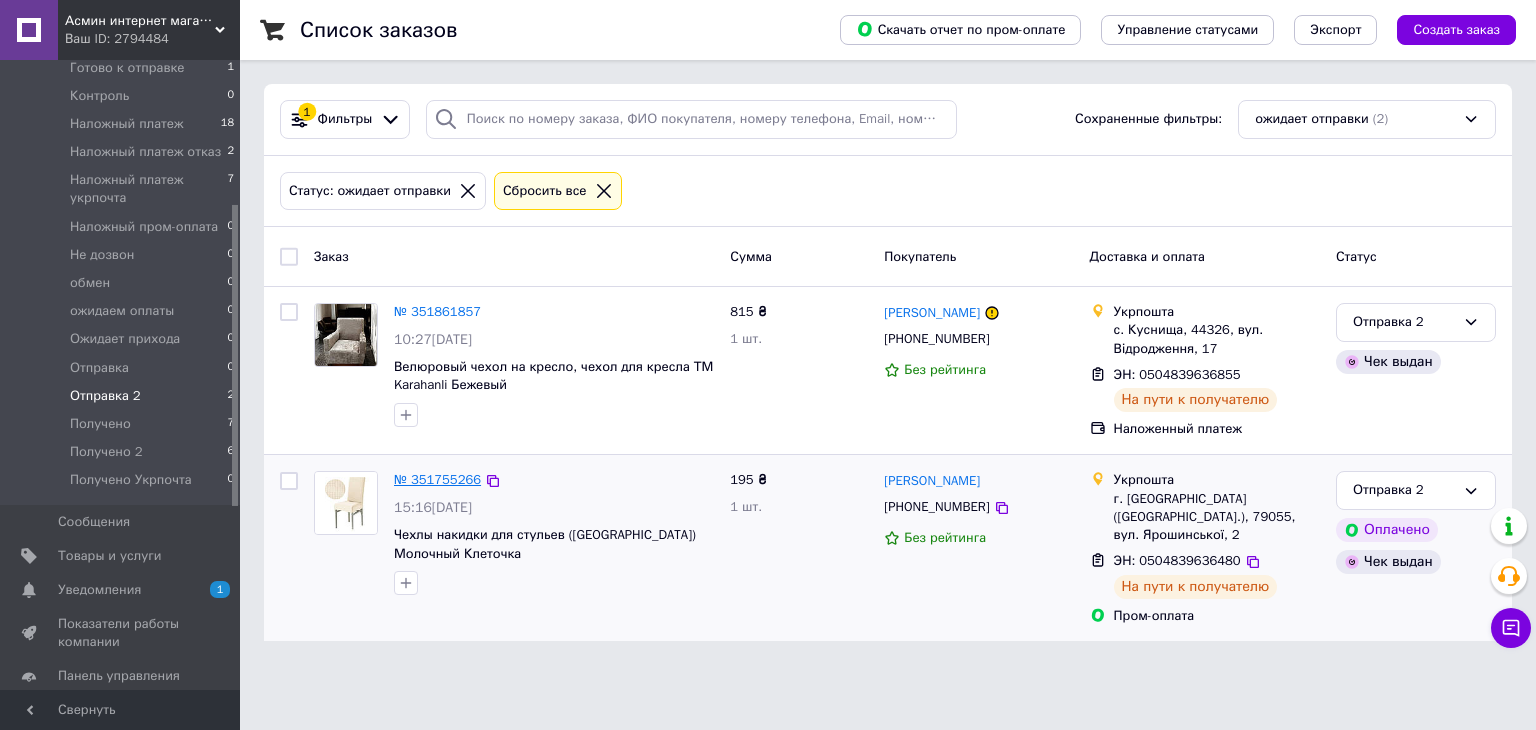 click on "№ 351755266" at bounding box center (437, 479) 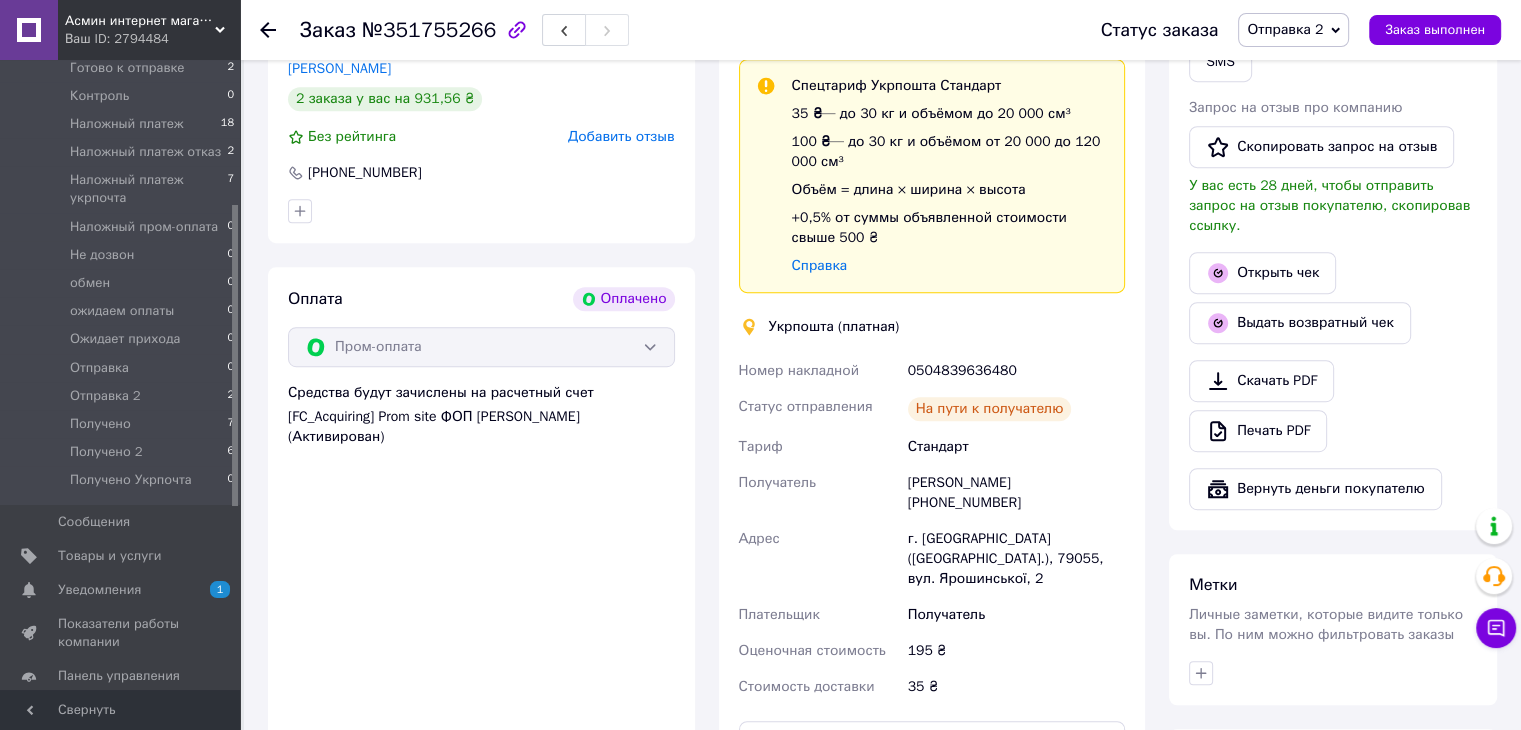 scroll, scrollTop: 1000, scrollLeft: 0, axis: vertical 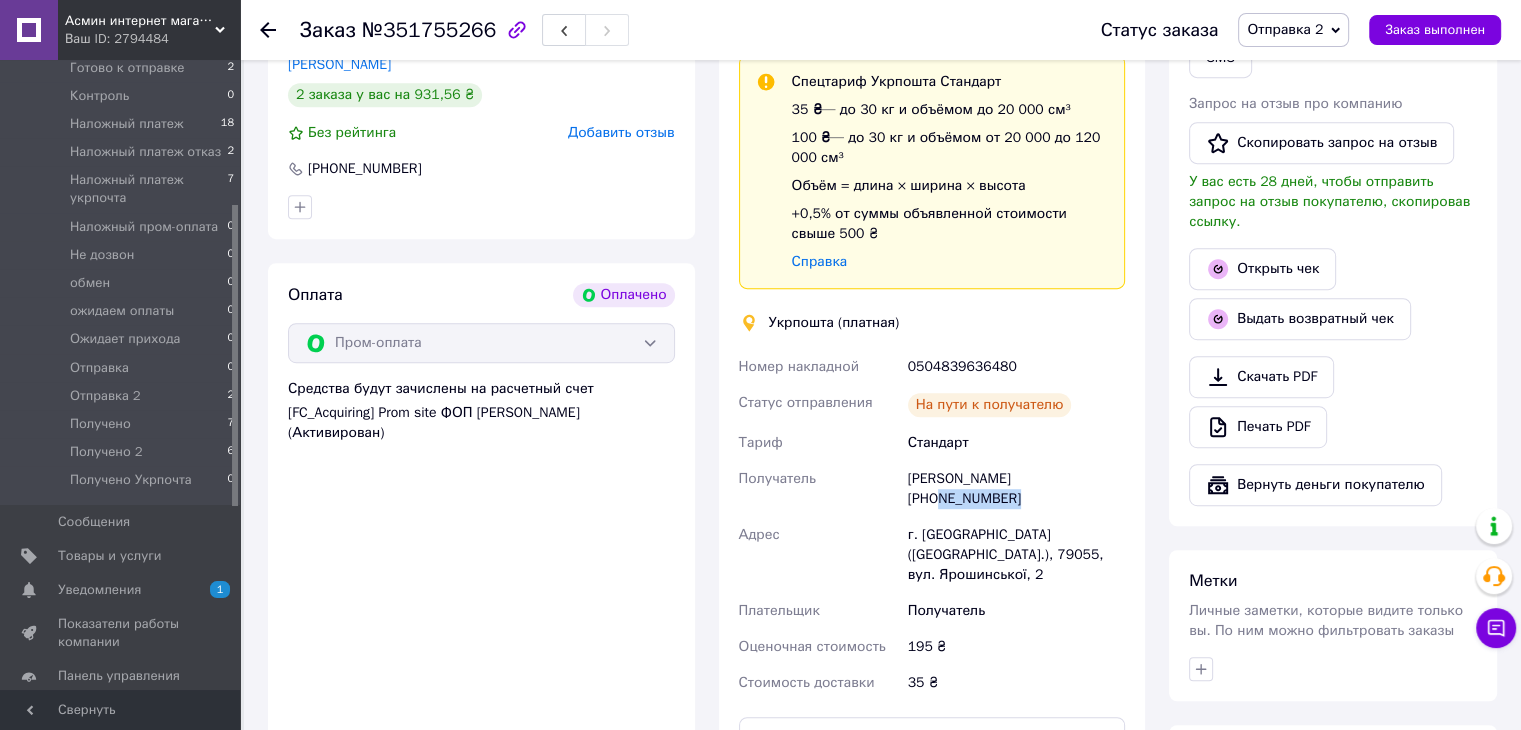 drag, startPoint x: 1113, startPoint y: 462, endPoint x: 1042, endPoint y: 468, distance: 71.25307 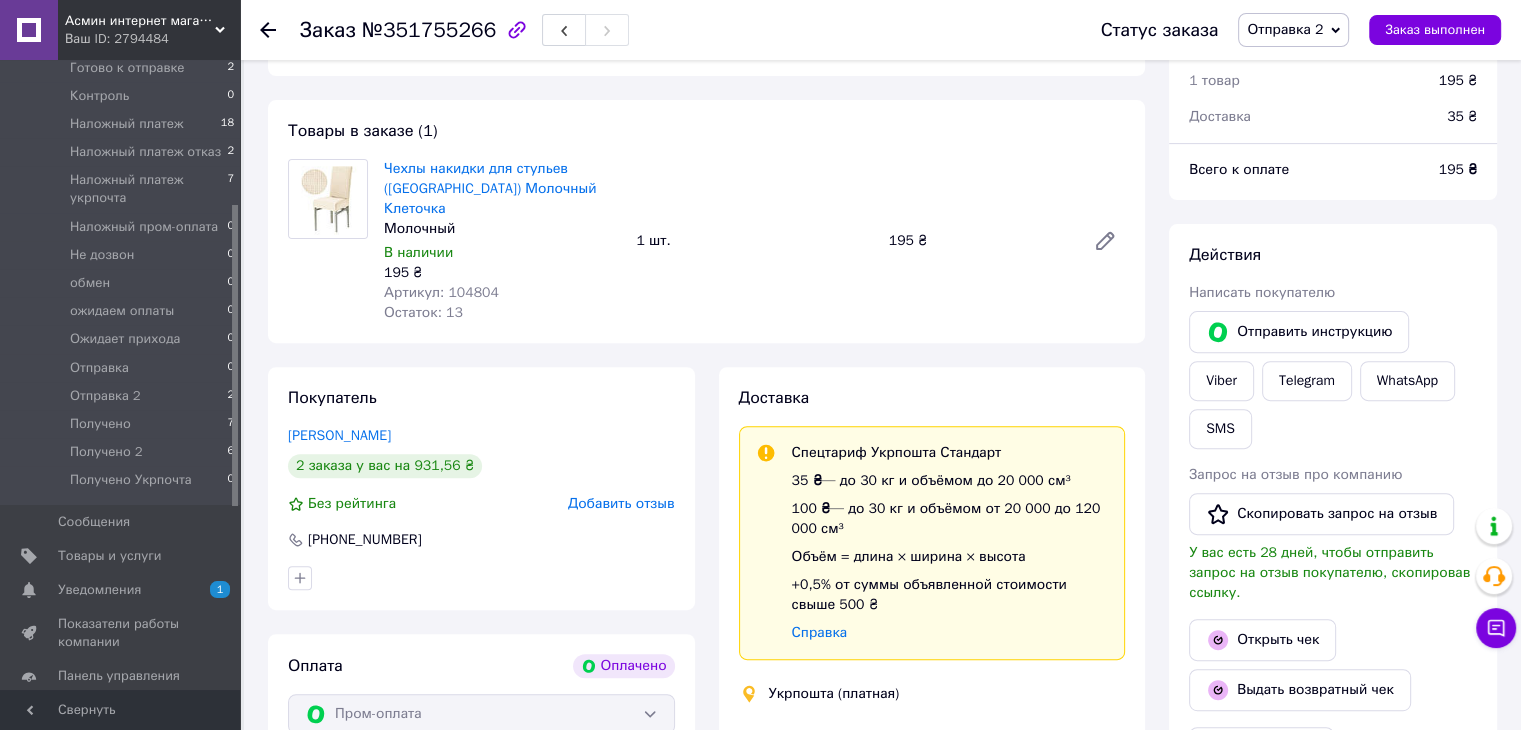 scroll, scrollTop: 600, scrollLeft: 0, axis: vertical 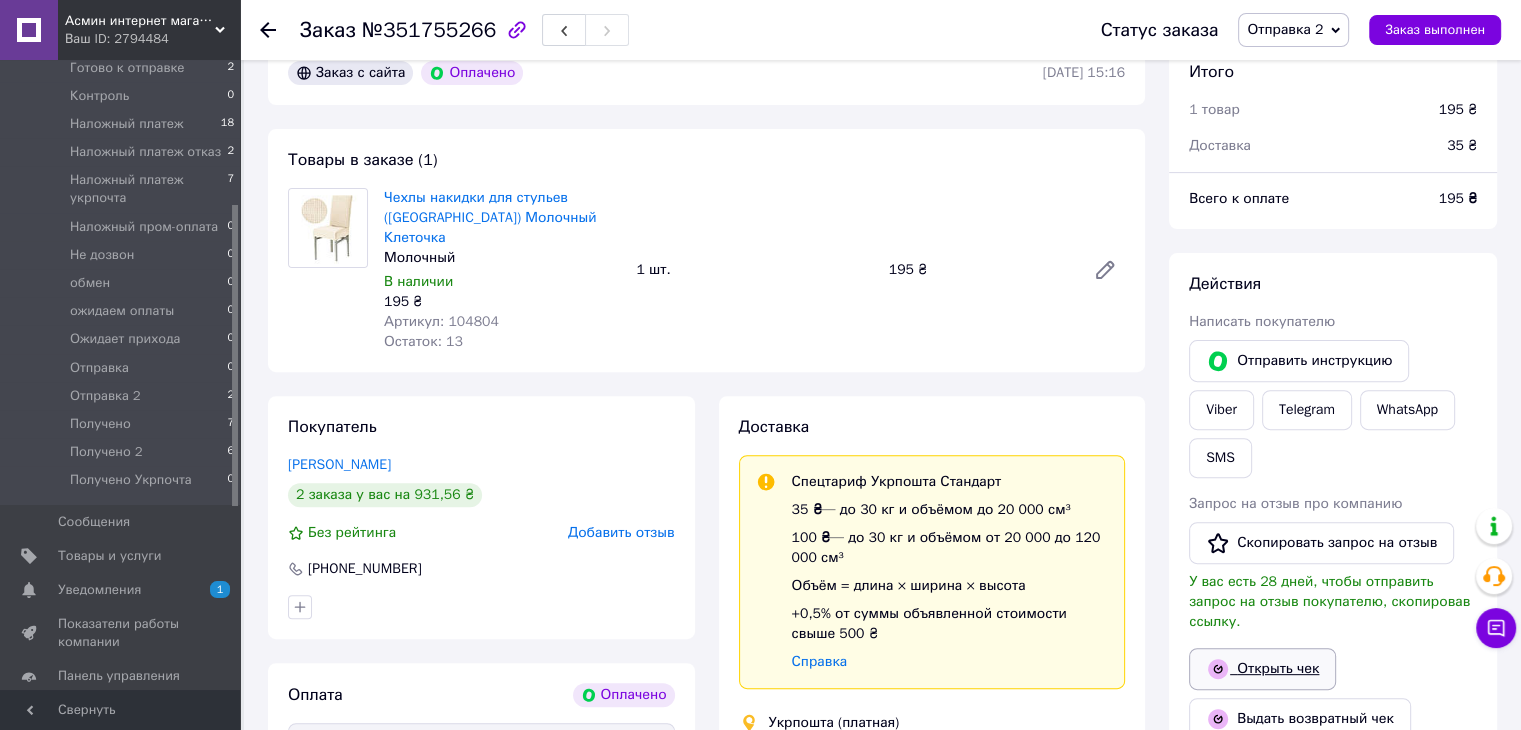 click on "Открыть чек" at bounding box center (1262, 669) 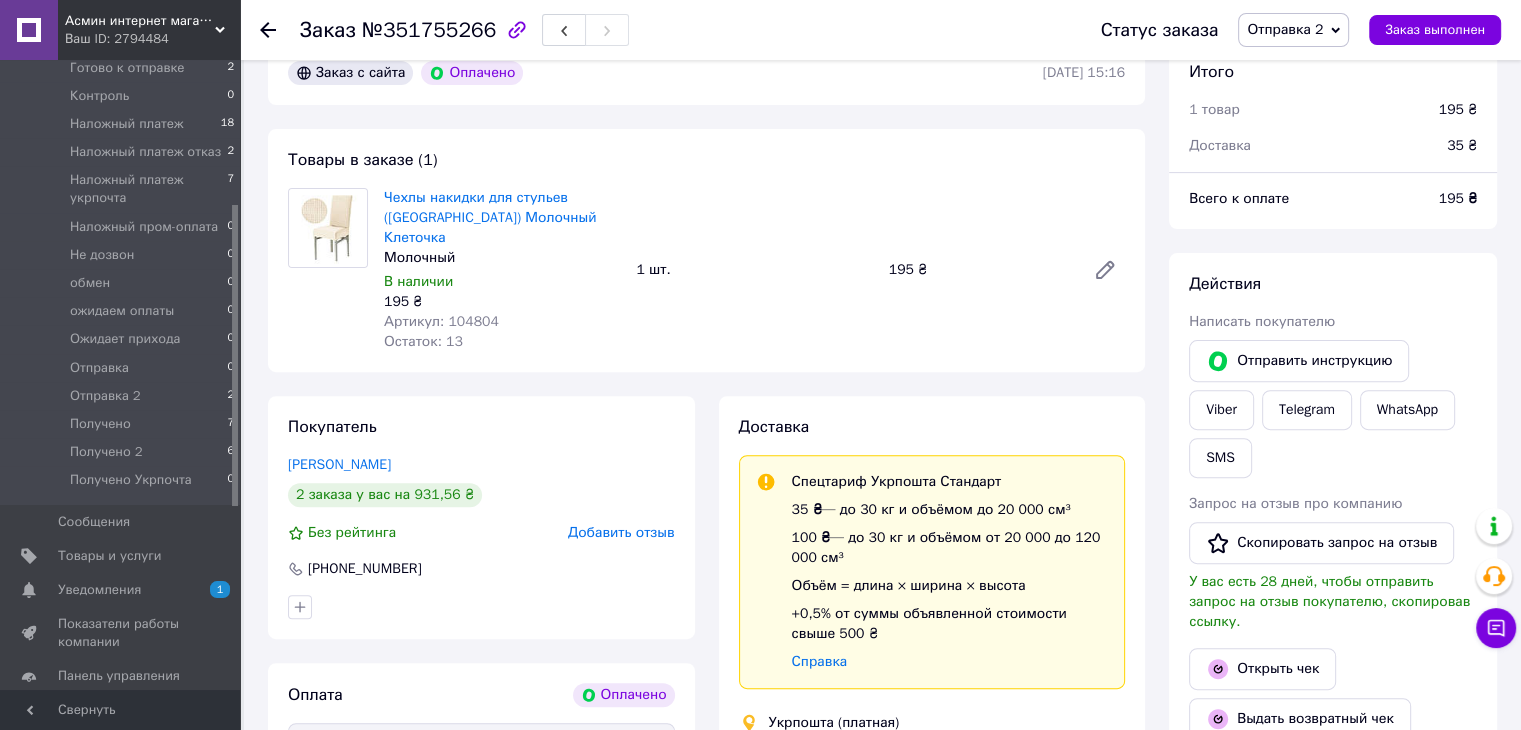 click on "Отправка 2" at bounding box center (1285, 29) 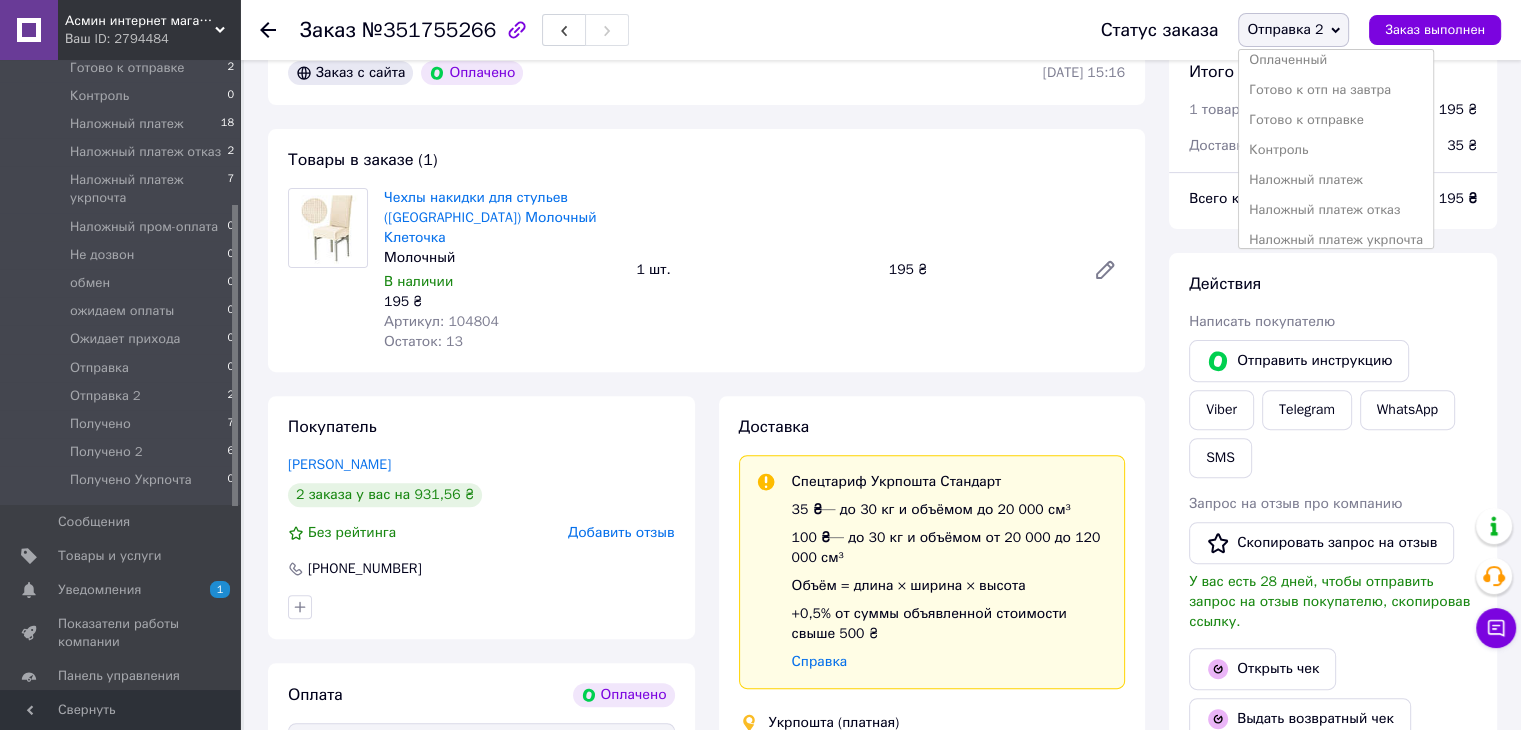 scroll, scrollTop: 200, scrollLeft: 0, axis: vertical 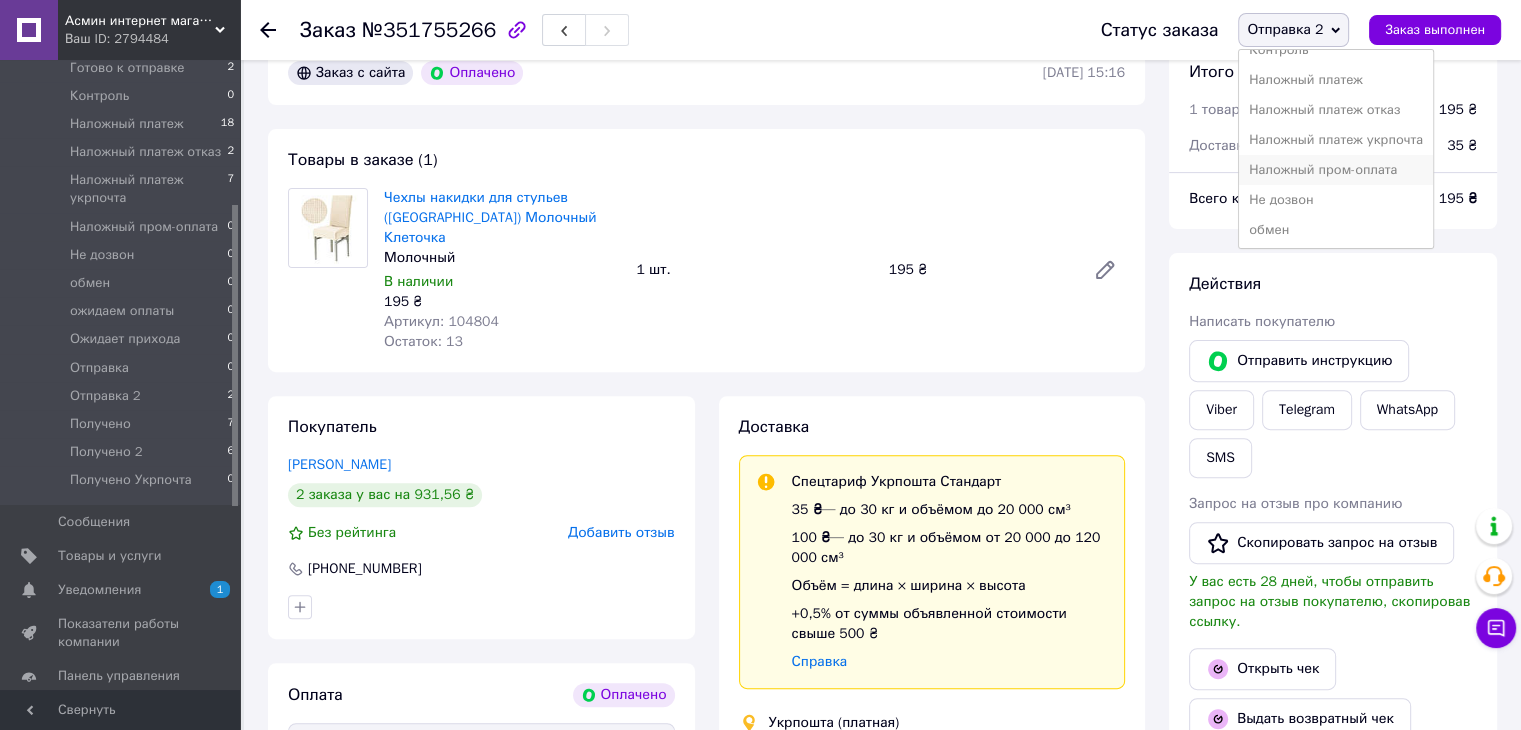 click on "Наложный пром-оплата" at bounding box center [1336, 170] 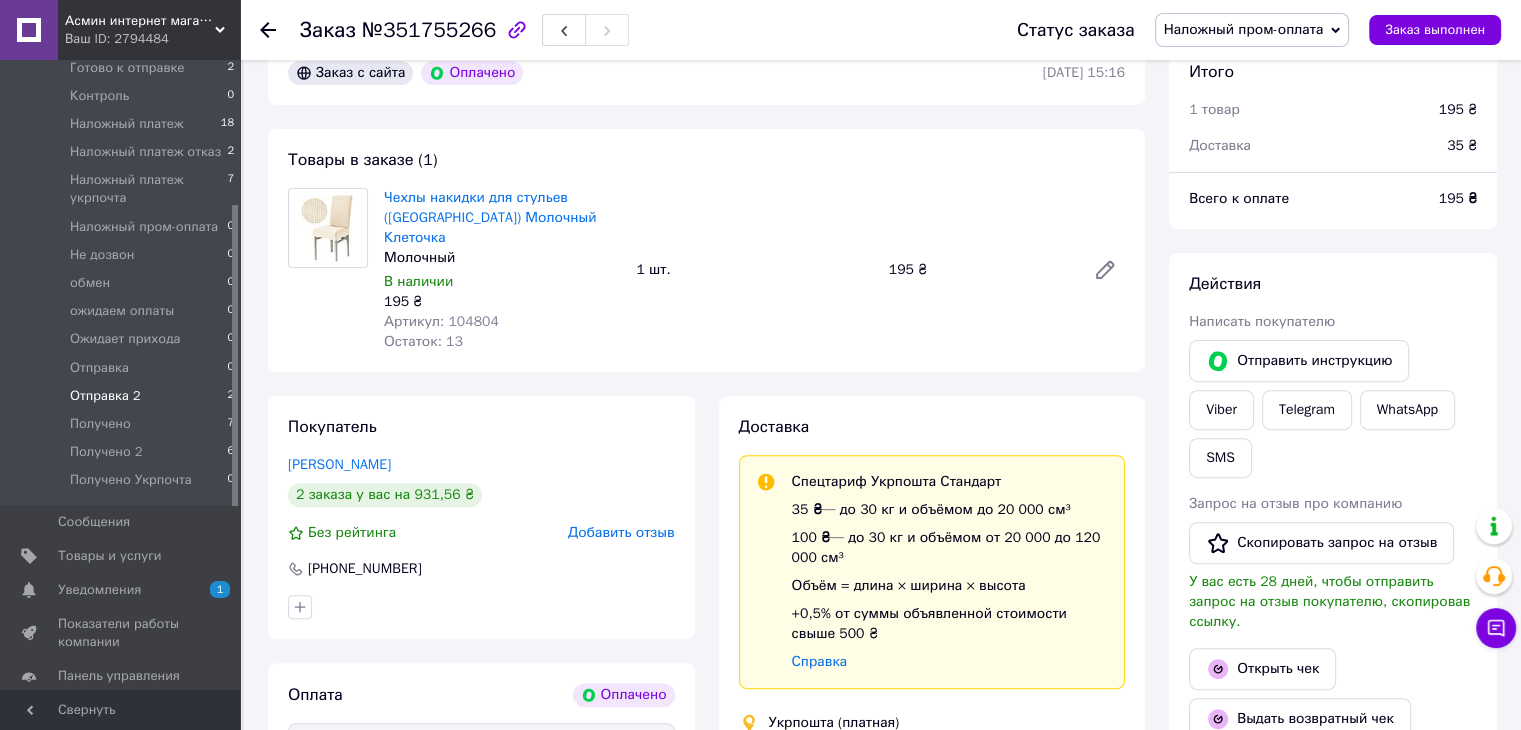 click on "Отправка 2" at bounding box center [105, 396] 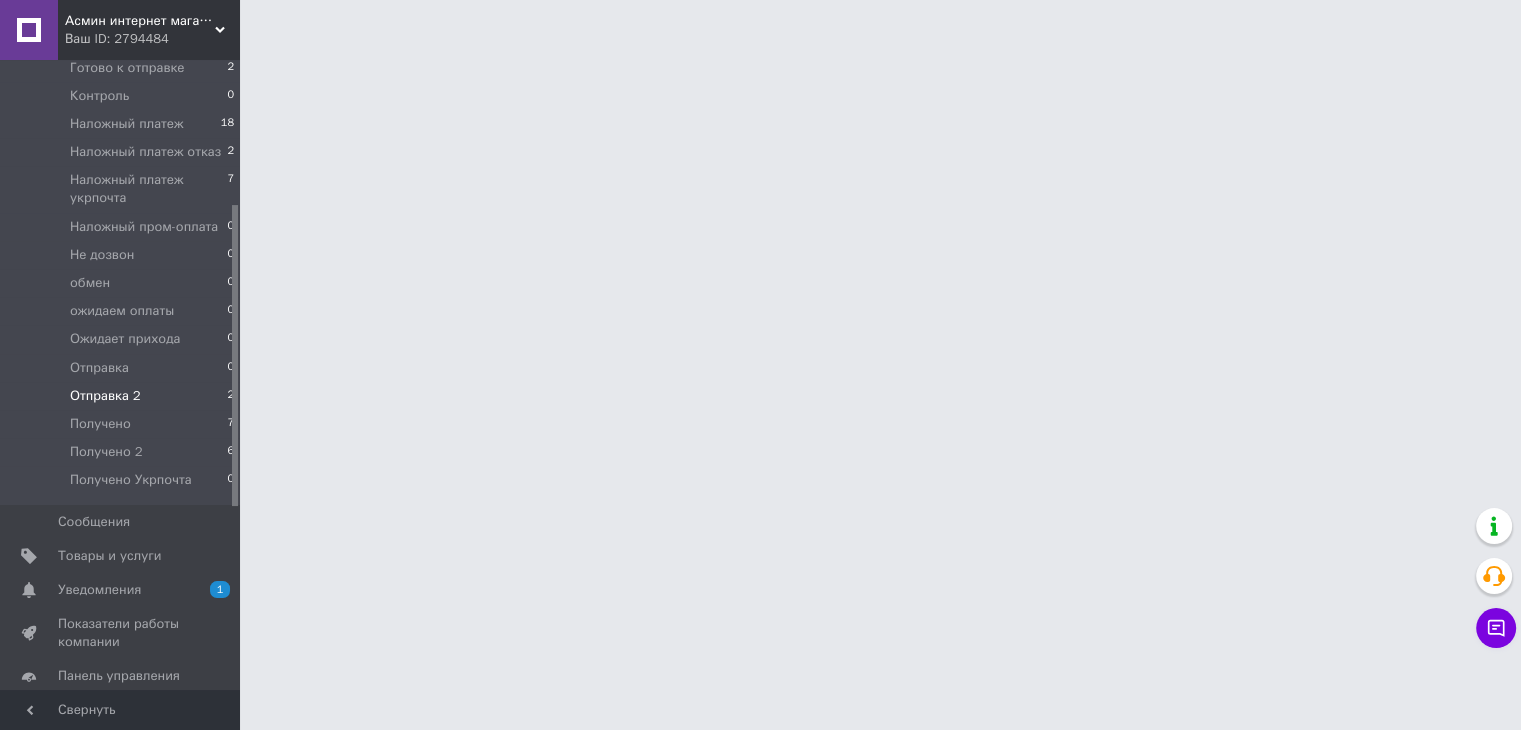 scroll, scrollTop: 0, scrollLeft: 0, axis: both 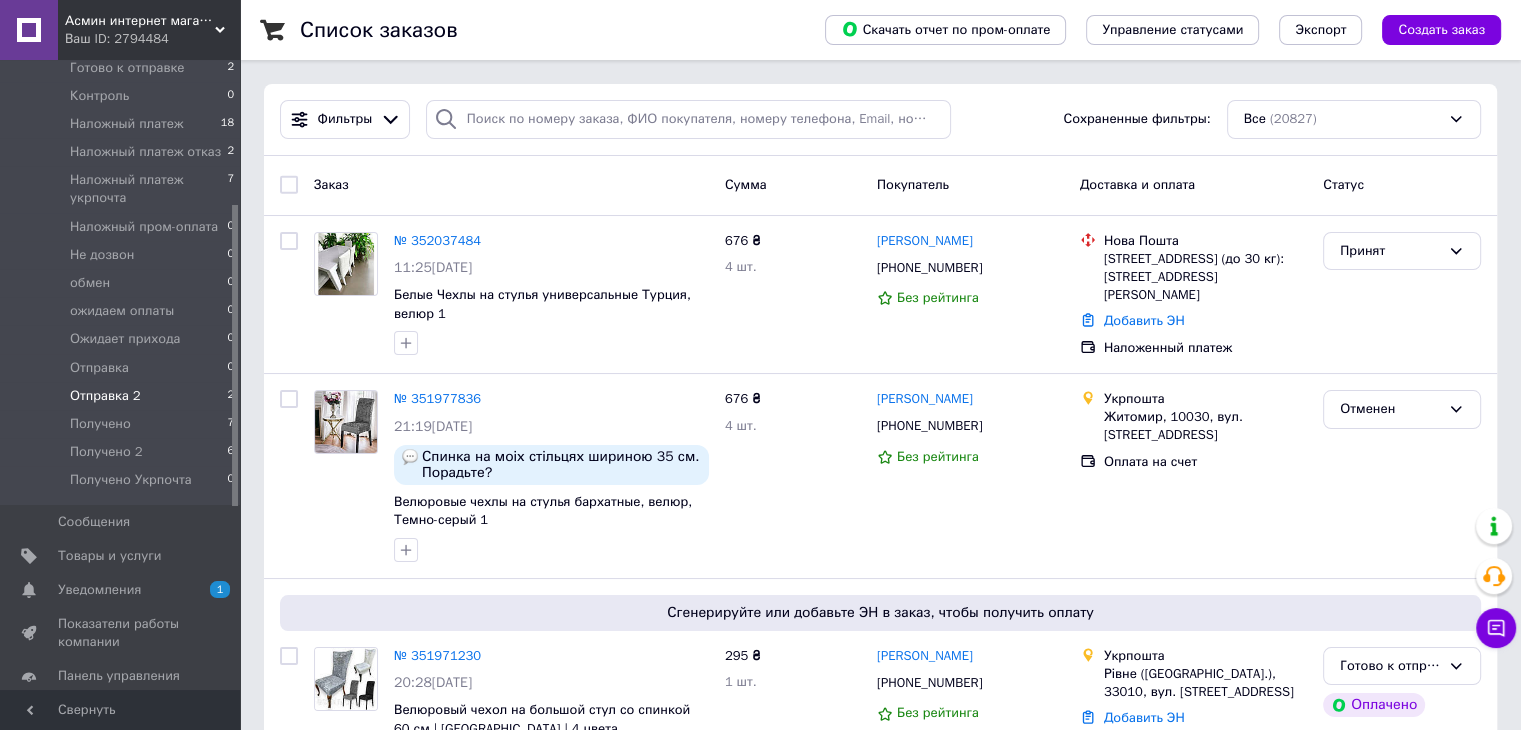 click on "Отправка 2 2" at bounding box center (123, 396) 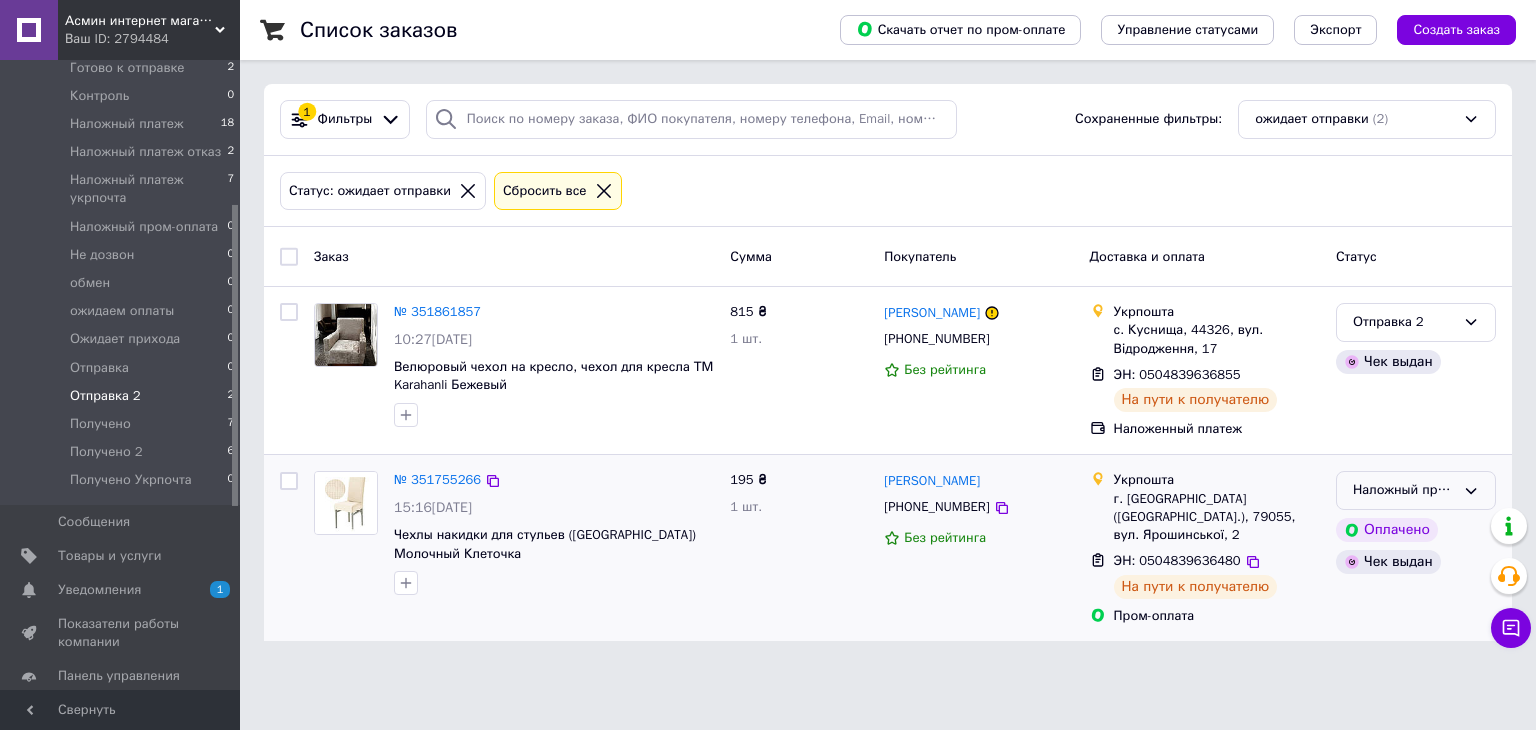 click on "Наложный пром-оплата" at bounding box center (1416, 490) 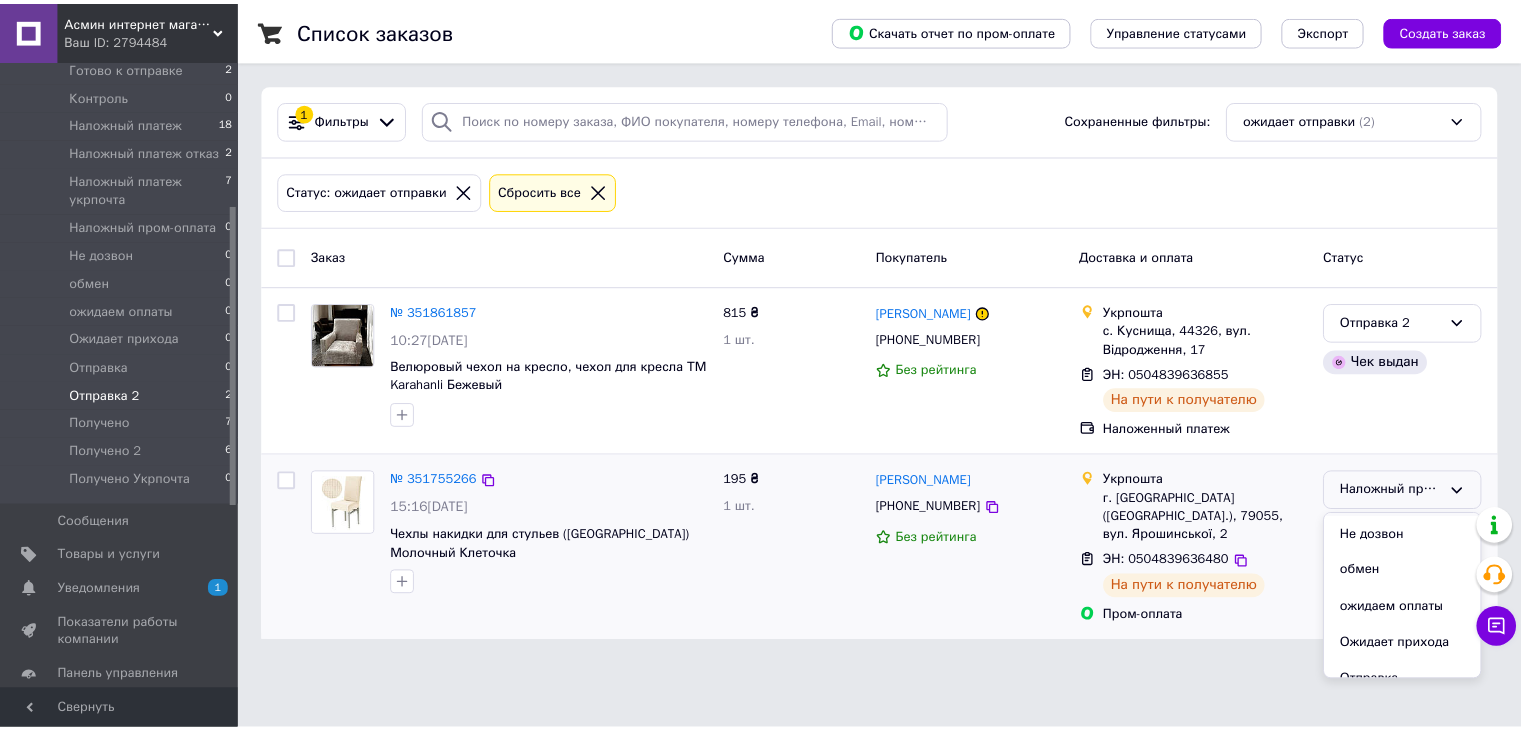 scroll, scrollTop: 391, scrollLeft: 0, axis: vertical 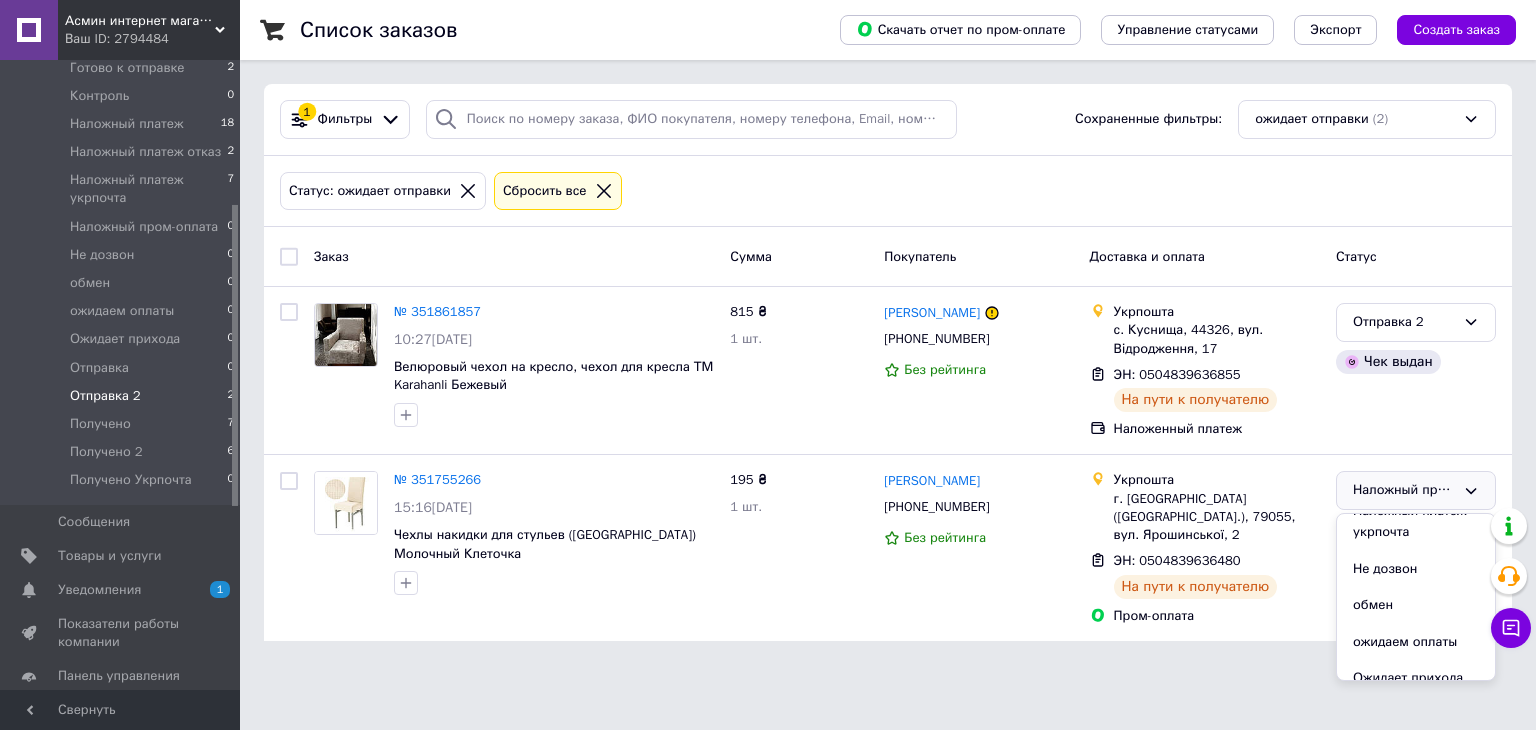 click on "Асмин интернет магазин Ваш ID: 2794484 Сайт Асмин интернет магазин Кабинет покупателя Проверить состояние системы Страница на портале Справка Выйти Заказы и сообщения Заказы 1 Новые 0 Принятые 2 Выполненные 16783 Отмененные 3998 Оплаченные 0 Готово к отп на завтра 0 Готово к отправке 2 Контроль 0 Наложный платеж 18 Наложный платеж отказ 2 Наложный платеж укрпочта 7 Наложный пром-оплата 0 Не дозвон 0 обмен  0 ожидаем оплаты 0 Ожидает прихода 0 Отправка 0 Отправка 2 2 Получено 7 Получено 2 6 Получено Укрпочта 0 Сообщения 0 1 0" at bounding box center (768, 332) 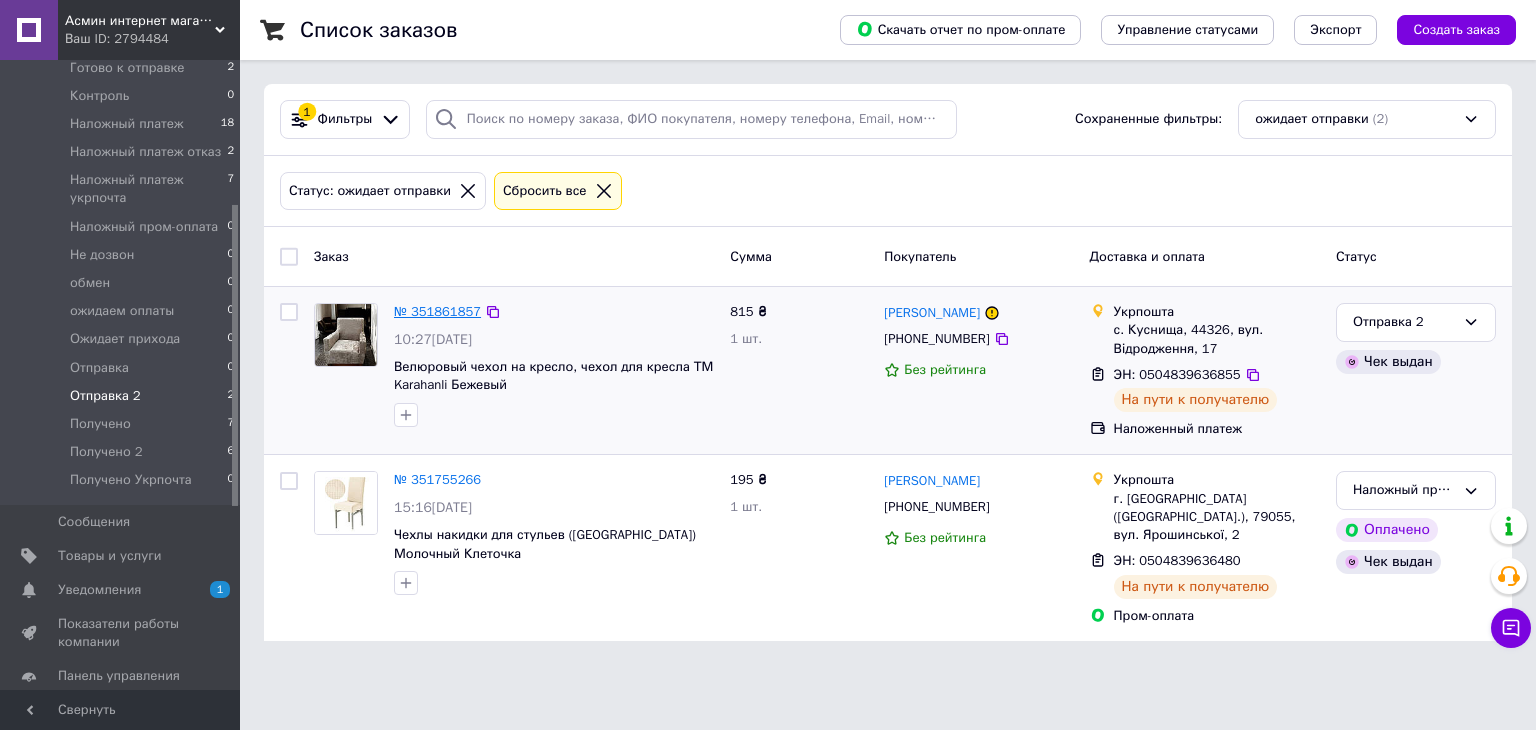 click on "№ 351861857" at bounding box center [437, 311] 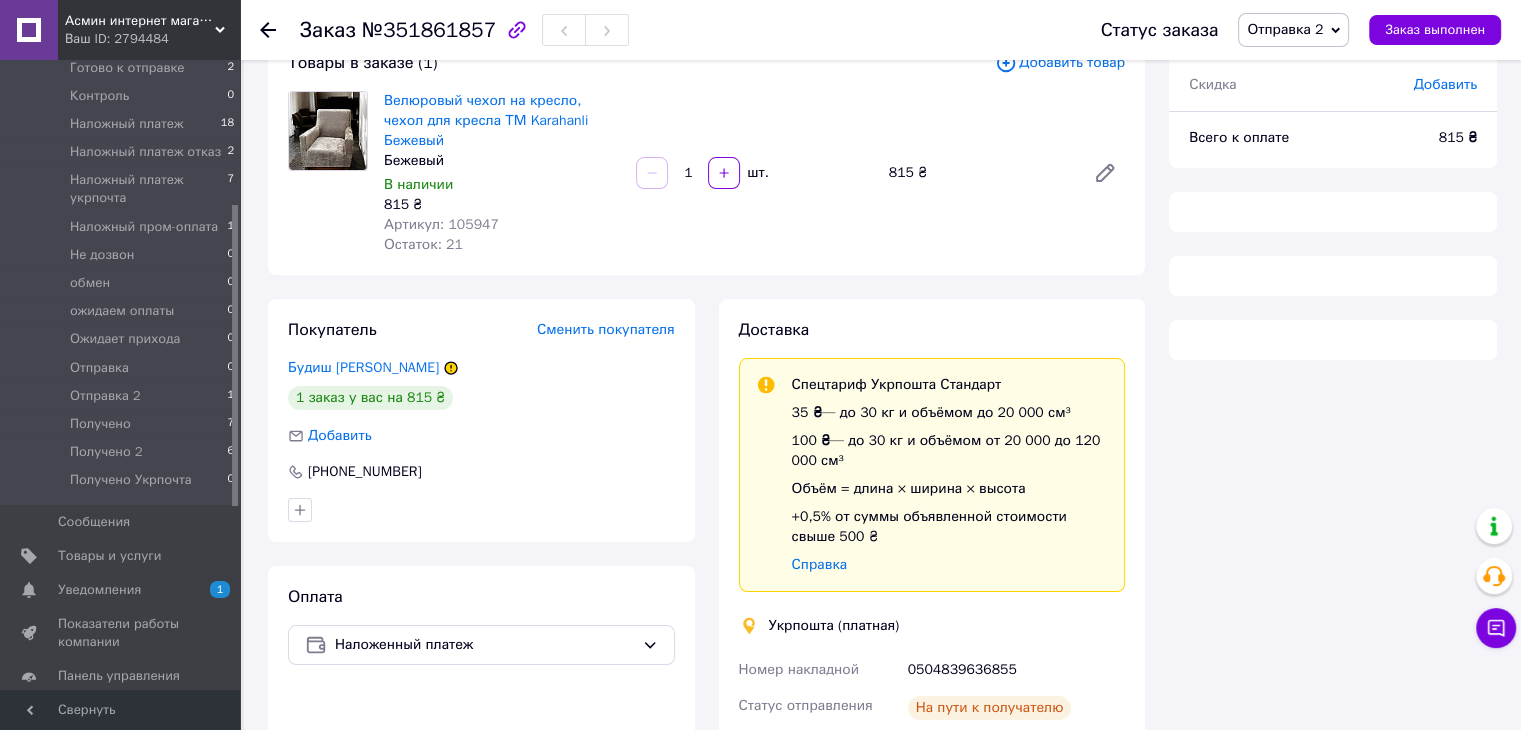 scroll, scrollTop: 200, scrollLeft: 0, axis: vertical 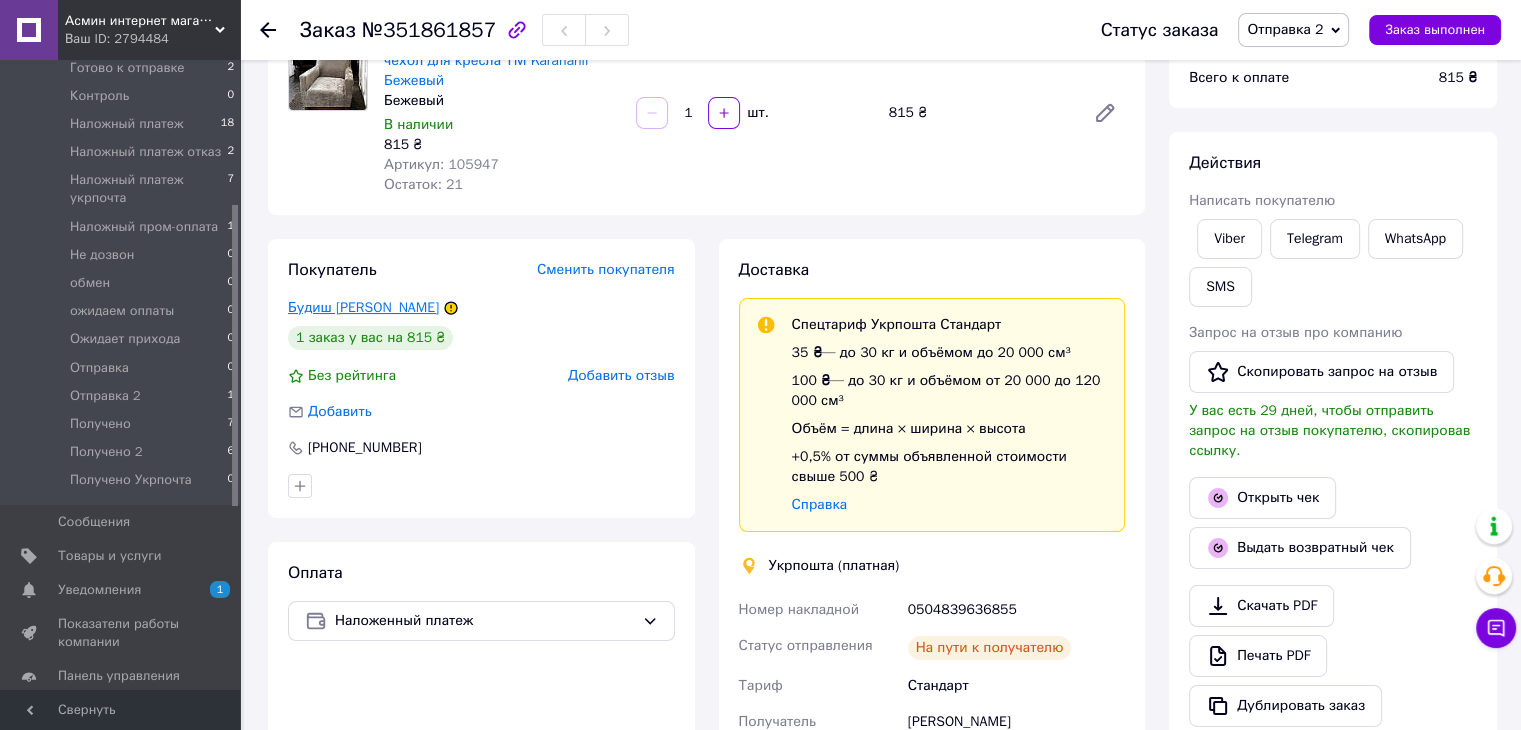 click on "Будиш Валентина" at bounding box center [363, 307] 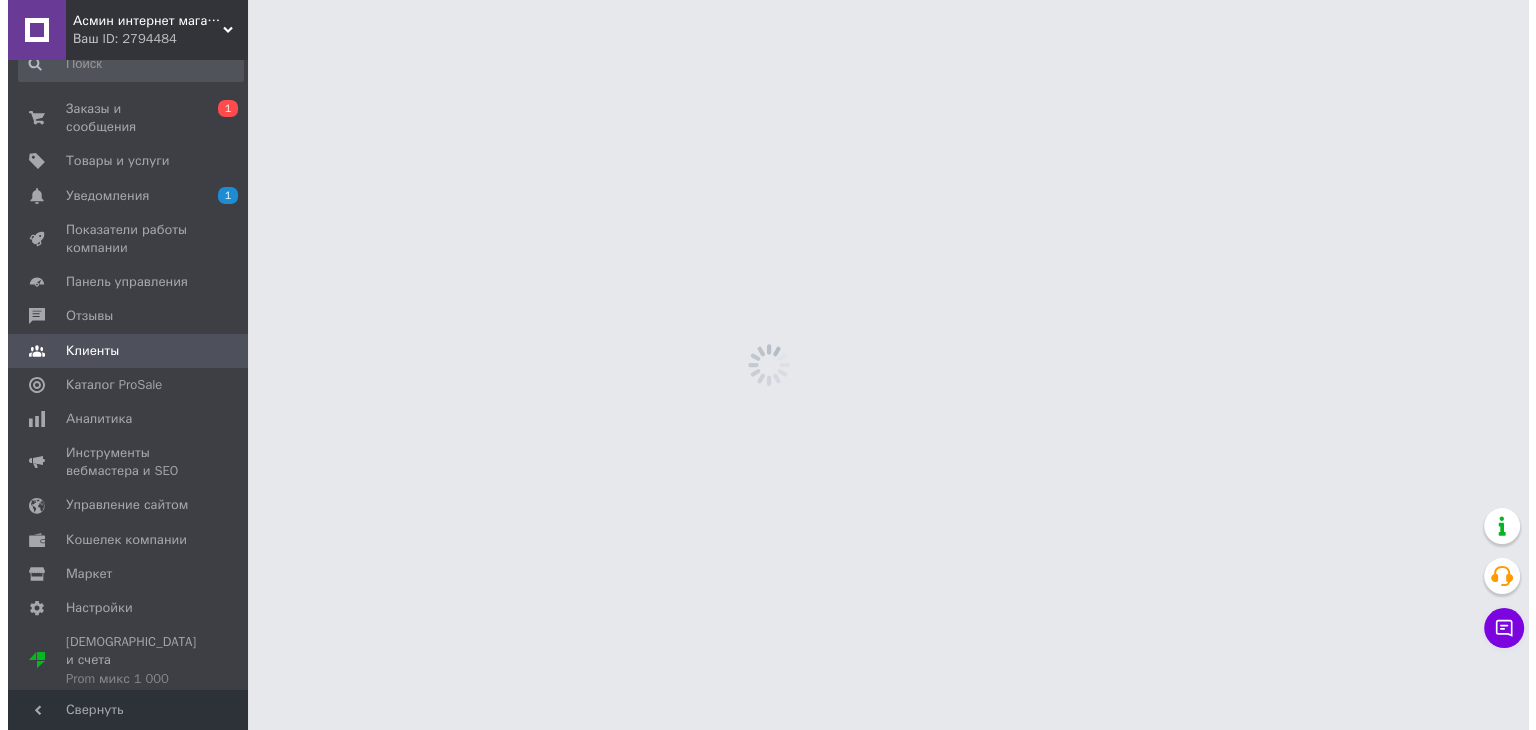 scroll, scrollTop: 0, scrollLeft: 0, axis: both 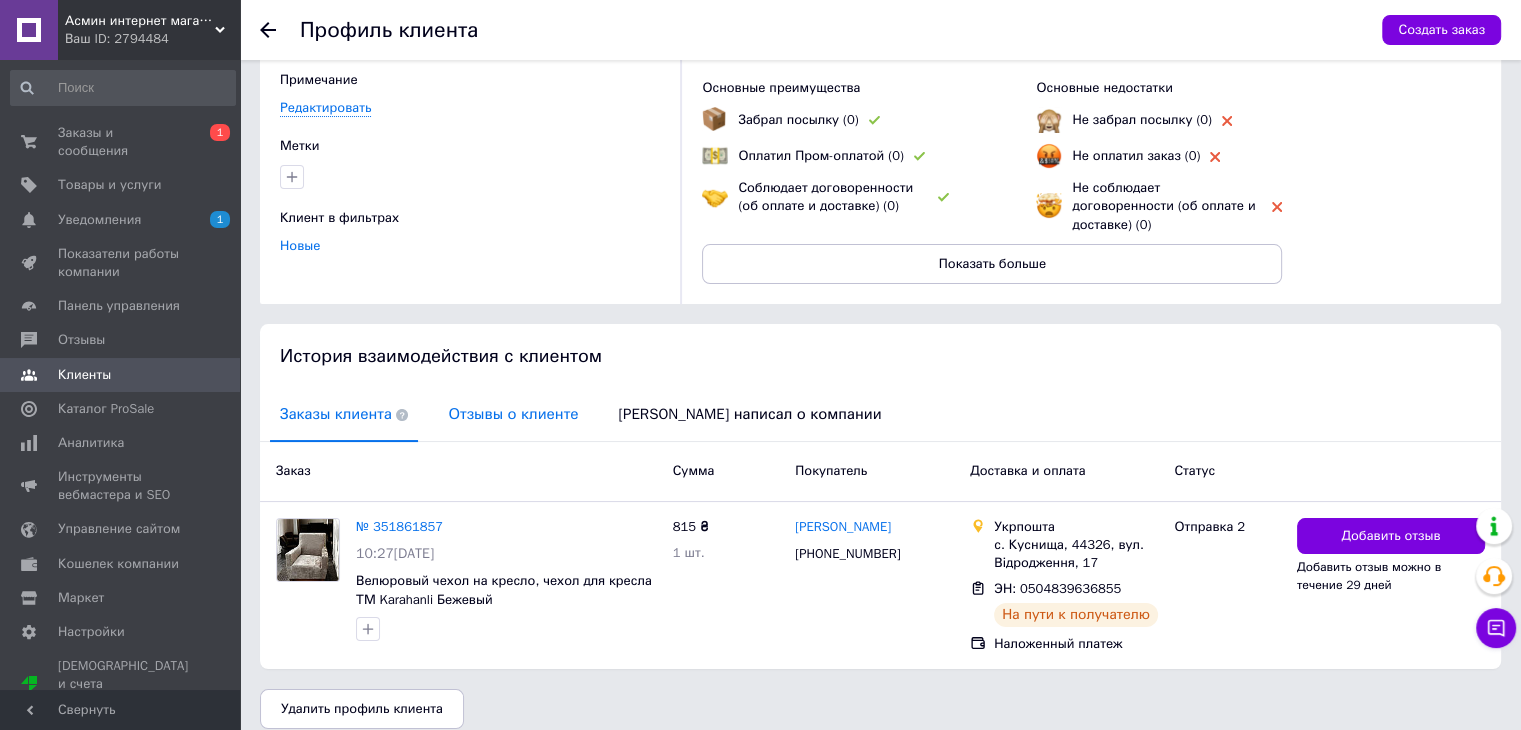 click on "Отзывы о клиенте" at bounding box center (513, 414) 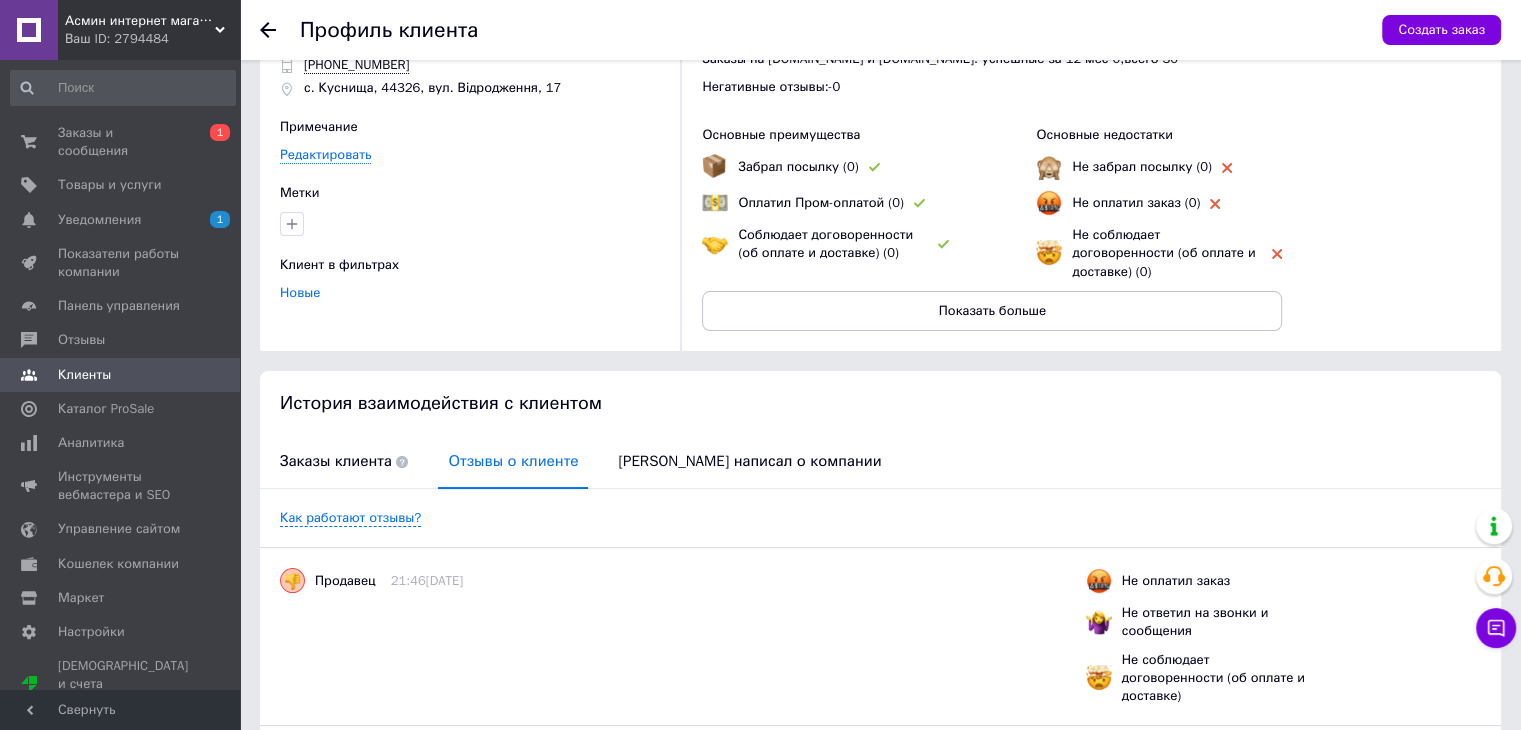scroll, scrollTop: 0, scrollLeft: 0, axis: both 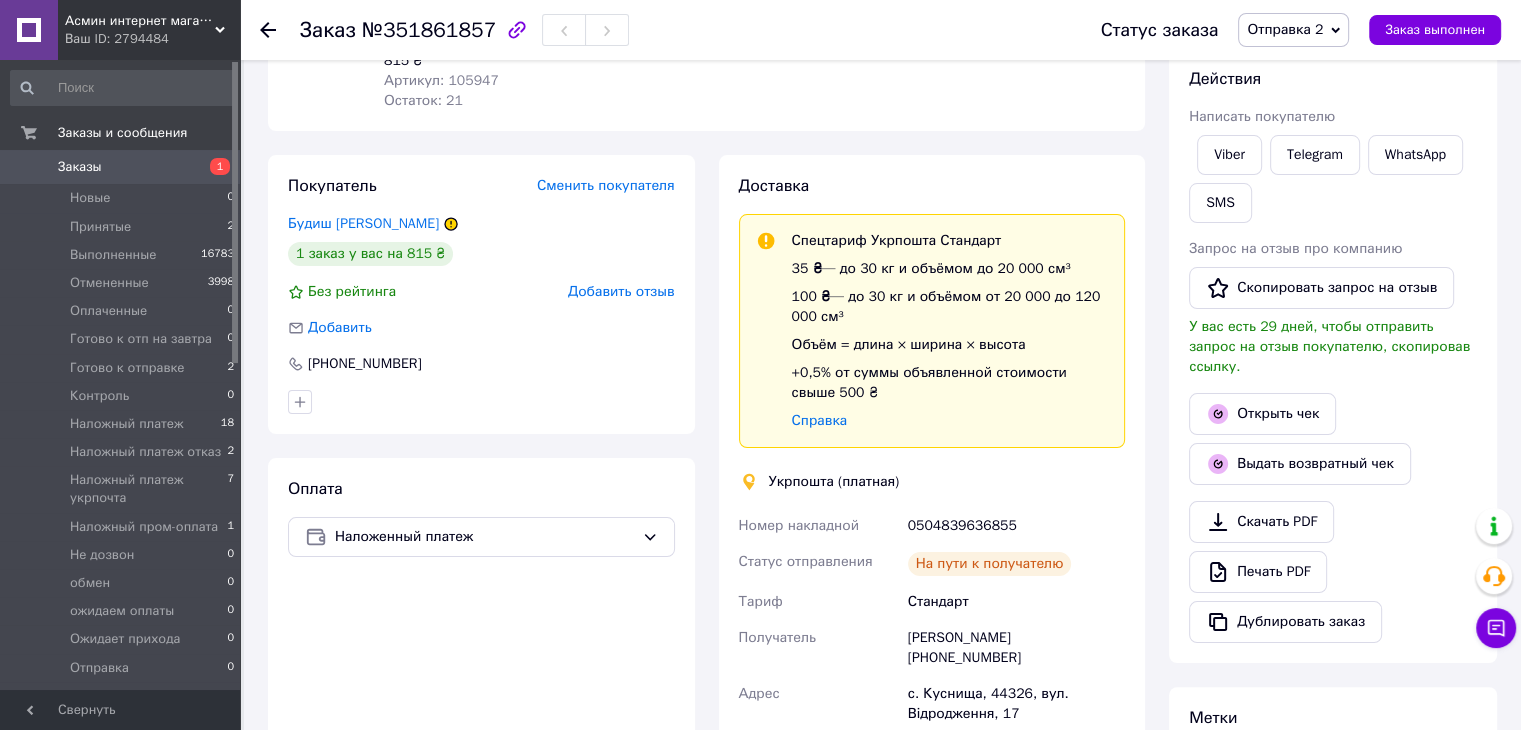 drag, startPoint x: 1128, startPoint y: 618, endPoint x: 1055, endPoint y: 609, distance: 73.552704 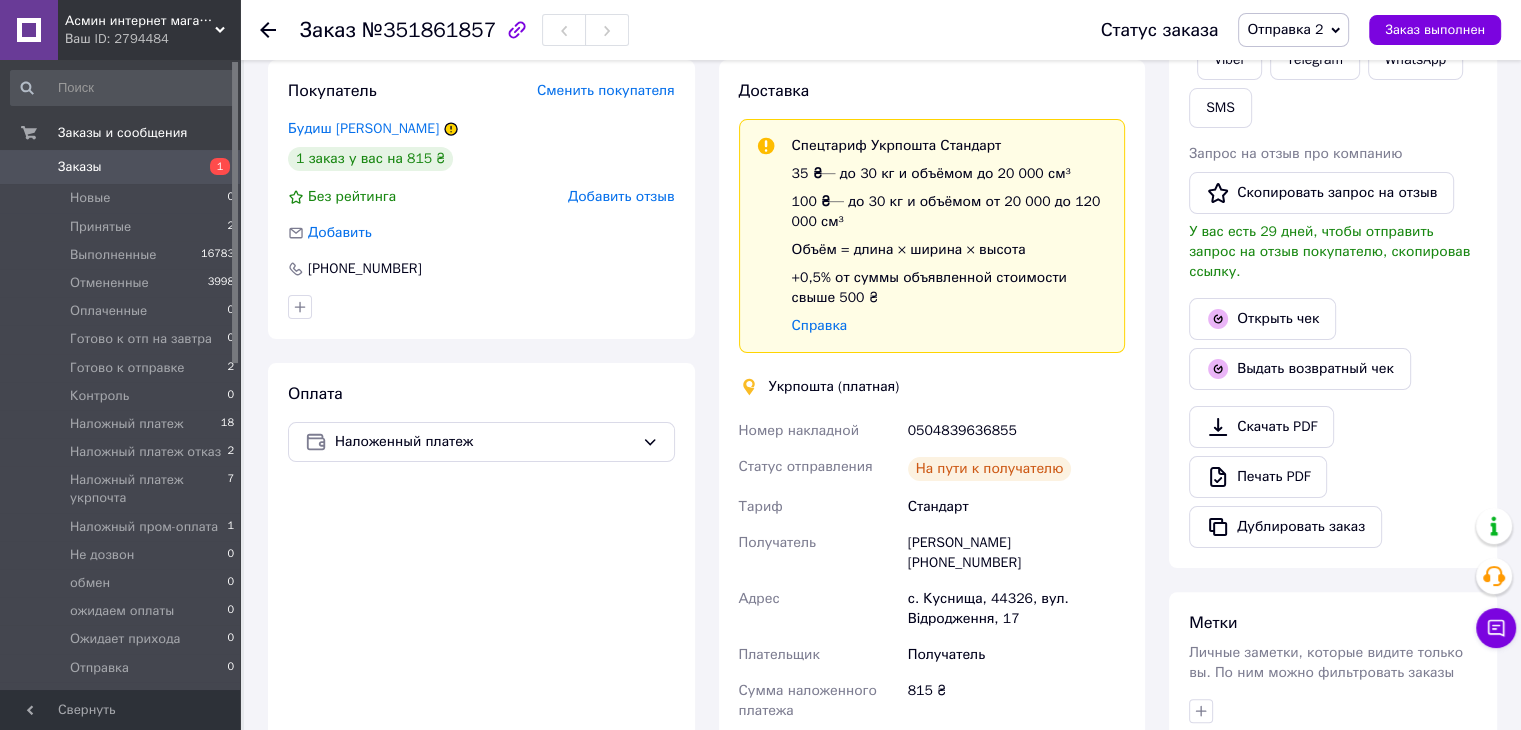 scroll, scrollTop: 384, scrollLeft: 0, axis: vertical 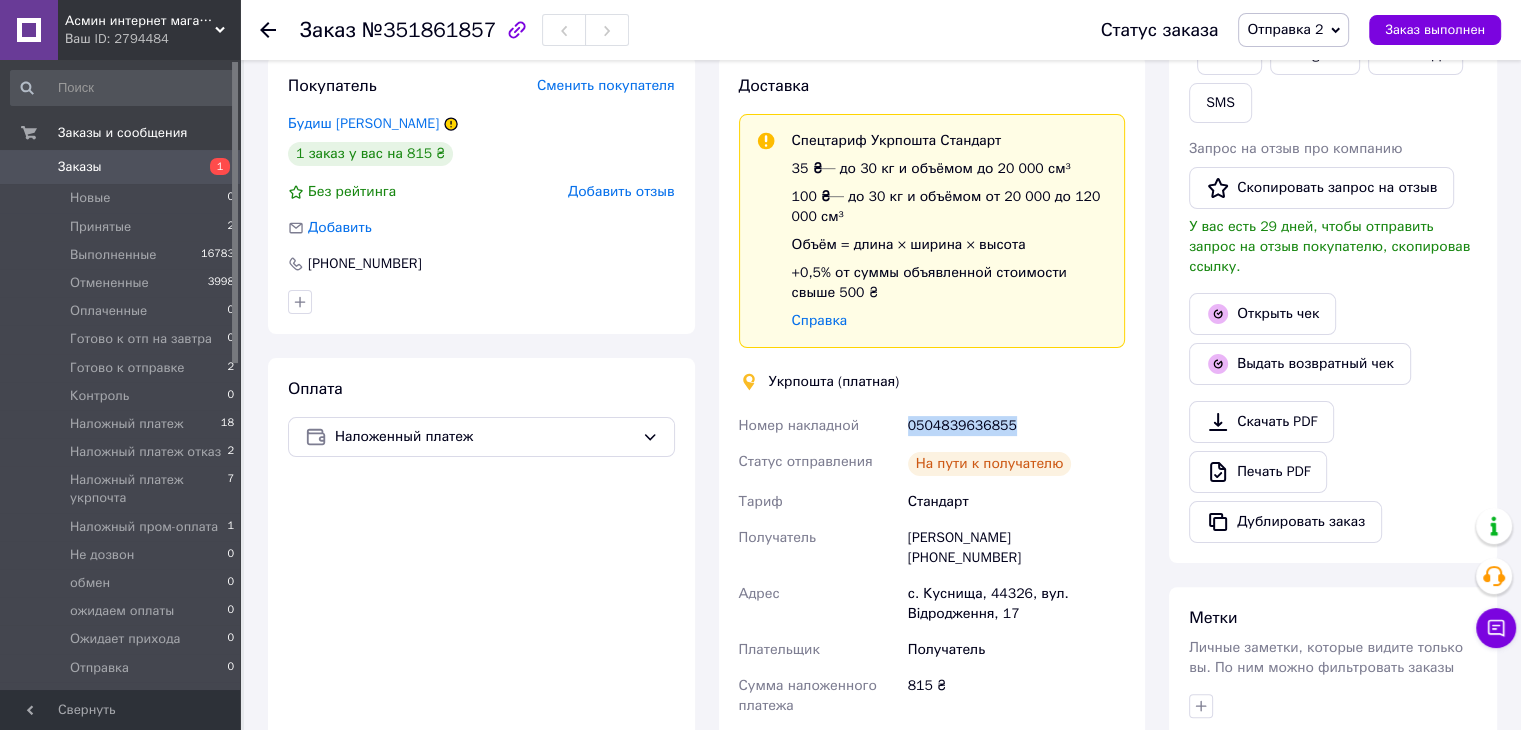 drag, startPoint x: 1013, startPoint y: 391, endPoint x: 901, endPoint y: 386, distance: 112.11155 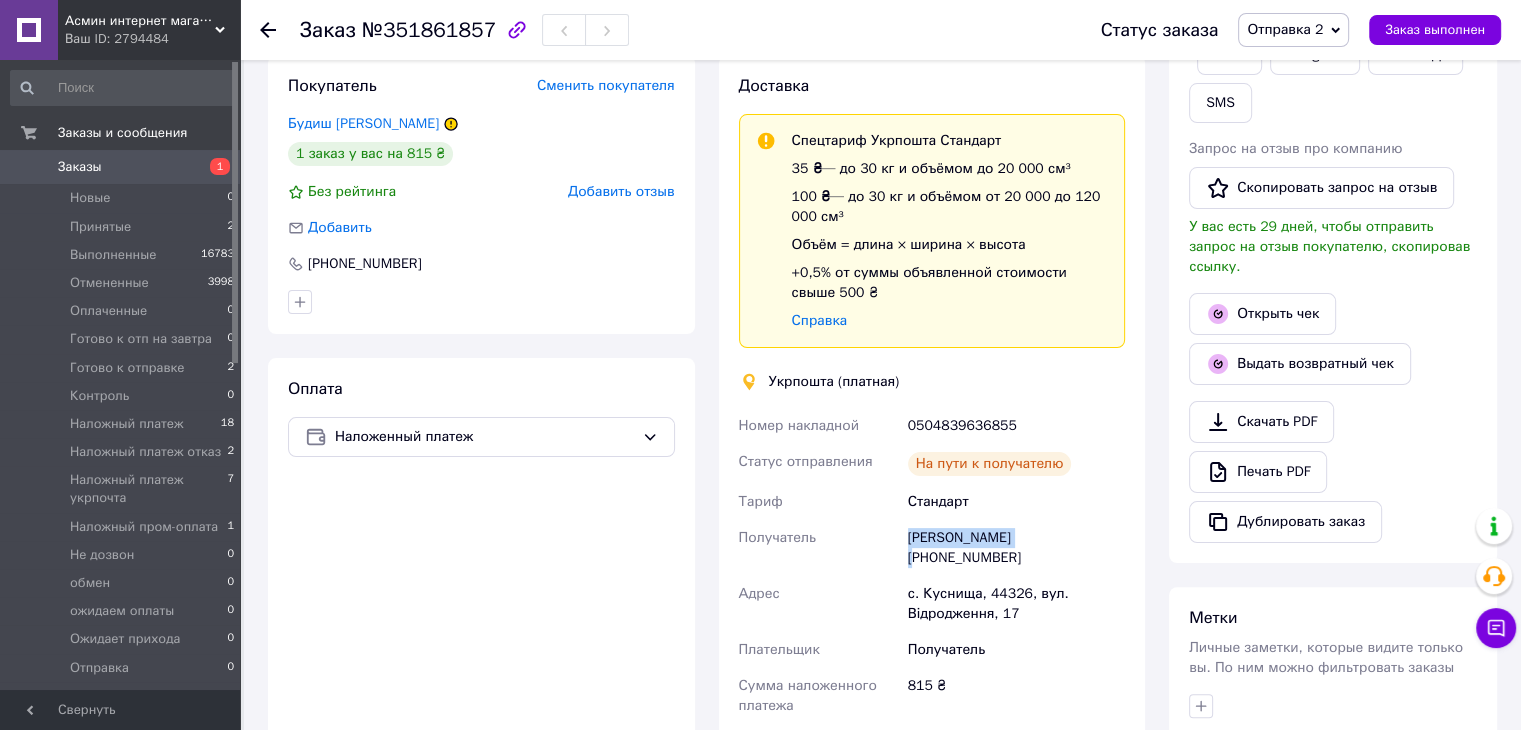 drag, startPoint x: 1016, startPoint y: 517, endPoint x: 894, endPoint y: 521, distance: 122.06556 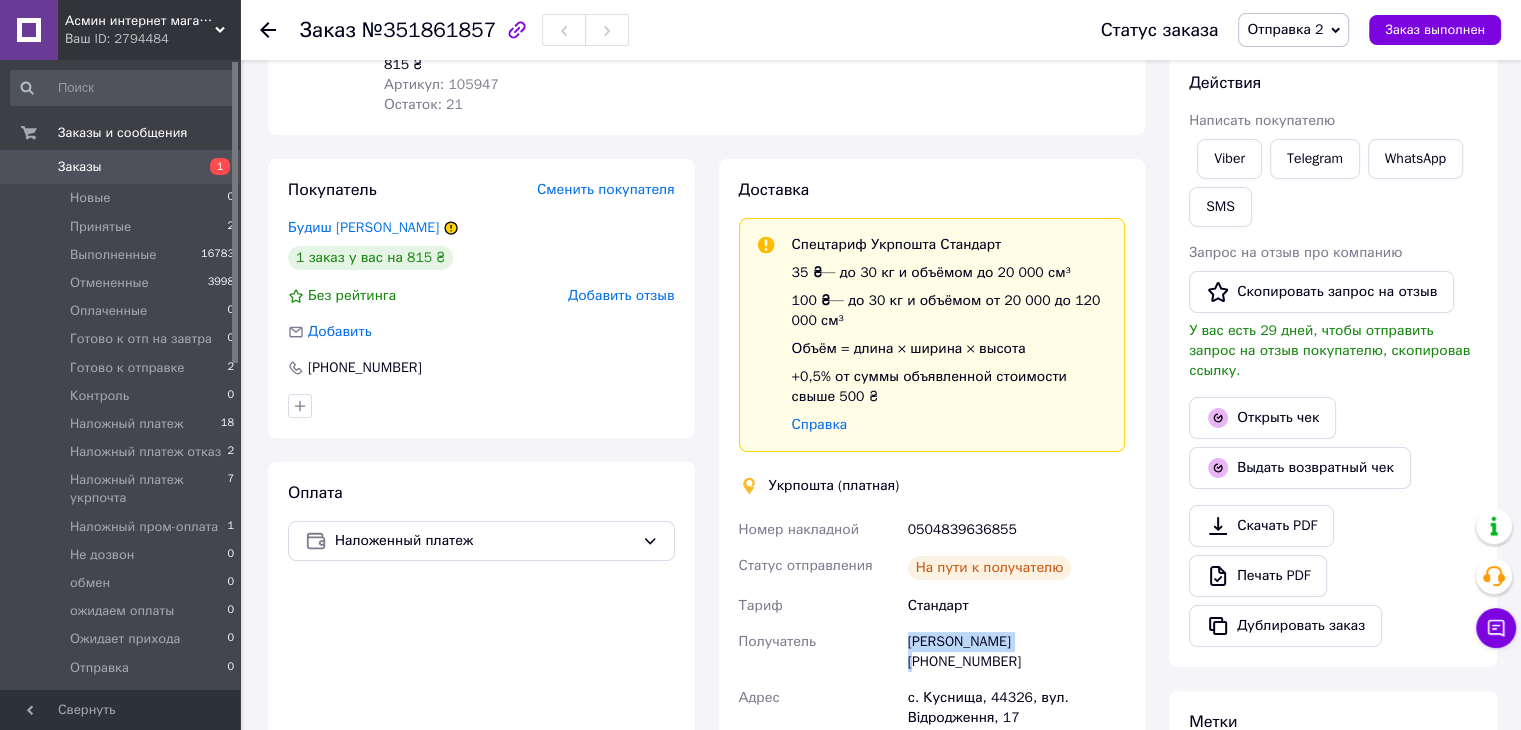 scroll, scrollTop: 284, scrollLeft: 0, axis: vertical 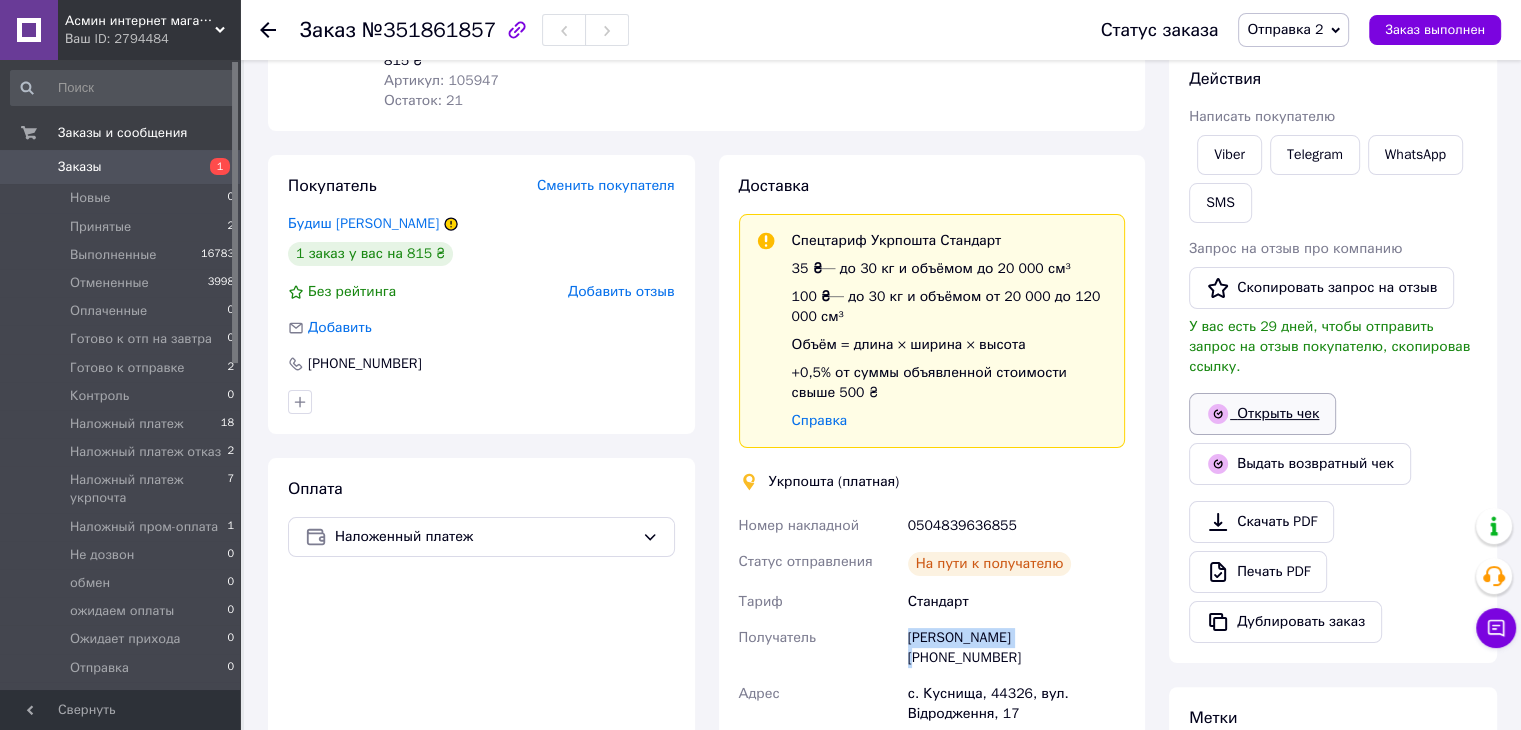 click on "Открыть чек" at bounding box center (1262, 414) 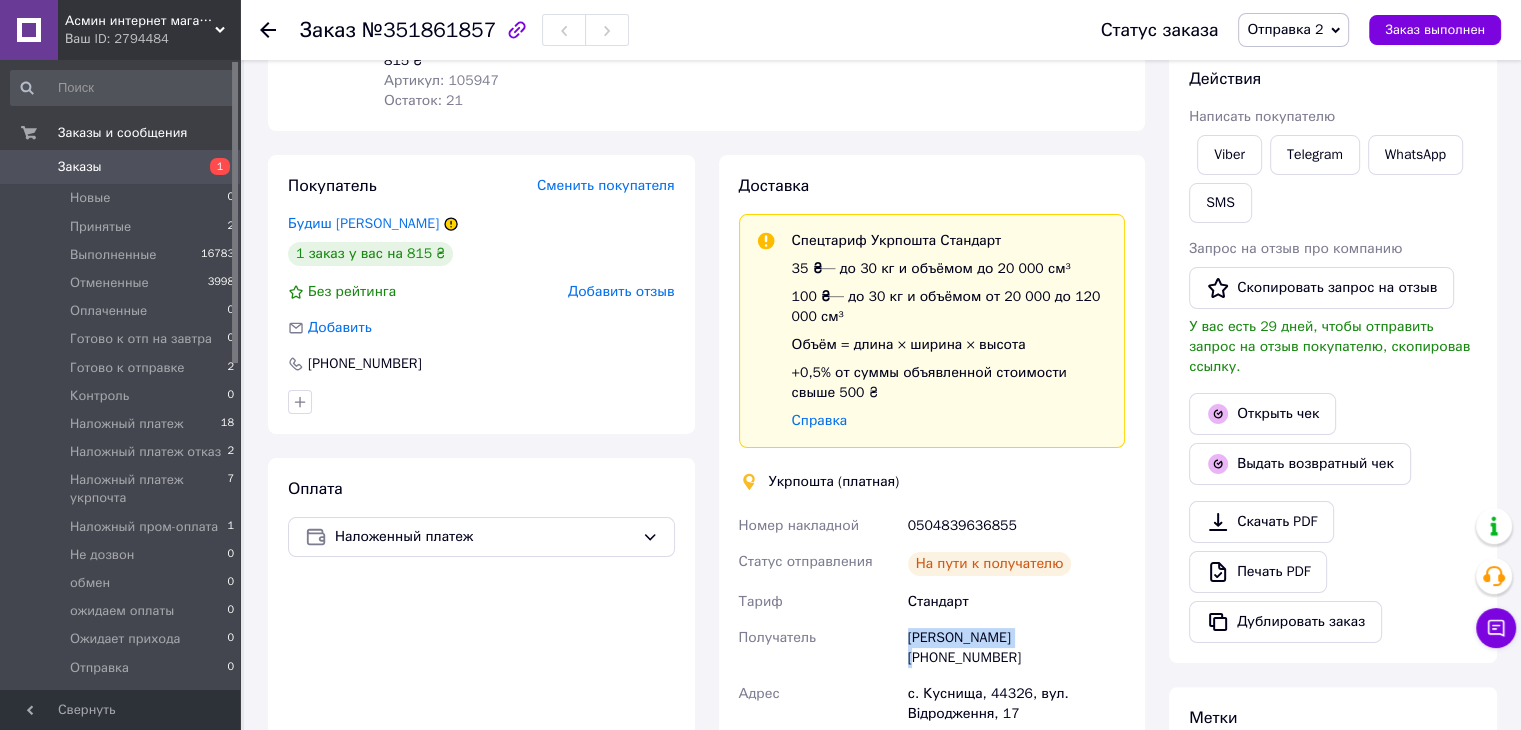 click on "Отправка 2" at bounding box center (1293, 30) 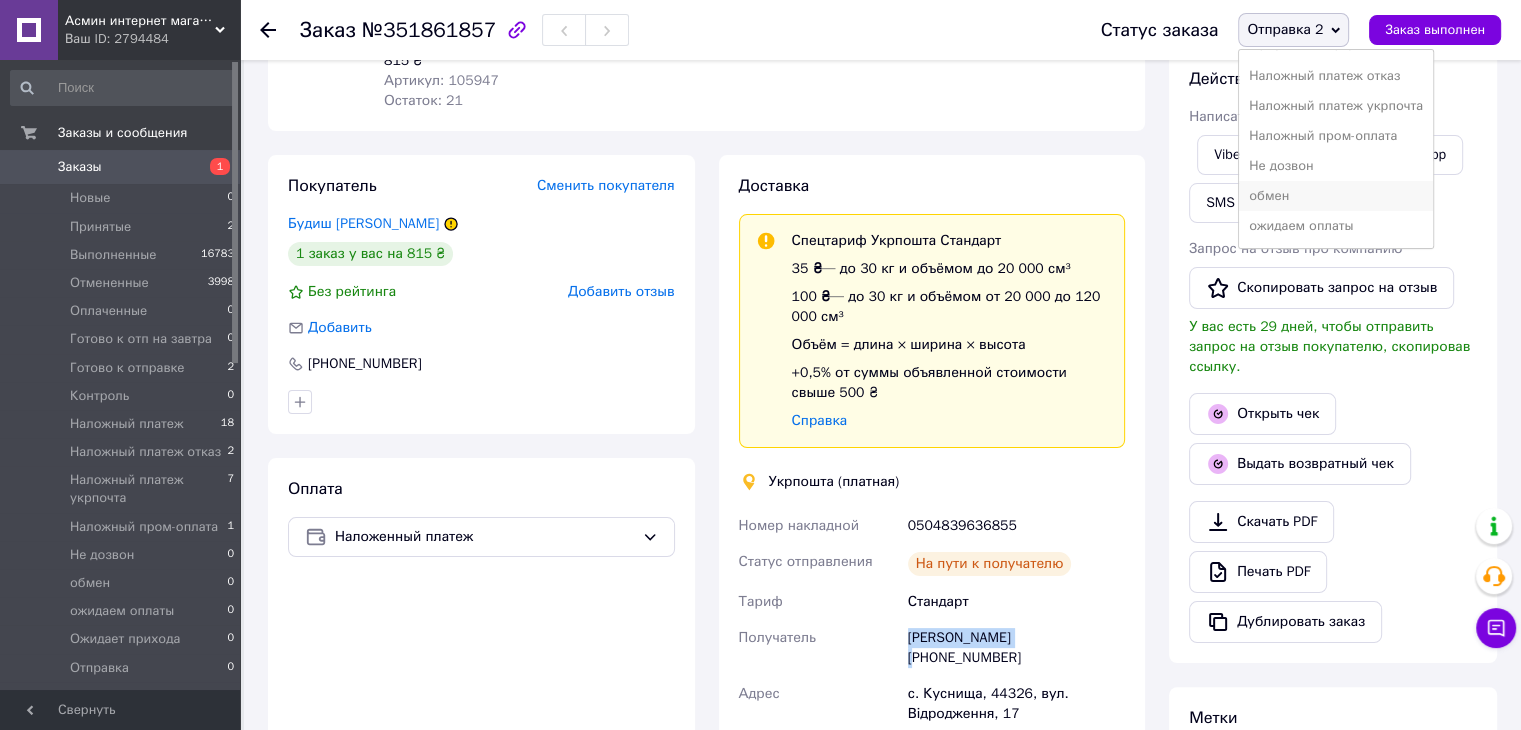 scroll, scrollTop: 200, scrollLeft: 0, axis: vertical 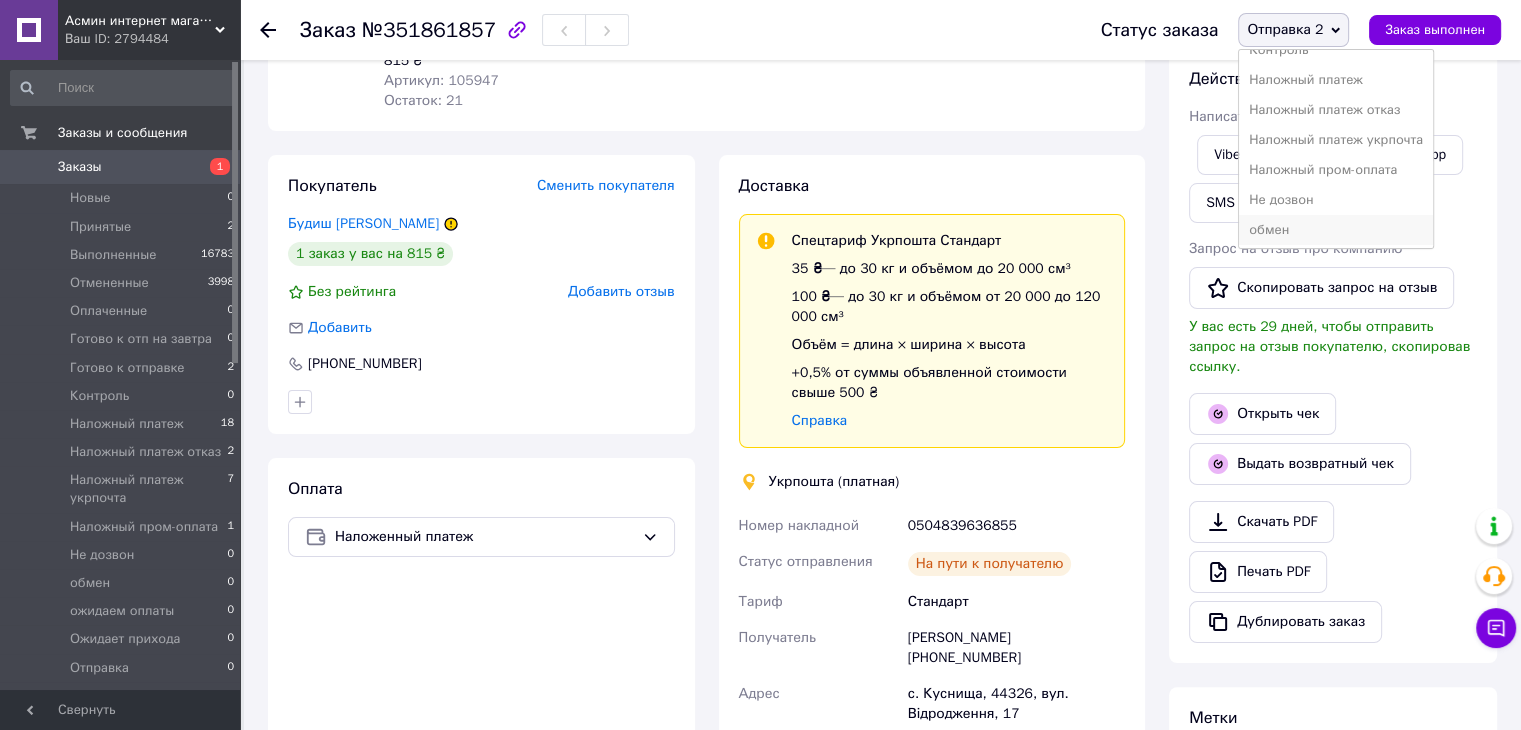 click on "Наложный платеж укрпочта" at bounding box center [1336, 140] 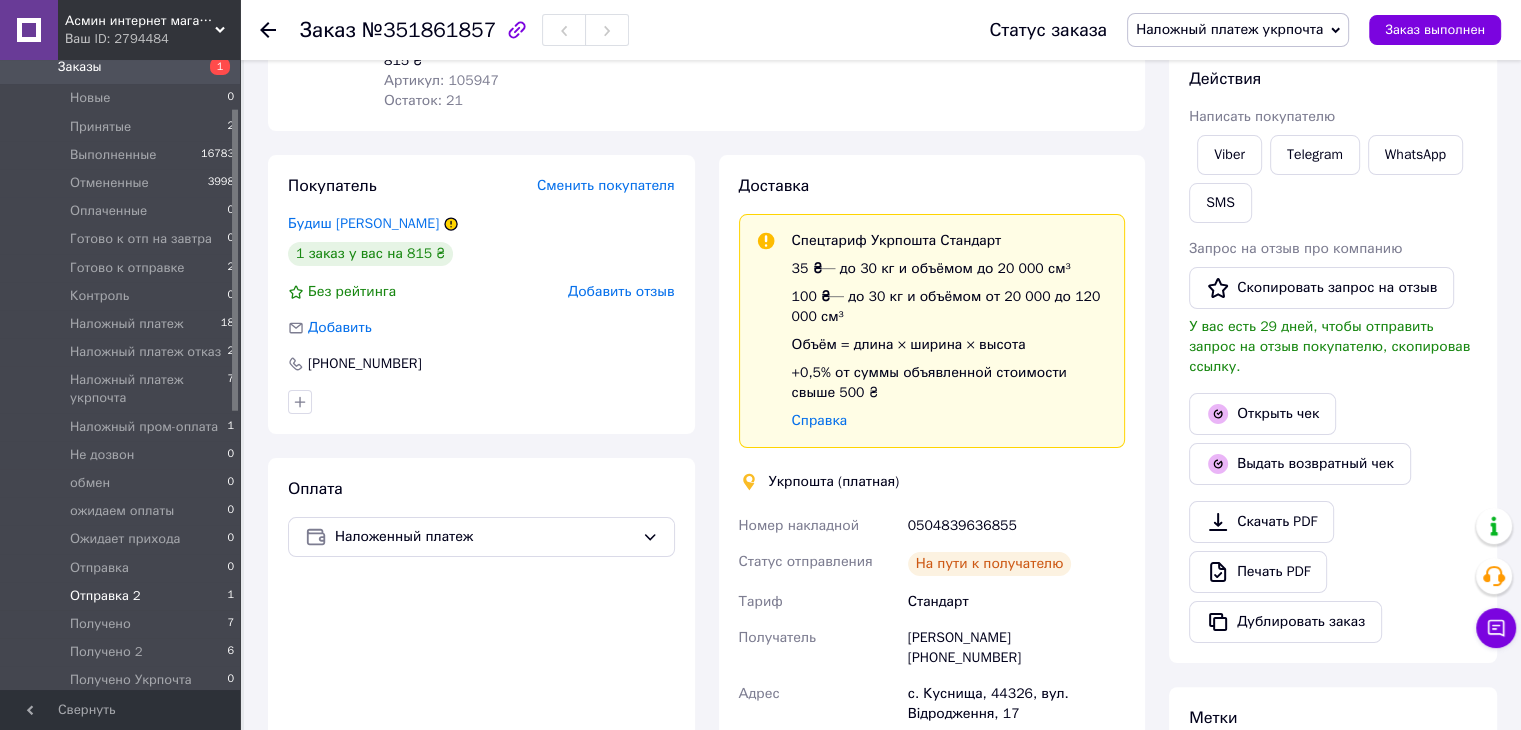 scroll, scrollTop: 0, scrollLeft: 0, axis: both 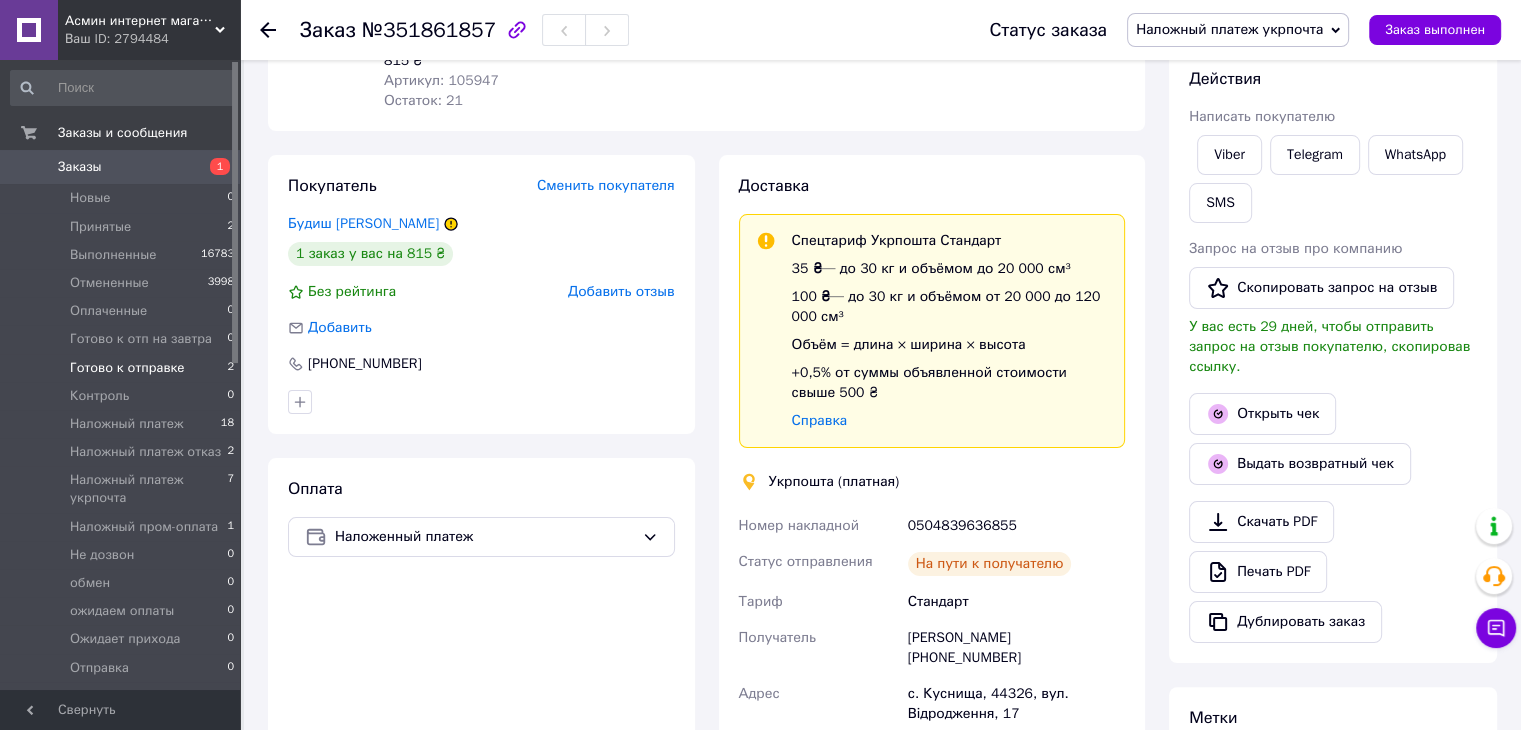 click on "Готово к отправке" at bounding box center [127, 368] 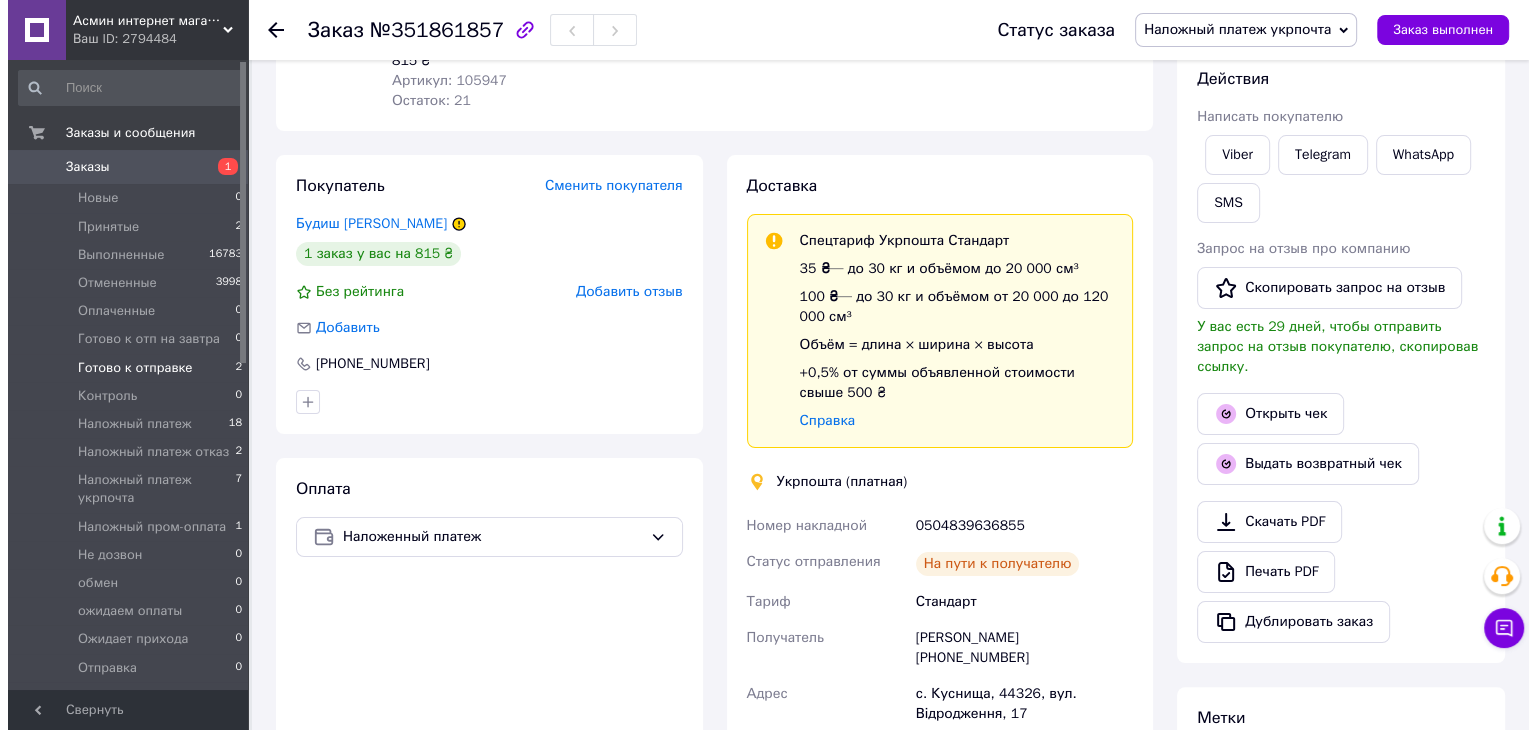 scroll, scrollTop: 0, scrollLeft: 0, axis: both 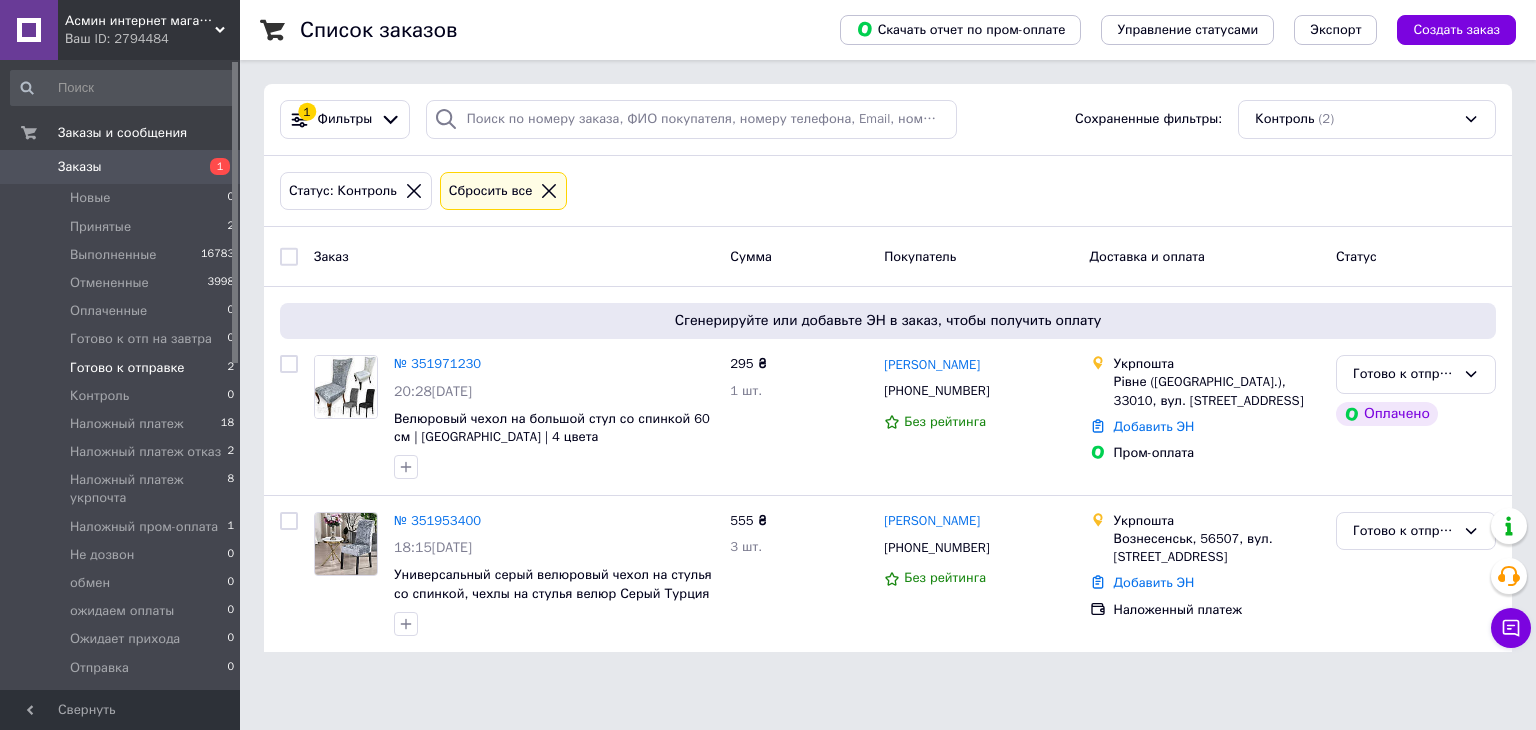 click on "Готово к отправке" at bounding box center [127, 368] 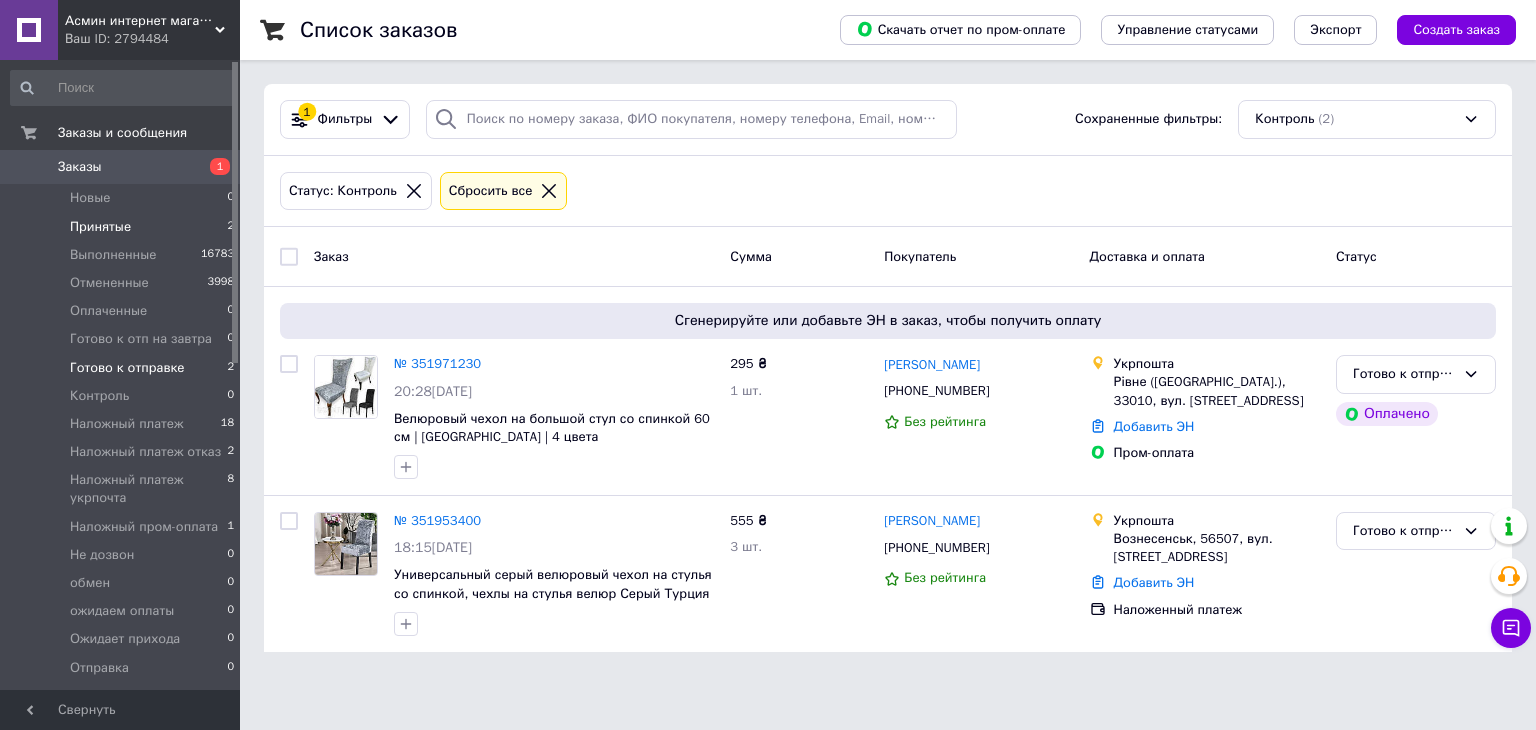 click on "Принятые 2" at bounding box center [123, 227] 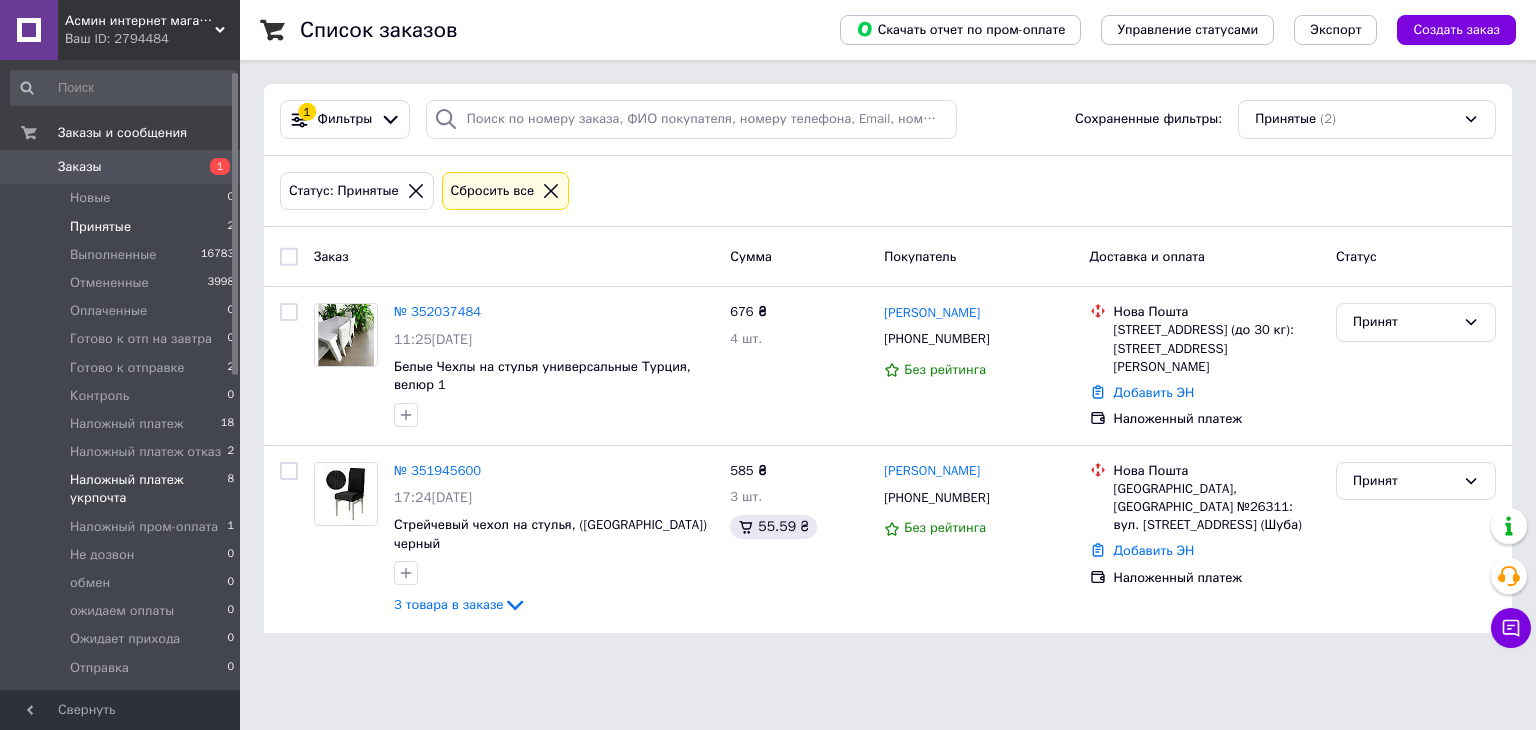 scroll, scrollTop: 100, scrollLeft: 0, axis: vertical 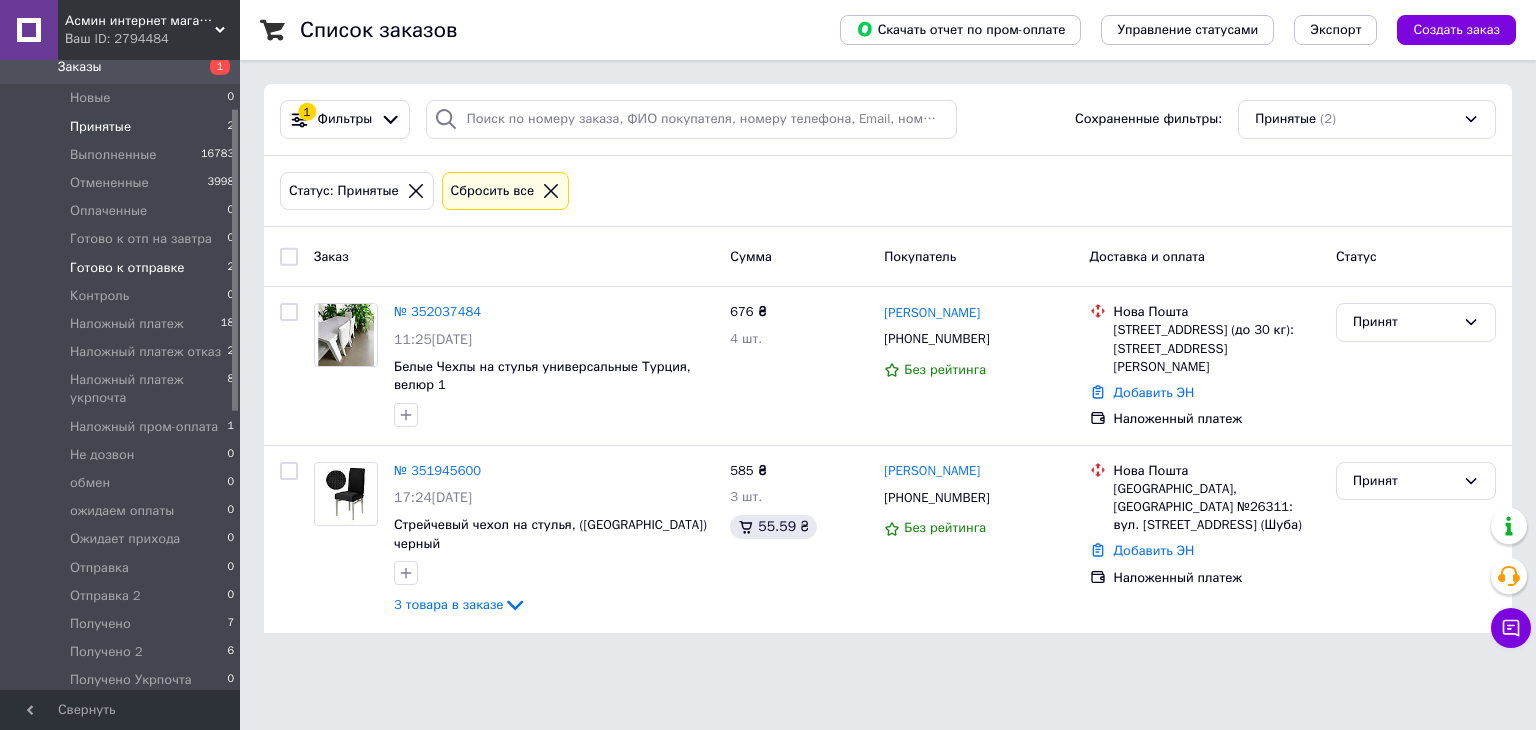 click on "Готово к отправке" at bounding box center (127, 268) 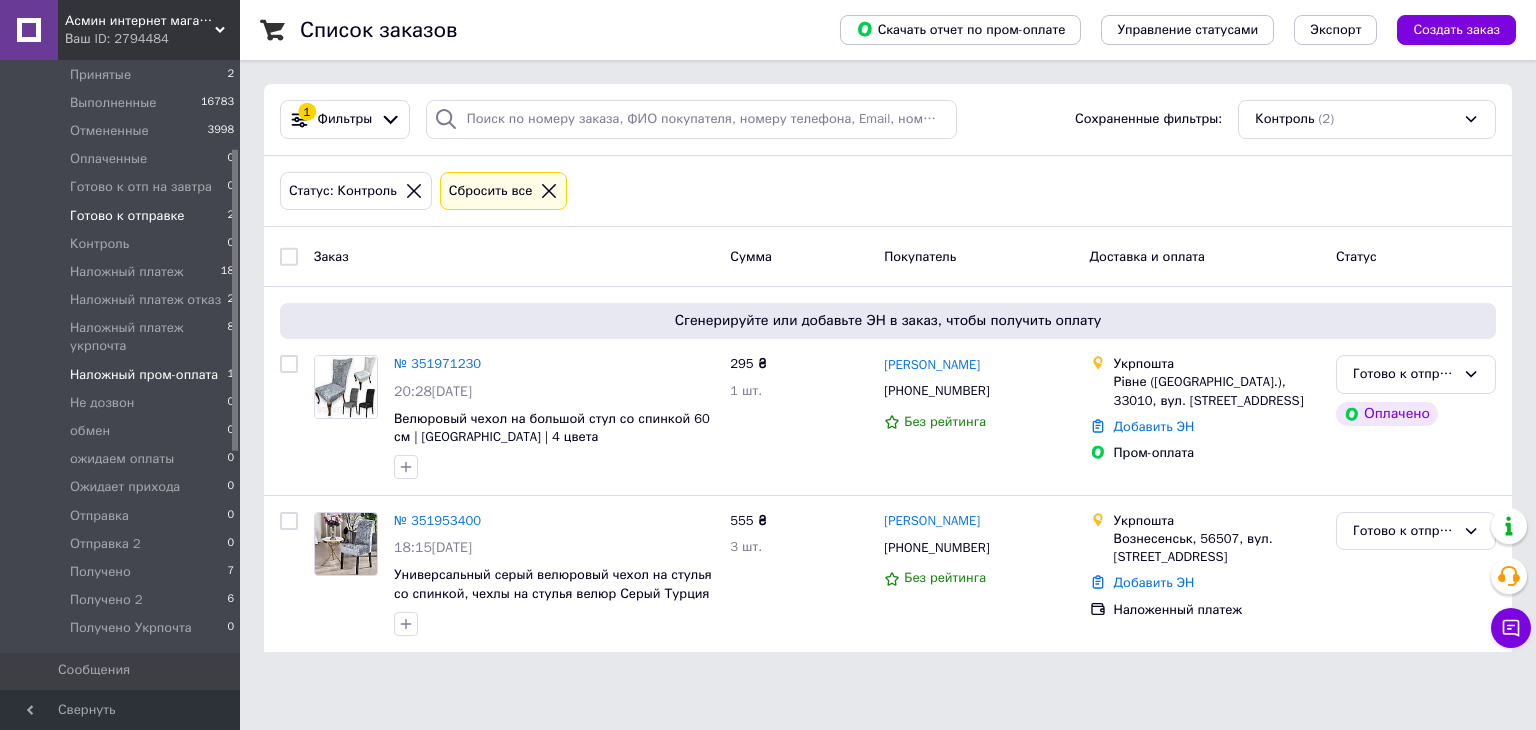 scroll, scrollTop: 0, scrollLeft: 0, axis: both 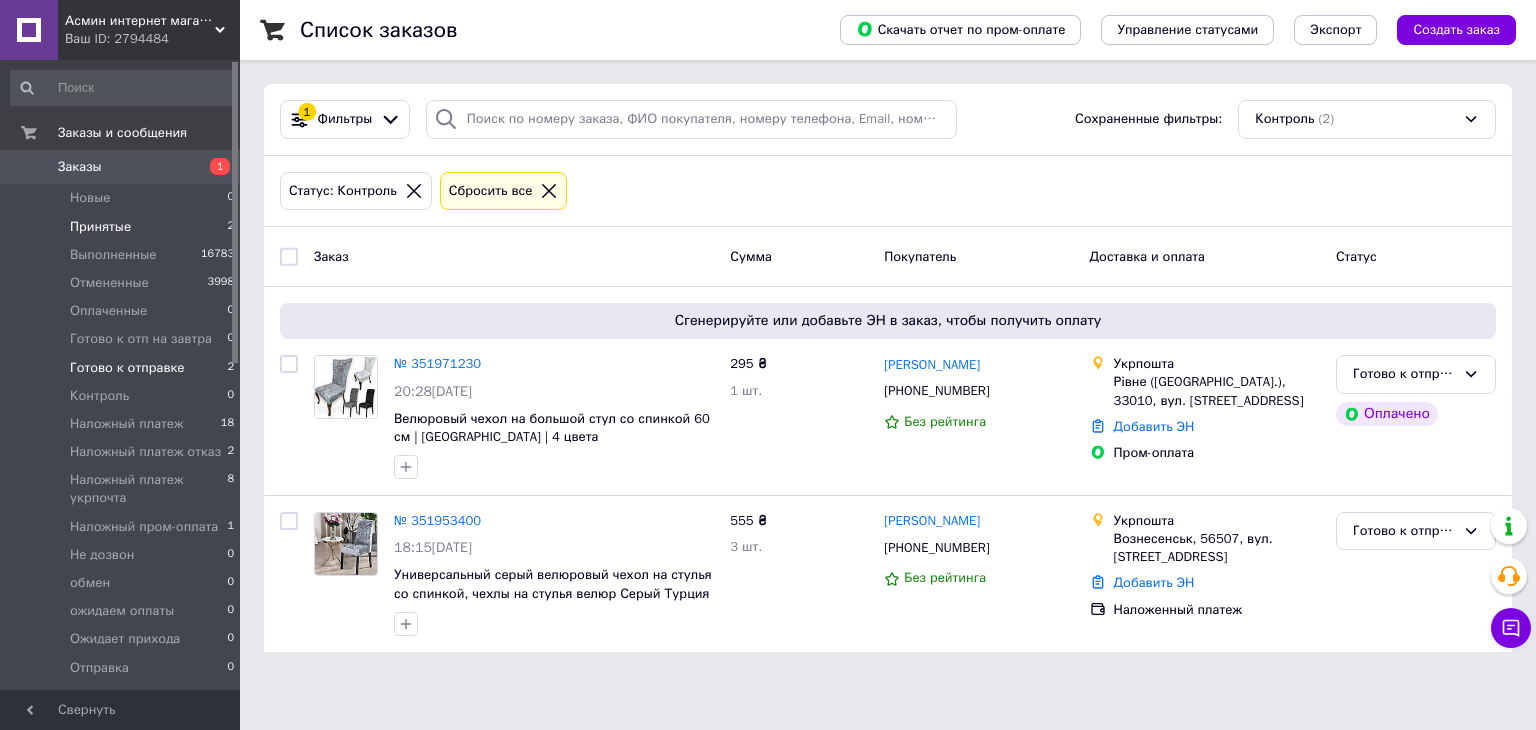 click on "Принятые" at bounding box center [100, 227] 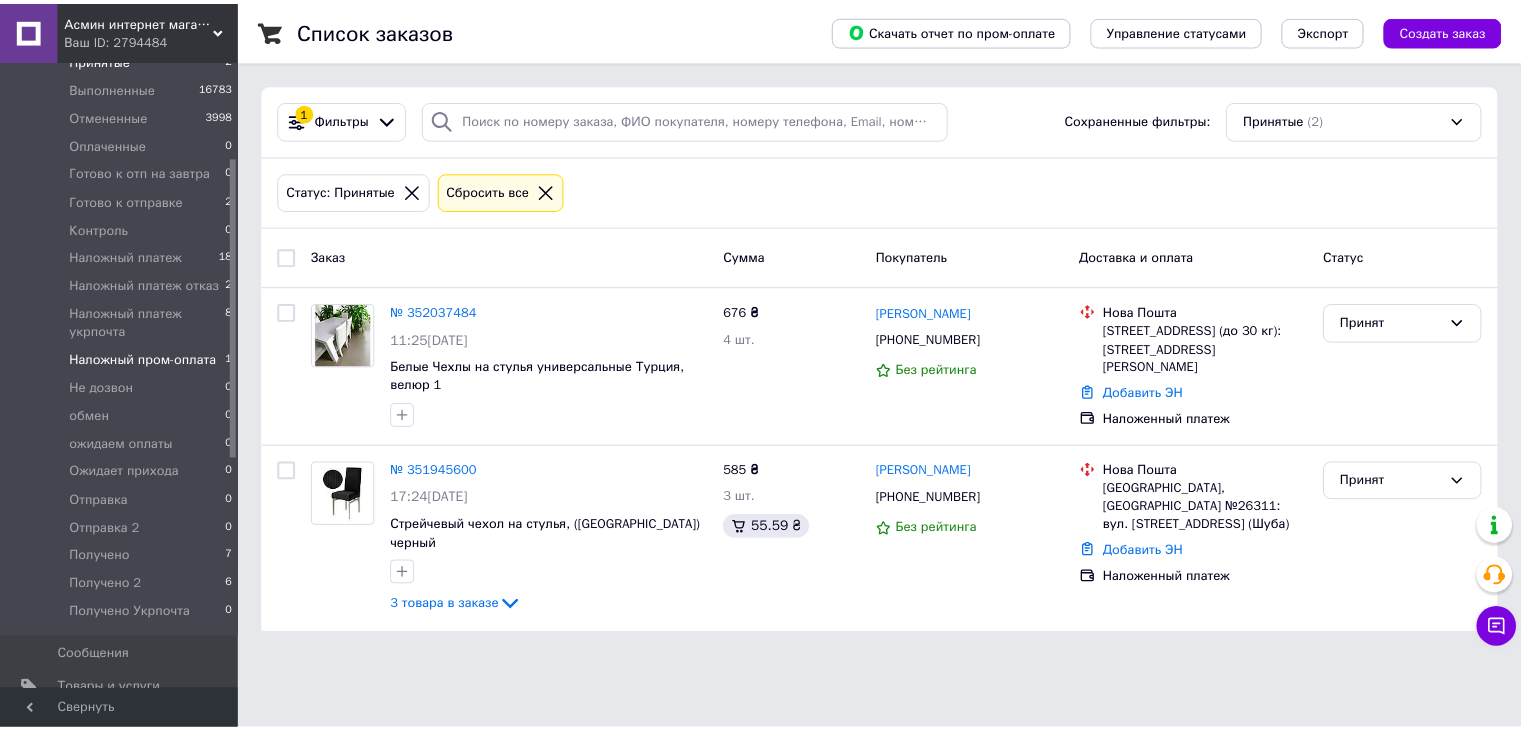 scroll, scrollTop: 200, scrollLeft: 0, axis: vertical 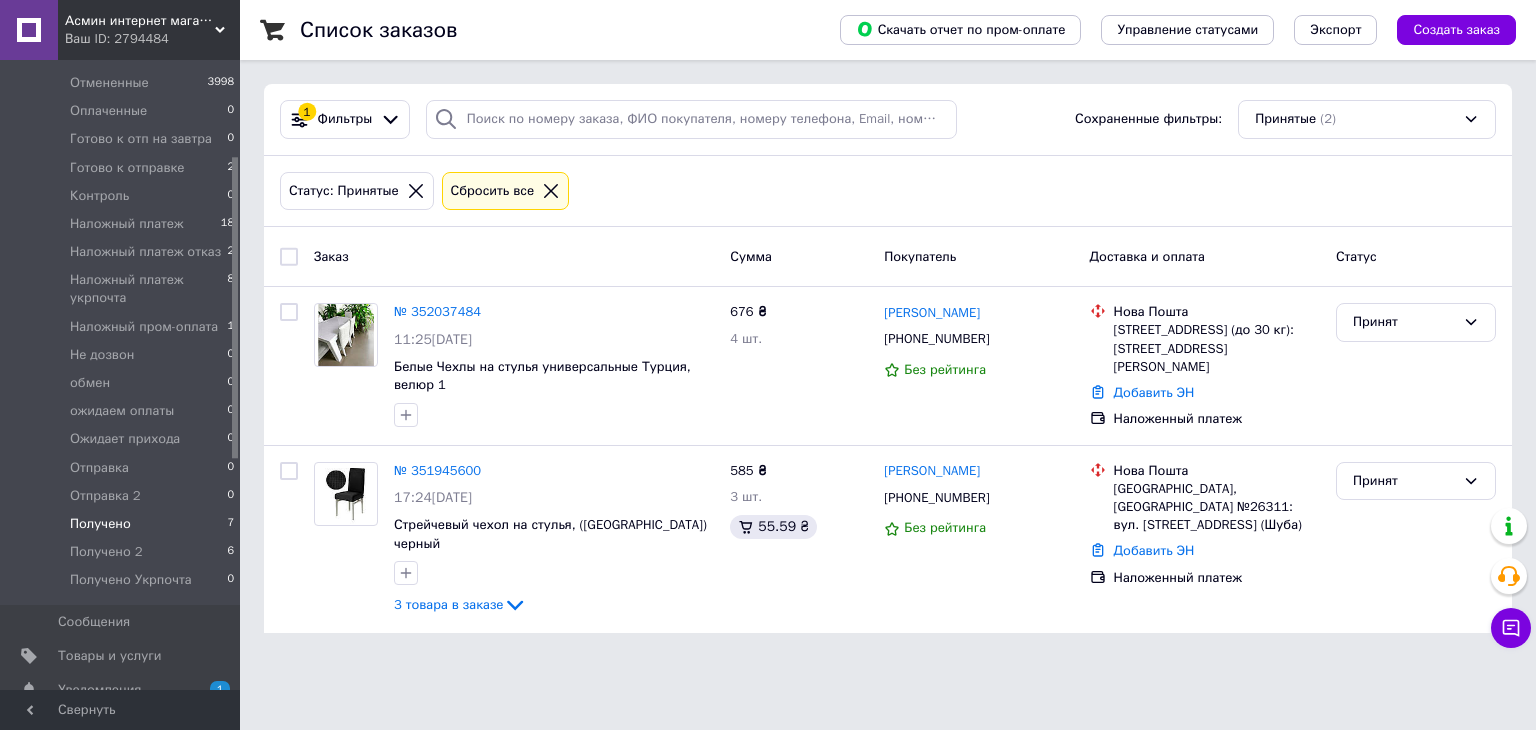 click on "Получено 7" at bounding box center (123, 524) 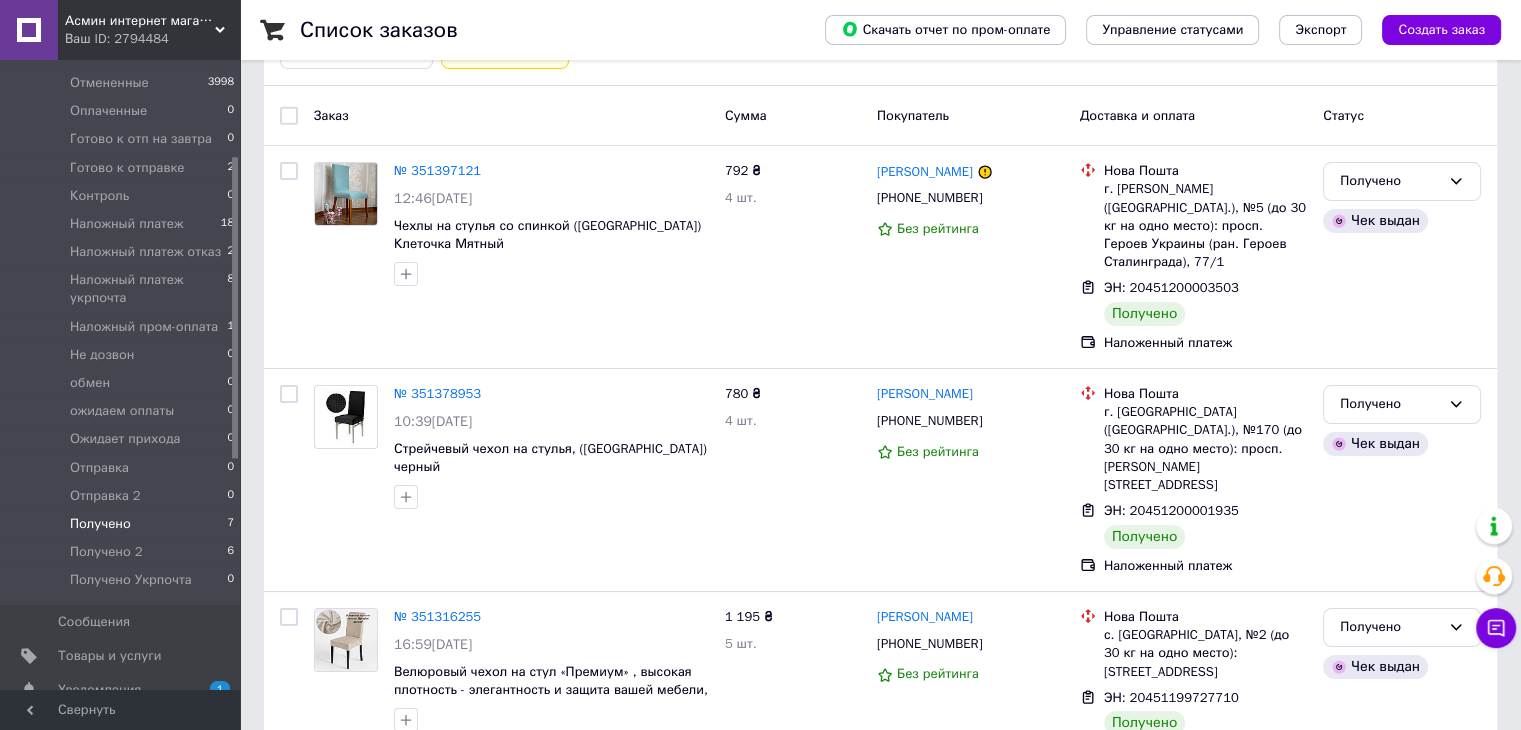 scroll, scrollTop: 52, scrollLeft: 0, axis: vertical 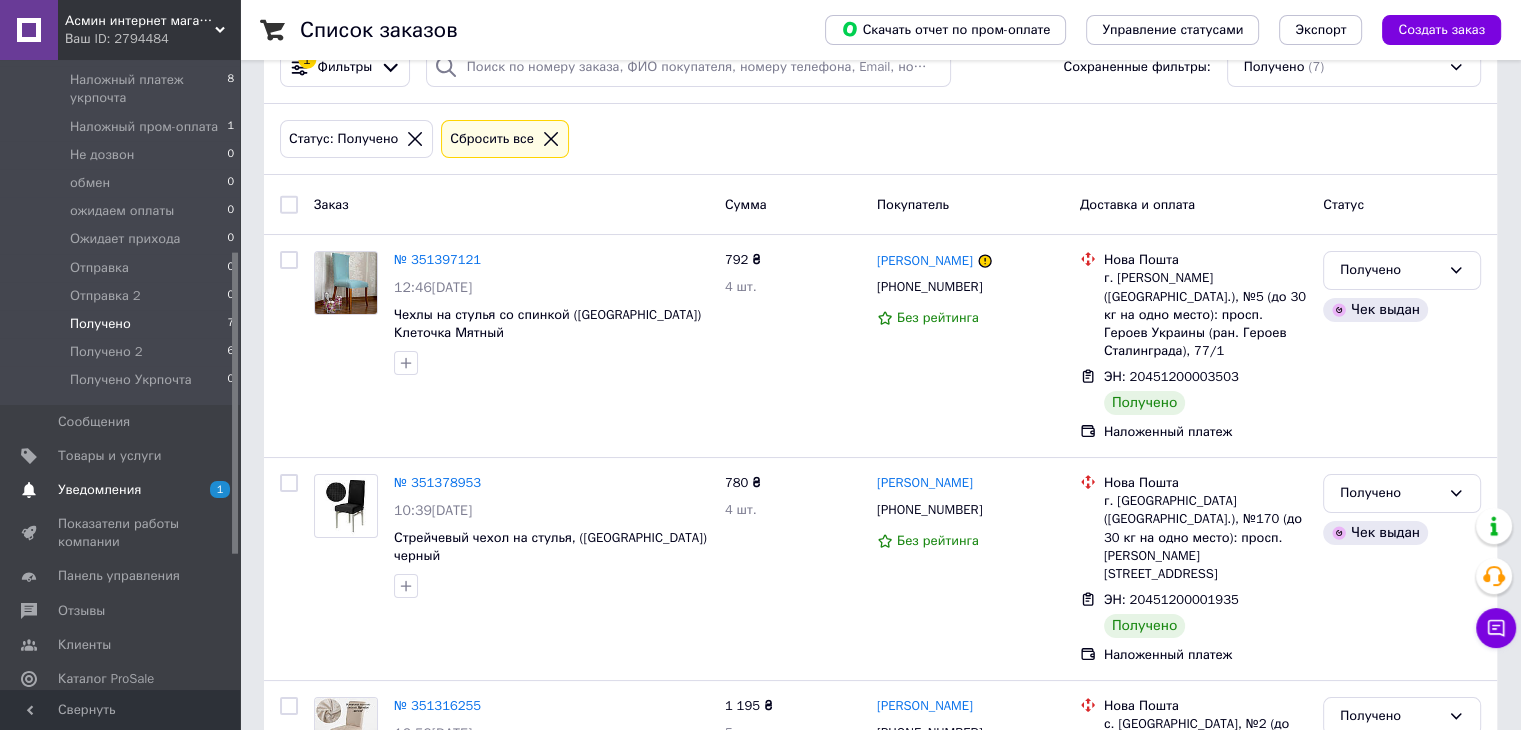 click on "Уведомления" at bounding box center [99, 490] 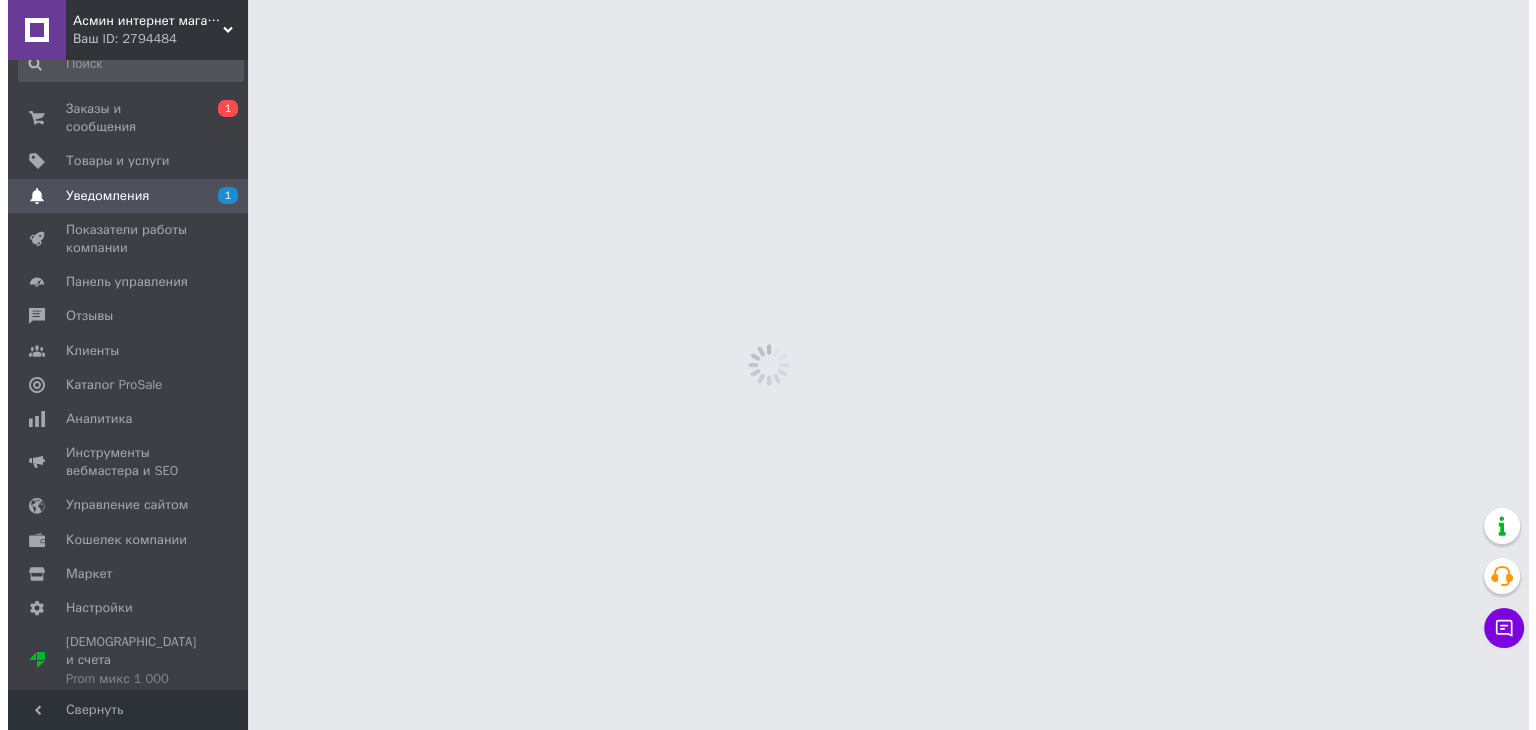 scroll, scrollTop: 0, scrollLeft: 0, axis: both 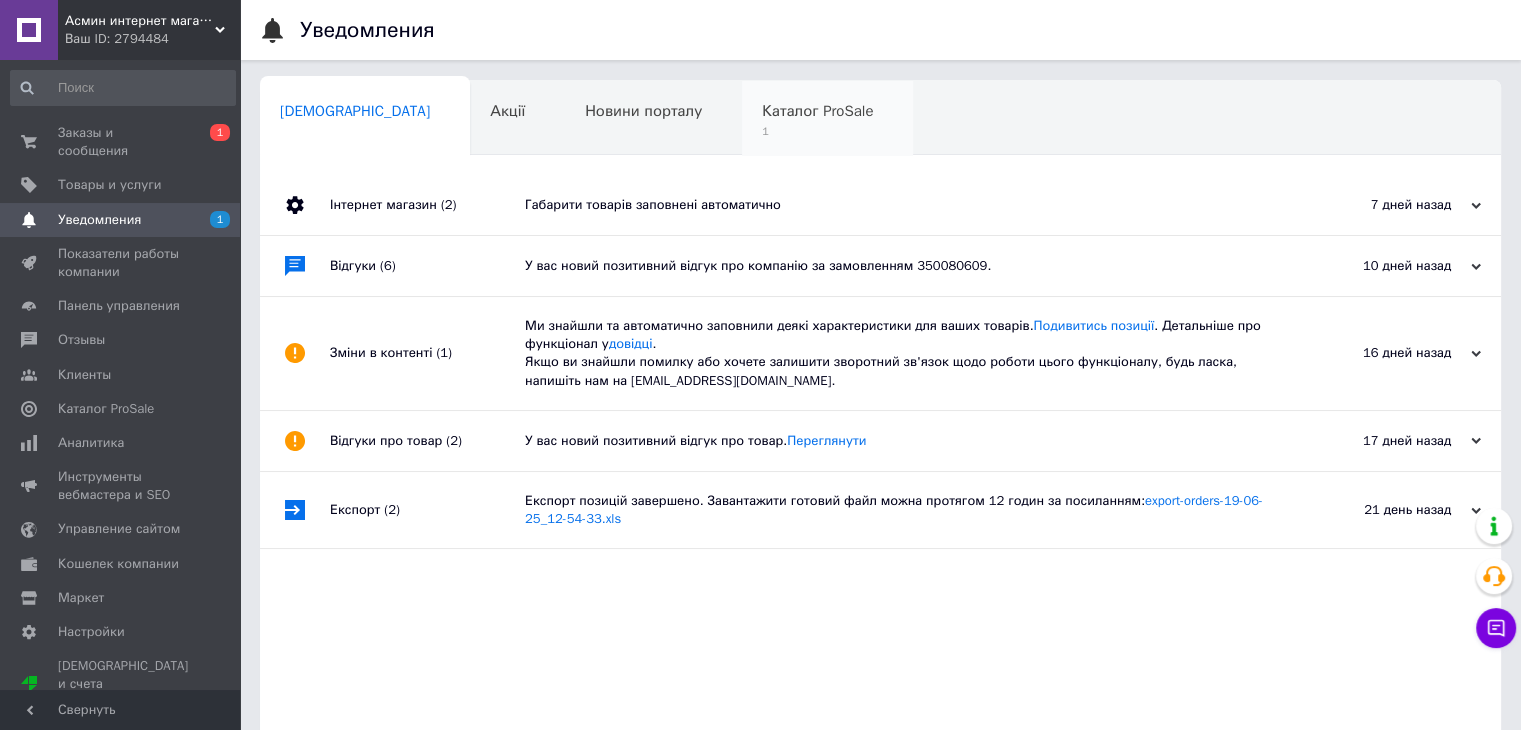 click on "Каталог ProSale" at bounding box center [817, 111] 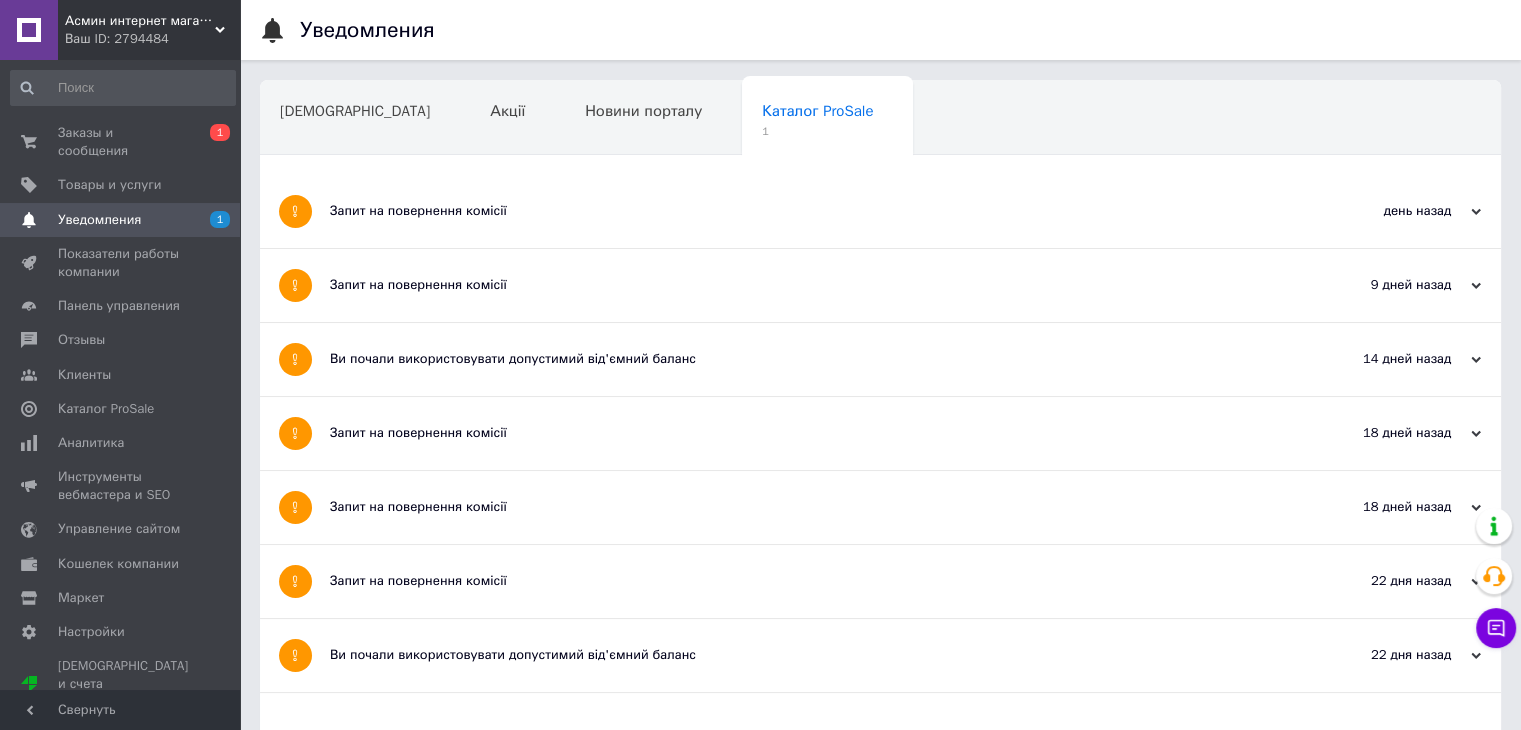 click on "Запит на повернення комісії" at bounding box center (805, 211) 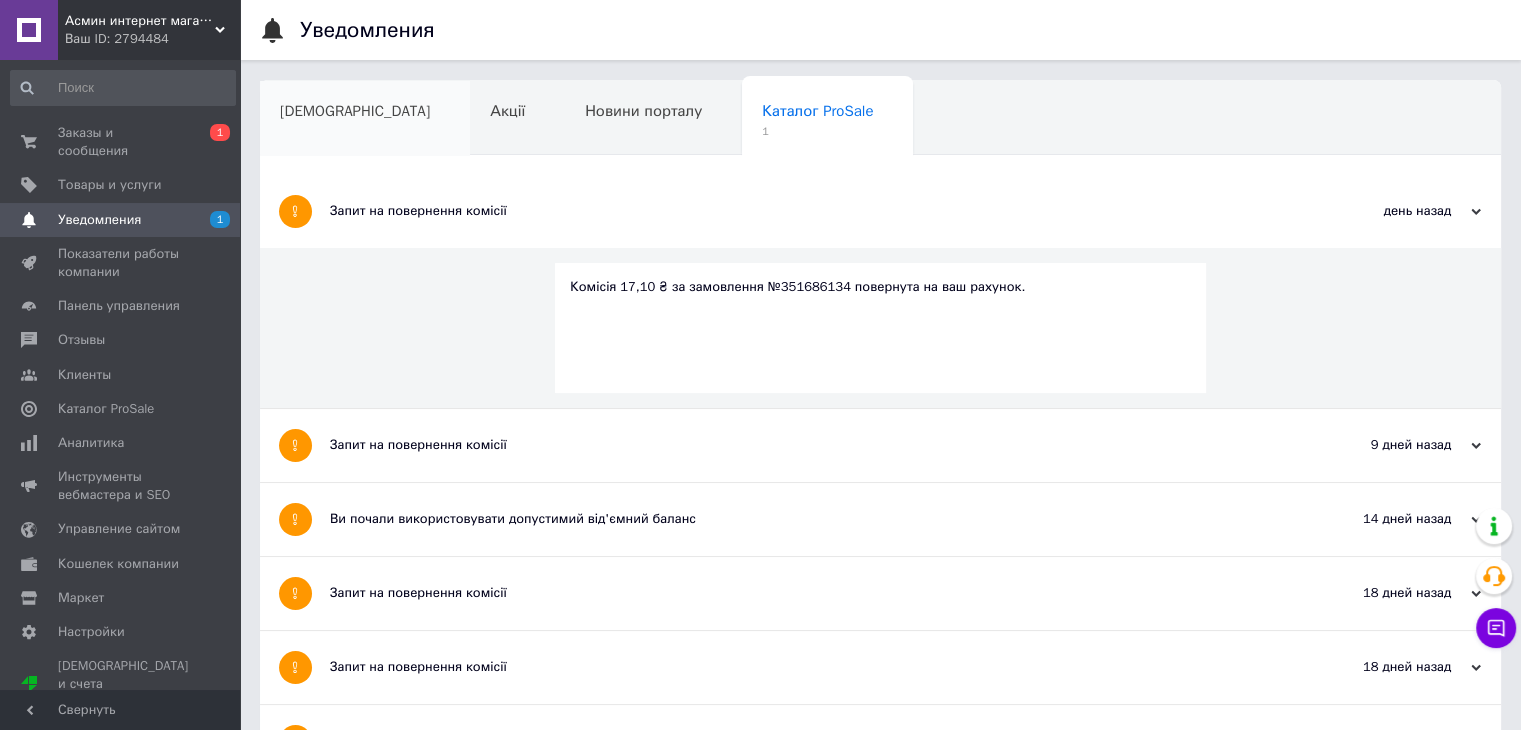 click on "Сповіщення" at bounding box center [355, 111] 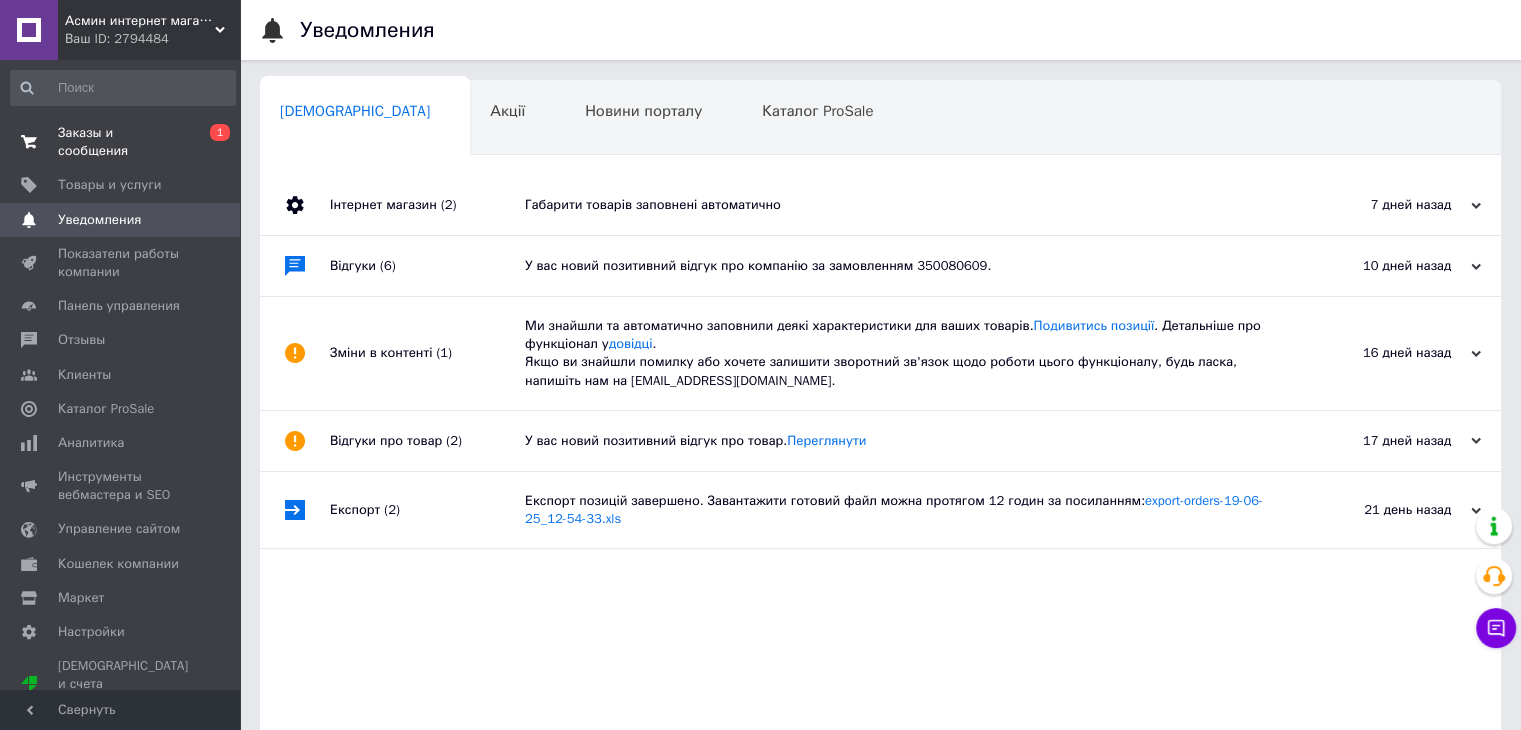 click on "Заказы и сообщения" at bounding box center (121, 142) 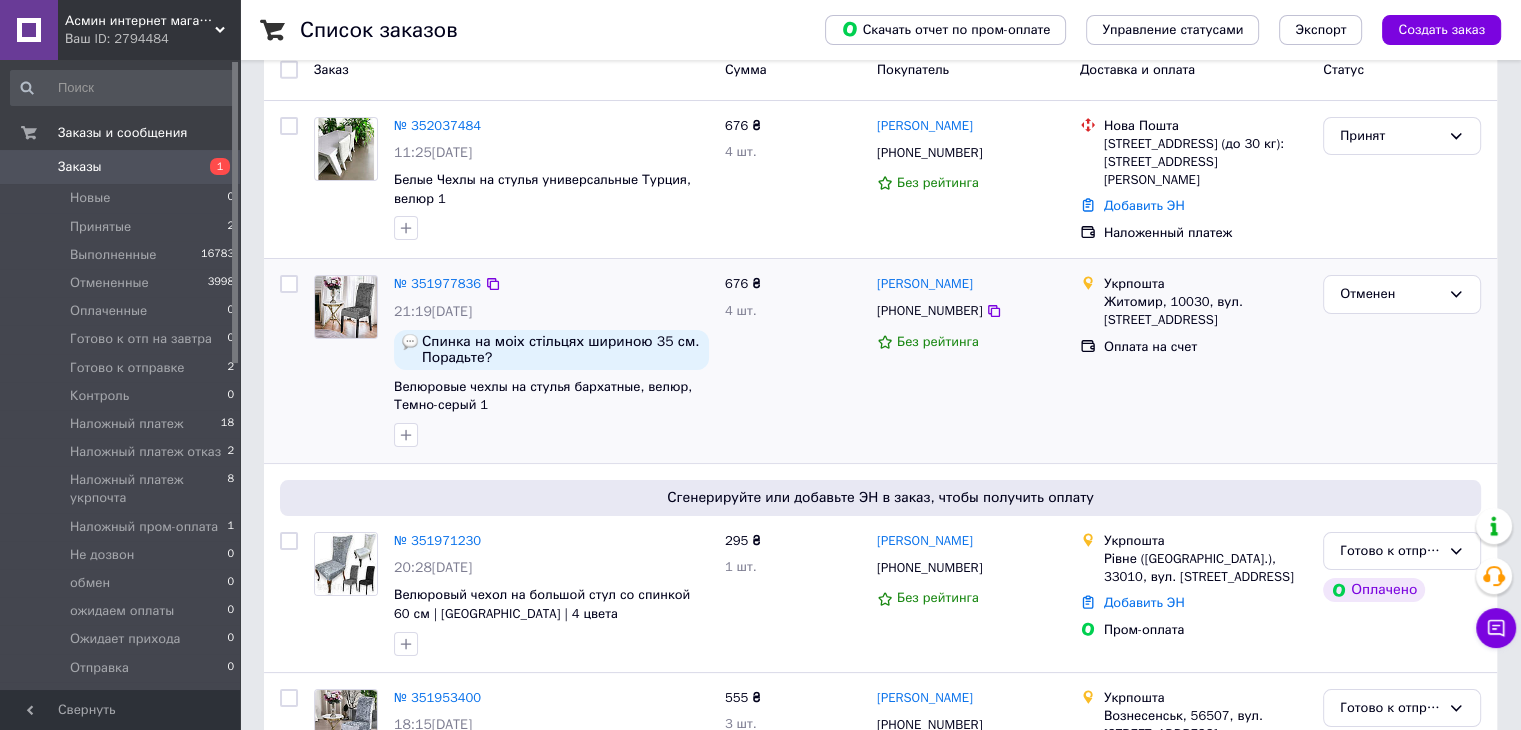 scroll, scrollTop: 300, scrollLeft: 0, axis: vertical 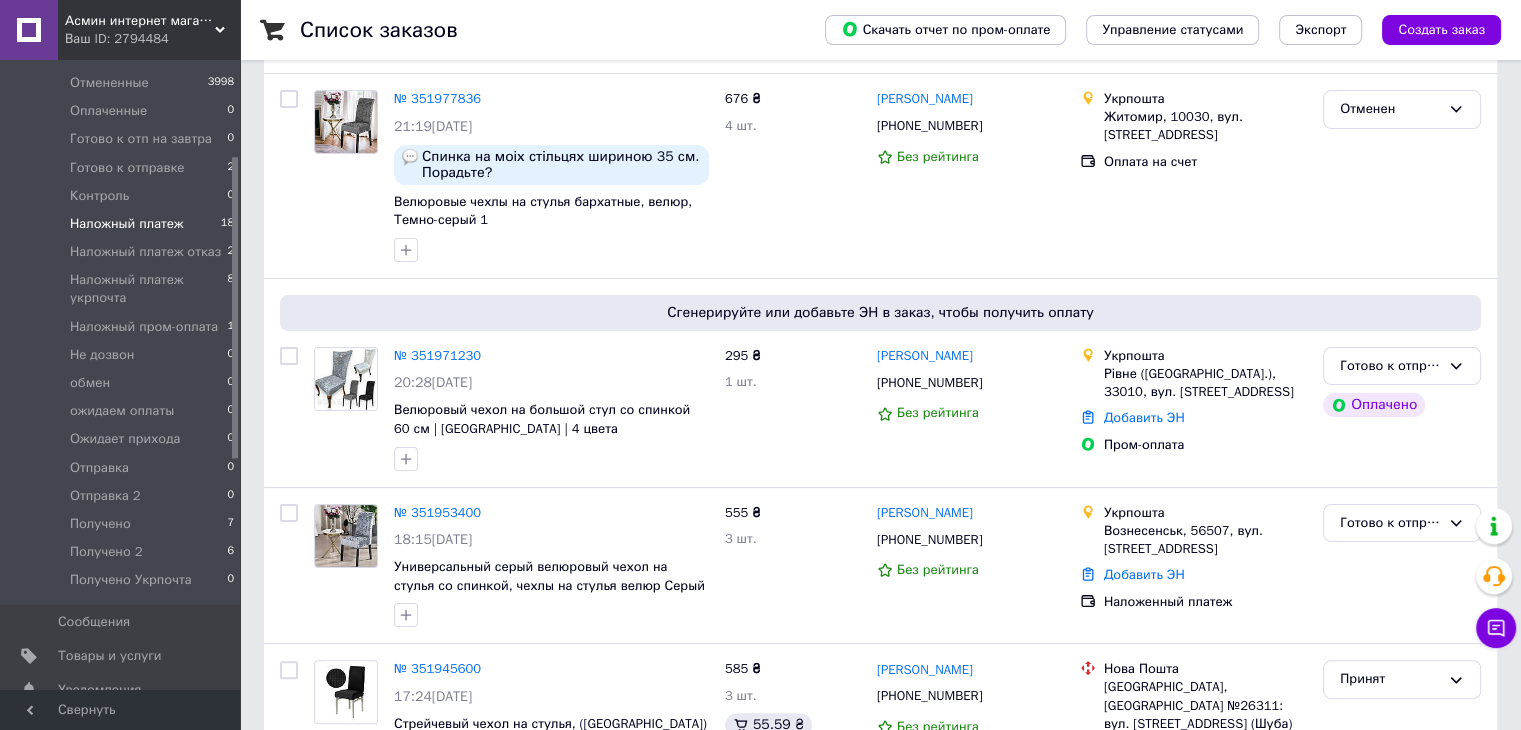 click on "Наложный платеж 18" at bounding box center (123, 224) 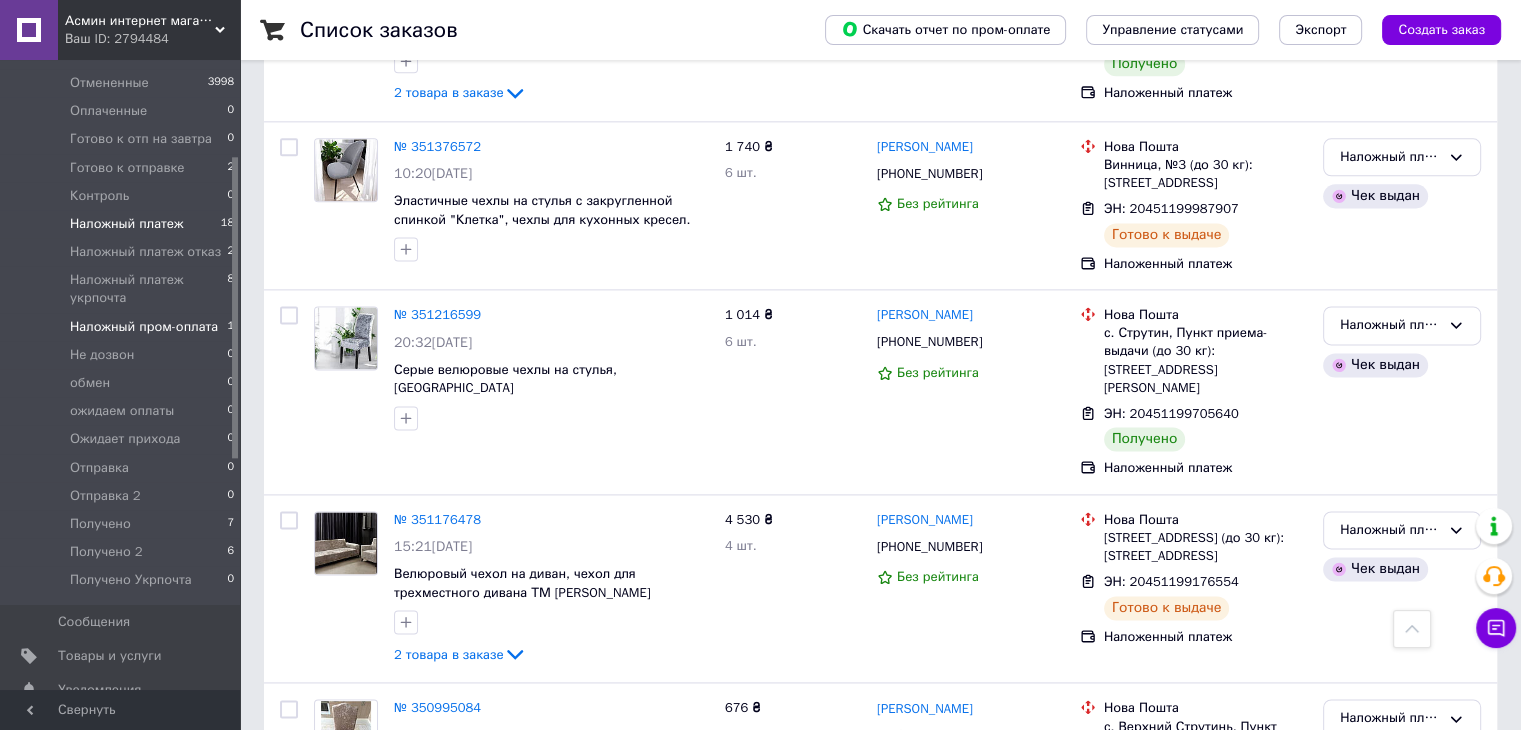 scroll, scrollTop: 2420, scrollLeft: 0, axis: vertical 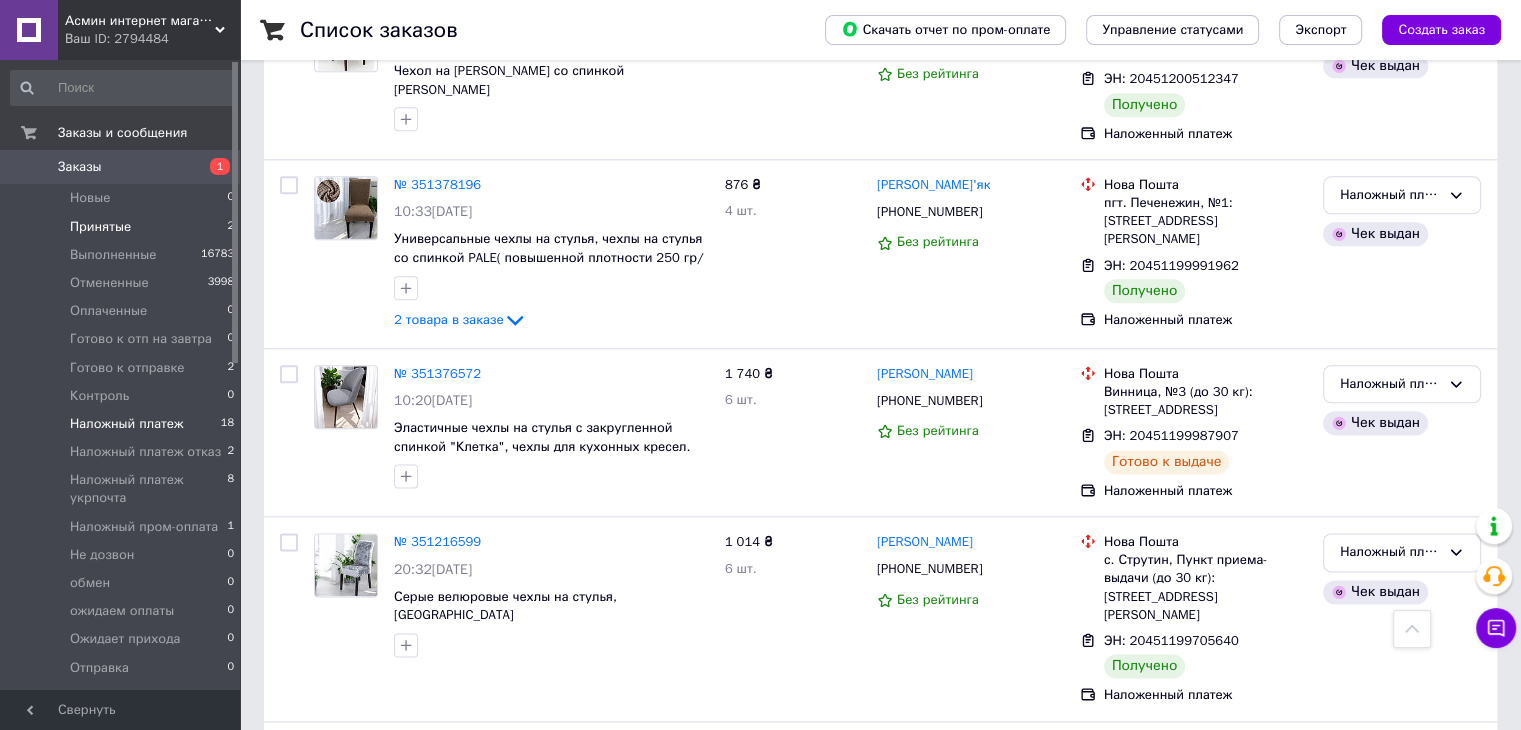 click on "Принятые" at bounding box center [100, 227] 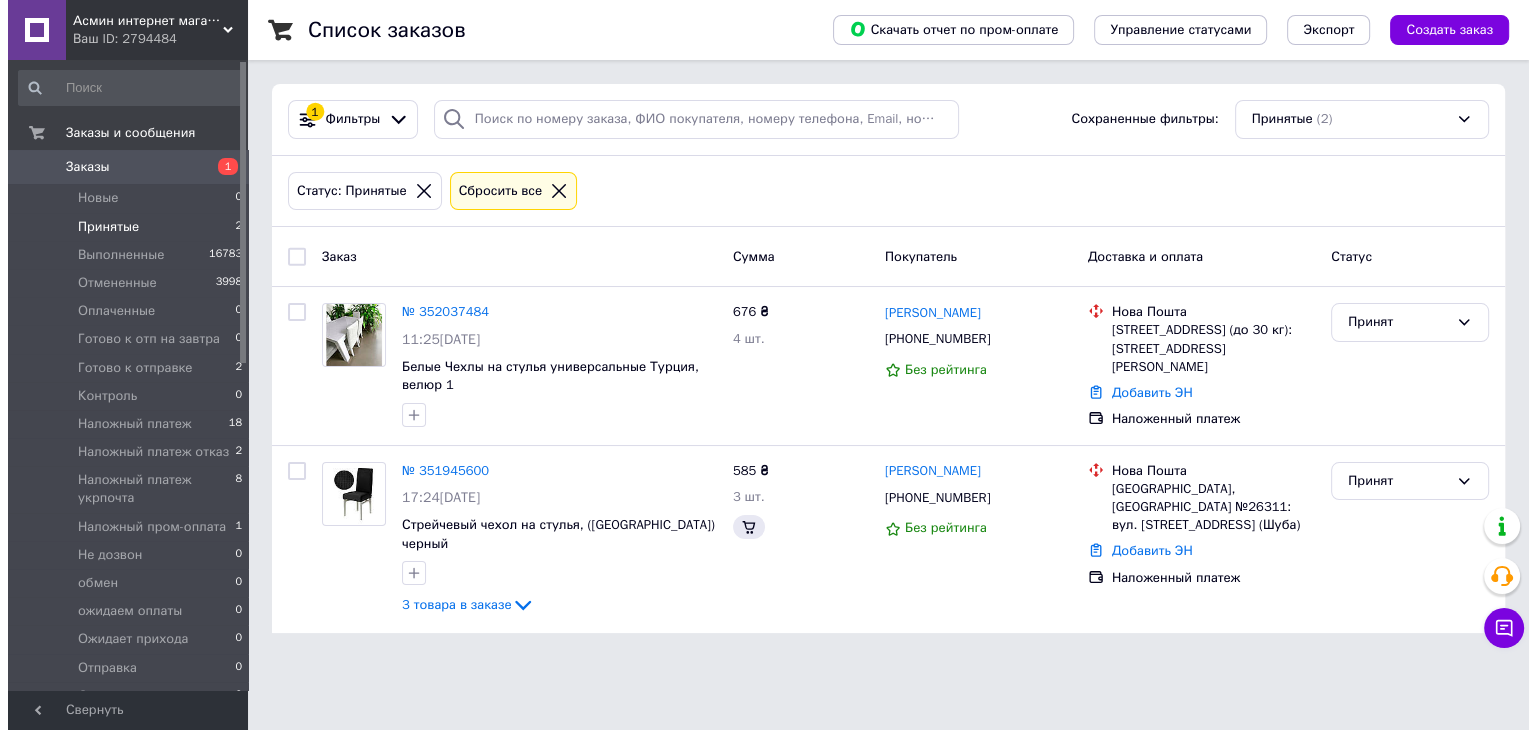 scroll, scrollTop: 0, scrollLeft: 0, axis: both 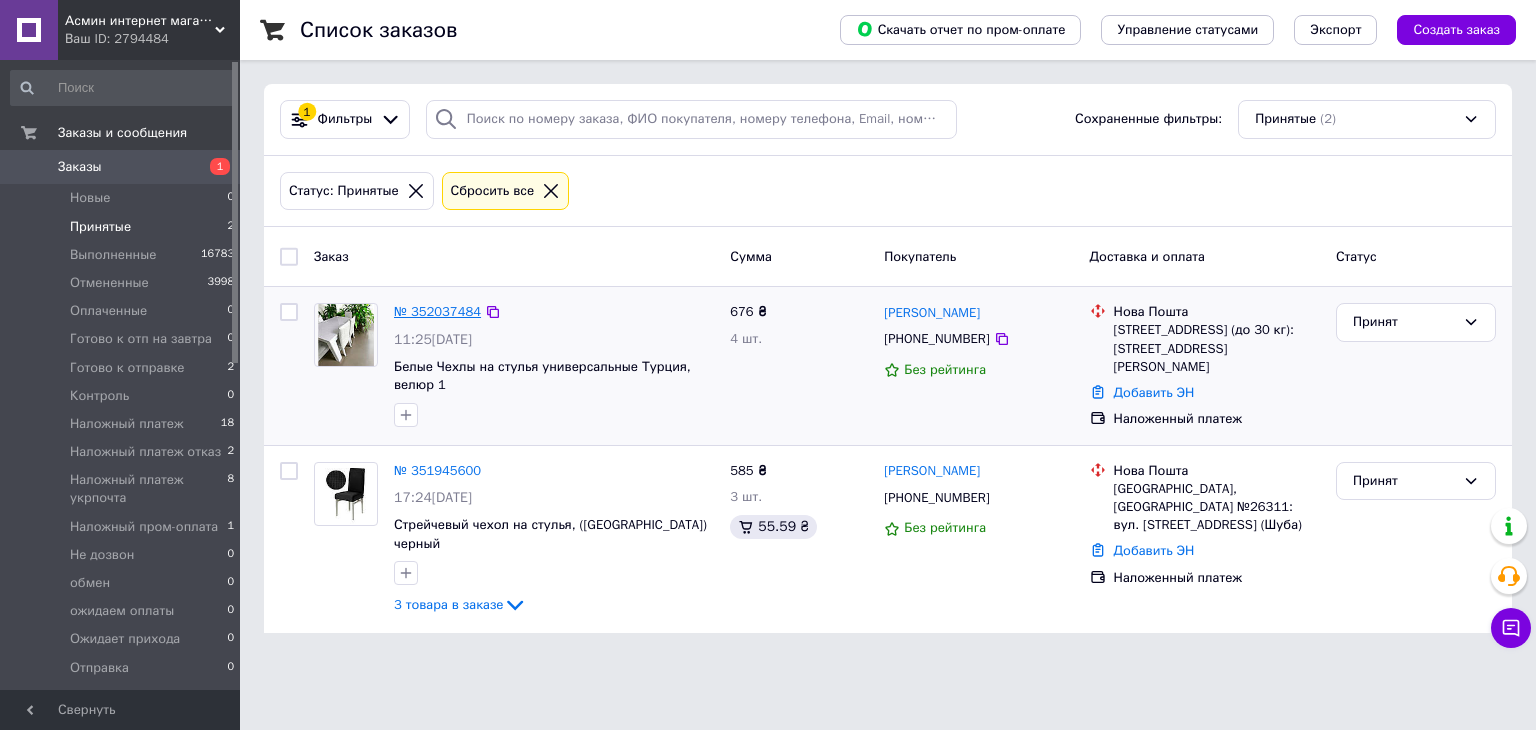 click on "№ 352037484" at bounding box center (437, 311) 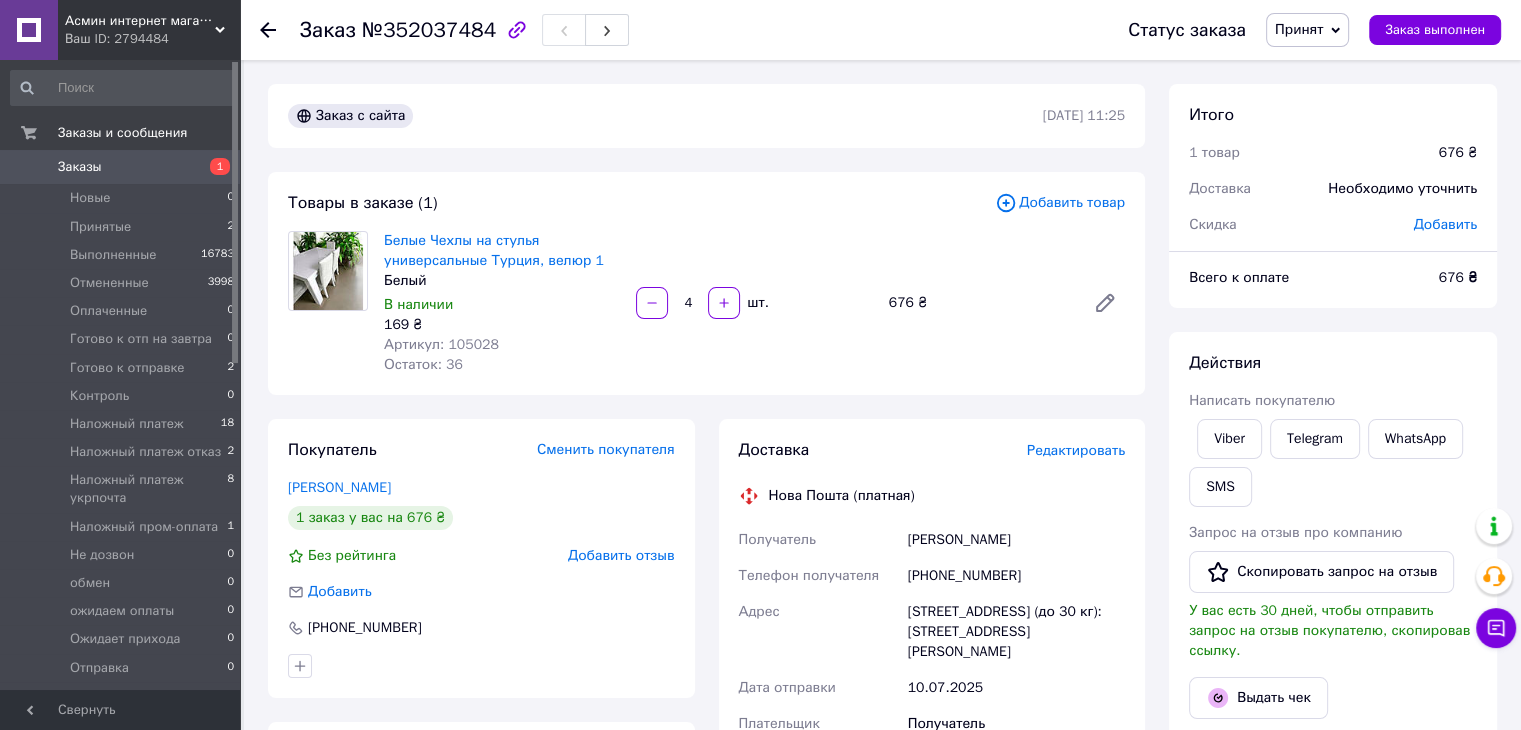 click on "Добавить товар" at bounding box center (1060, 203) 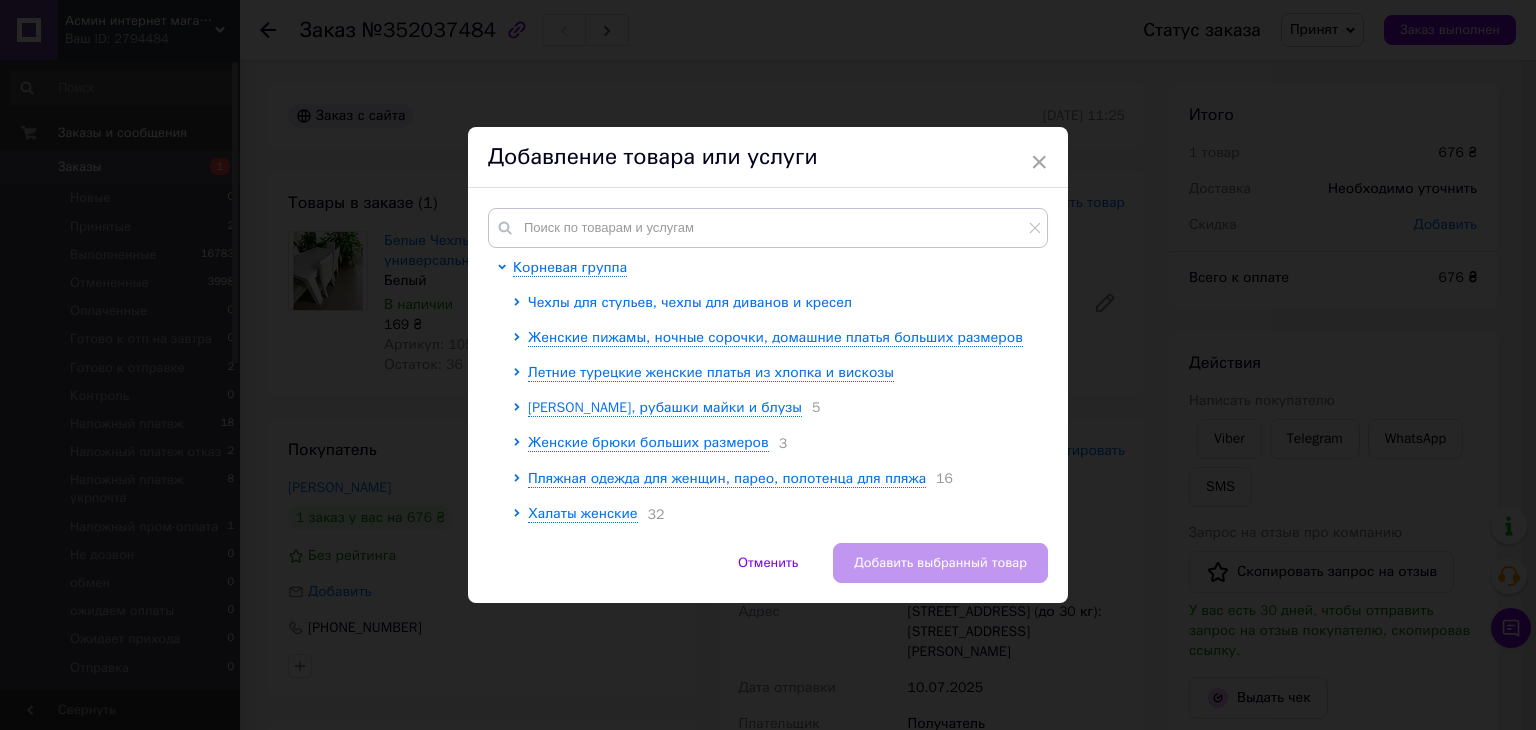 click 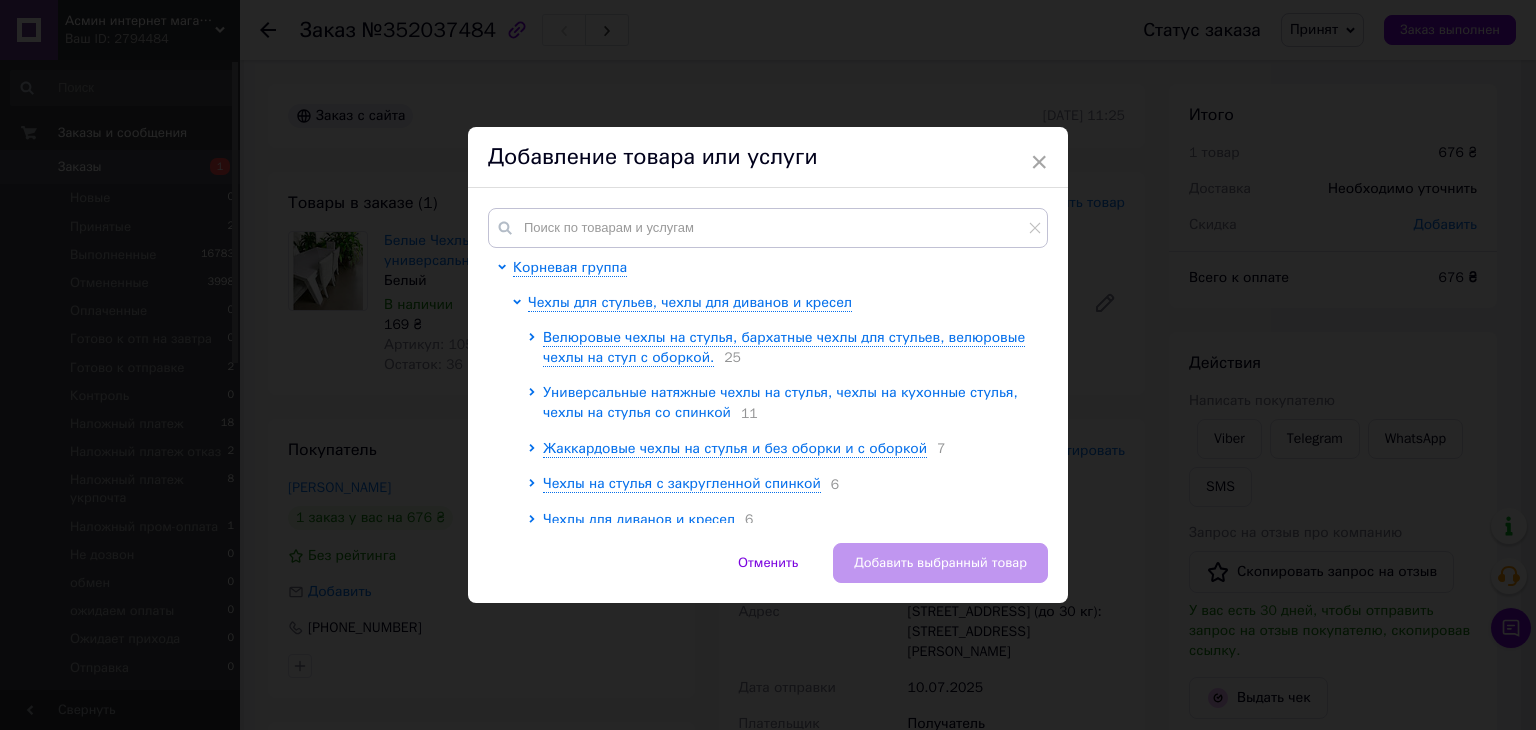 click 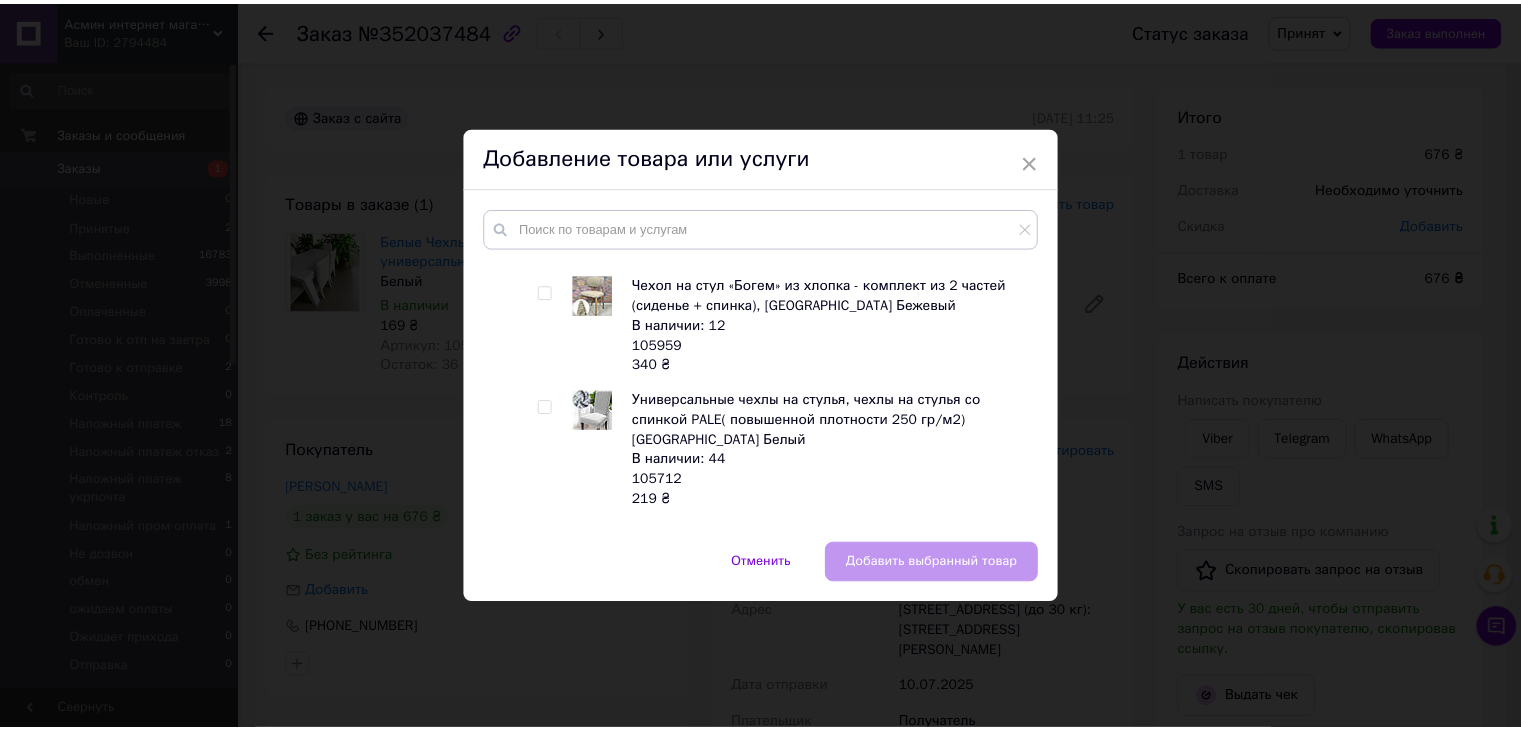 scroll, scrollTop: 1200, scrollLeft: 0, axis: vertical 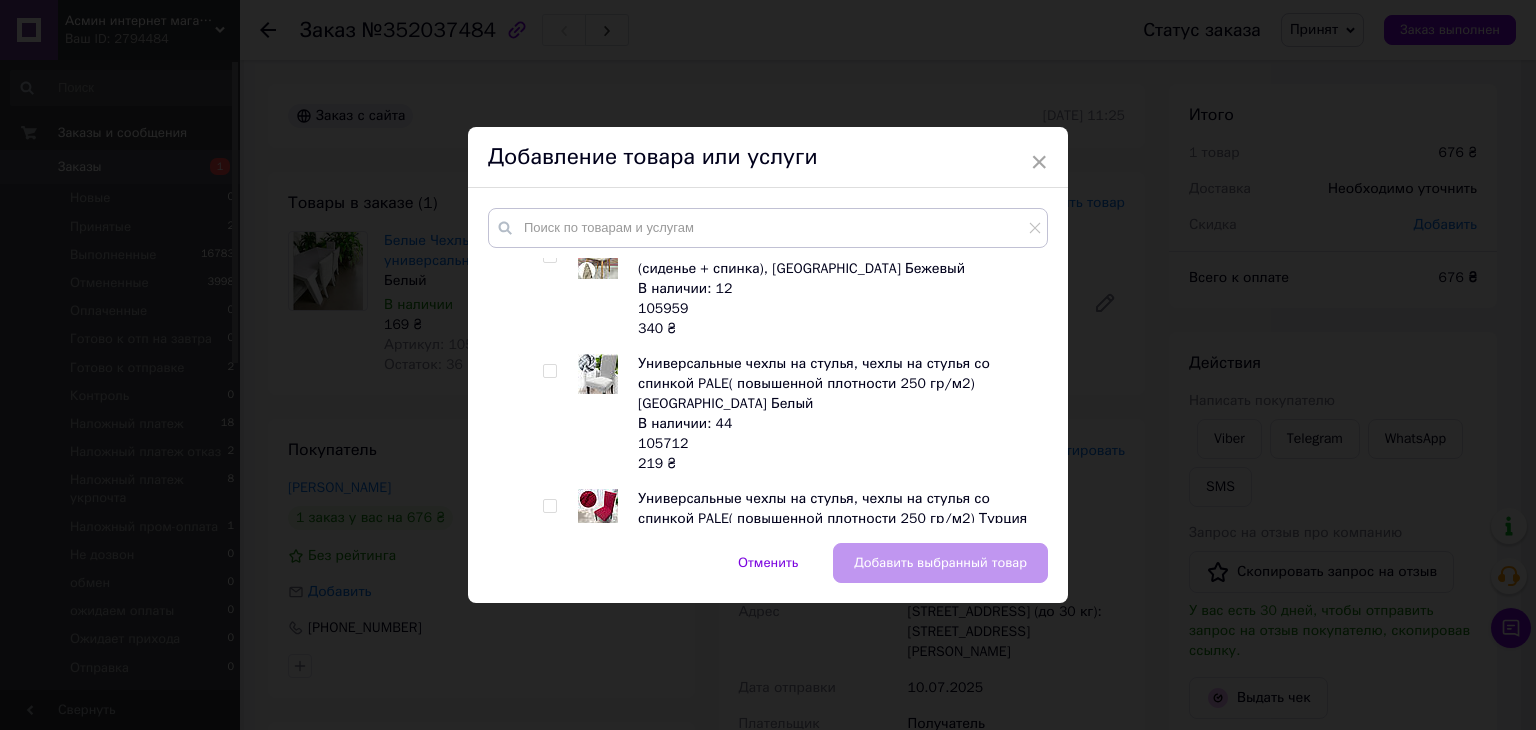 click at bounding box center [549, 371] 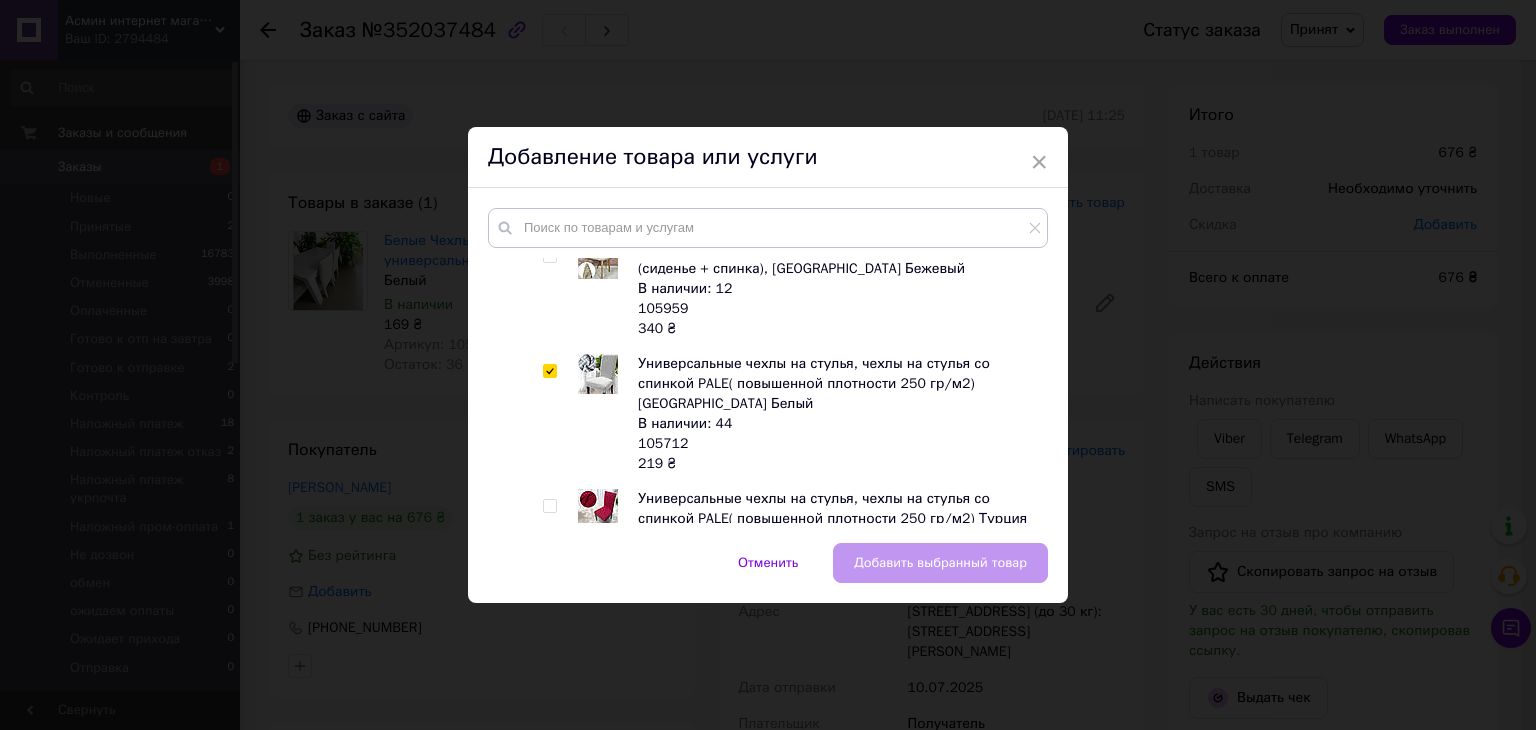 checkbox on "true" 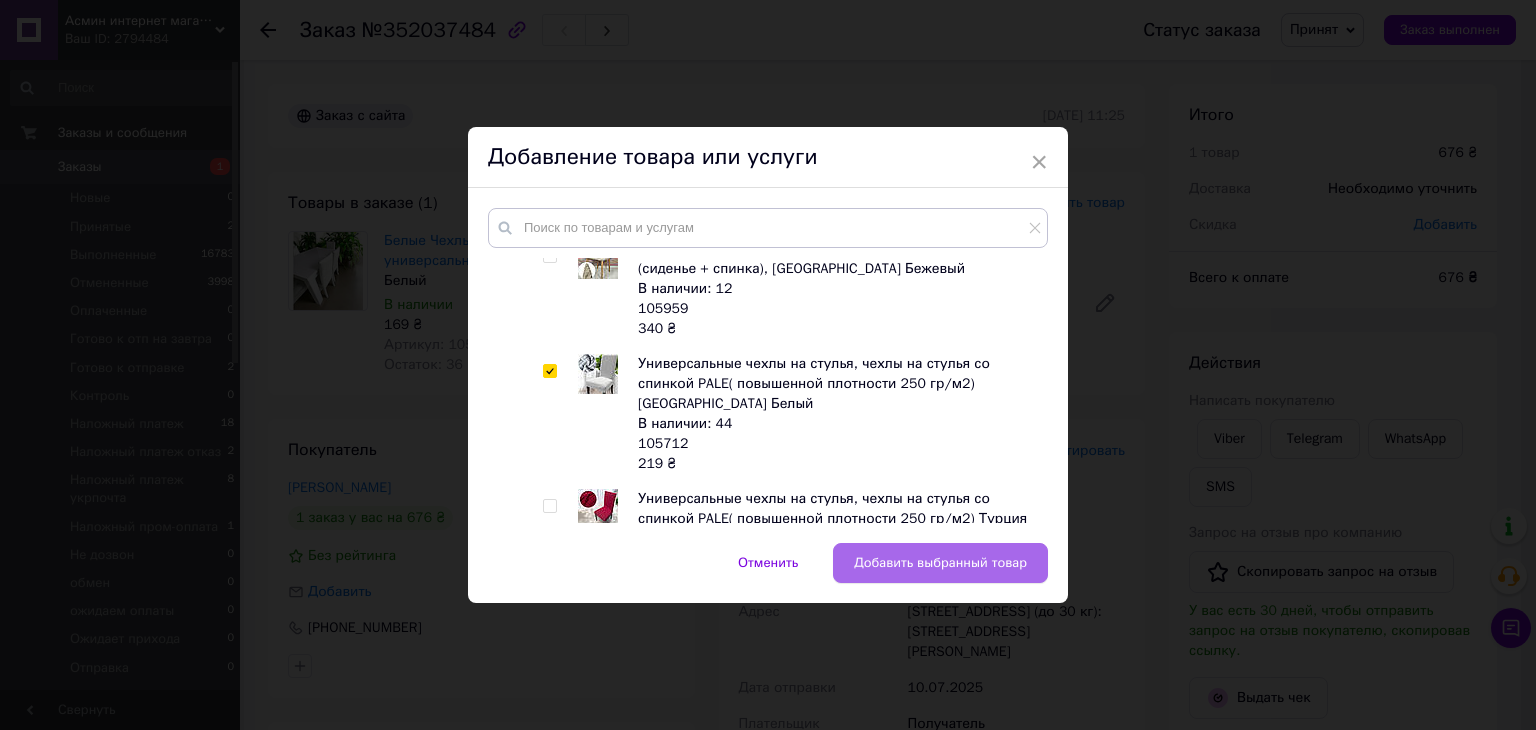 click on "Добавить выбранный товар" at bounding box center (940, 563) 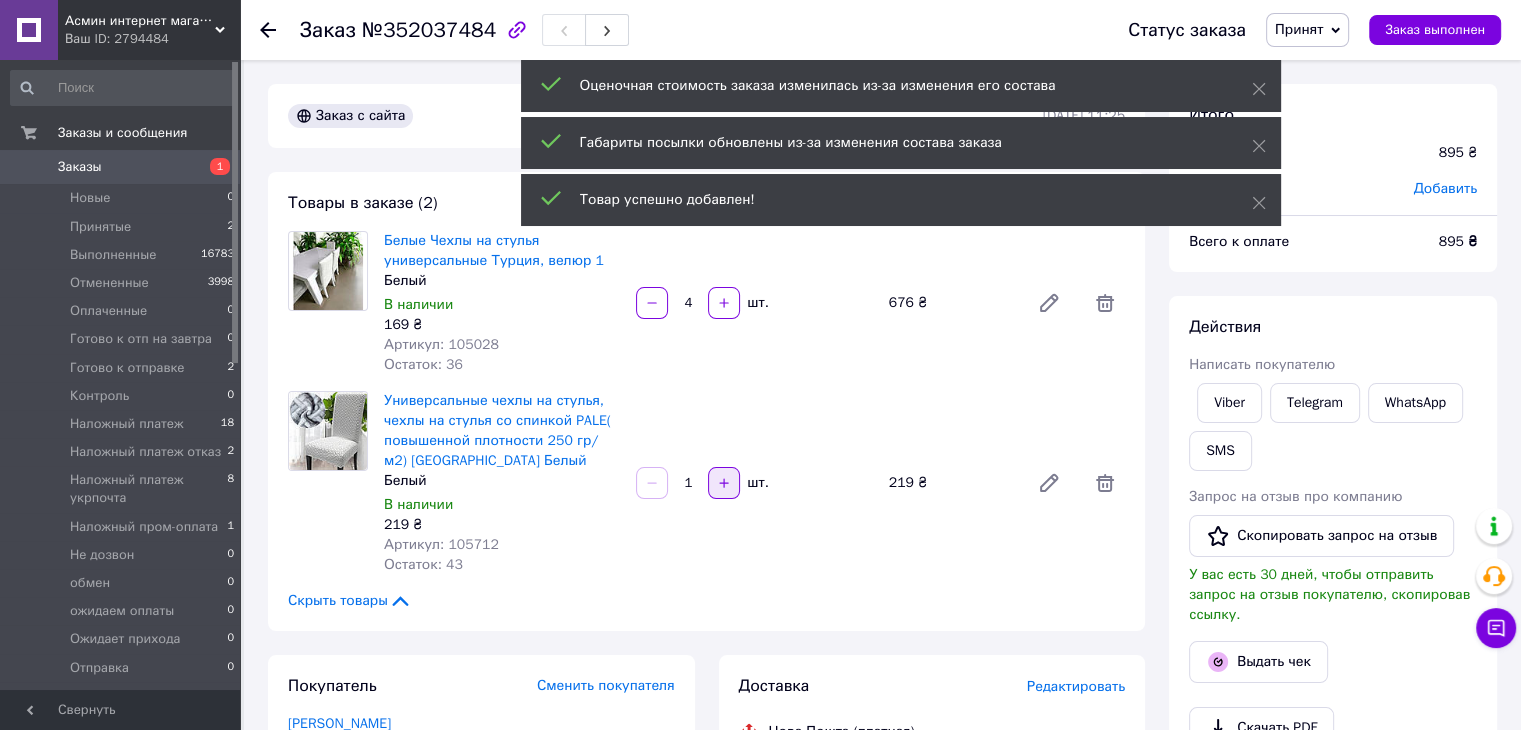 click at bounding box center [724, 483] 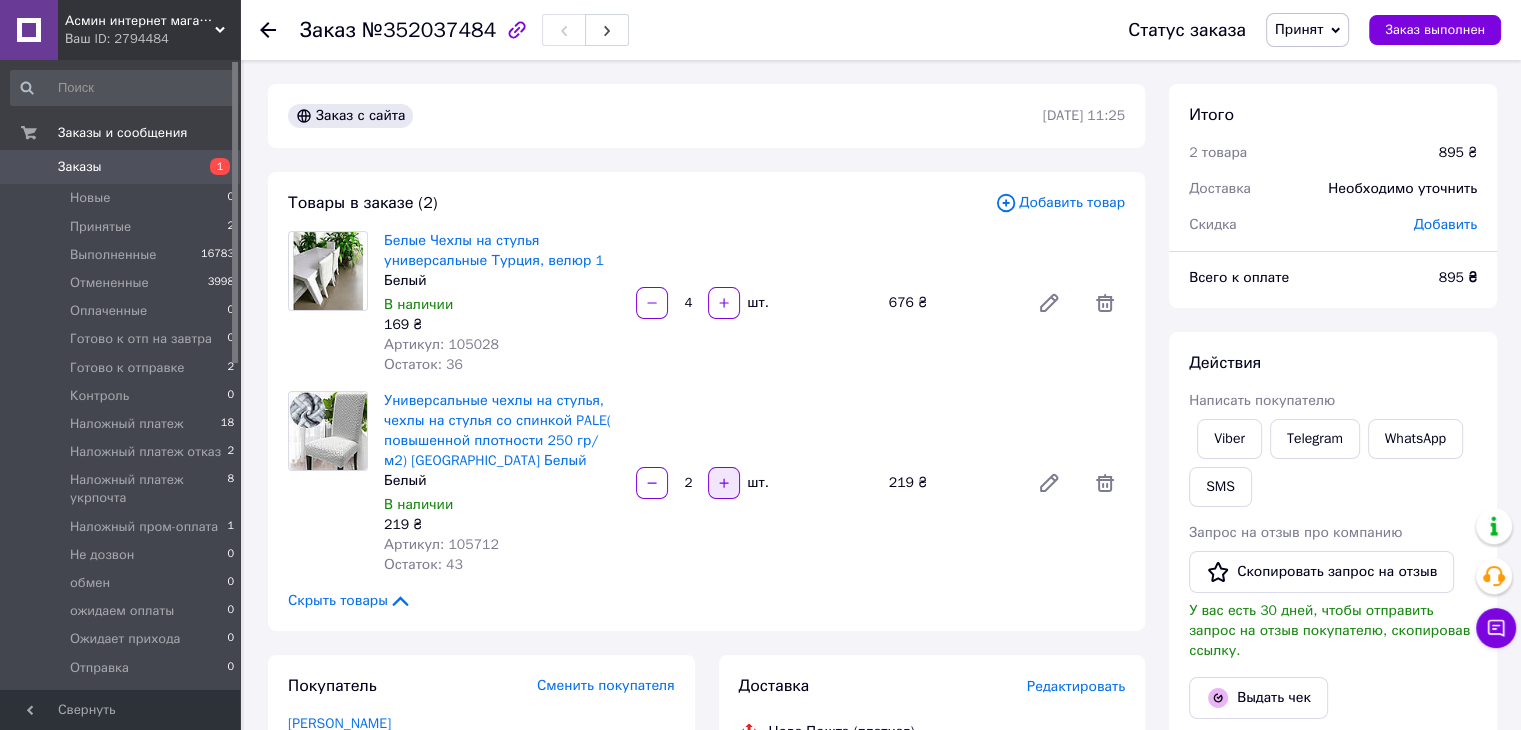 click at bounding box center (724, 483) 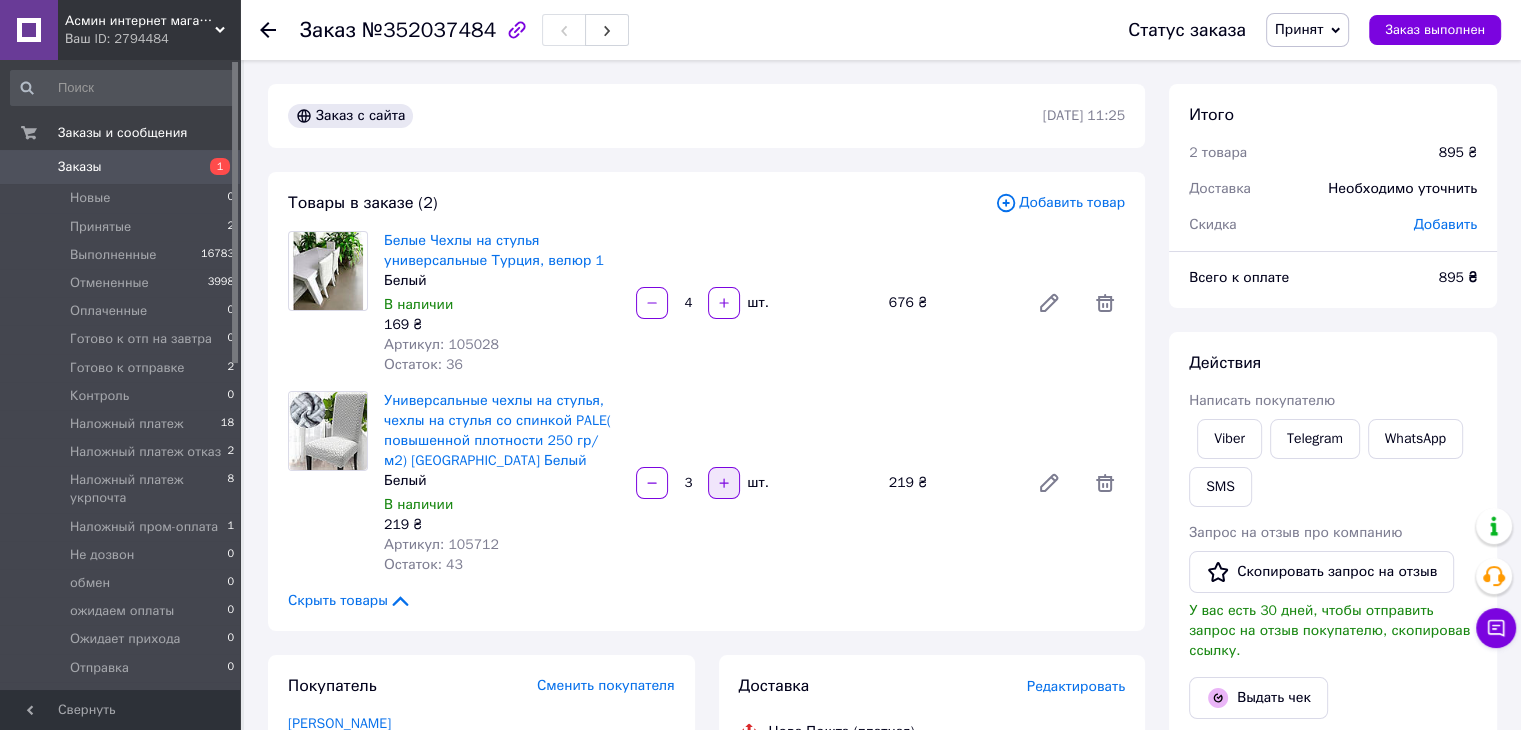 click at bounding box center [724, 483] 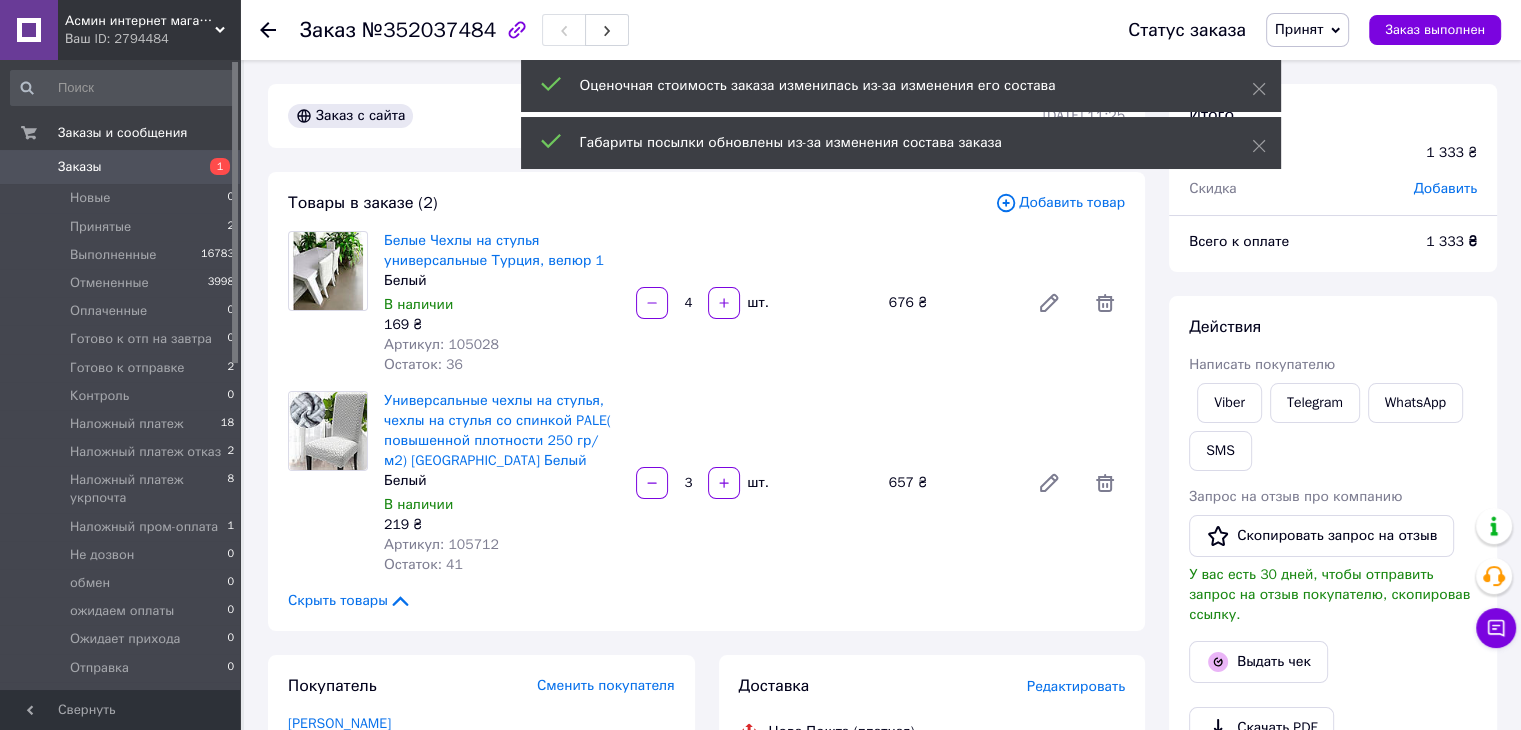 click at bounding box center [724, 483] 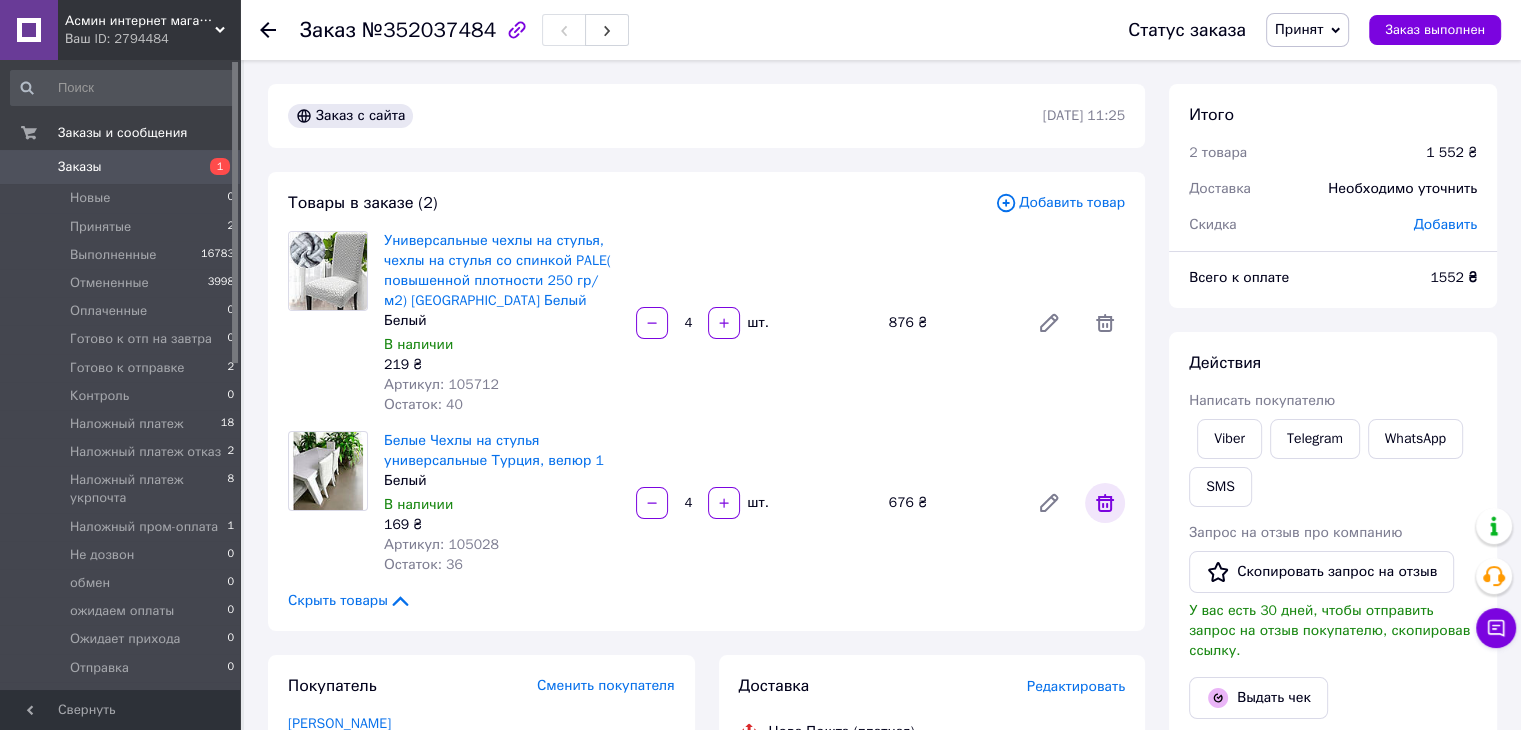 click 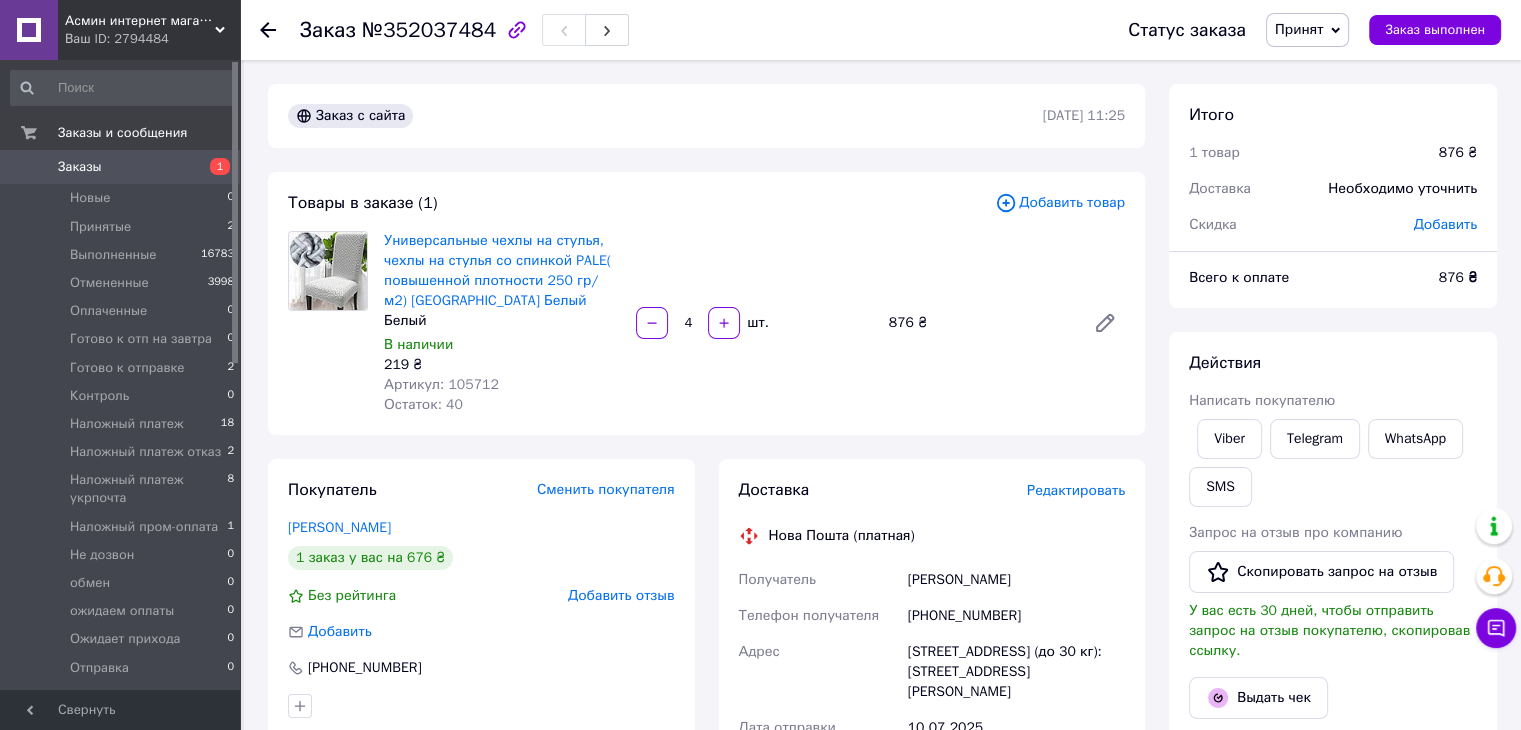 click on "Принят" at bounding box center (1307, 30) 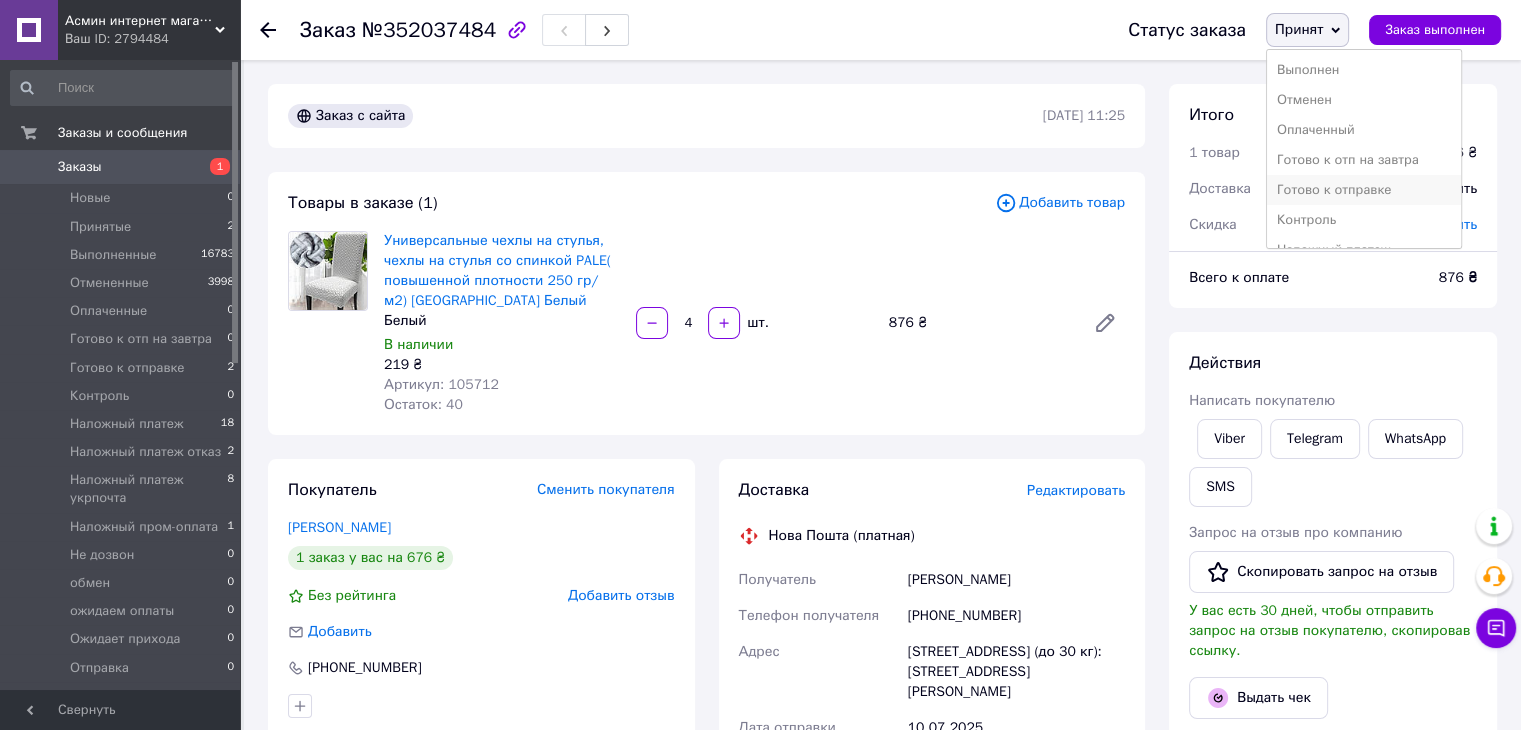 click on "Готово к отправке" at bounding box center (1364, 190) 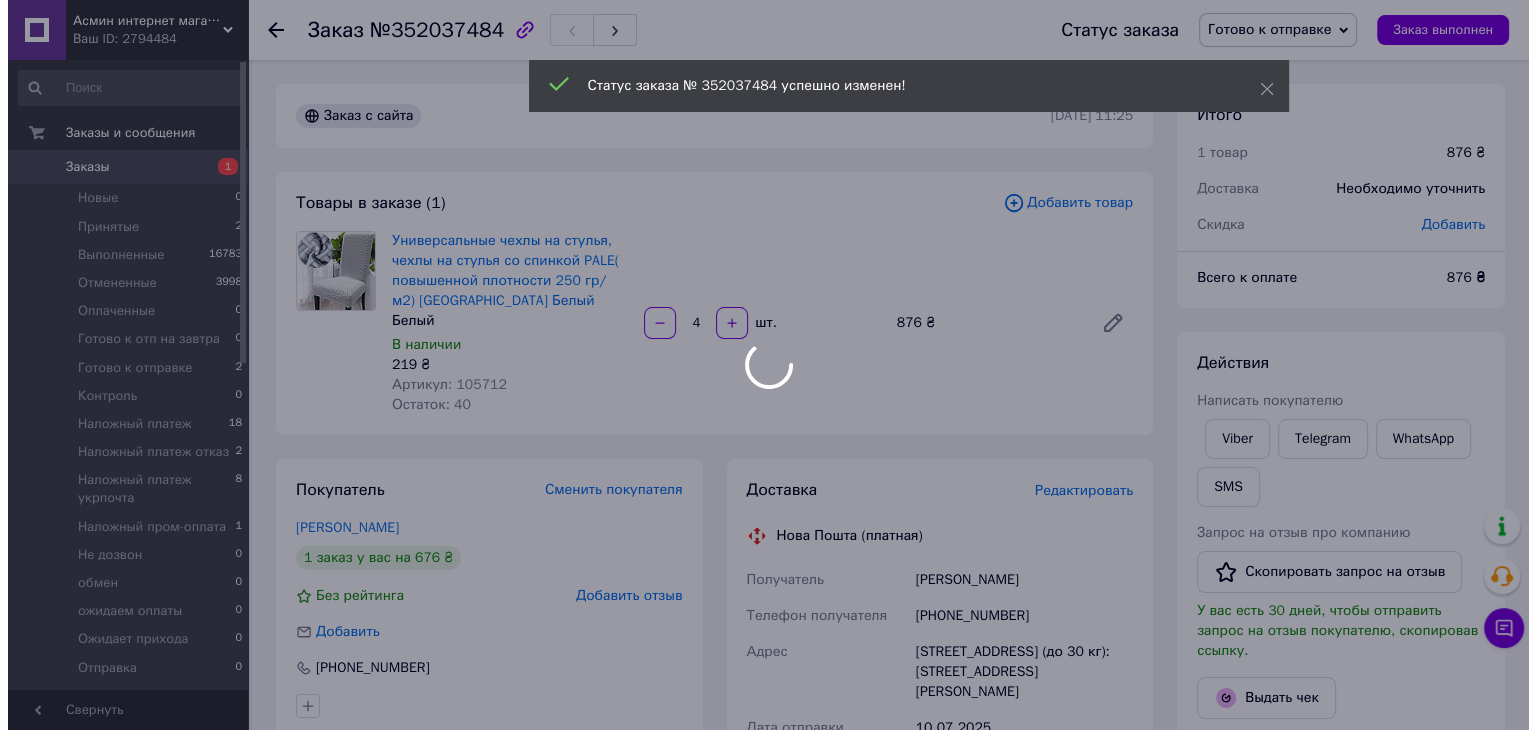 scroll, scrollTop: 4, scrollLeft: 0, axis: vertical 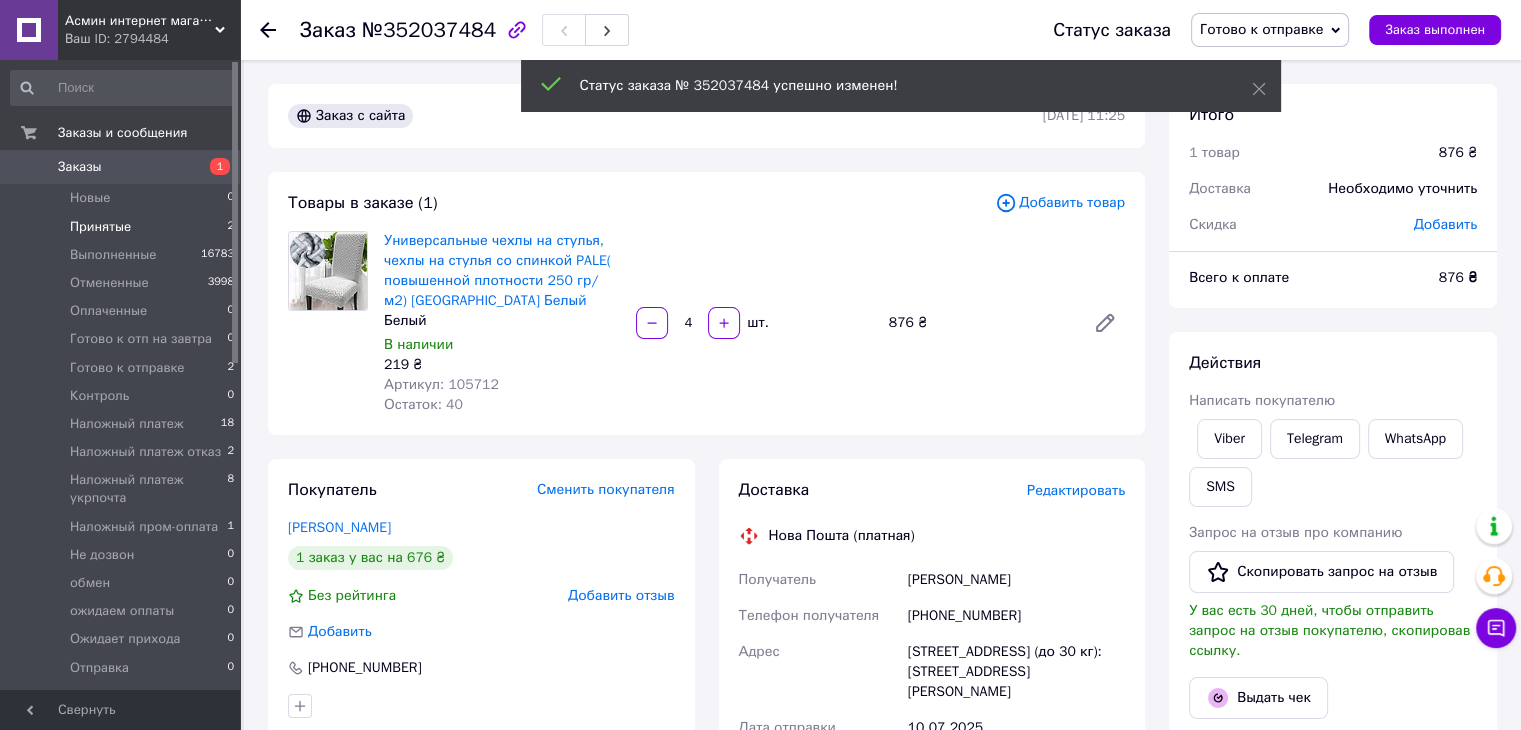 click on "Принятые 2" at bounding box center [123, 227] 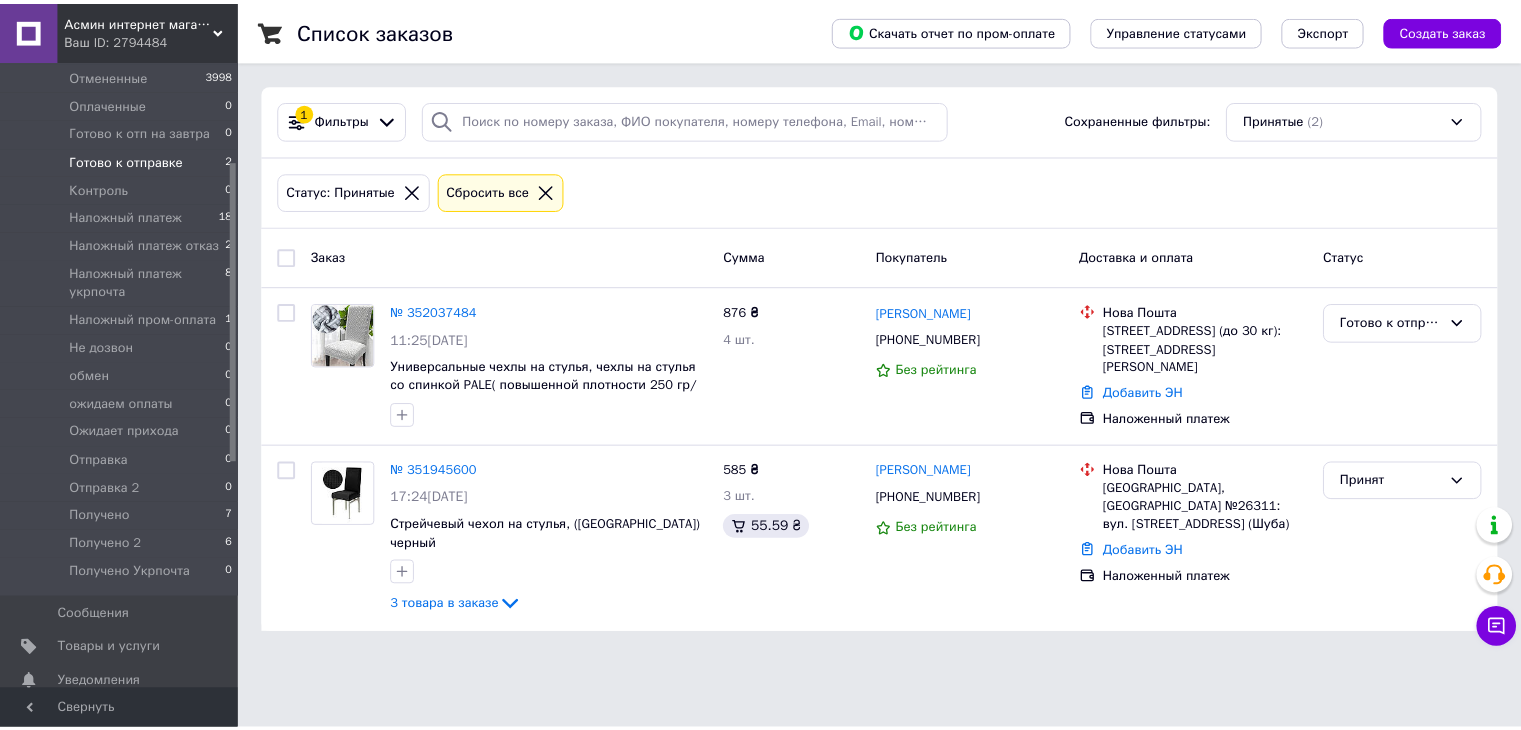 scroll, scrollTop: 0, scrollLeft: 0, axis: both 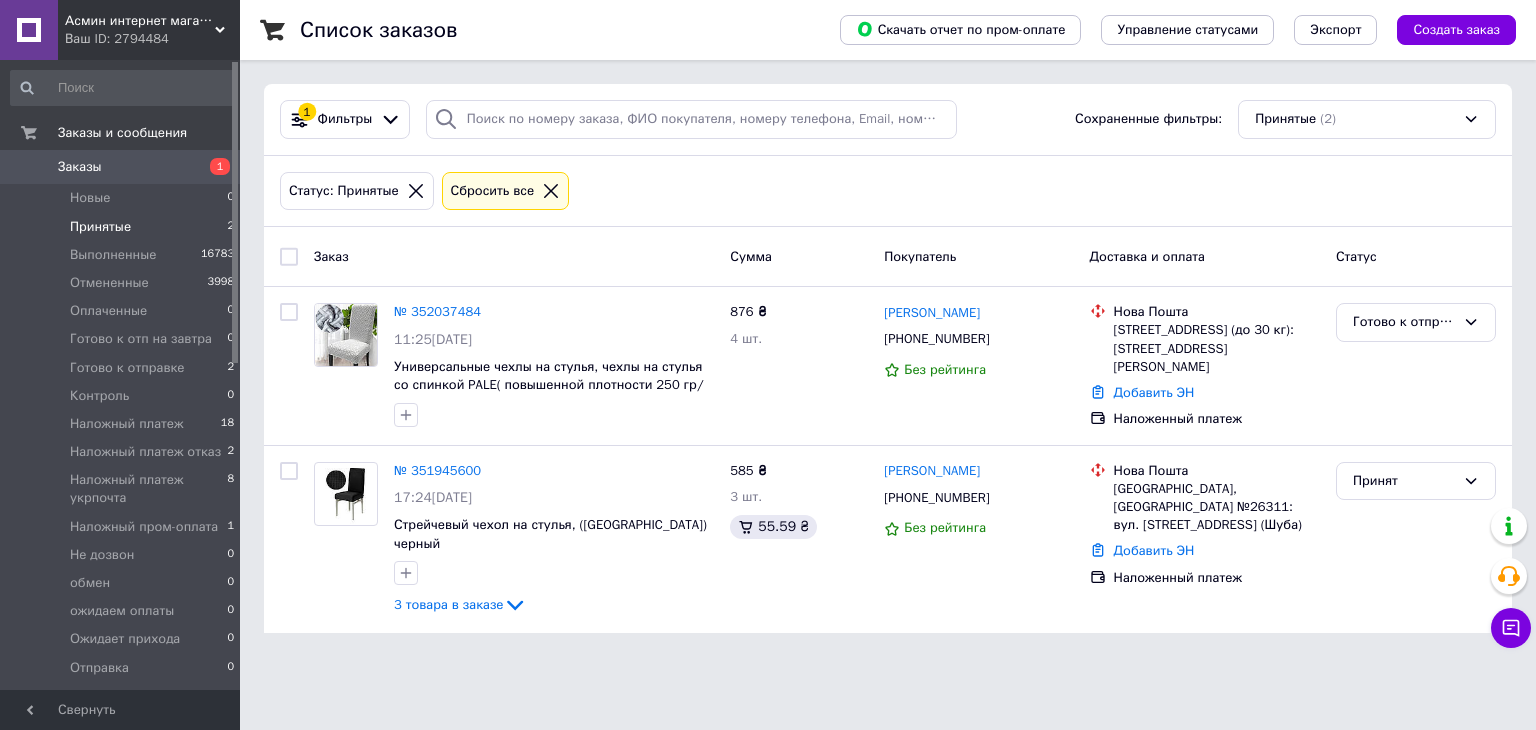 click on "Заказы" at bounding box center [121, 167] 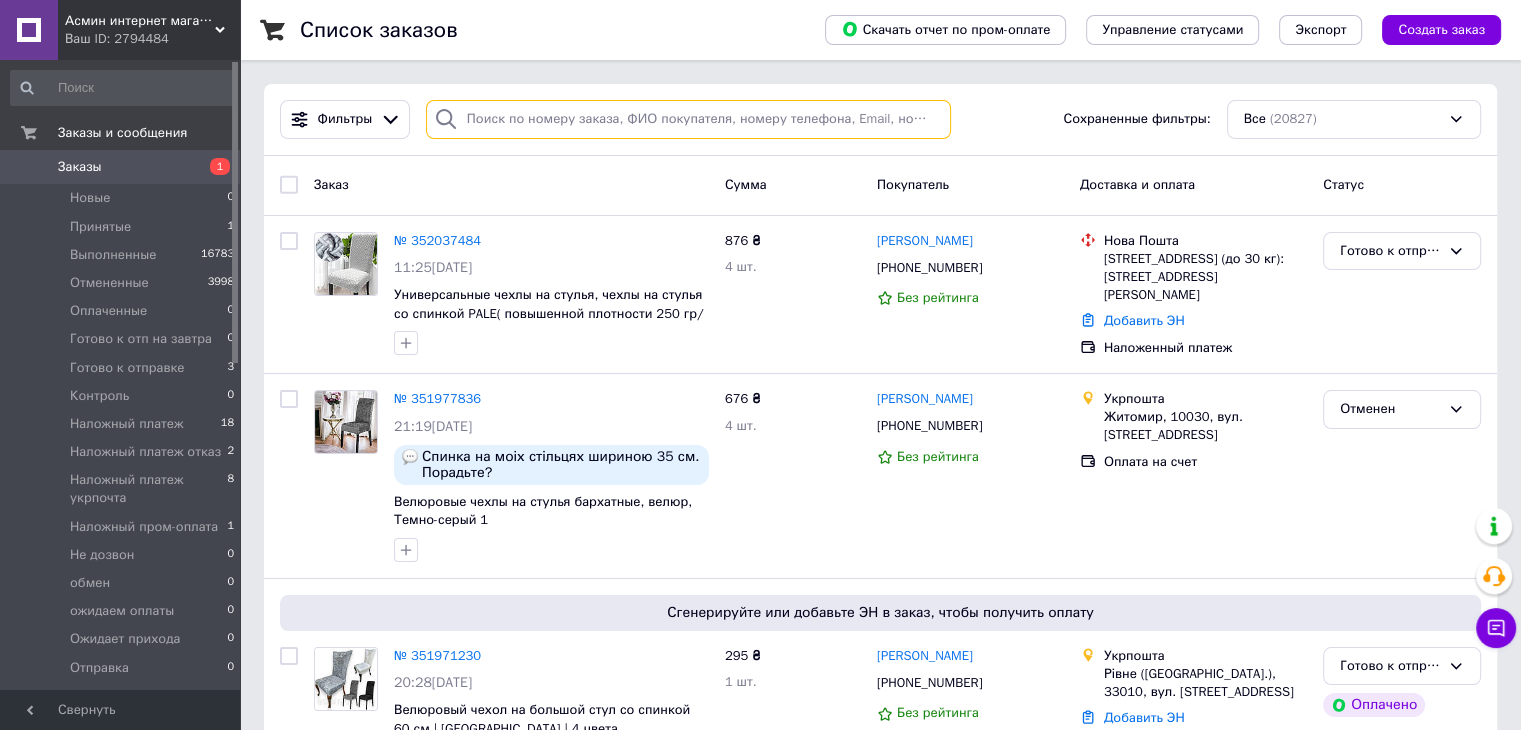 paste on "350969995" 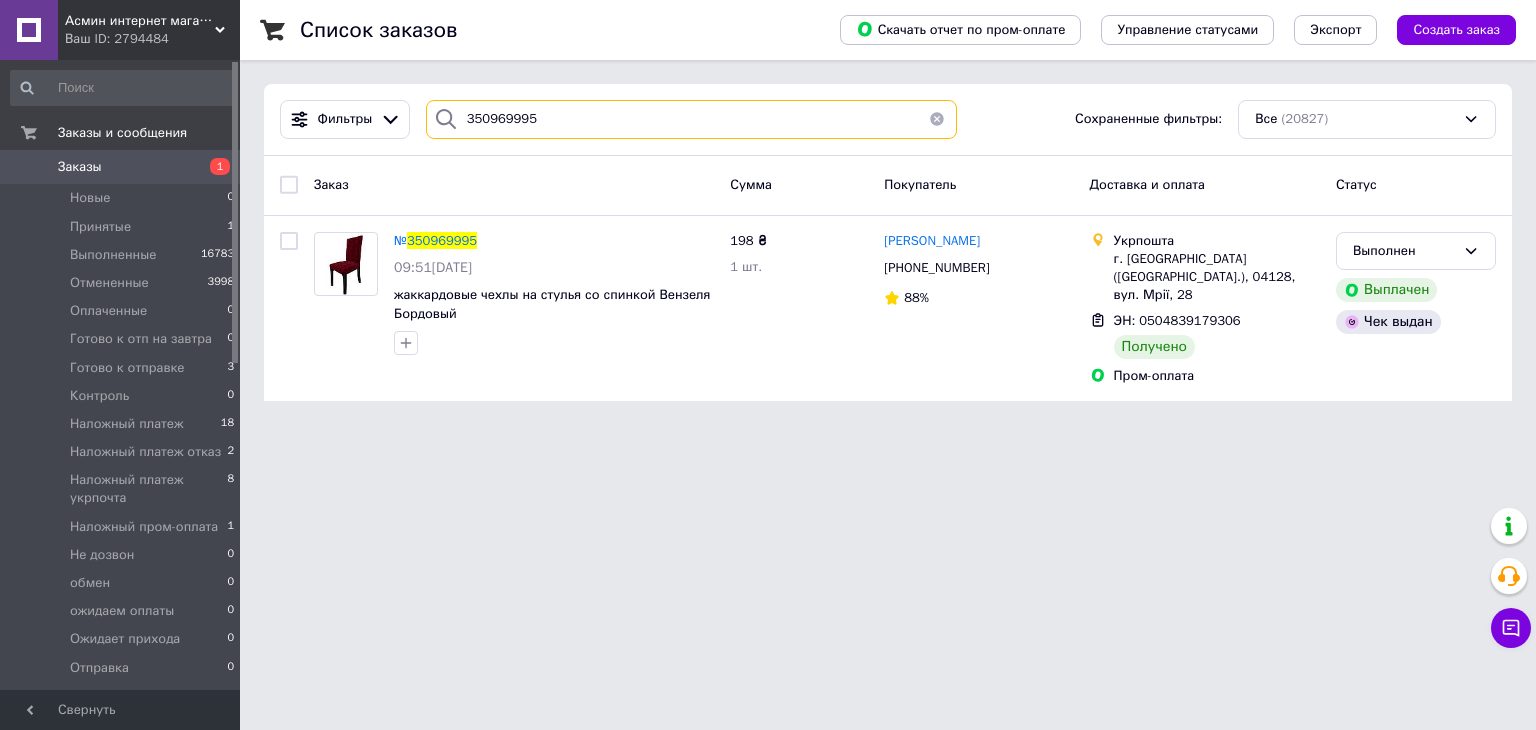 drag, startPoint x: 566, startPoint y: 126, endPoint x: 416, endPoint y: 102, distance: 151.90787 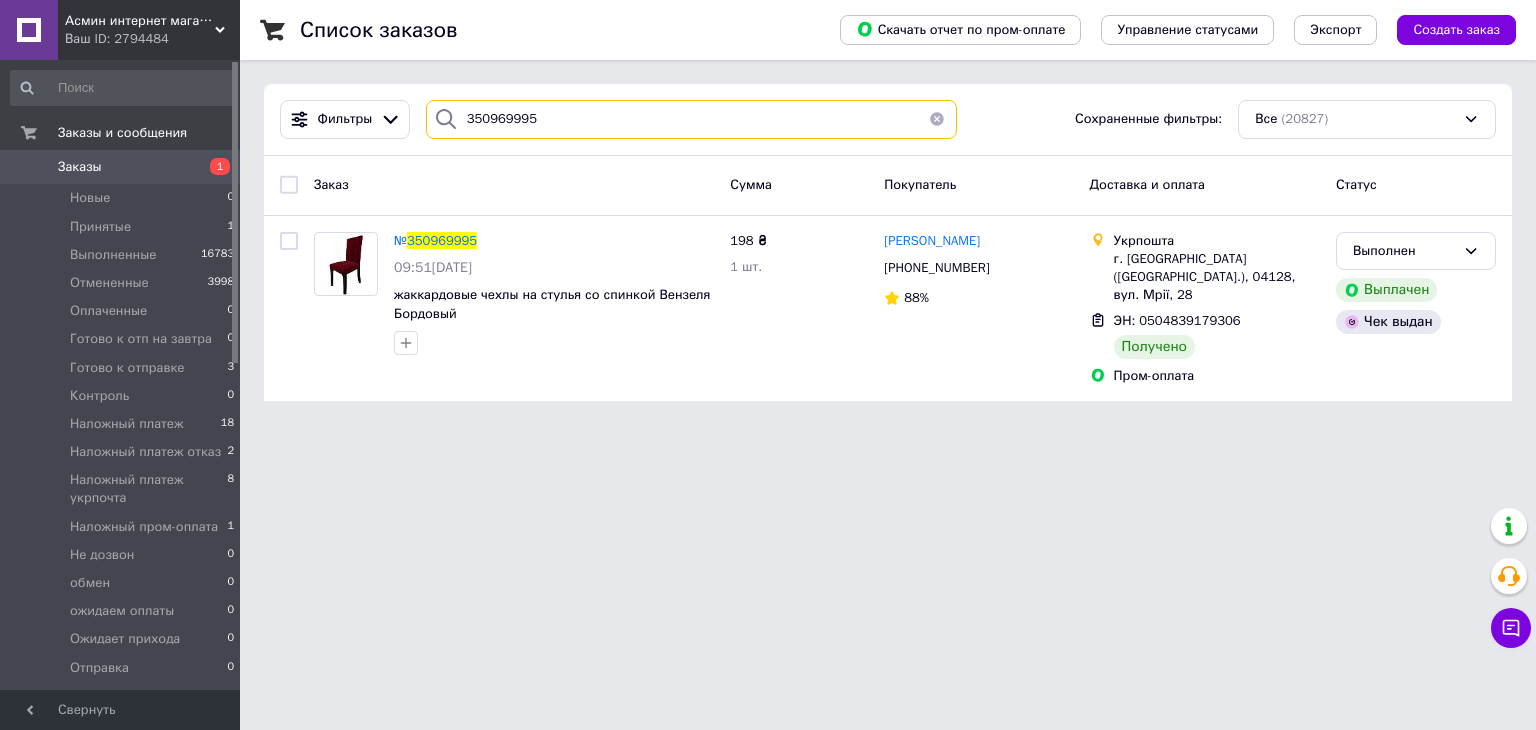 paste on "1080060" 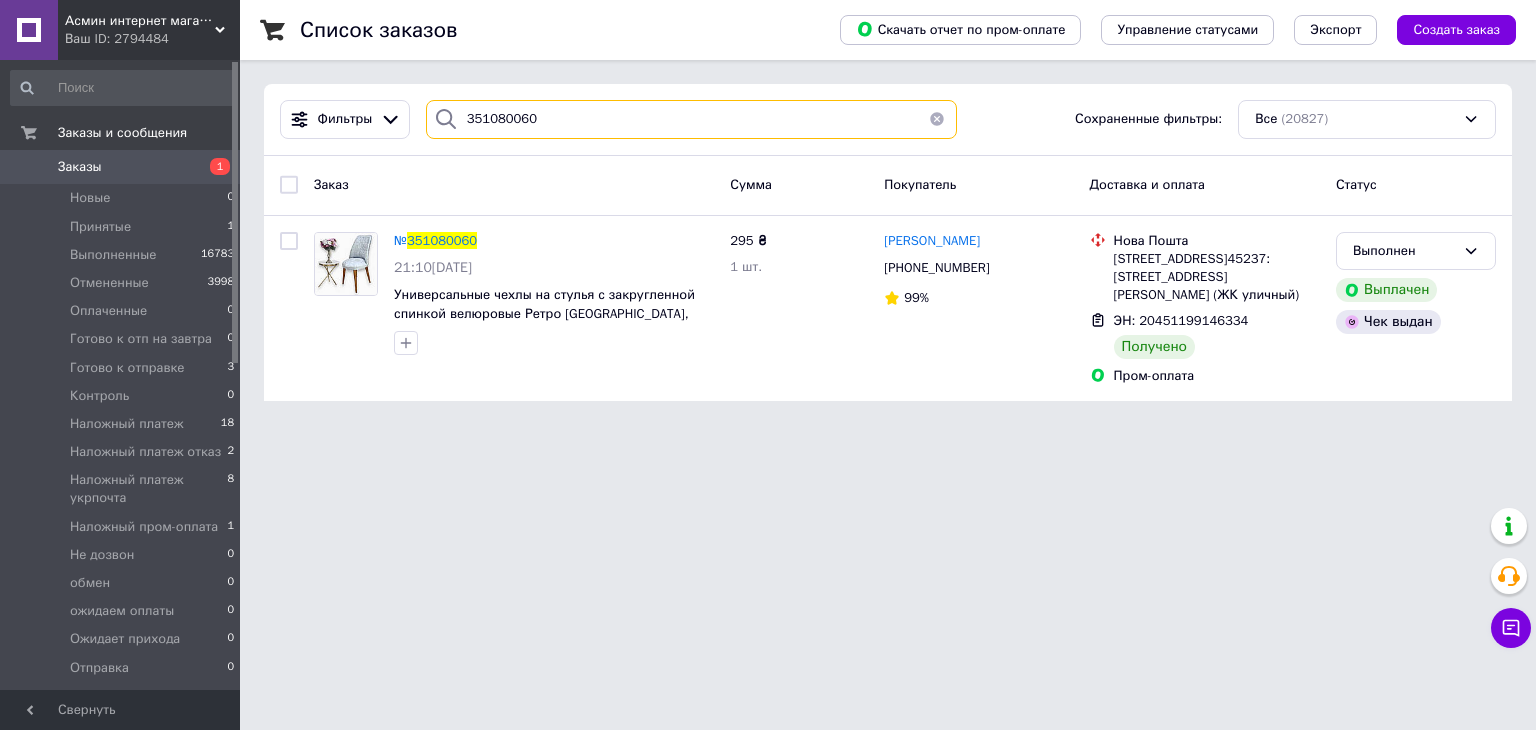 drag, startPoint x: 564, startPoint y: 124, endPoint x: 440, endPoint y: 93, distance: 127.81628 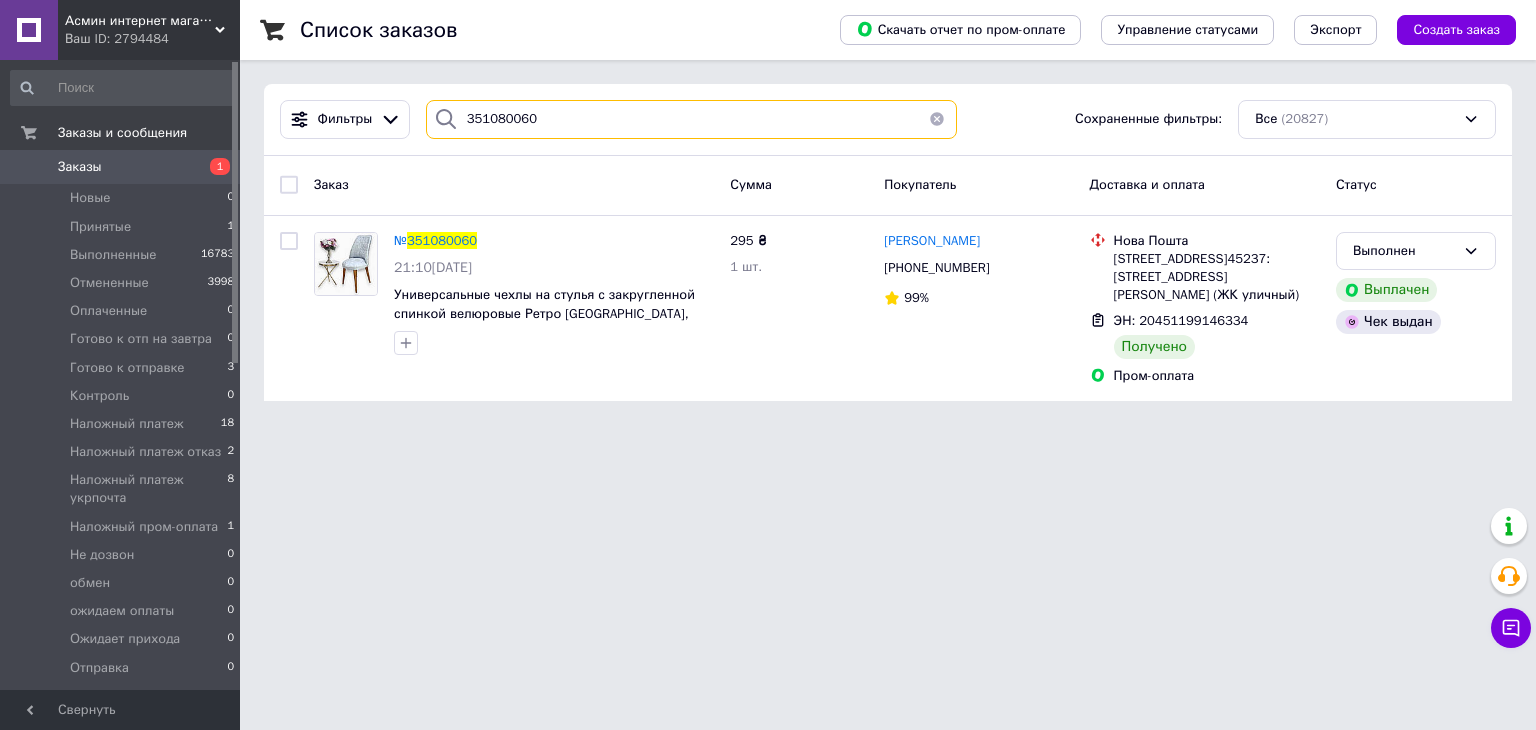 paste on "0933304498" 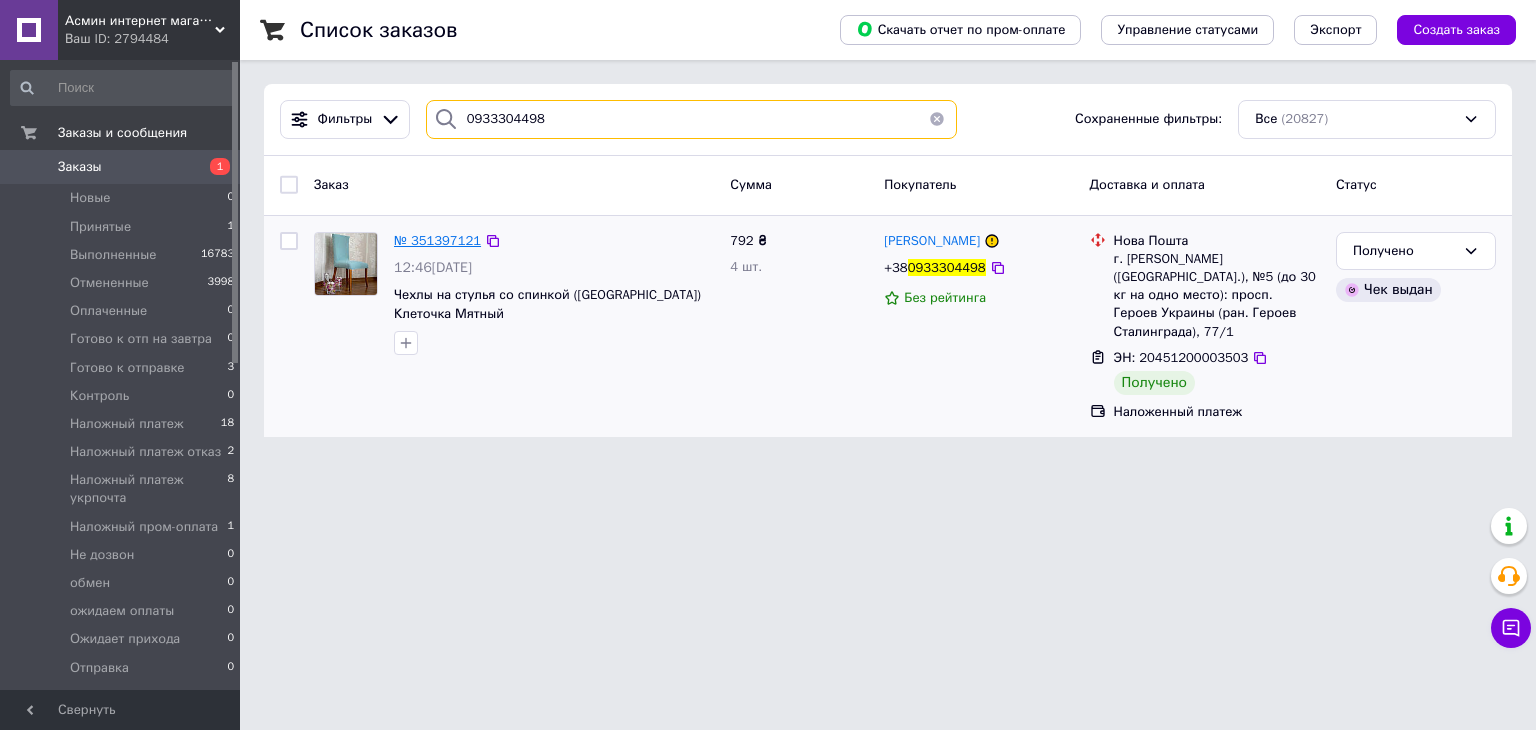 type on "0933304498" 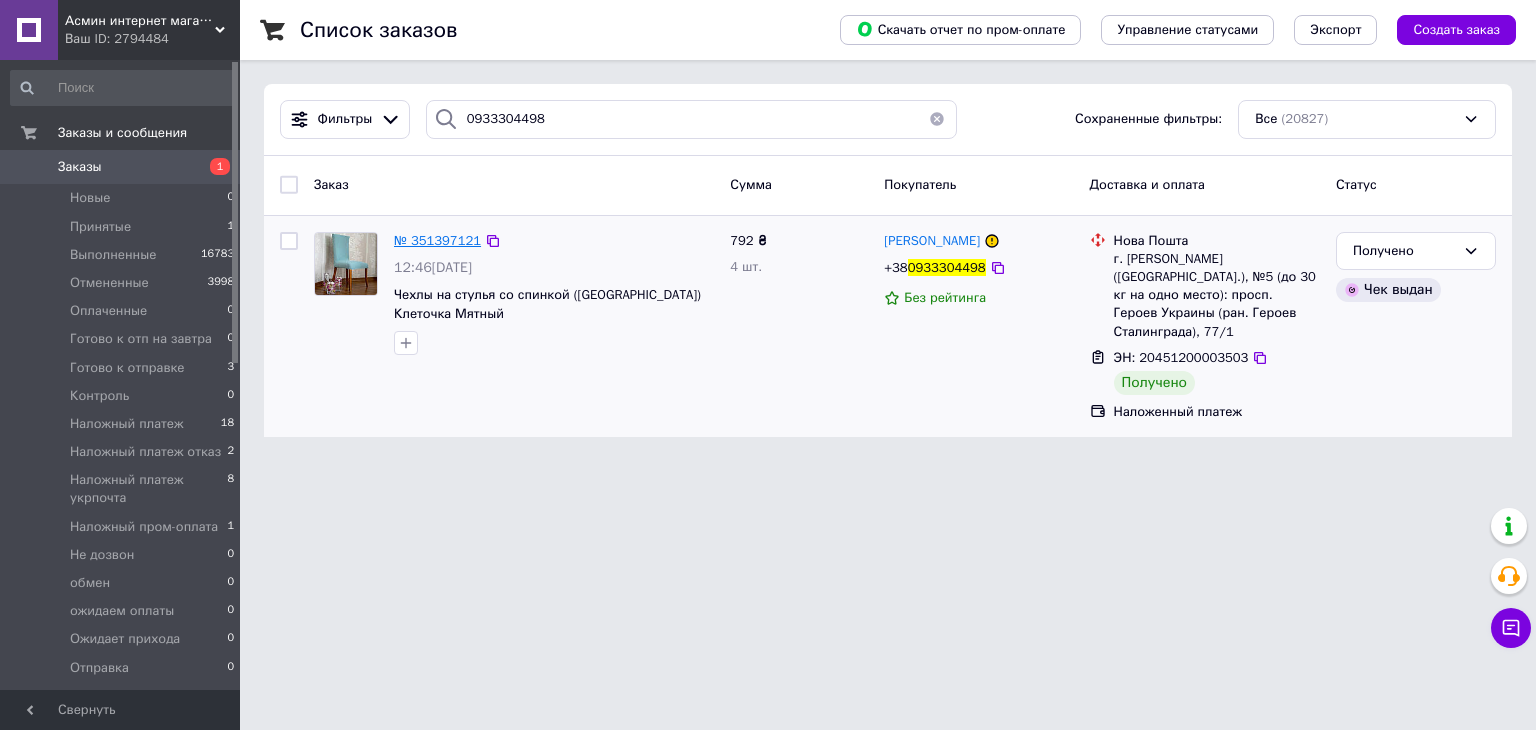 click on "№ 351397121" at bounding box center (437, 240) 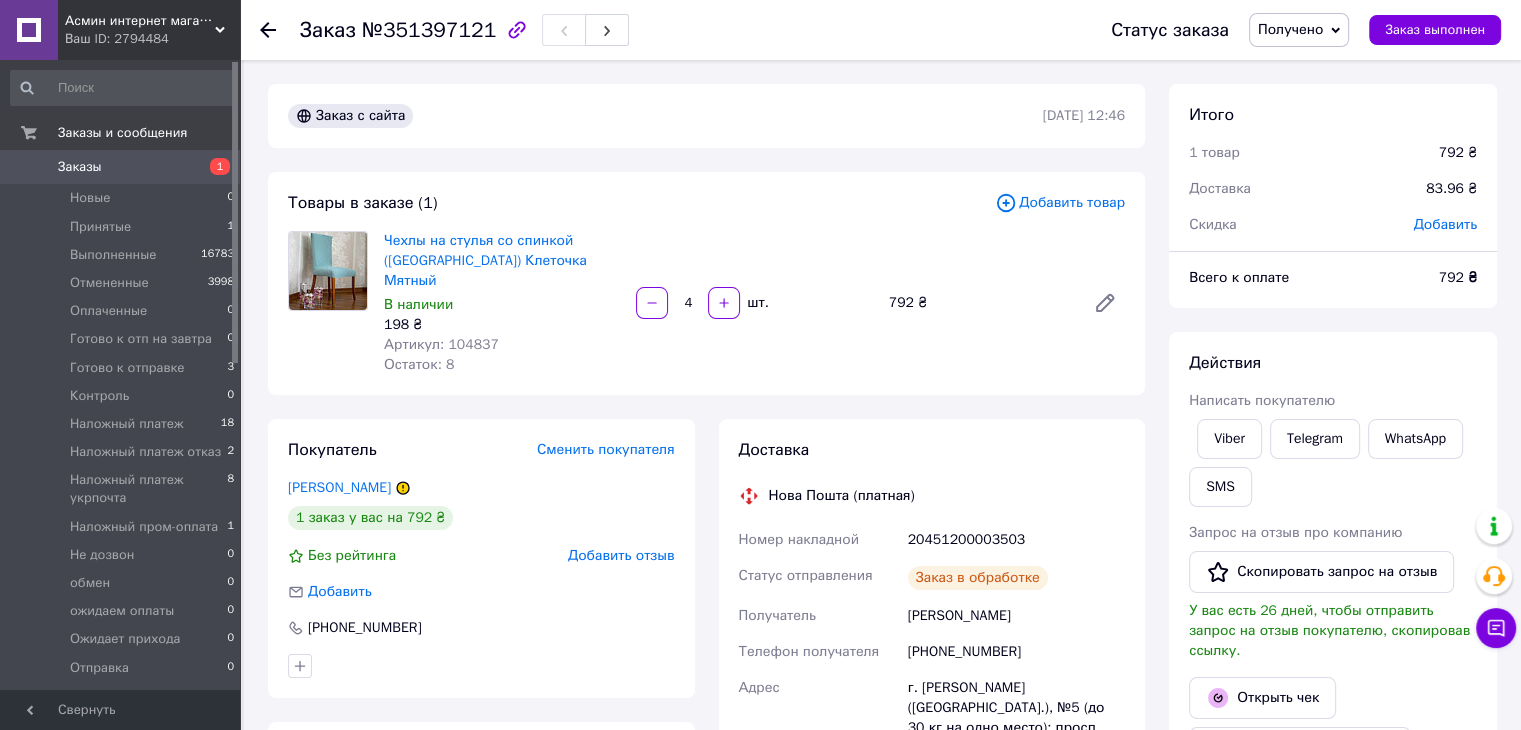 scroll, scrollTop: 64, scrollLeft: 0, axis: vertical 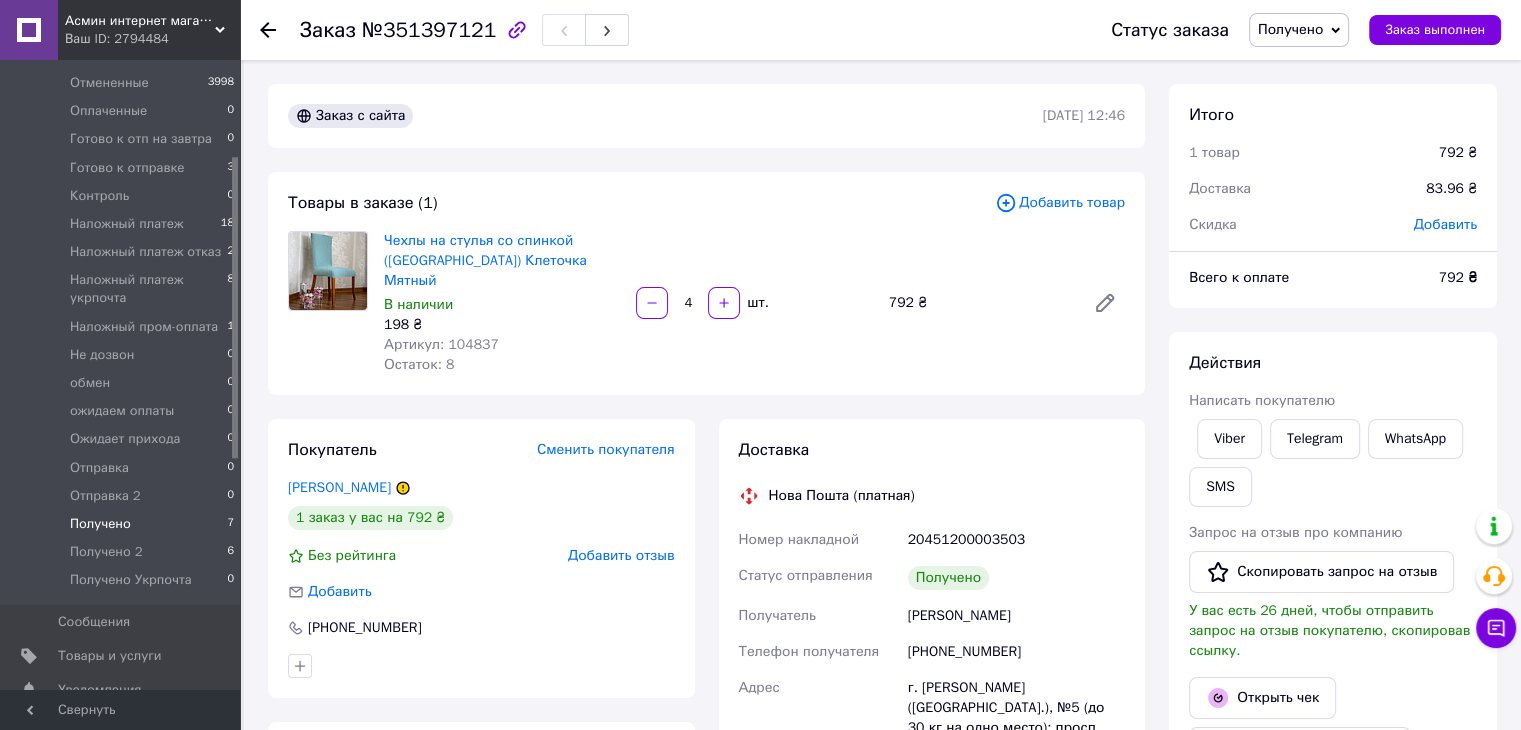 click on "Получено 7" at bounding box center [123, 524] 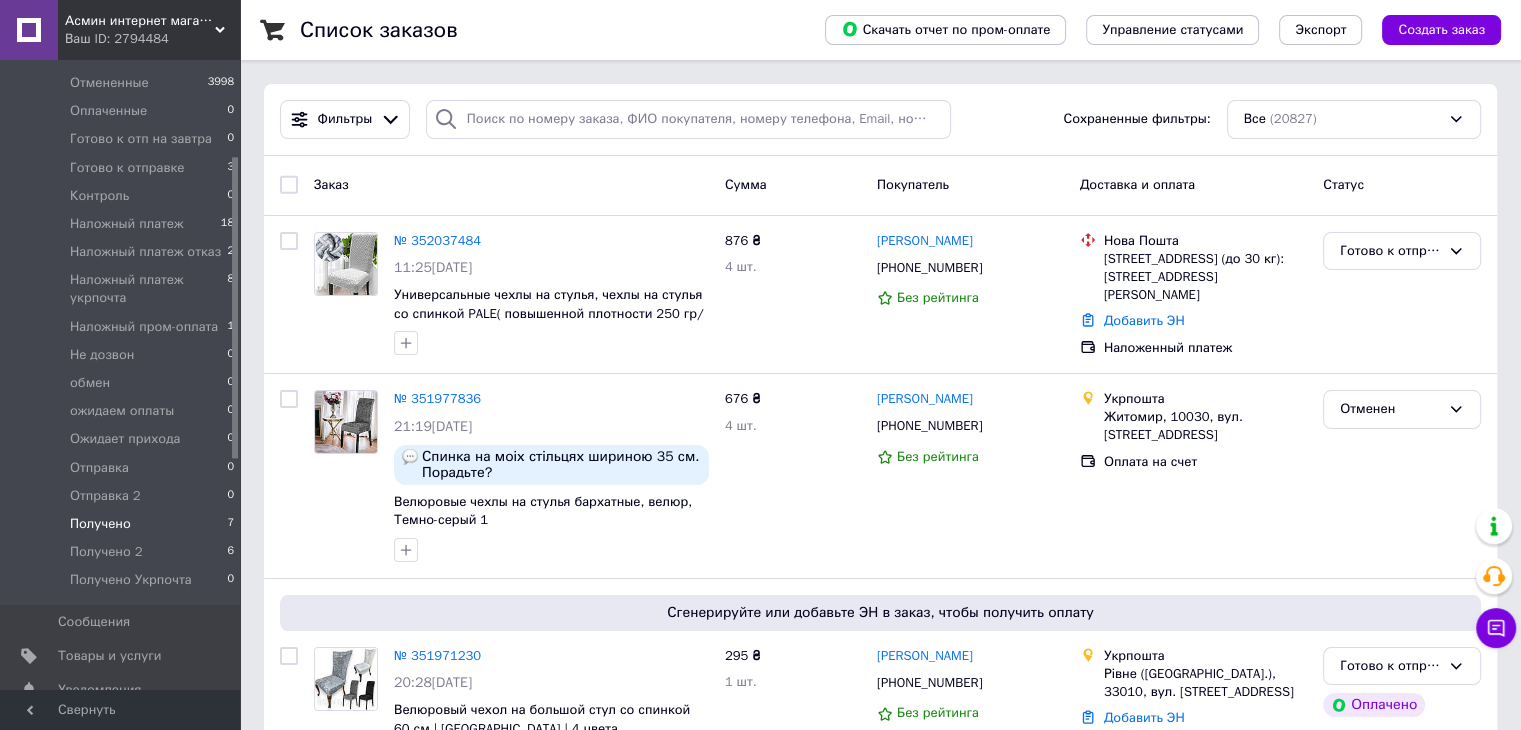 click on "Получено" at bounding box center (100, 524) 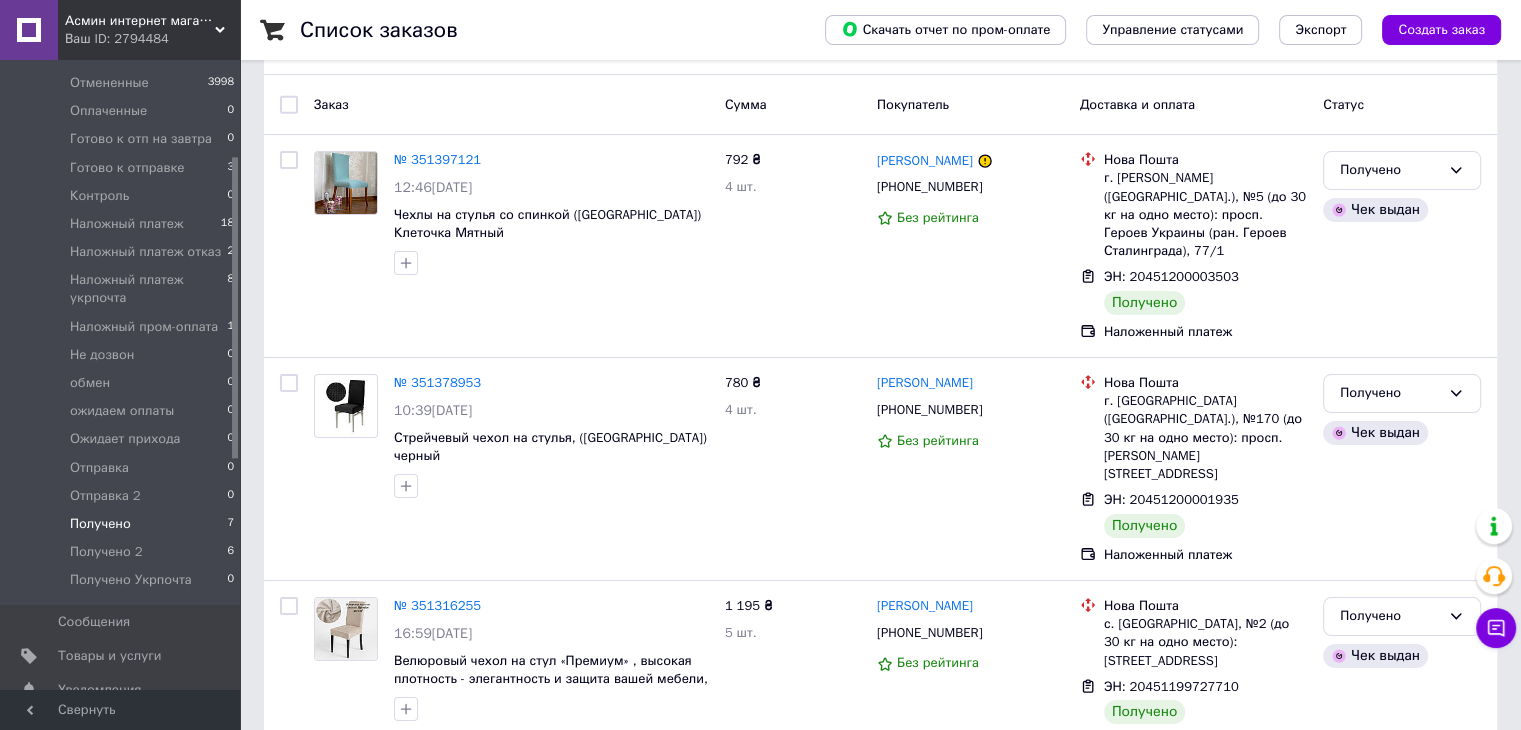 scroll, scrollTop: 52, scrollLeft: 0, axis: vertical 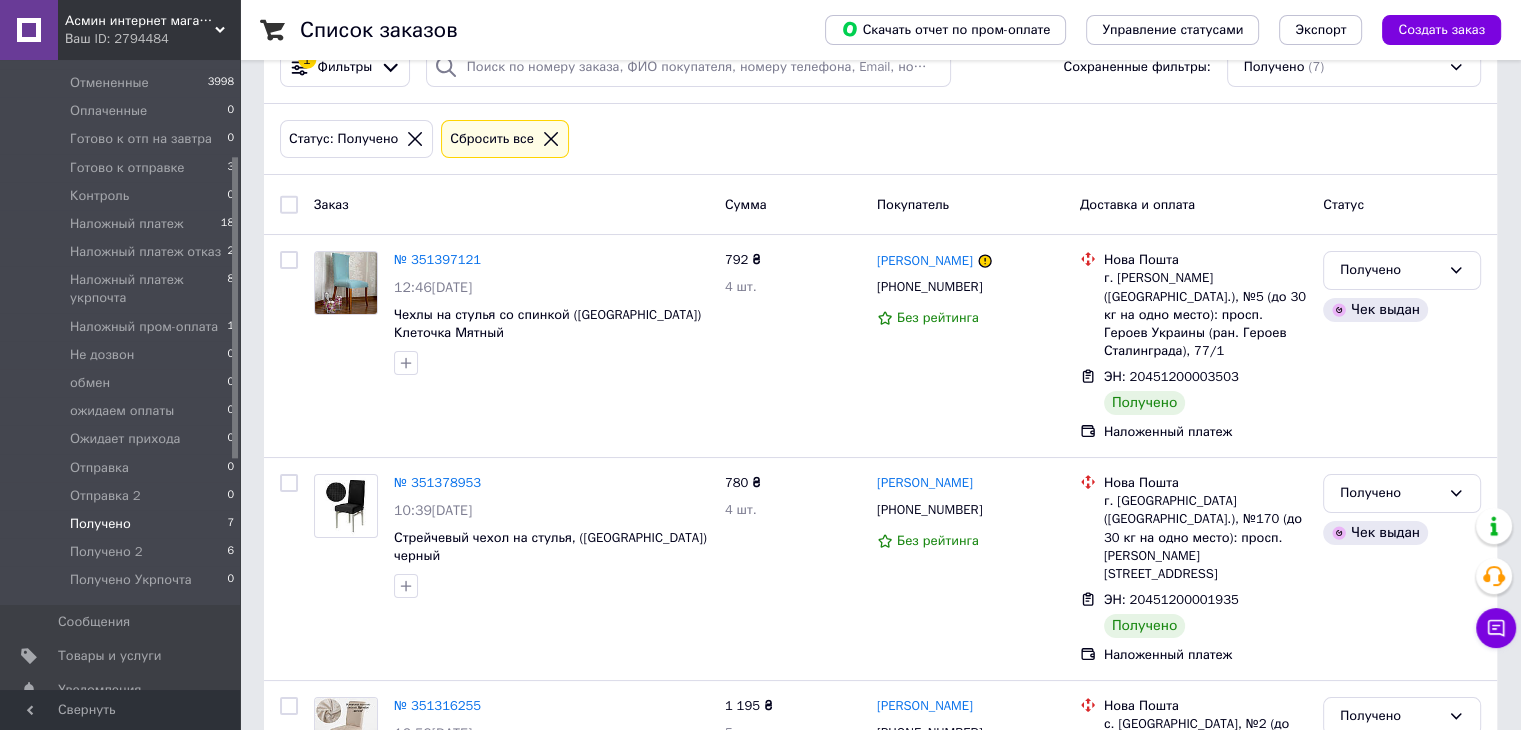 click at bounding box center [289, 205] 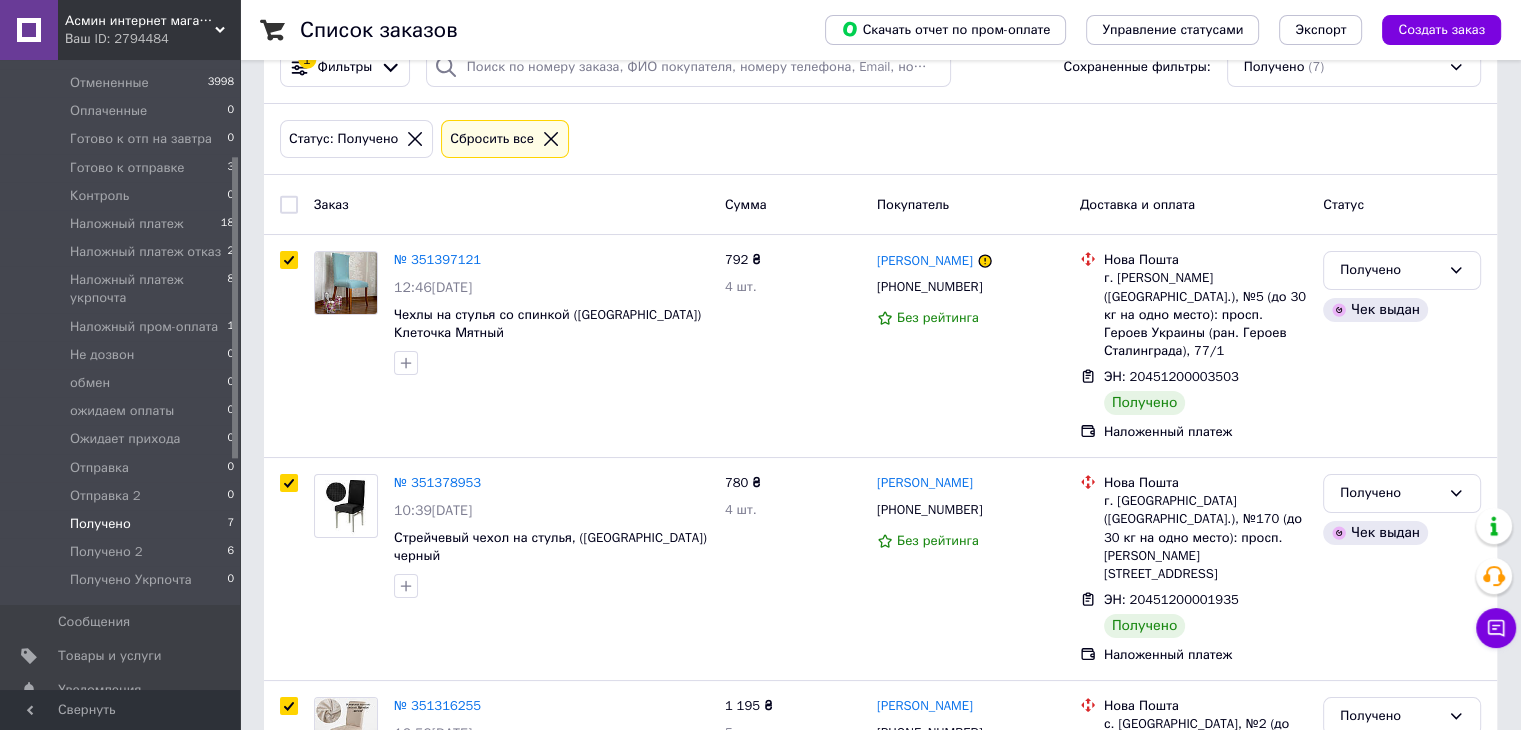 checkbox on "true" 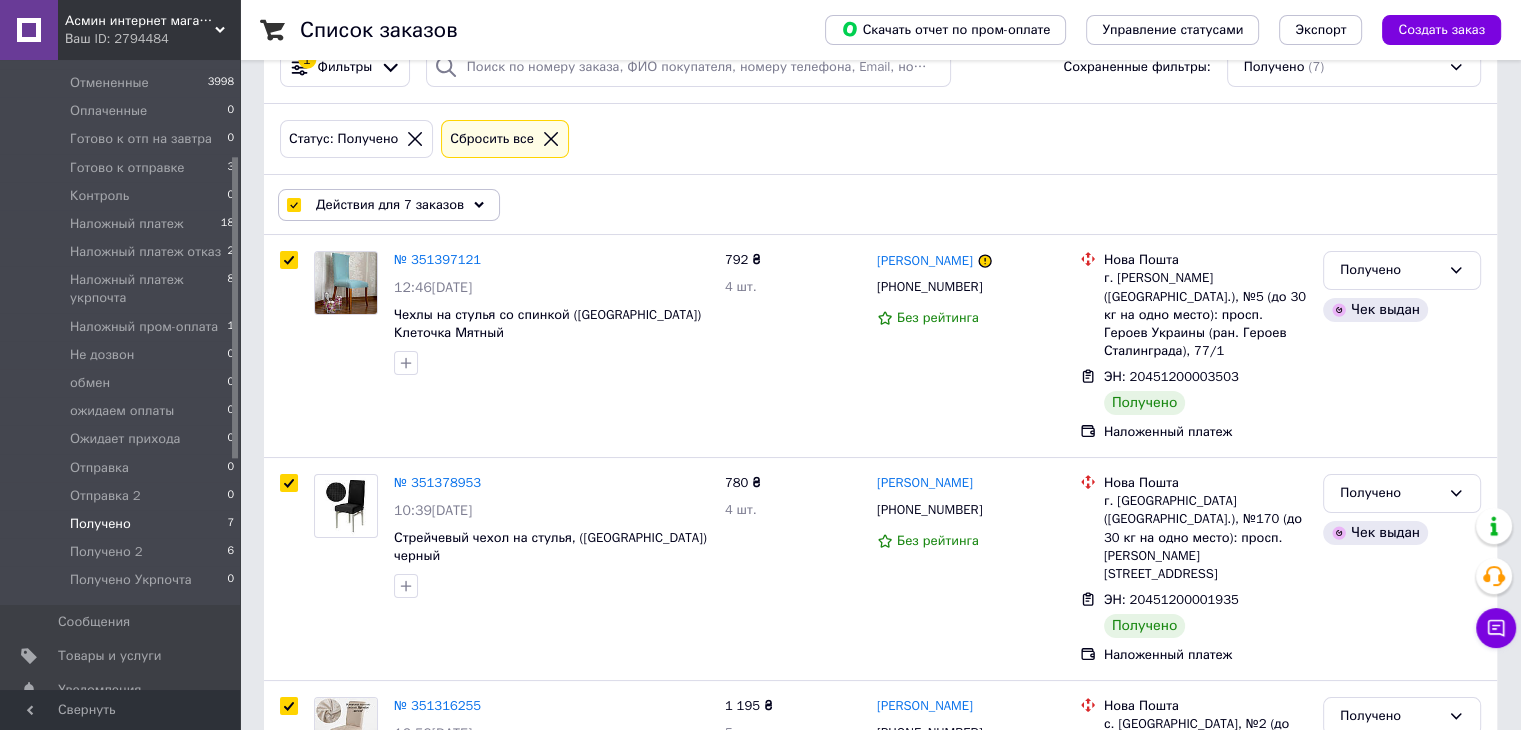 click on "Действия для 7 заказов" at bounding box center [389, 205] 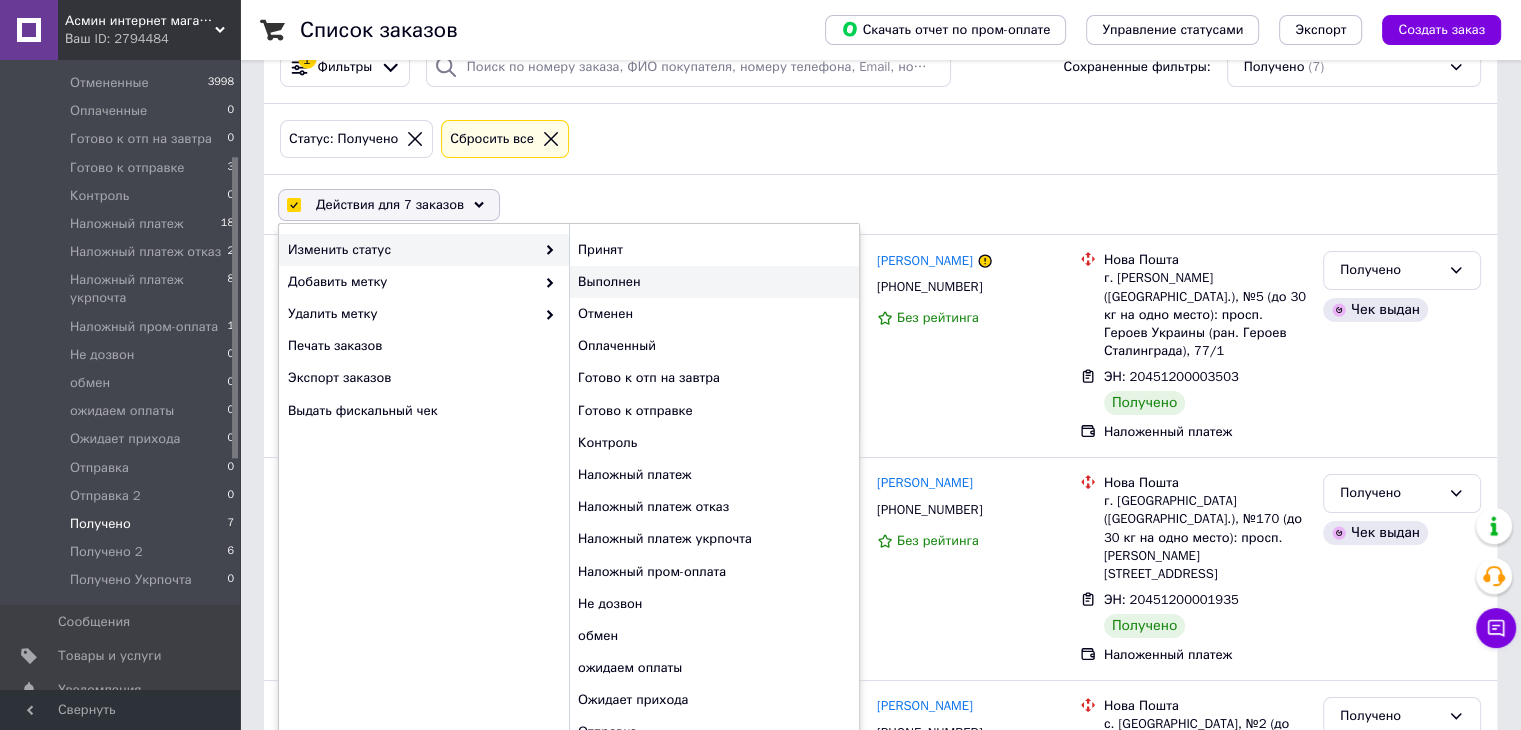 click on "Выполнен" at bounding box center (714, 282) 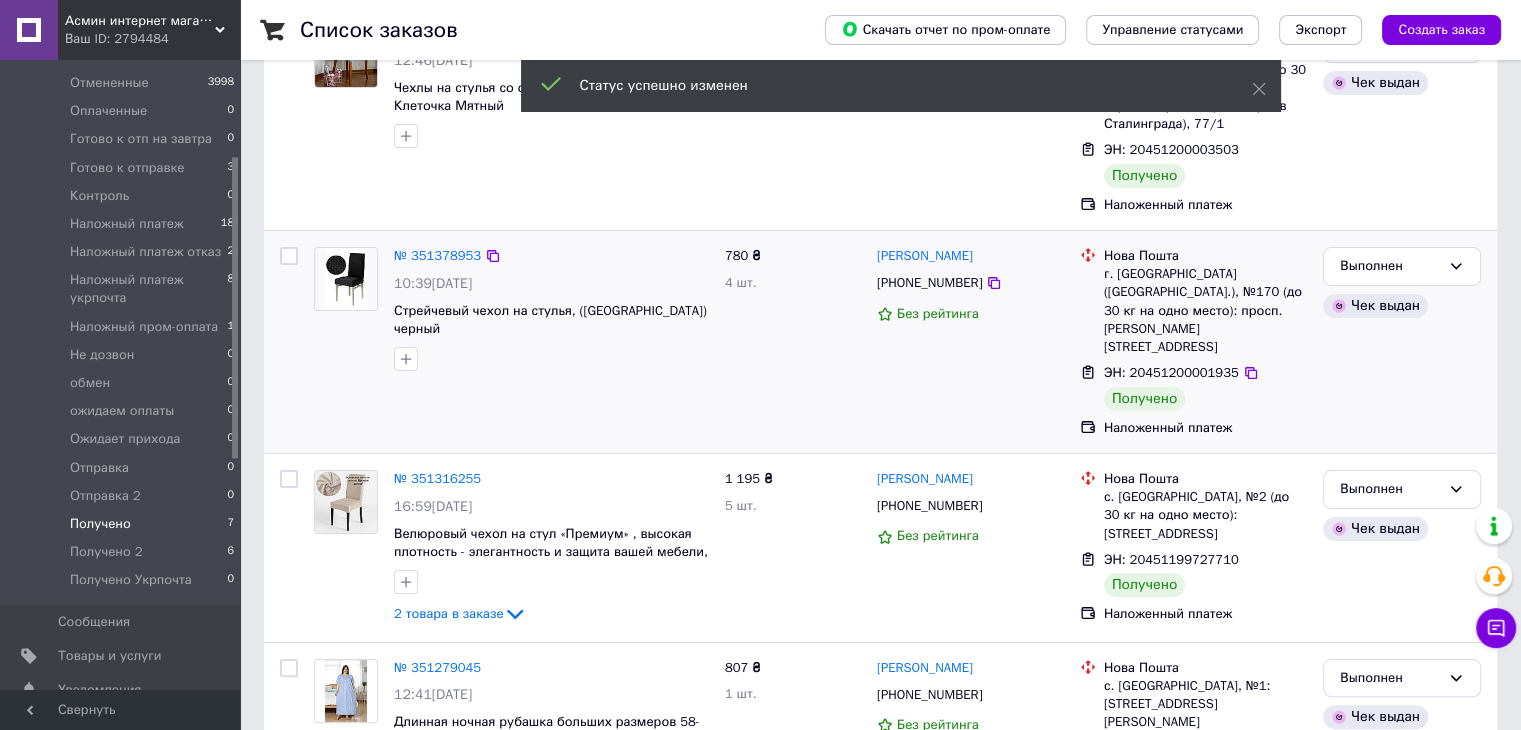 scroll, scrollTop: 352, scrollLeft: 0, axis: vertical 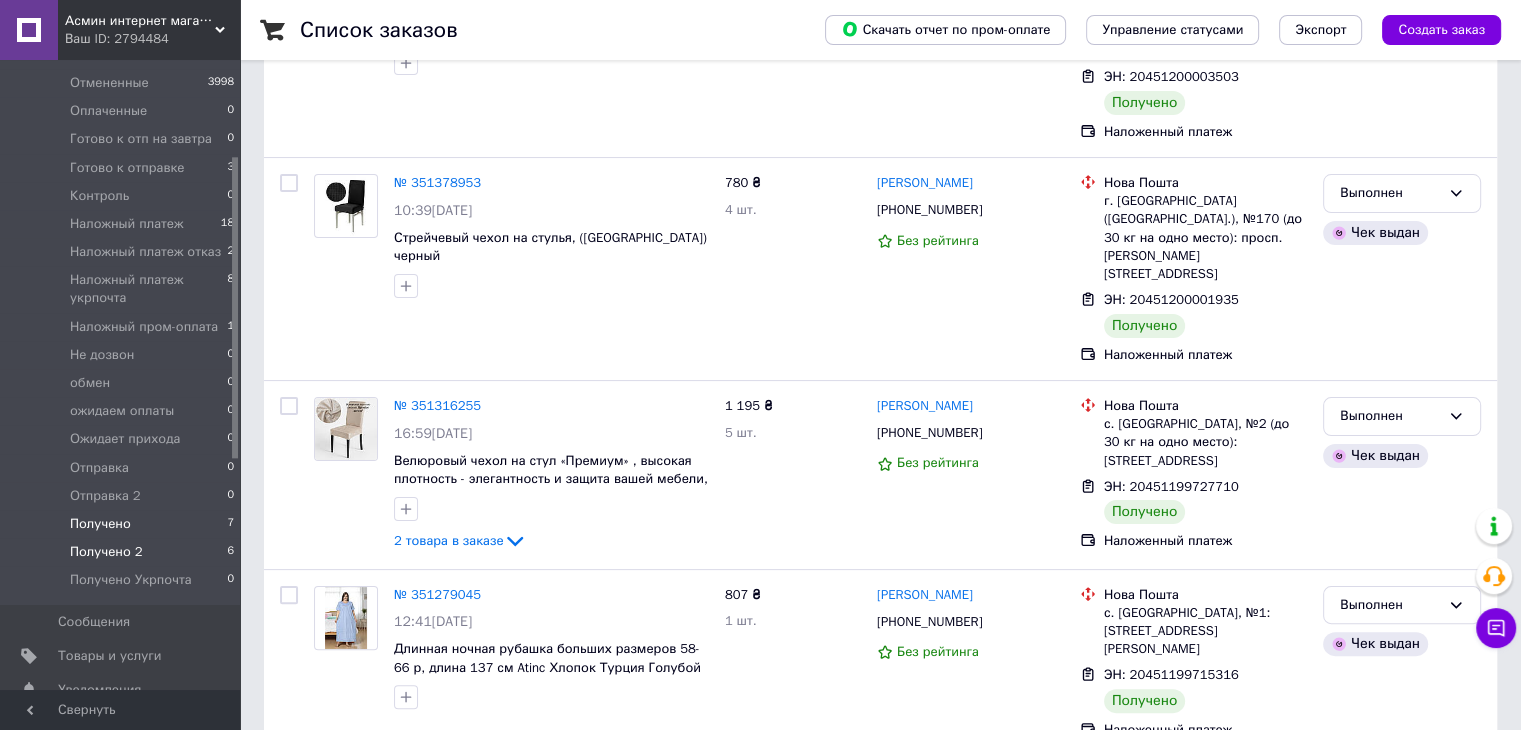 click on "Получено 2" at bounding box center [106, 552] 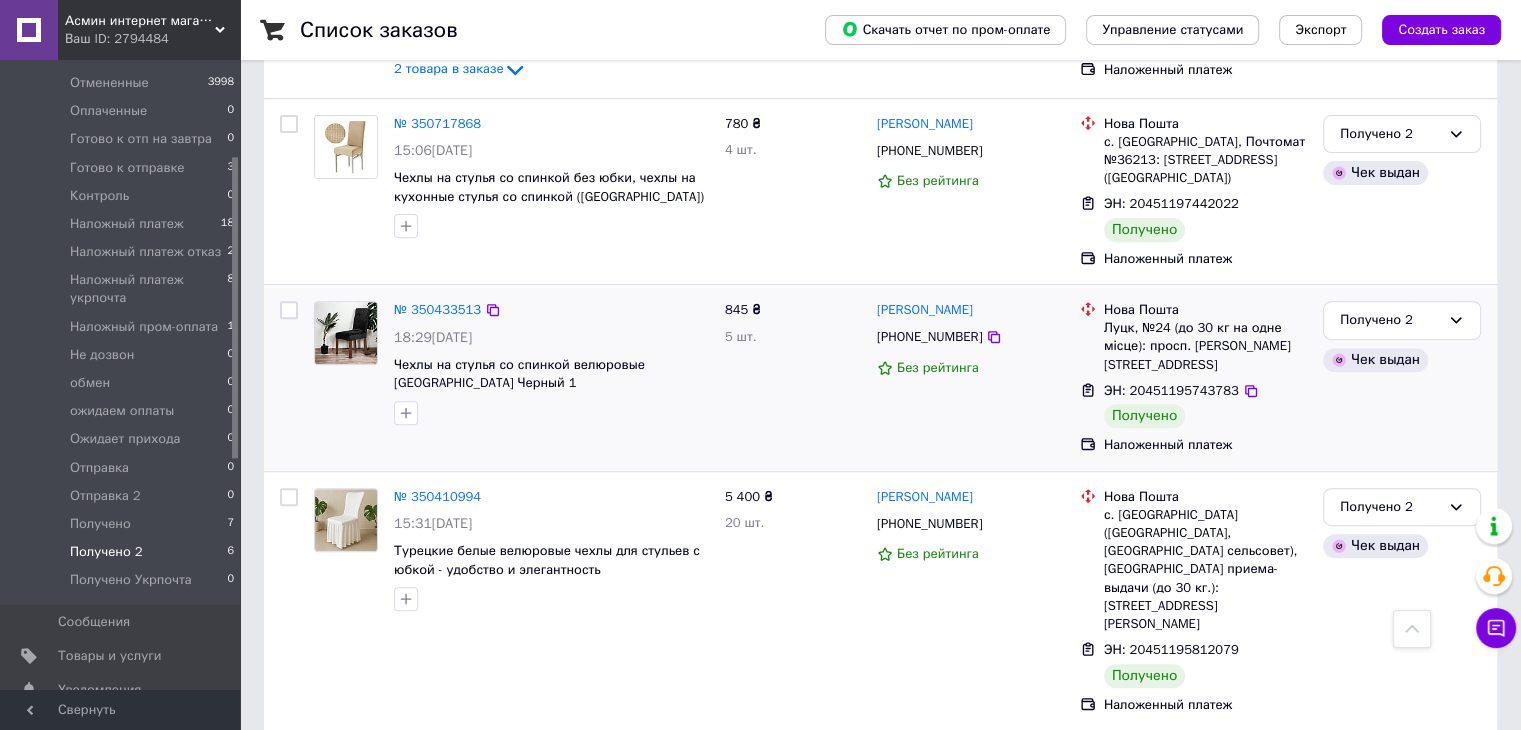 scroll, scrollTop: 718, scrollLeft: 0, axis: vertical 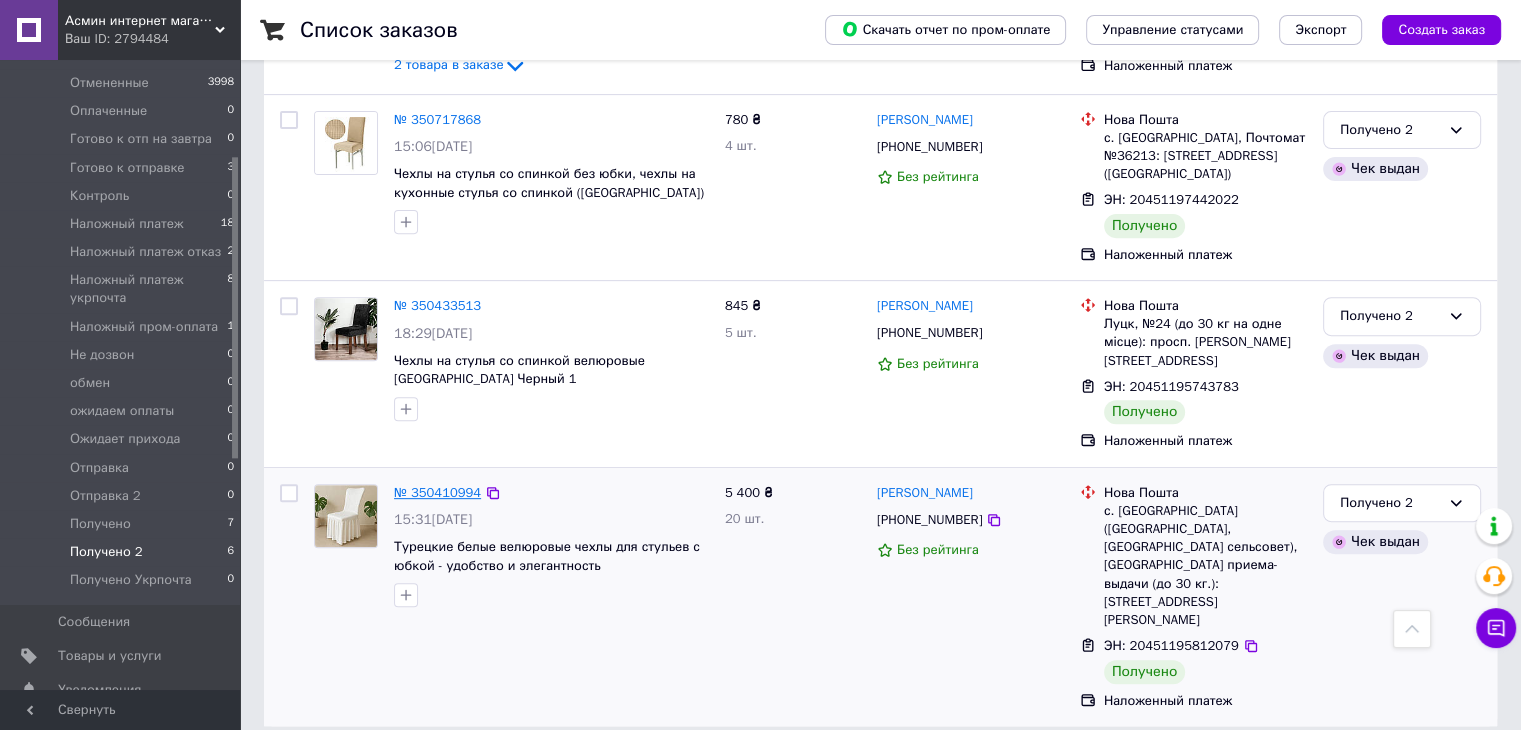 click on "№ 350410994" at bounding box center [437, 492] 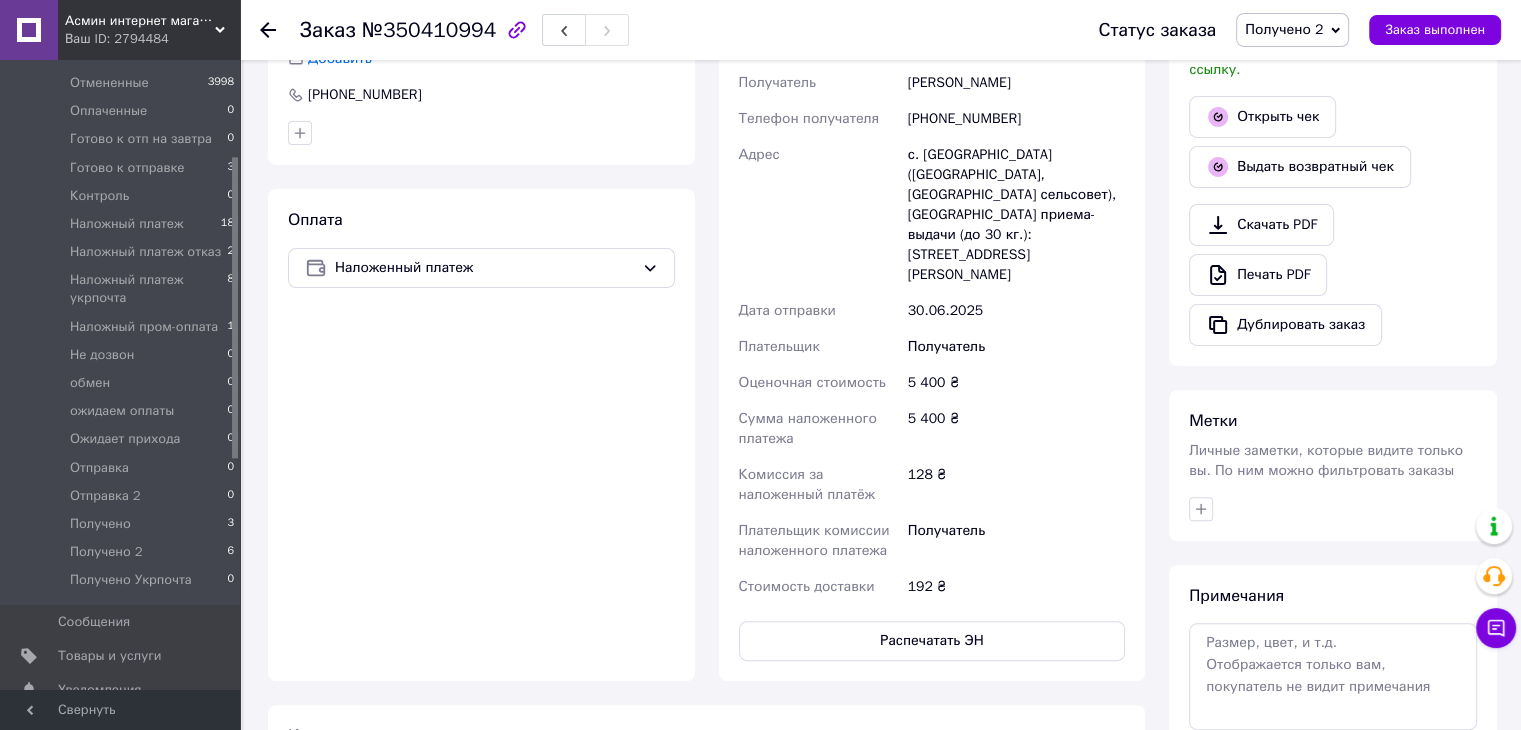 scroll, scrollTop: 718, scrollLeft: 0, axis: vertical 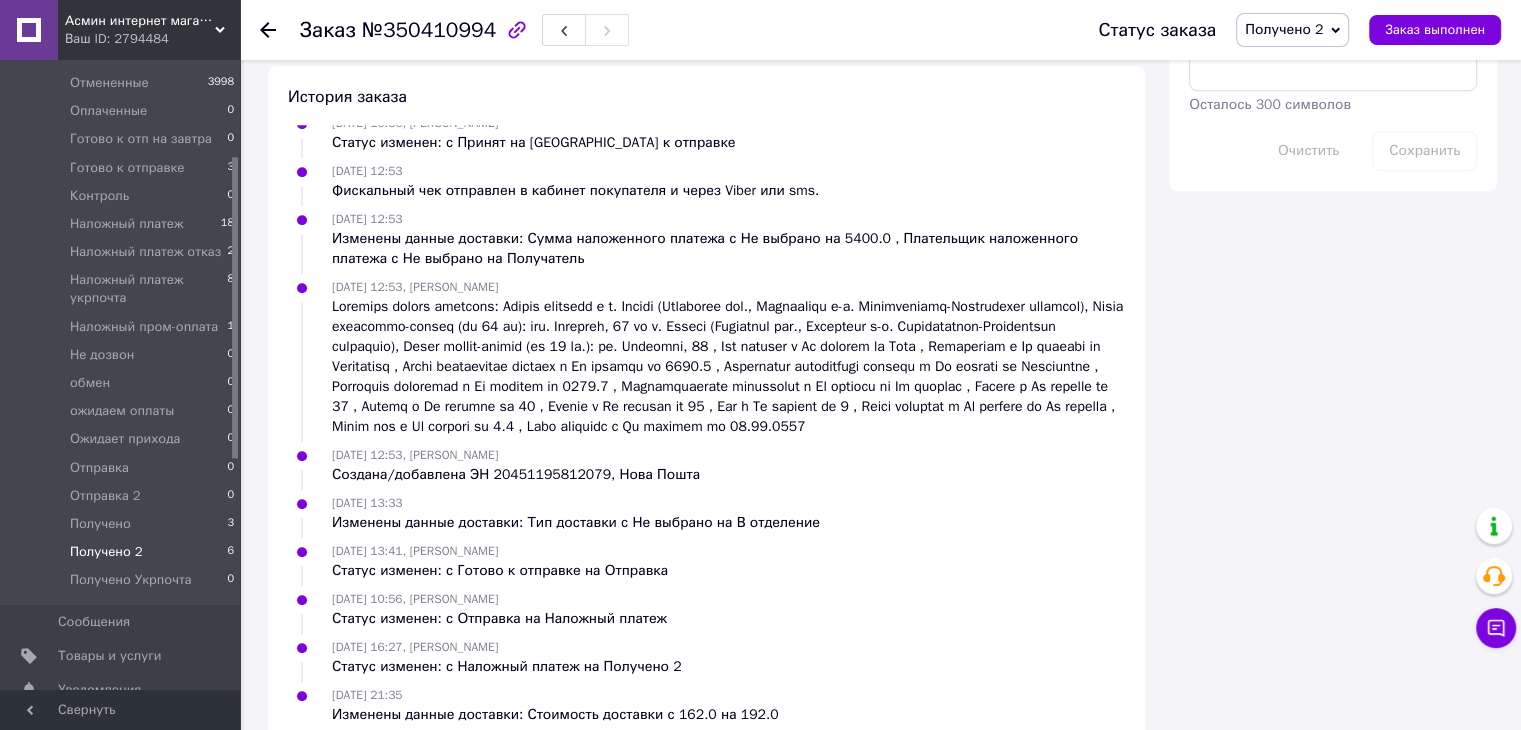 click on "Получено 2" at bounding box center (106, 552) 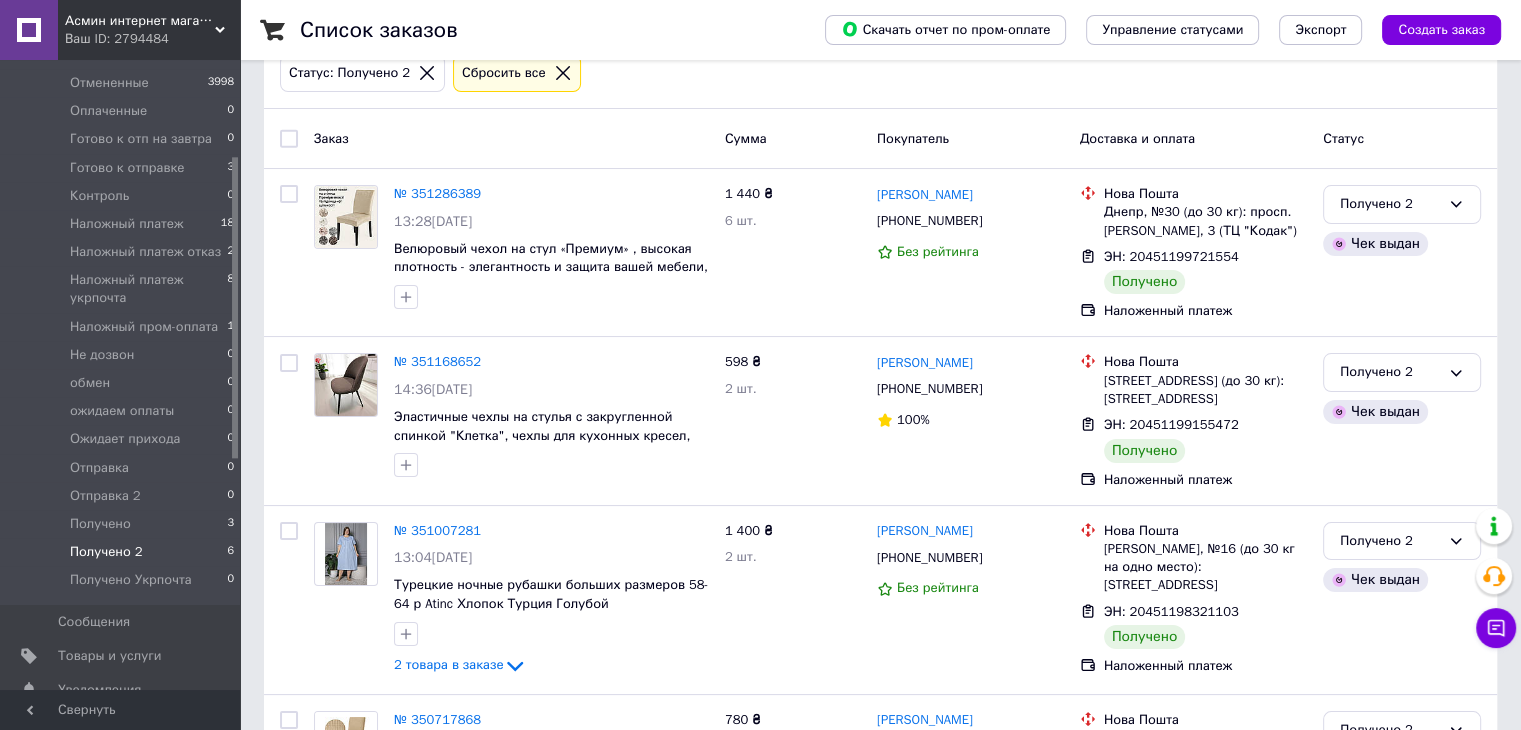 scroll, scrollTop: 18, scrollLeft: 0, axis: vertical 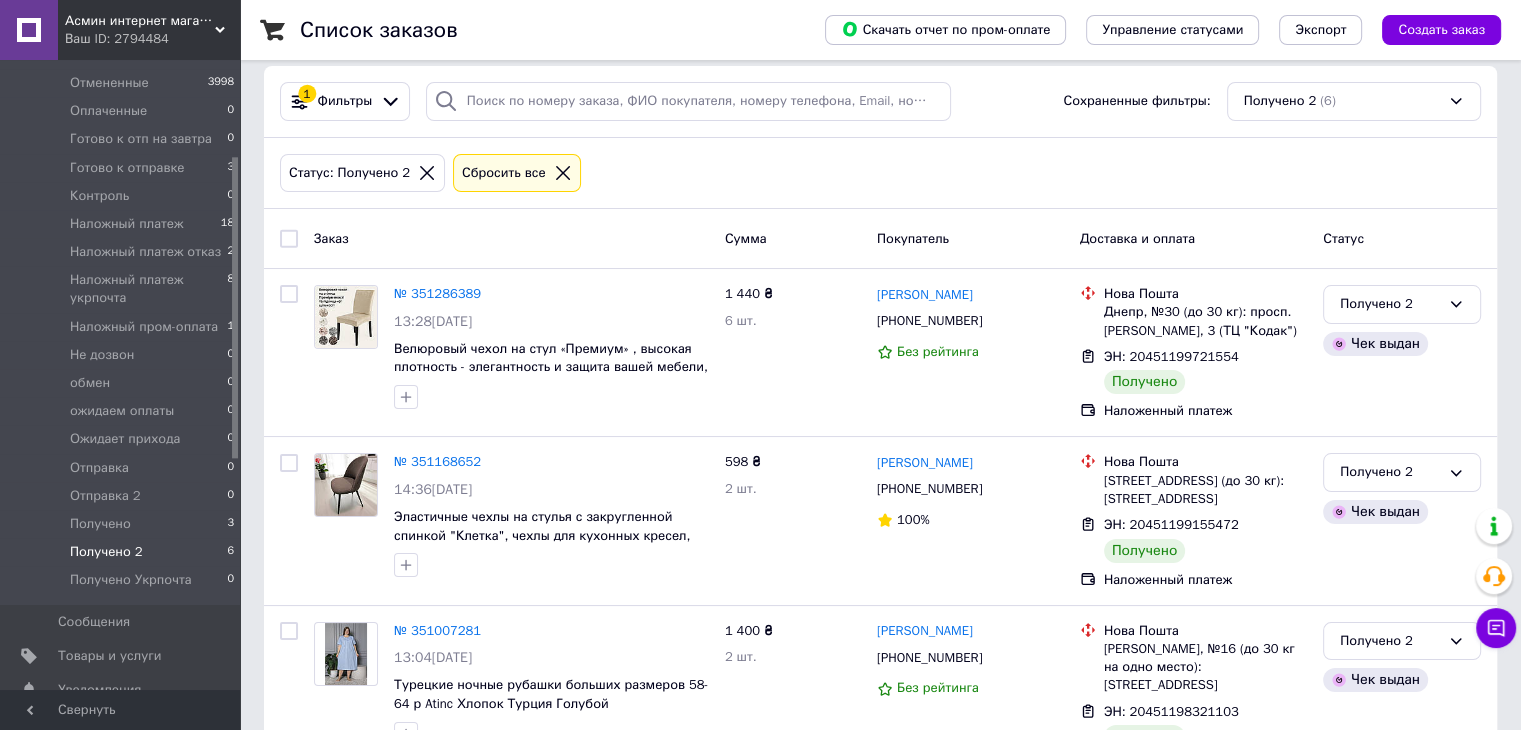 click at bounding box center [289, 239] 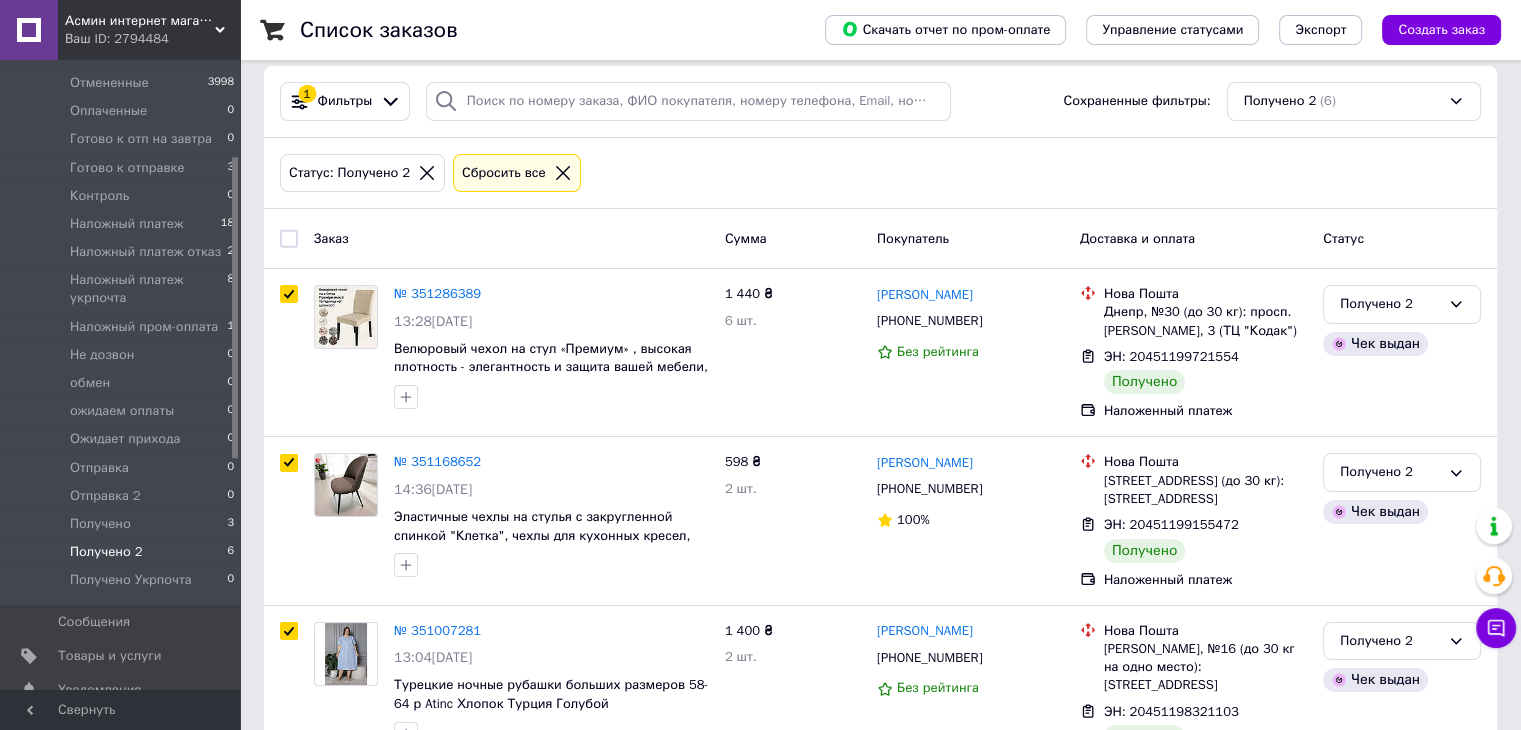 checkbox on "true" 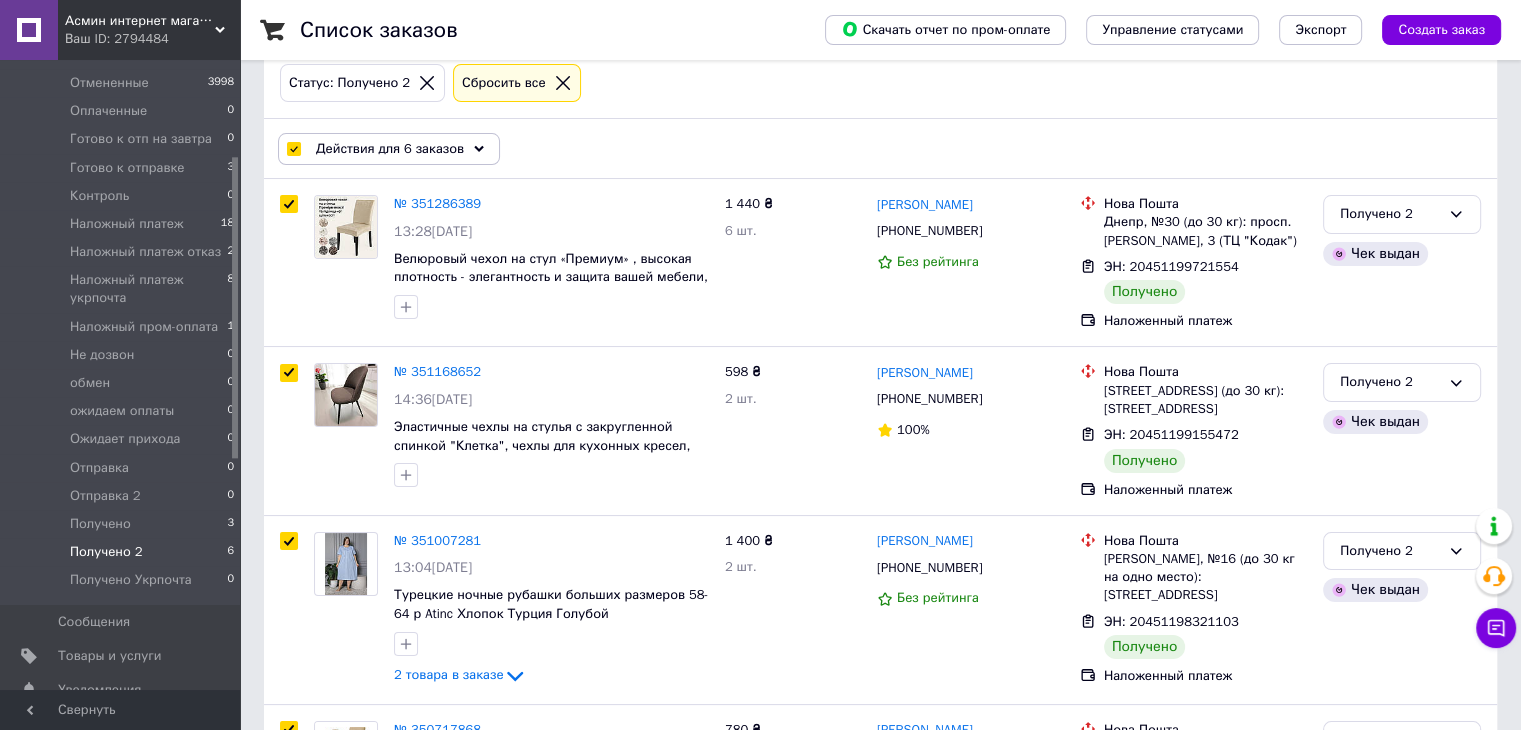 scroll, scrollTop: 0, scrollLeft: 0, axis: both 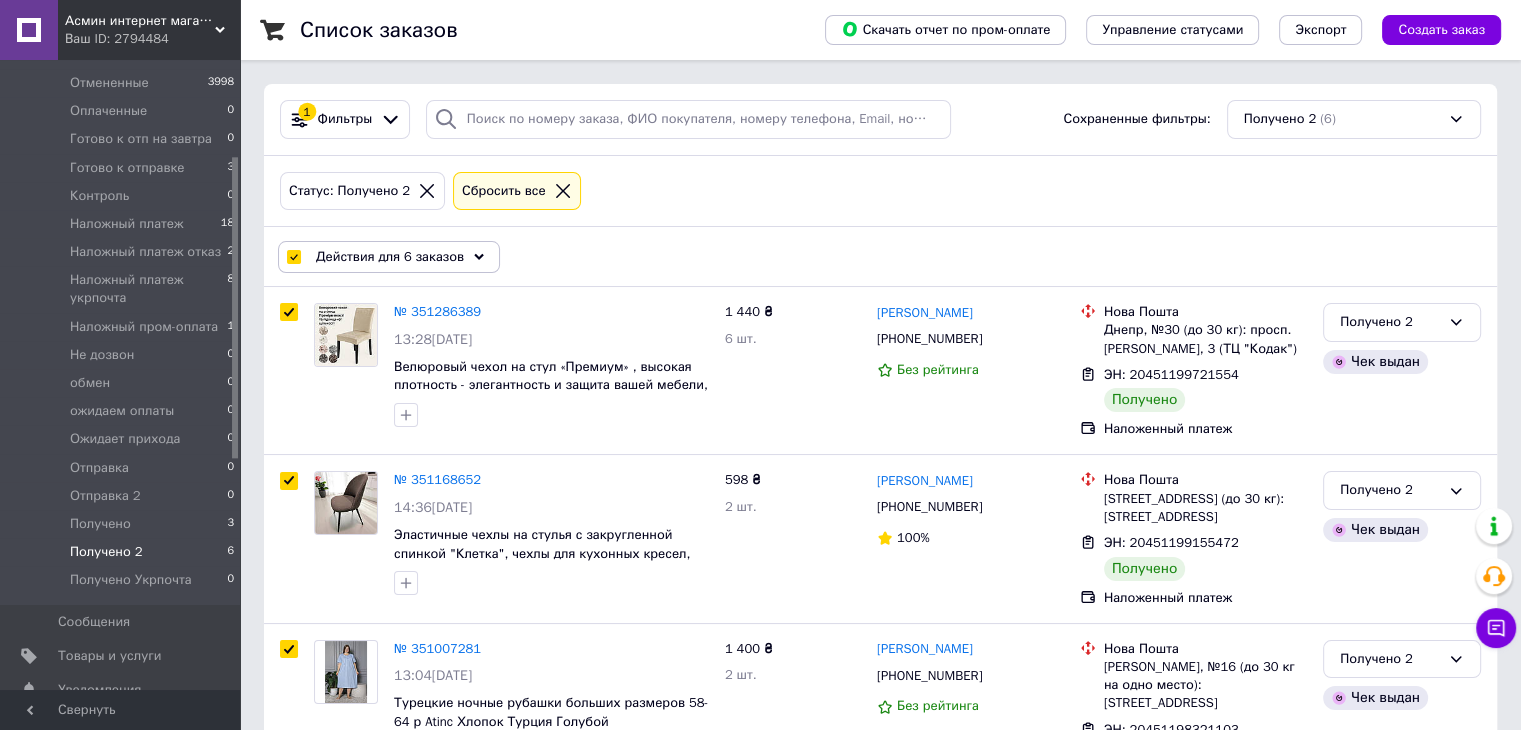 click on "Действия для 6 заказов" at bounding box center (390, 257) 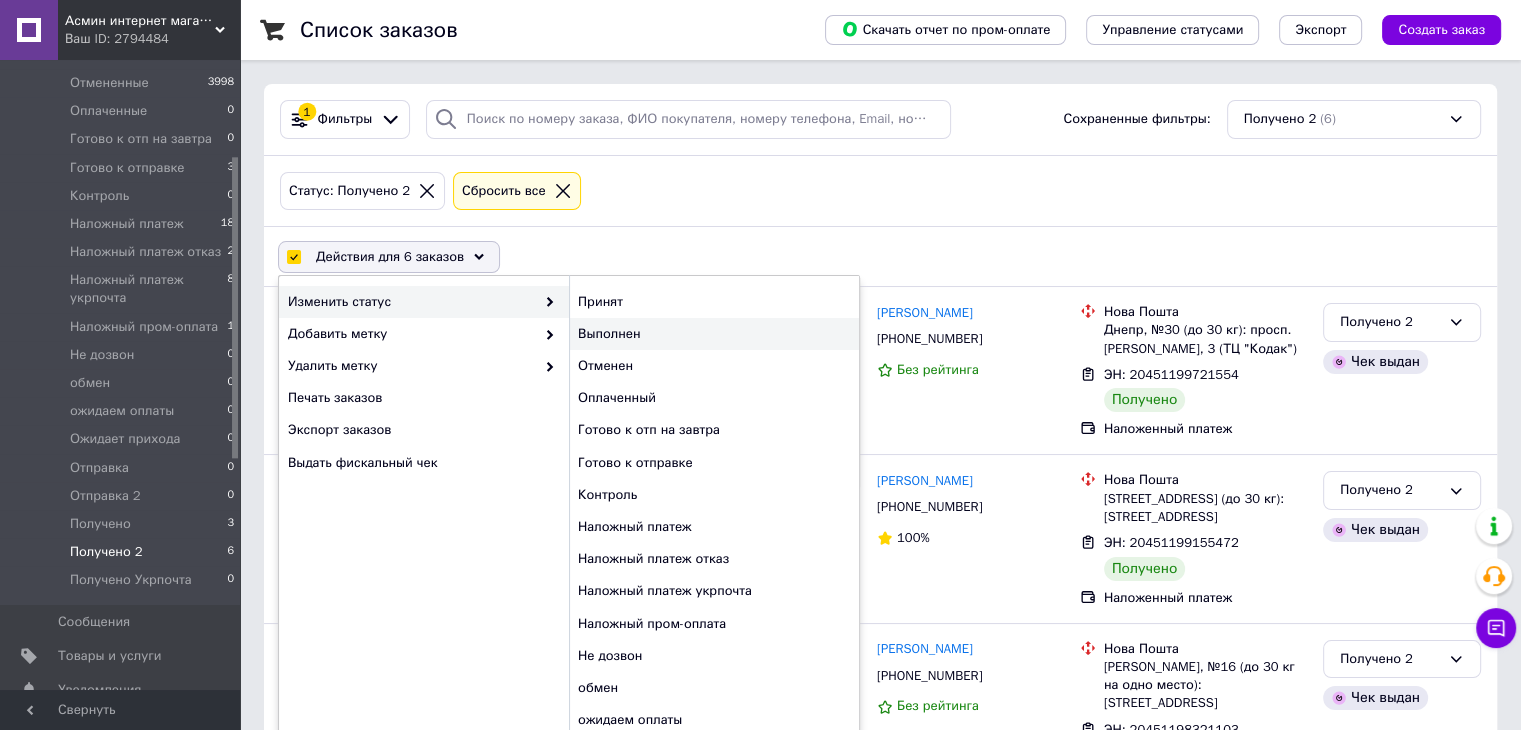 click on "Выполнен" at bounding box center [714, 334] 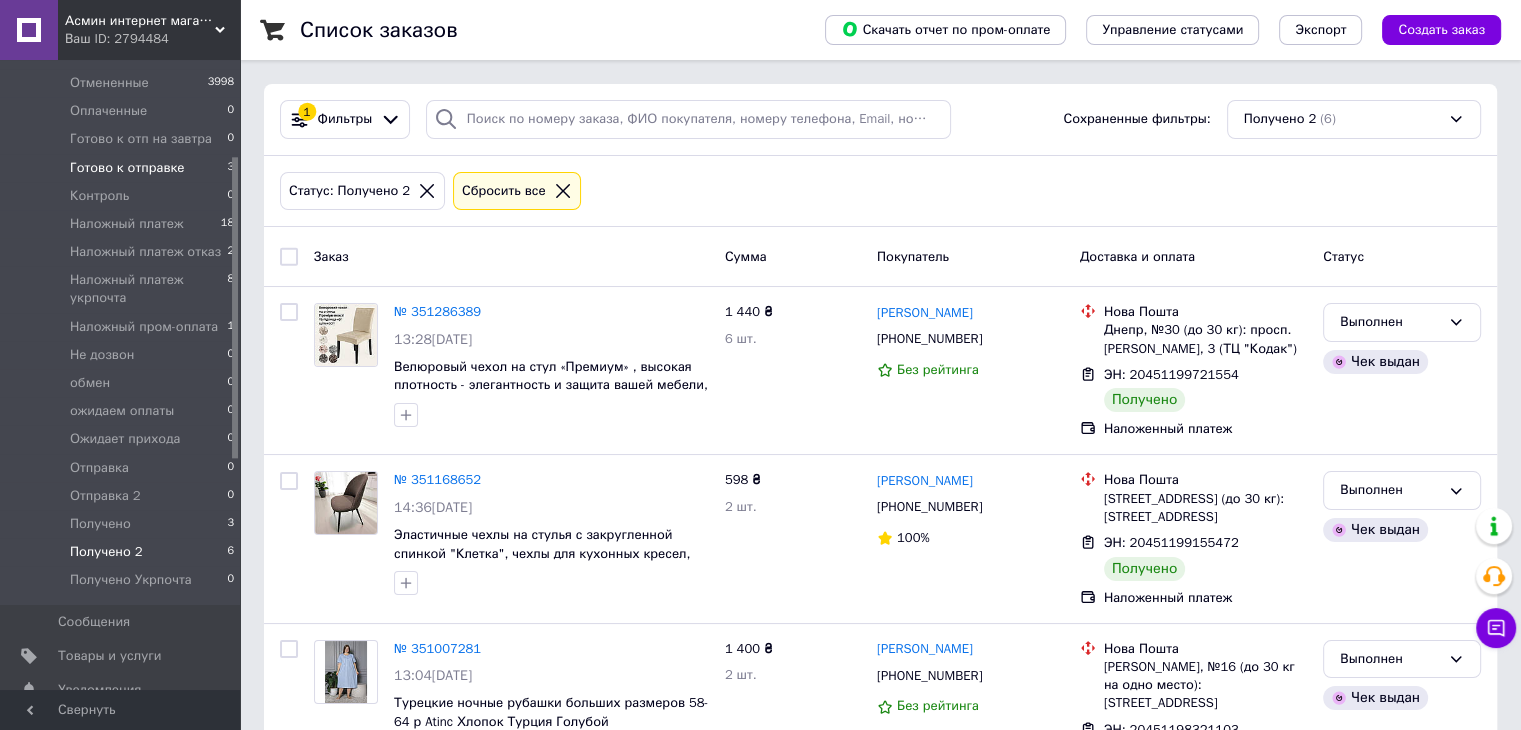 click on "Готово к отправке" at bounding box center [127, 168] 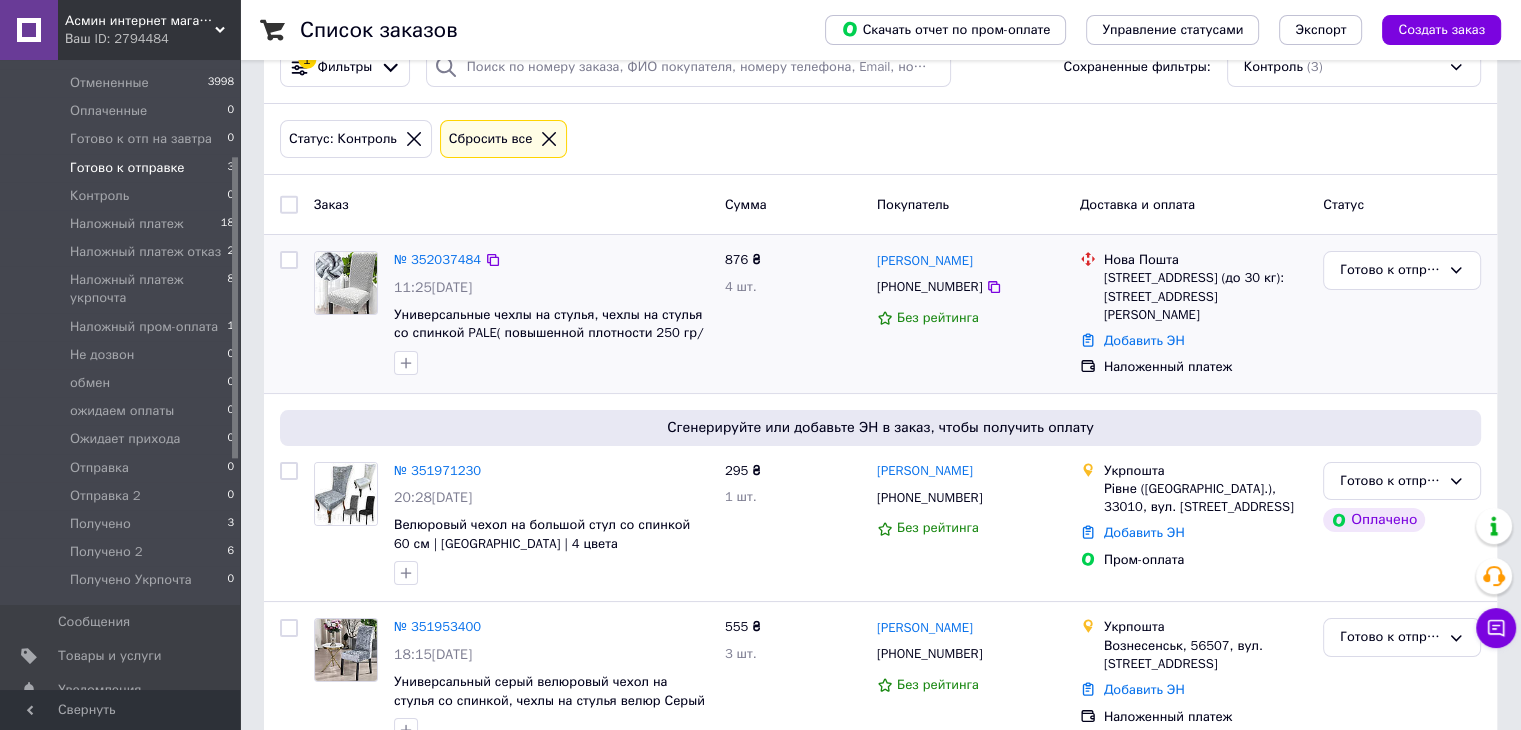 scroll, scrollTop: 100, scrollLeft: 0, axis: vertical 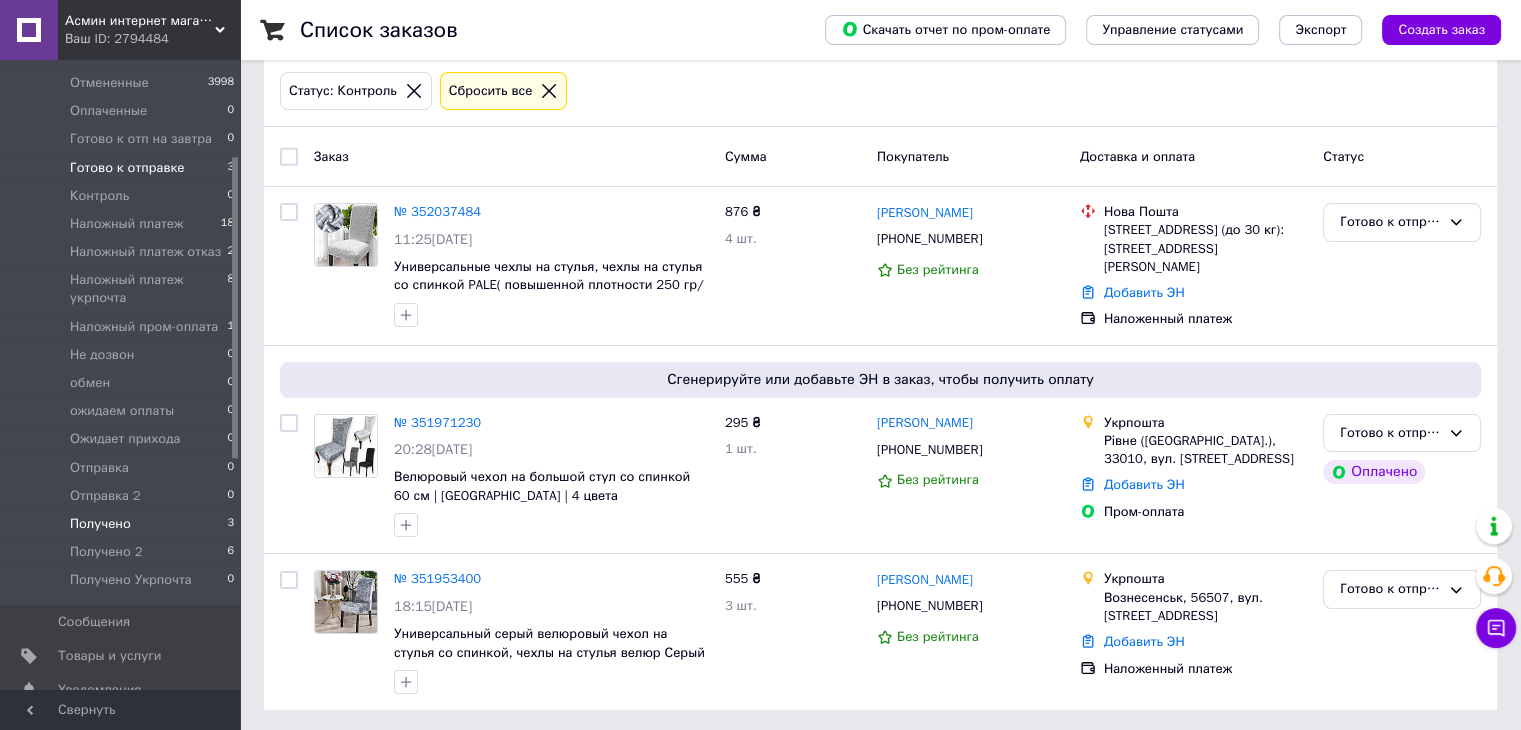 click on "Получено 3" at bounding box center [123, 524] 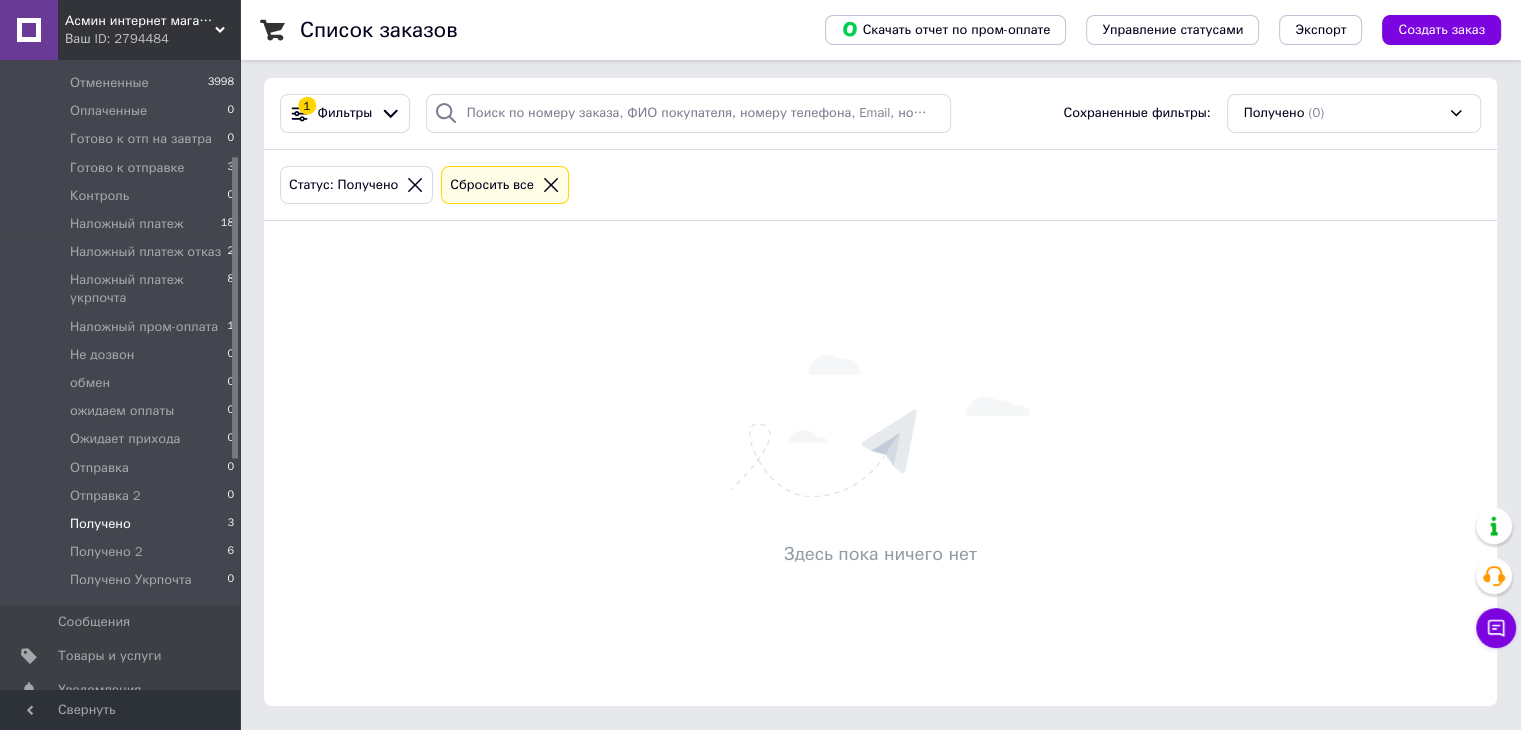scroll, scrollTop: 0, scrollLeft: 0, axis: both 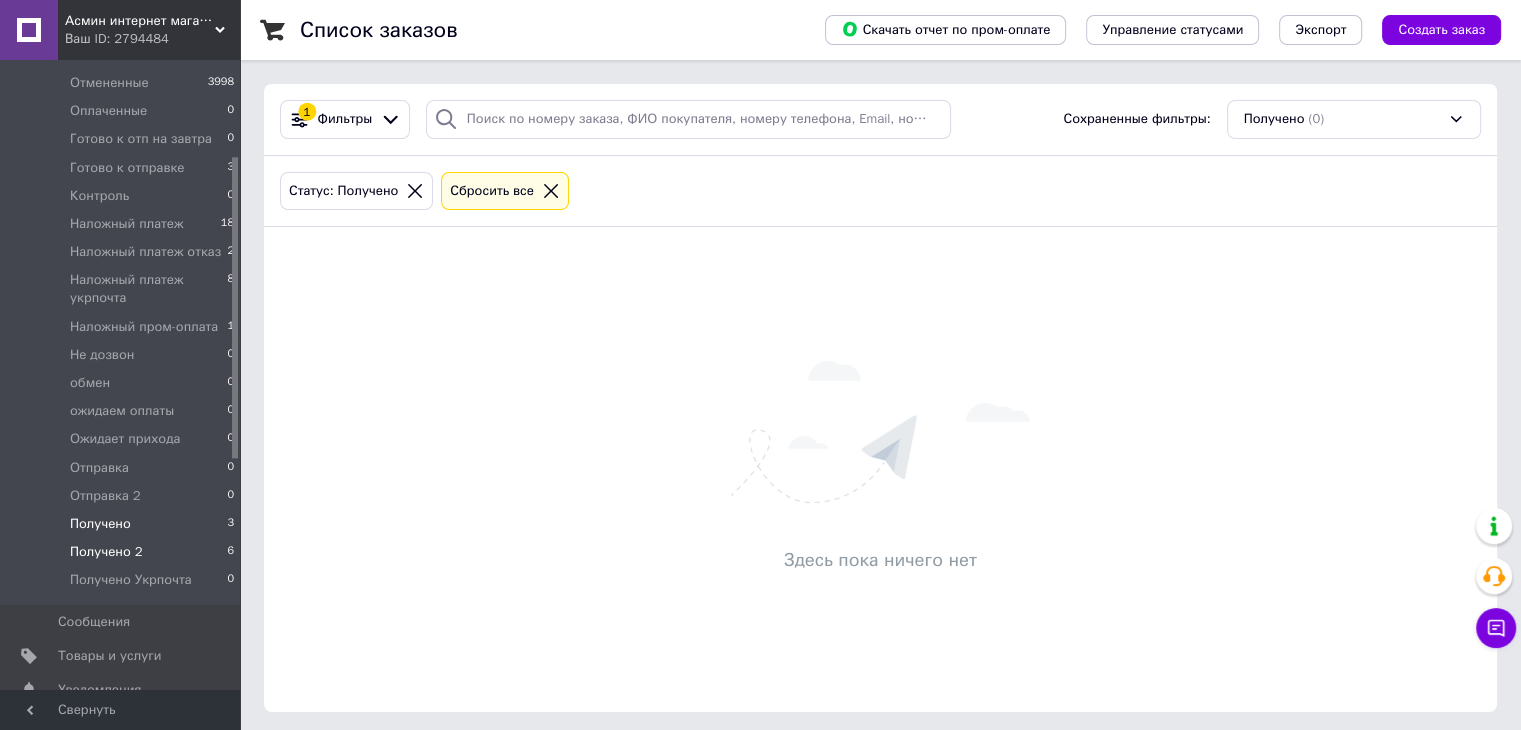 click on "Получено 2" at bounding box center (106, 552) 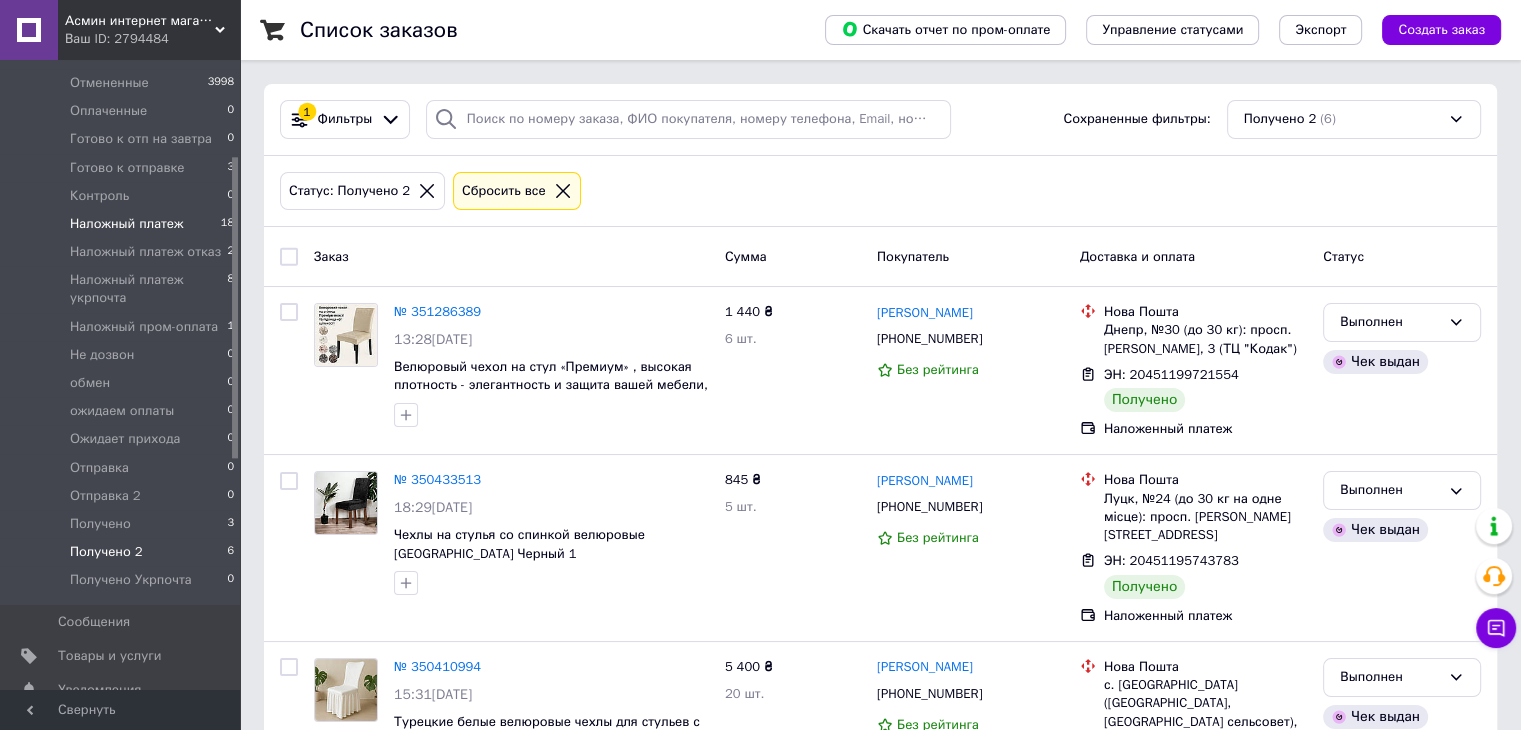 click on "Наложный платеж 18" at bounding box center [123, 224] 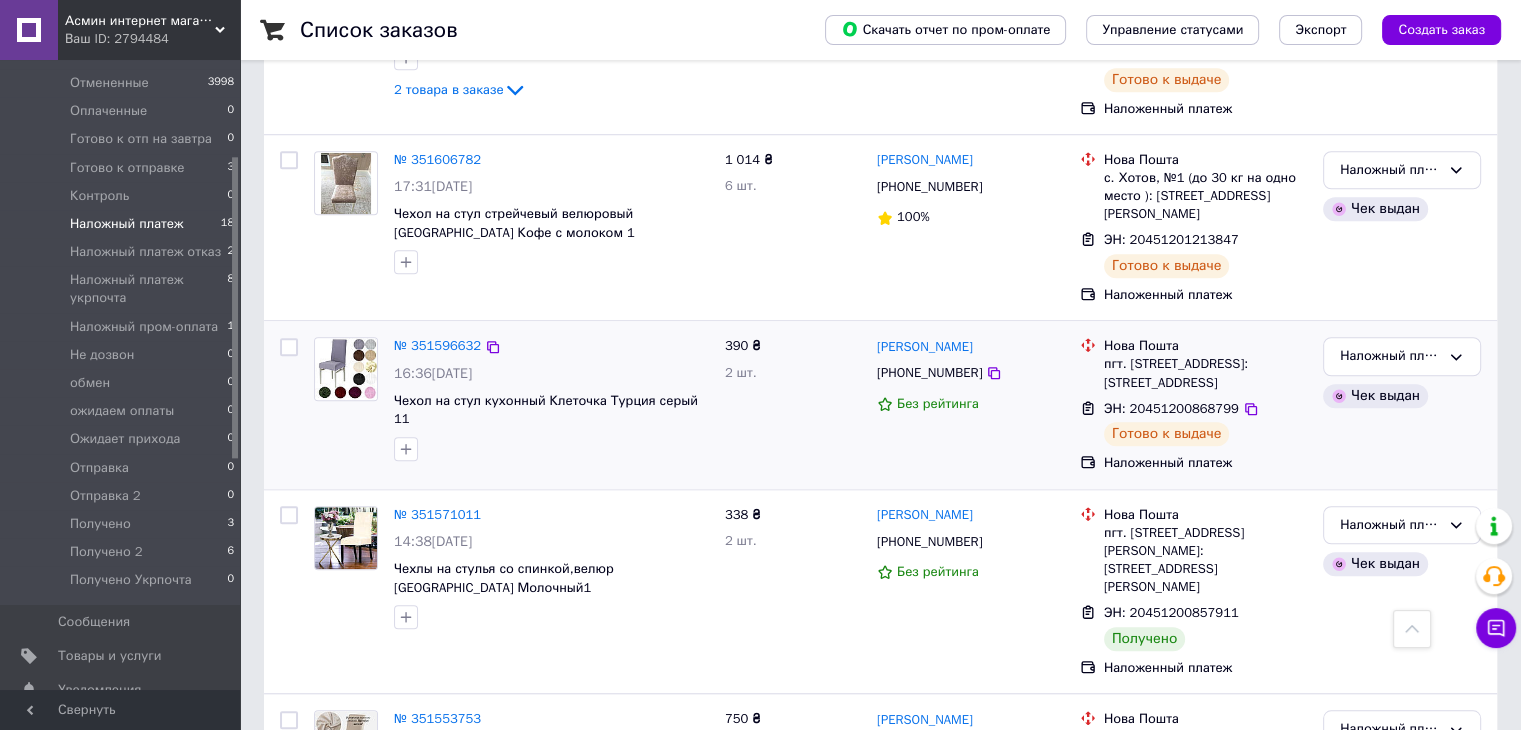 scroll, scrollTop: 1600, scrollLeft: 0, axis: vertical 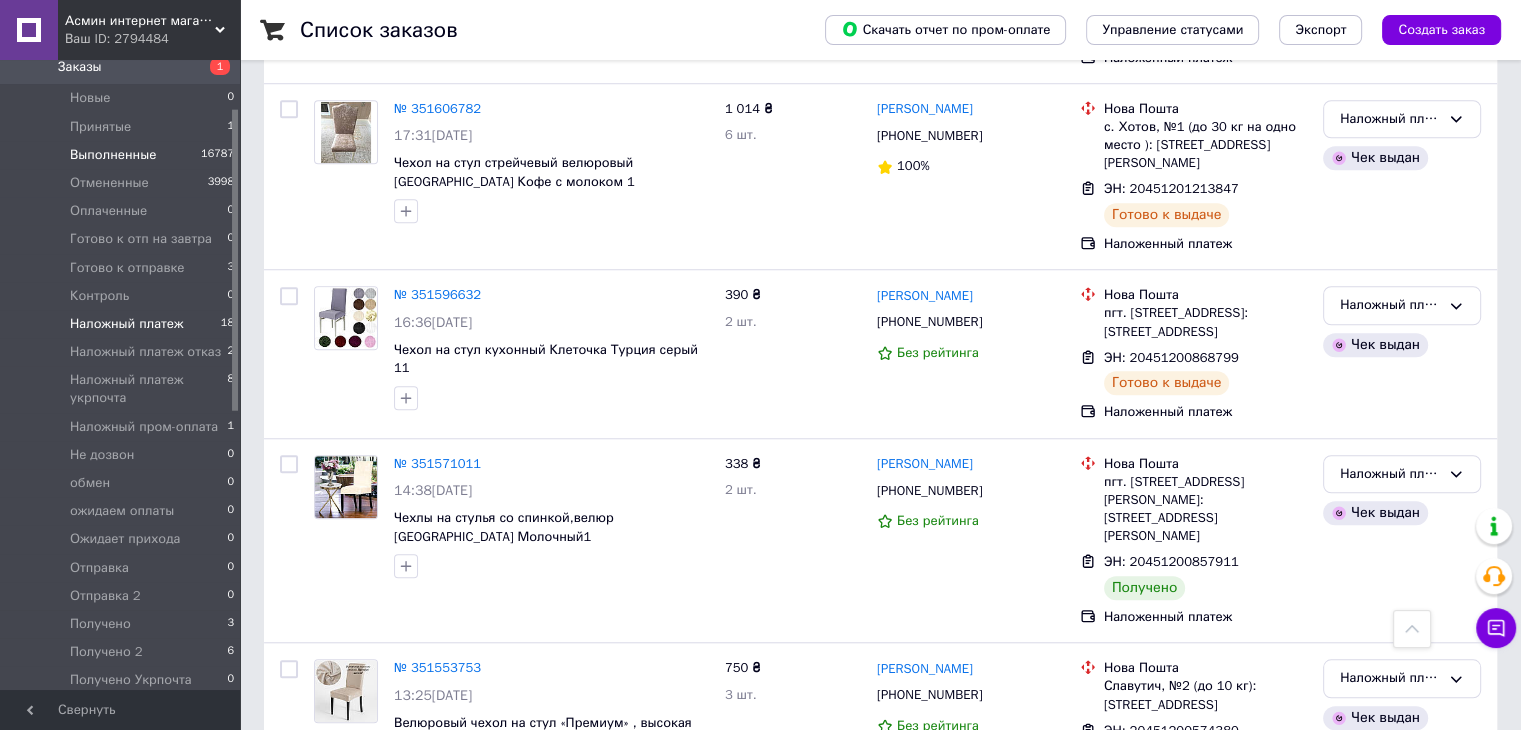 click on "Выполненные" at bounding box center [113, 155] 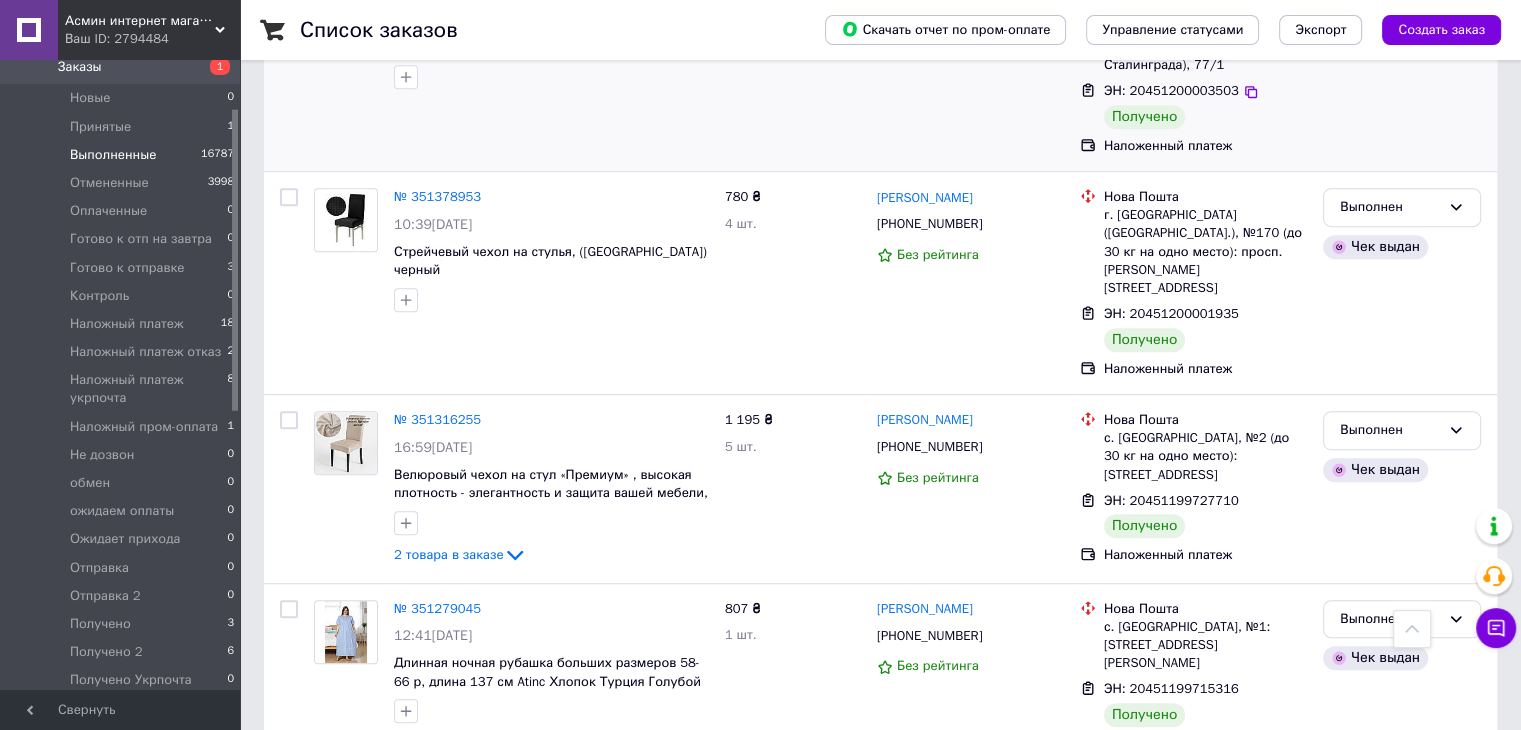 scroll, scrollTop: 1100, scrollLeft: 0, axis: vertical 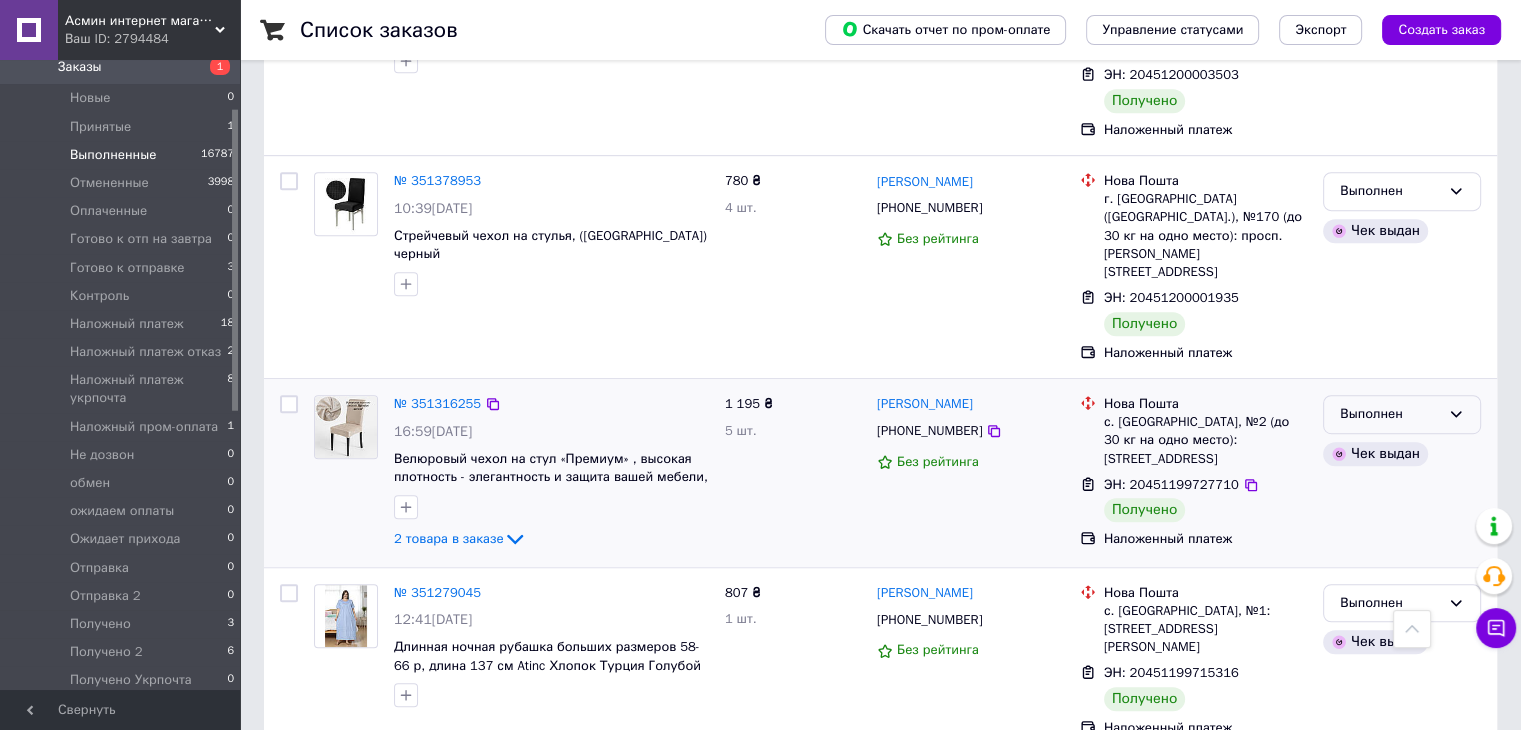 click on "Выполнен" at bounding box center (1402, 414) 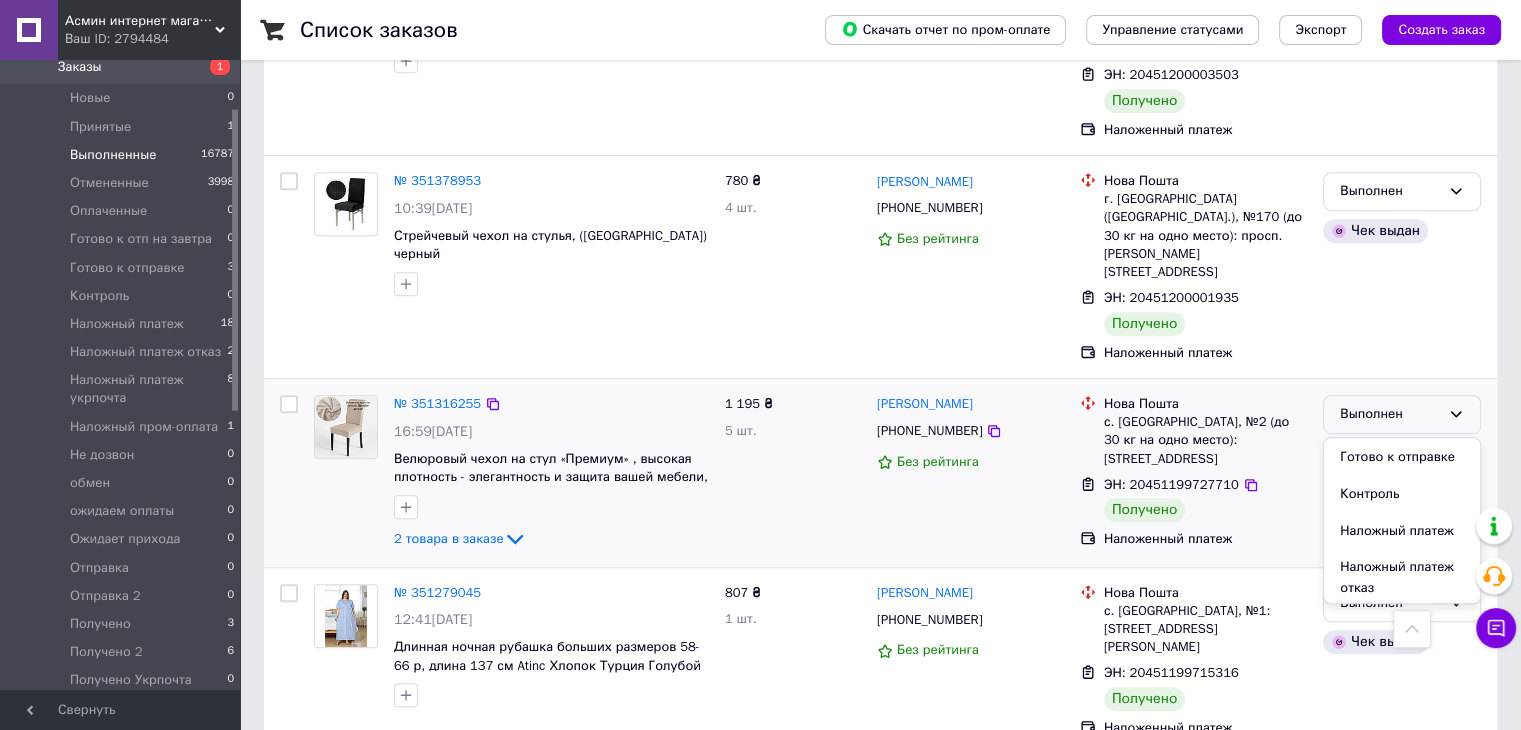 scroll, scrollTop: 200, scrollLeft: 0, axis: vertical 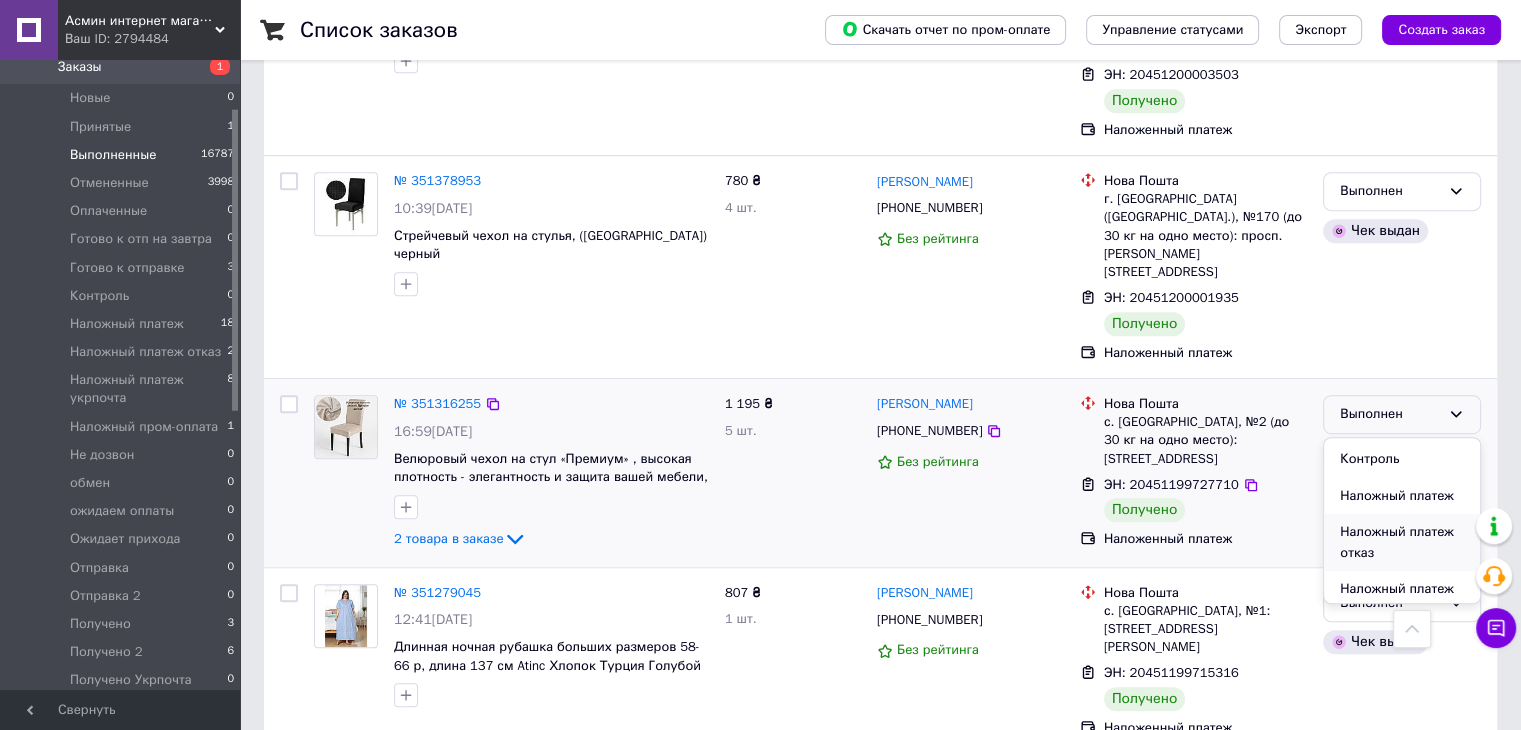 click on "Наложный платеж отказ" at bounding box center [1402, 542] 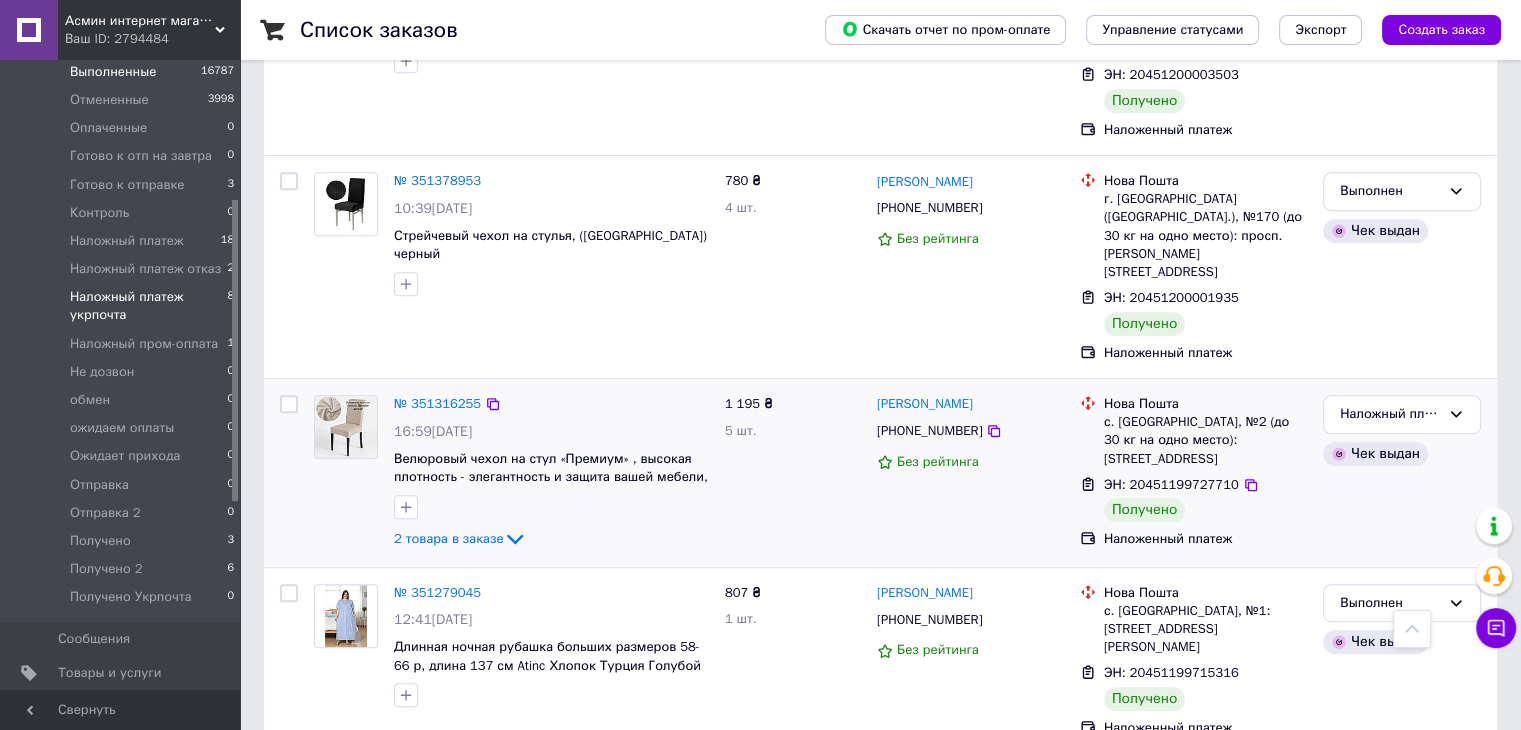 scroll, scrollTop: 300, scrollLeft: 0, axis: vertical 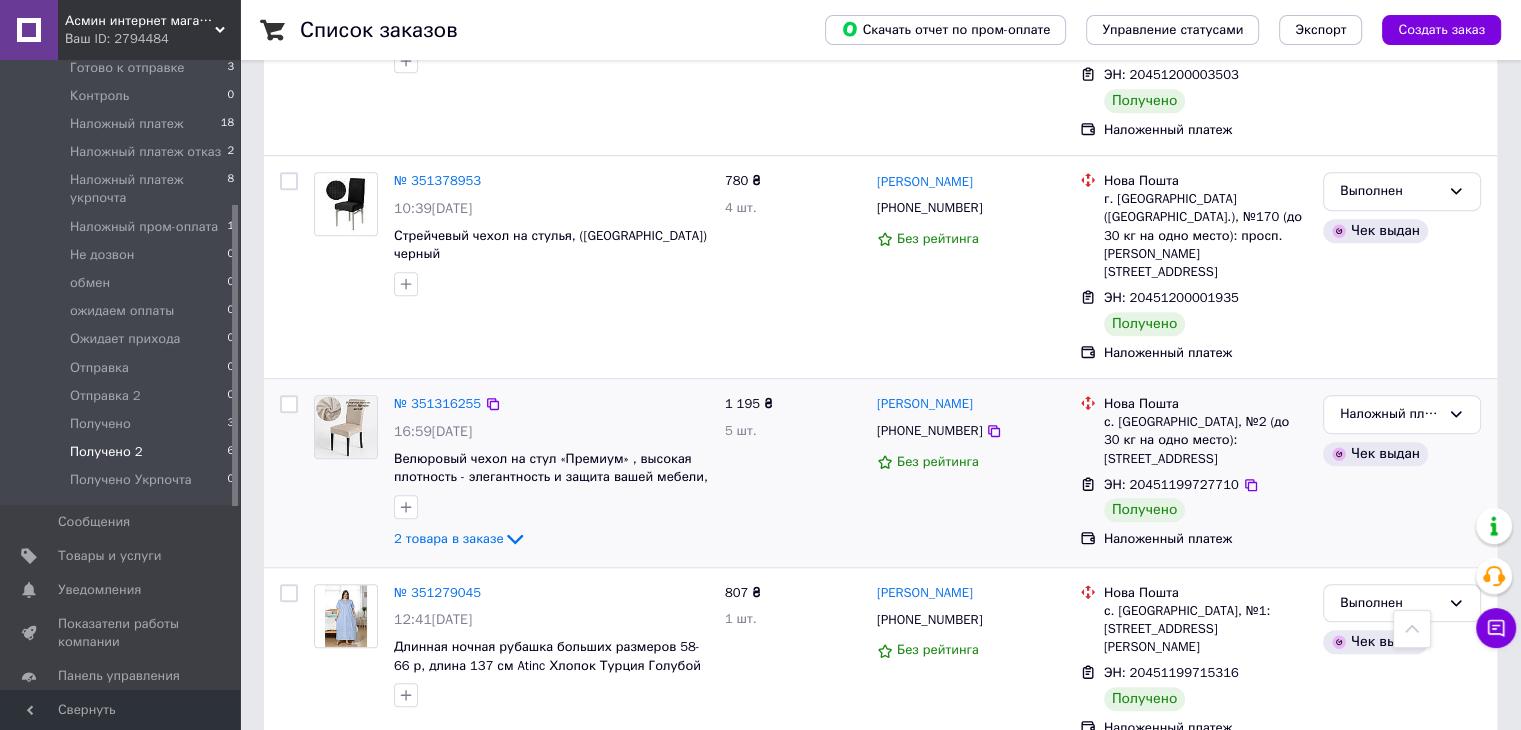 click on "Получено 2 6" at bounding box center [123, 452] 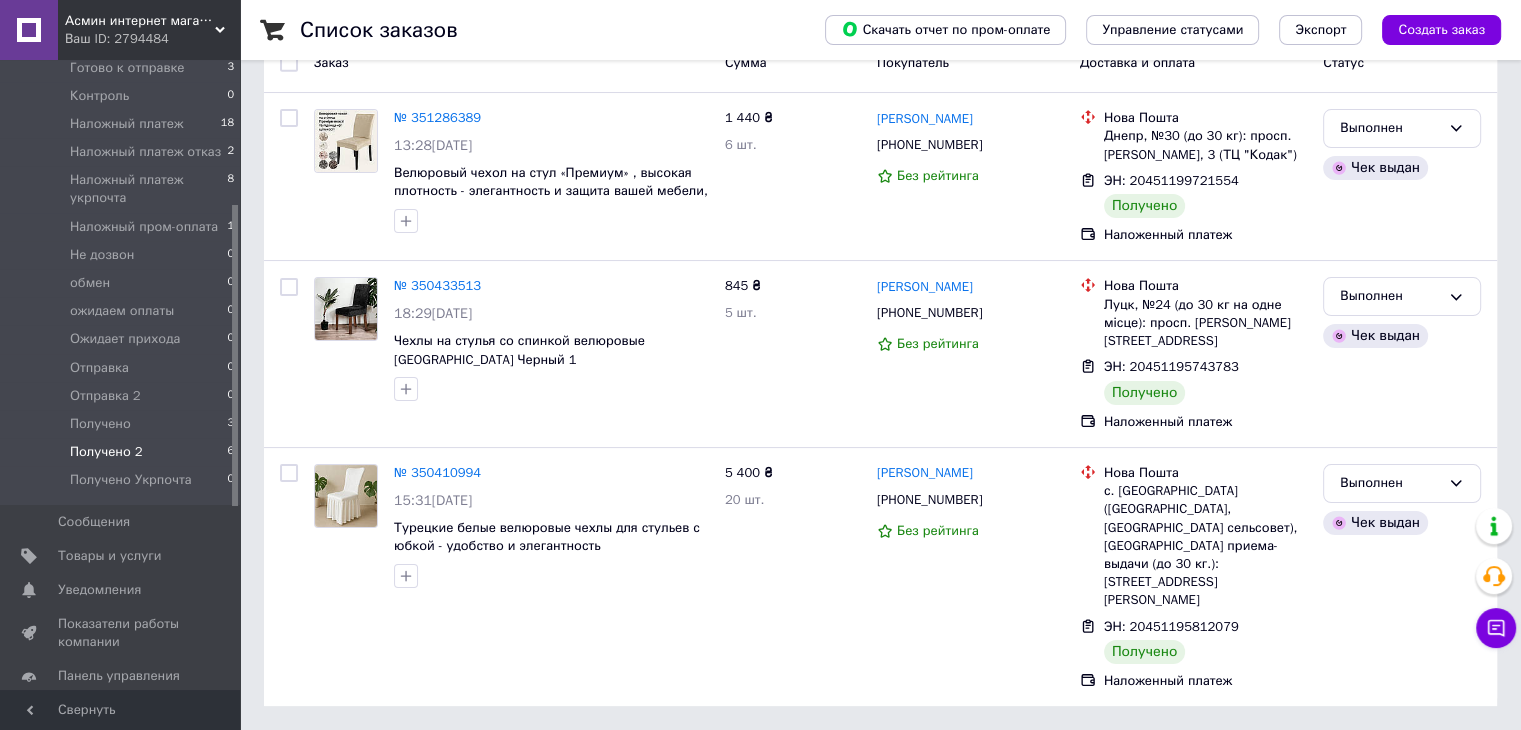 scroll, scrollTop: 0, scrollLeft: 0, axis: both 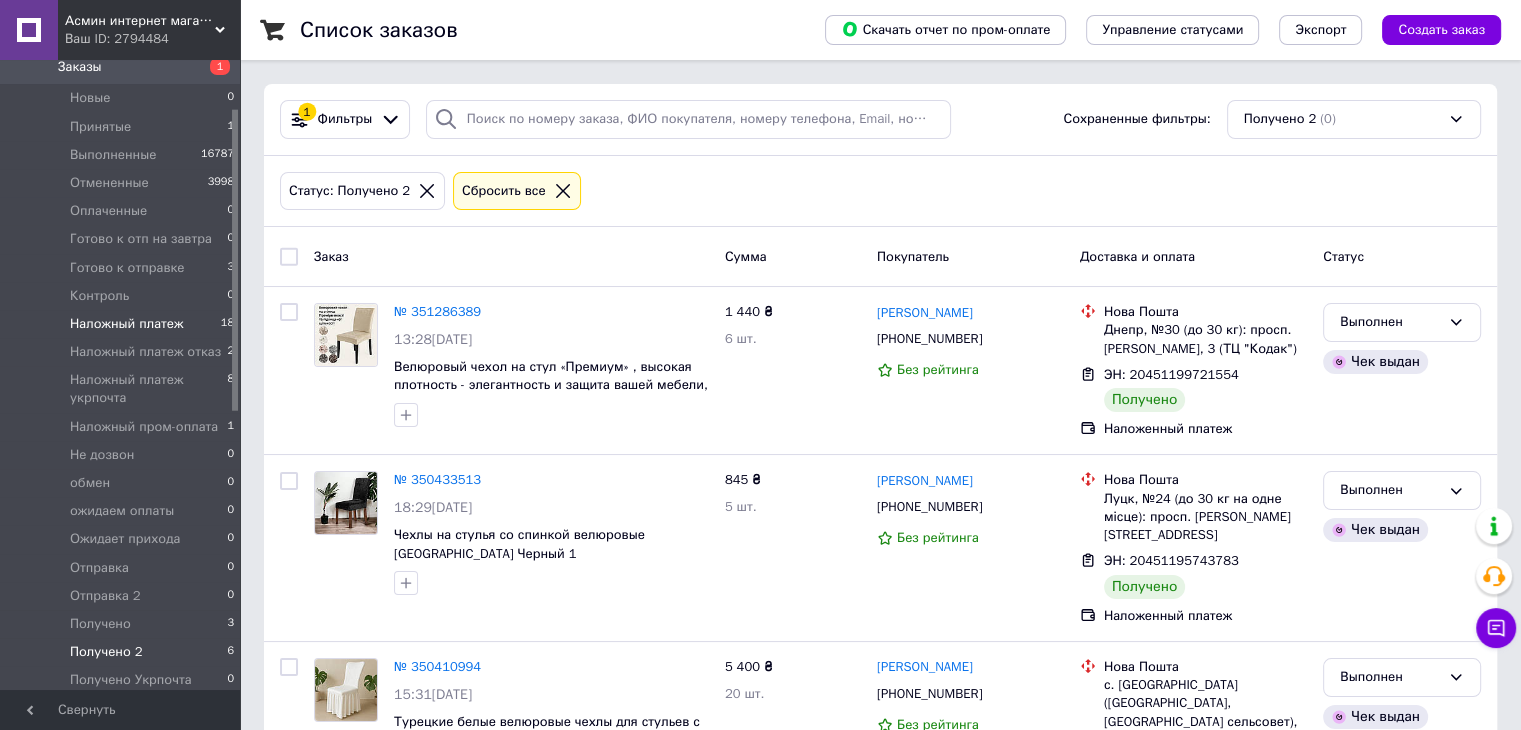 click on "Наложный платеж" at bounding box center [126, 324] 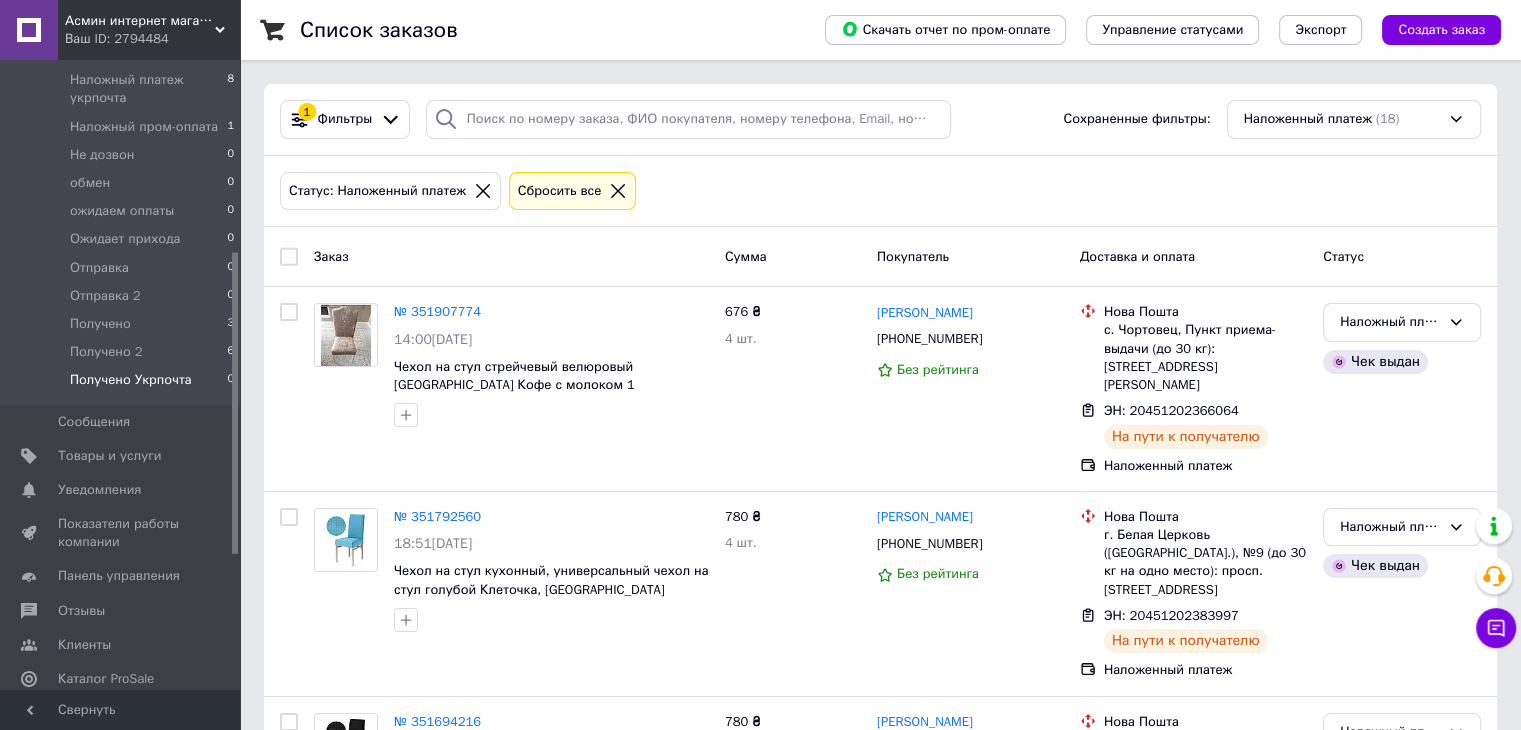scroll, scrollTop: 300, scrollLeft: 0, axis: vertical 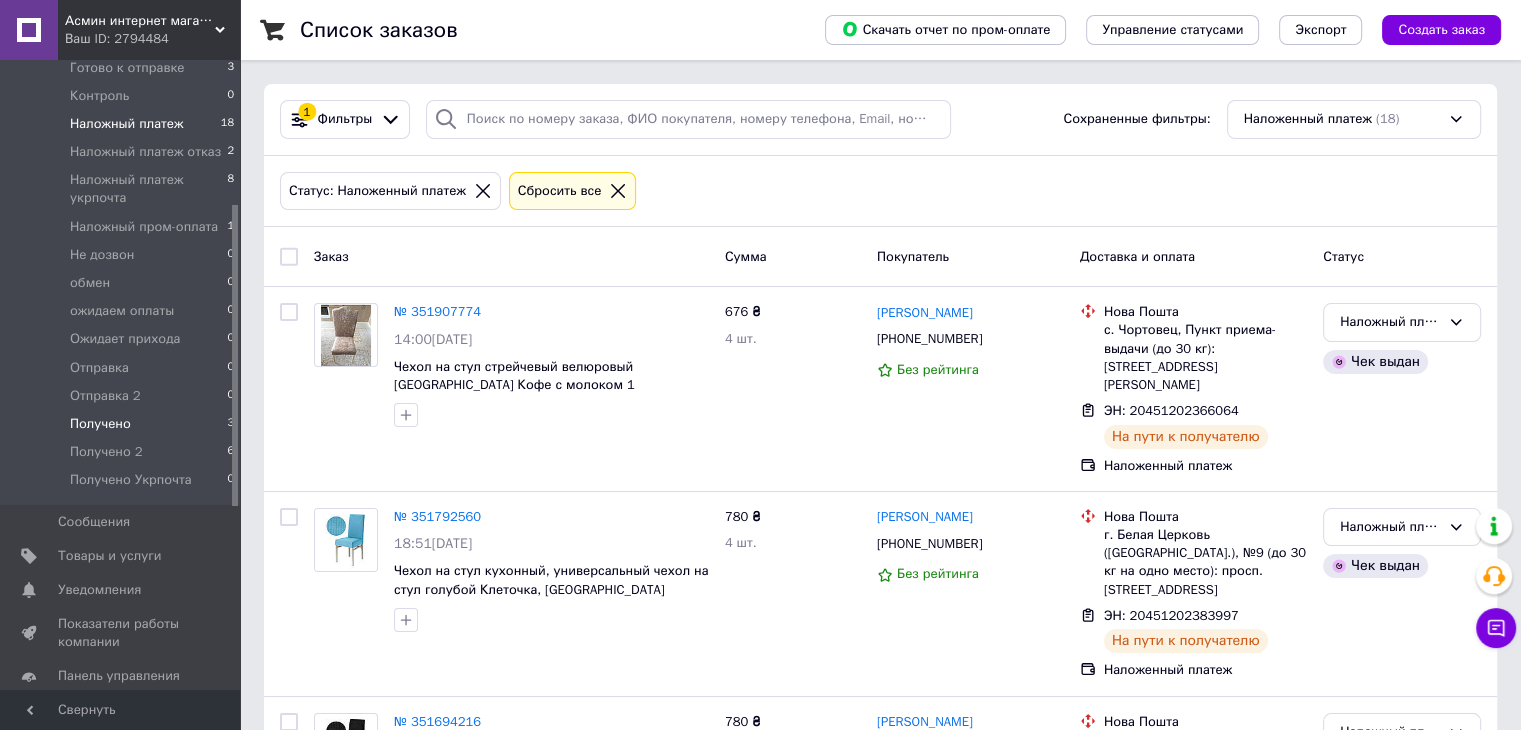 click on "Получено" at bounding box center (100, 424) 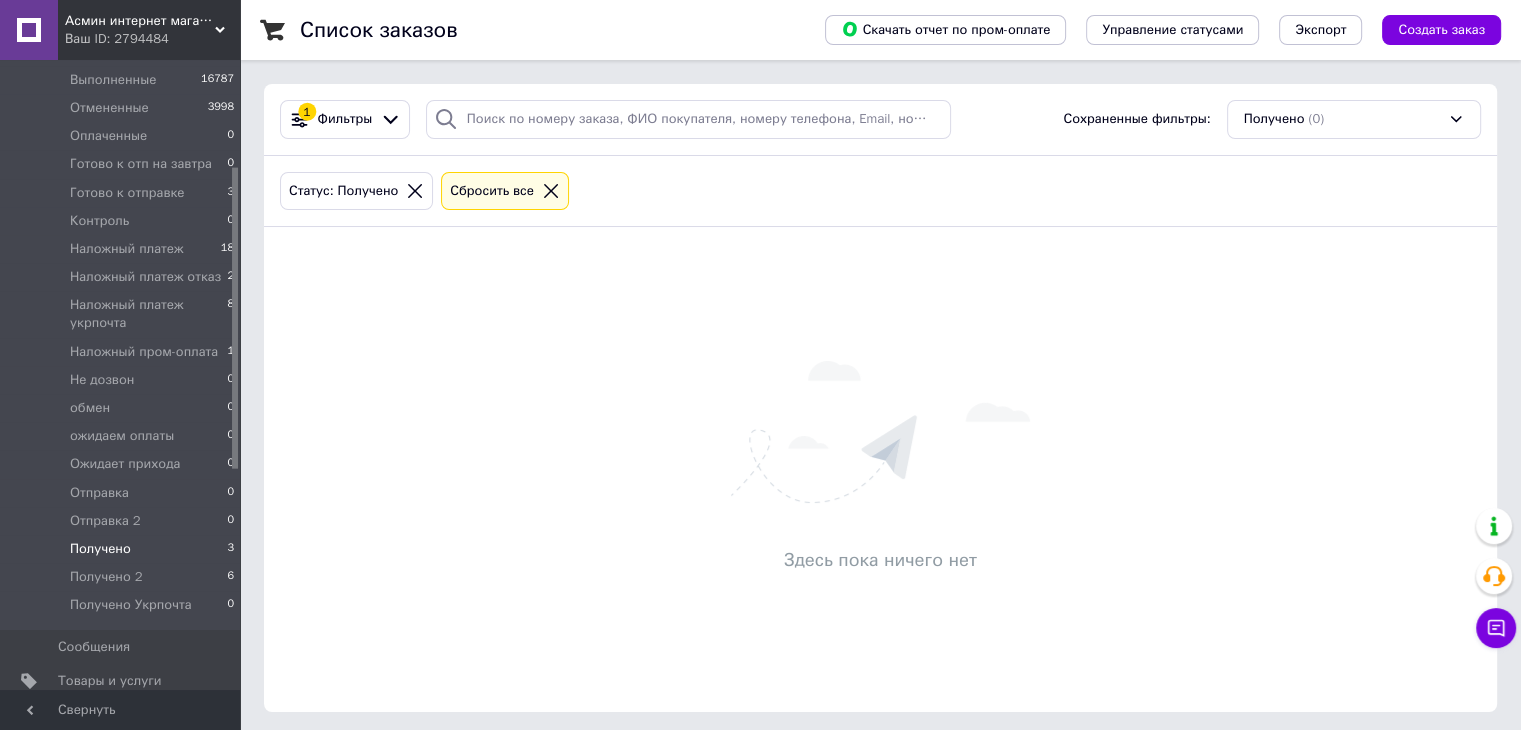 scroll, scrollTop: 300, scrollLeft: 0, axis: vertical 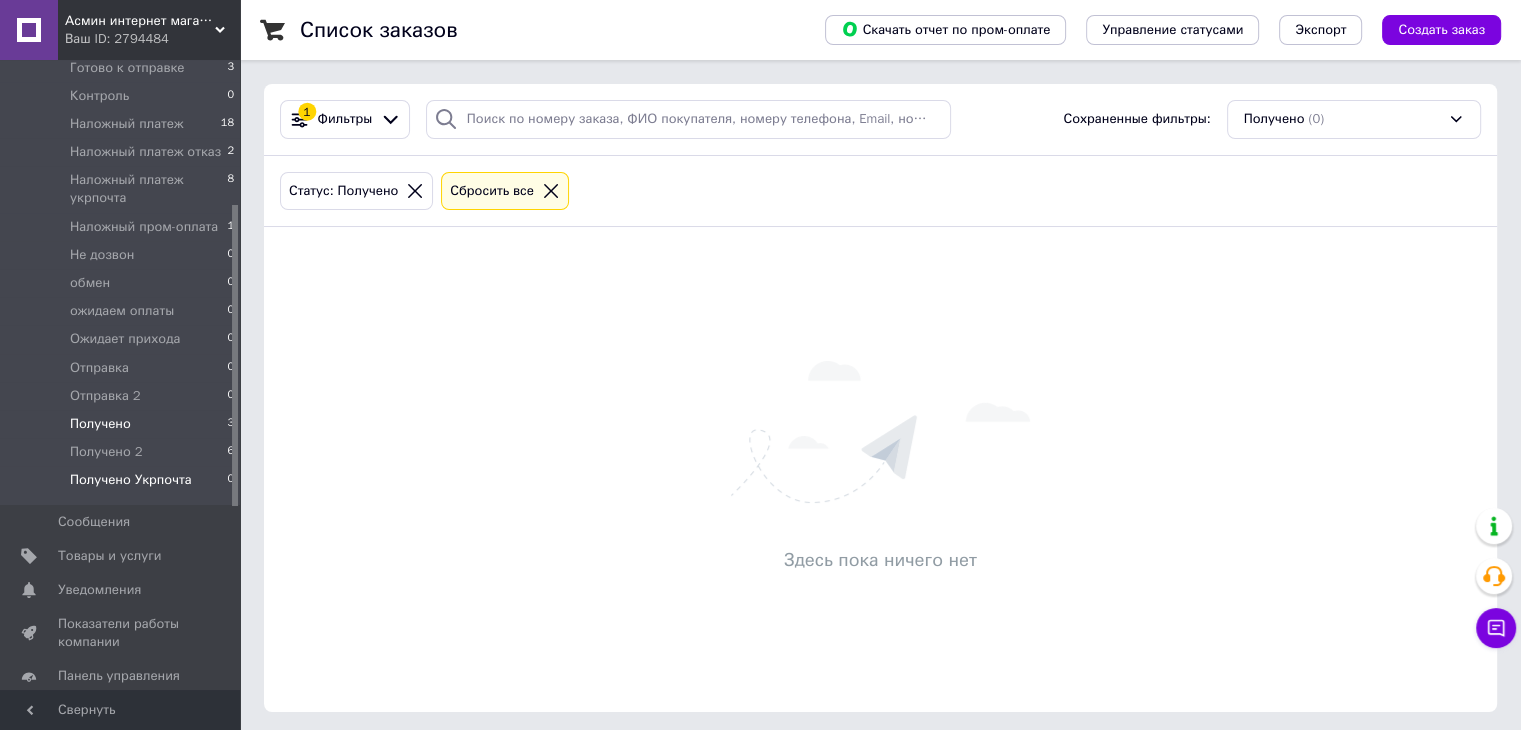 click on "Получено Укрпочта" at bounding box center (131, 480) 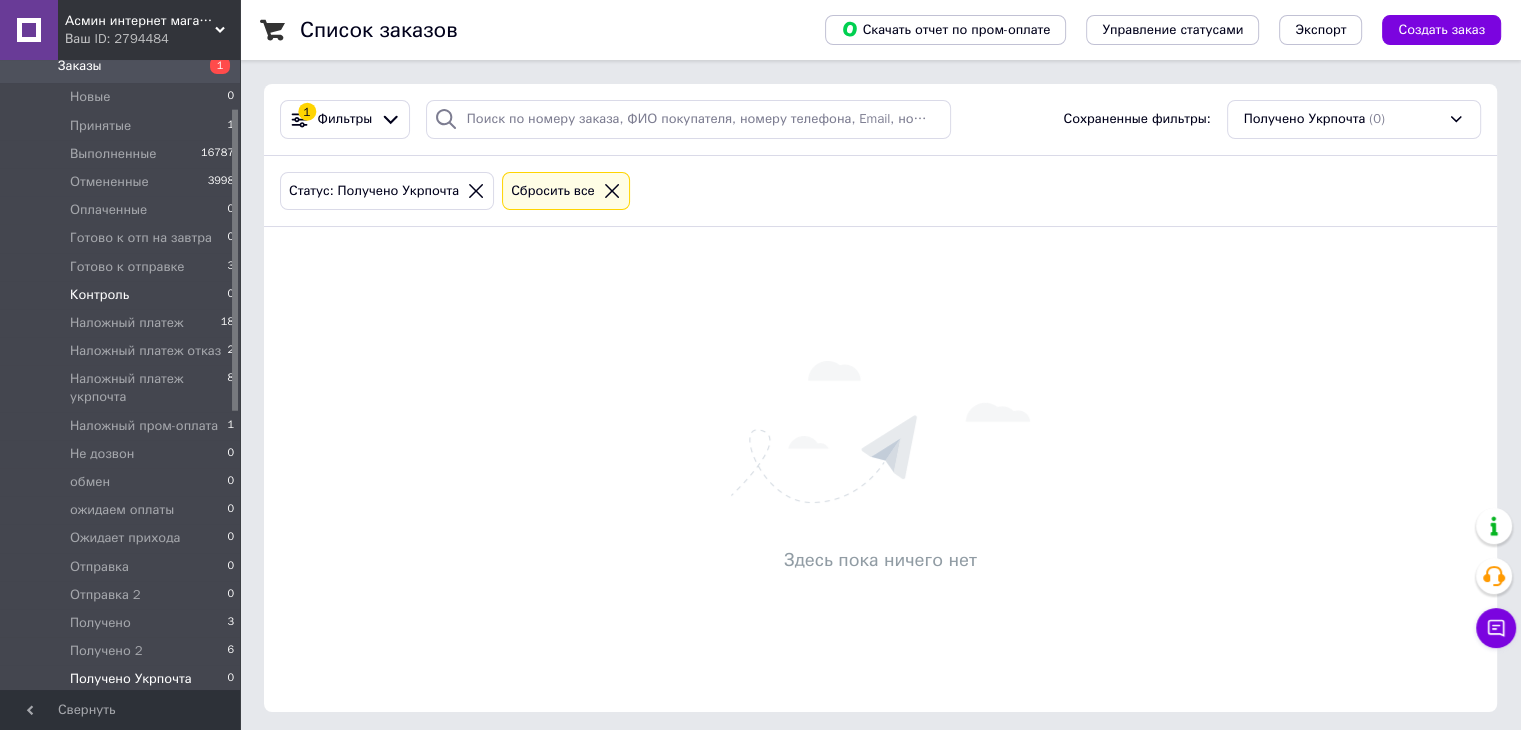scroll, scrollTop: 100, scrollLeft: 0, axis: vertical 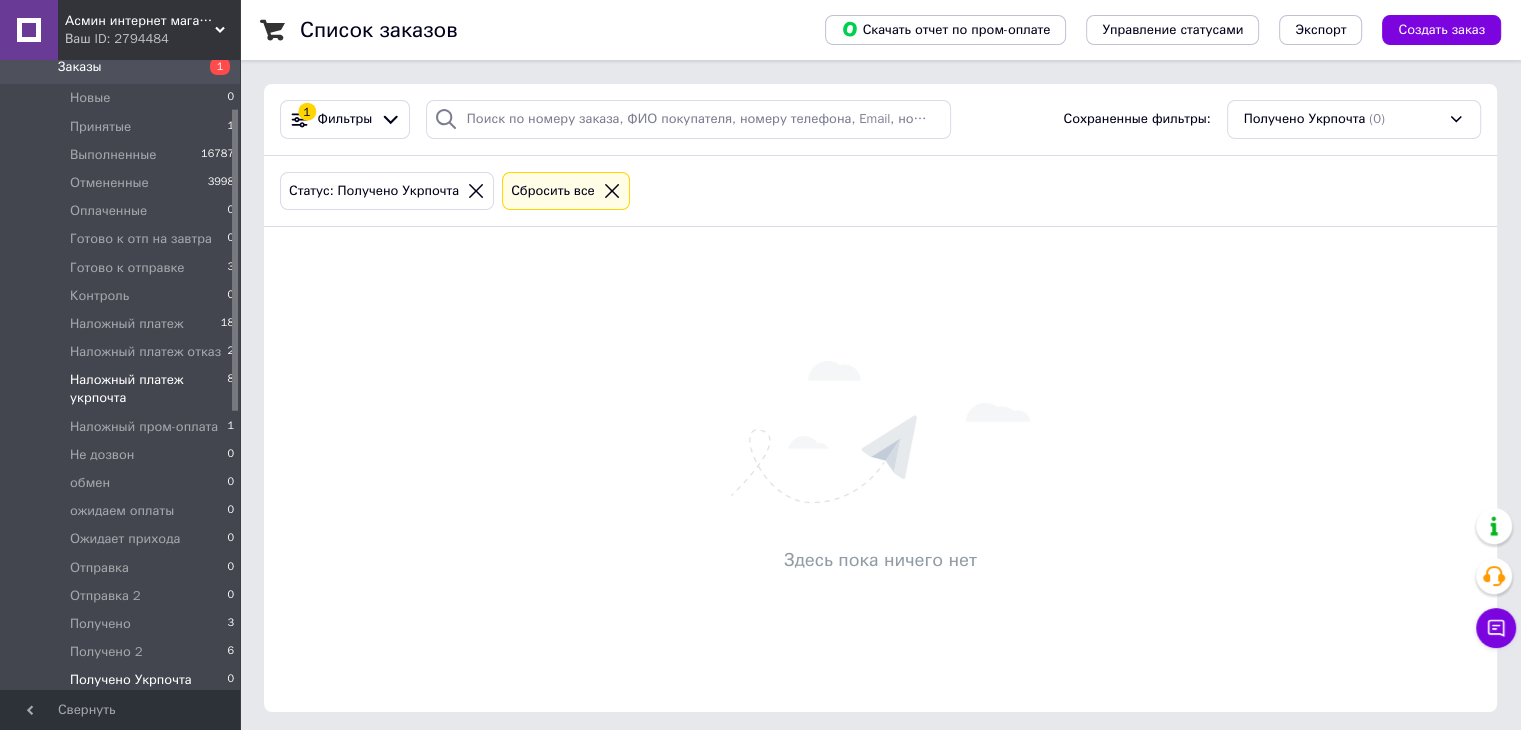 click on "Наложный платеж укрпочта" at bounding box center (148, 389) 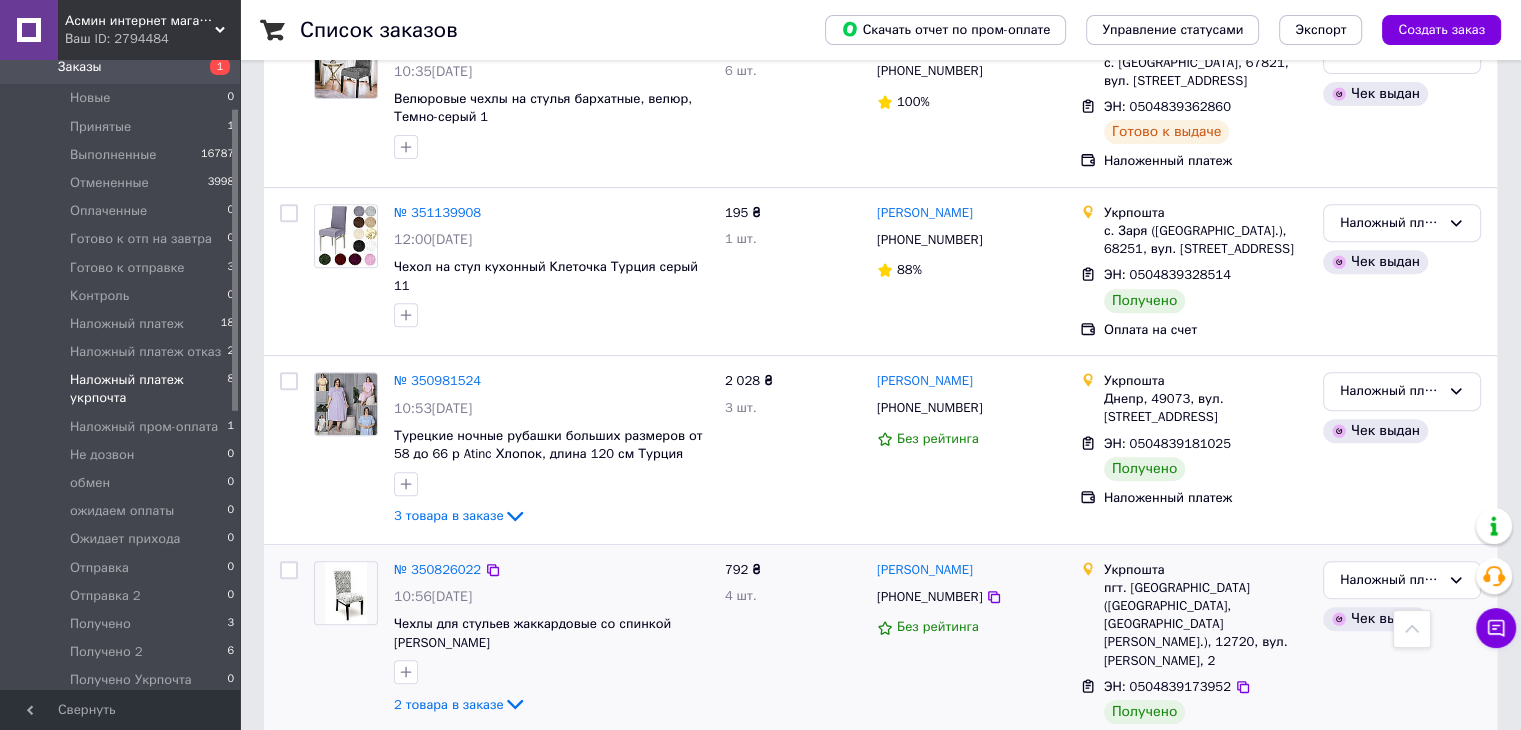 scroll, scrollTop: 781, scrollLeft: 0, axis: vertical 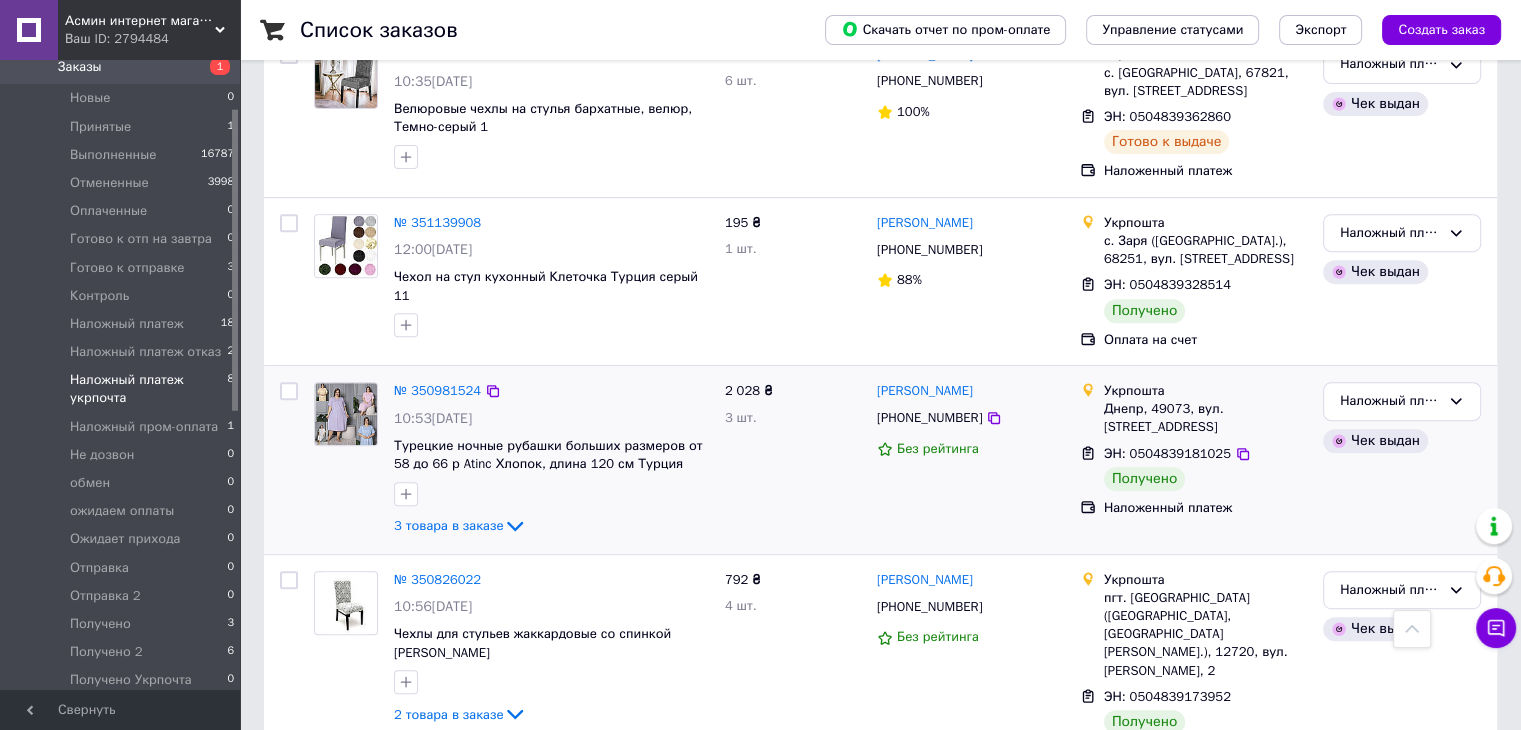 click at bounding box center (289, 391) 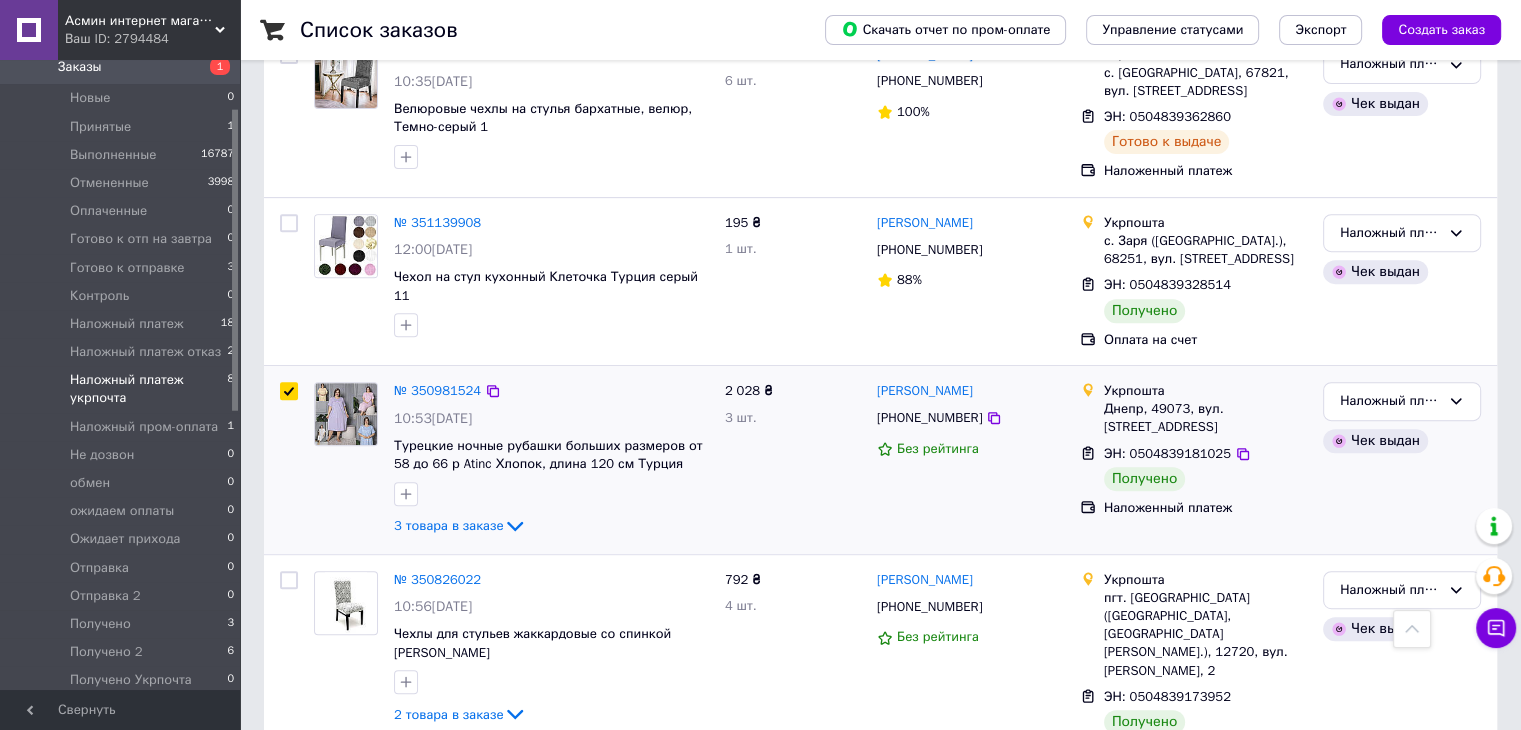 checkbox on "true" 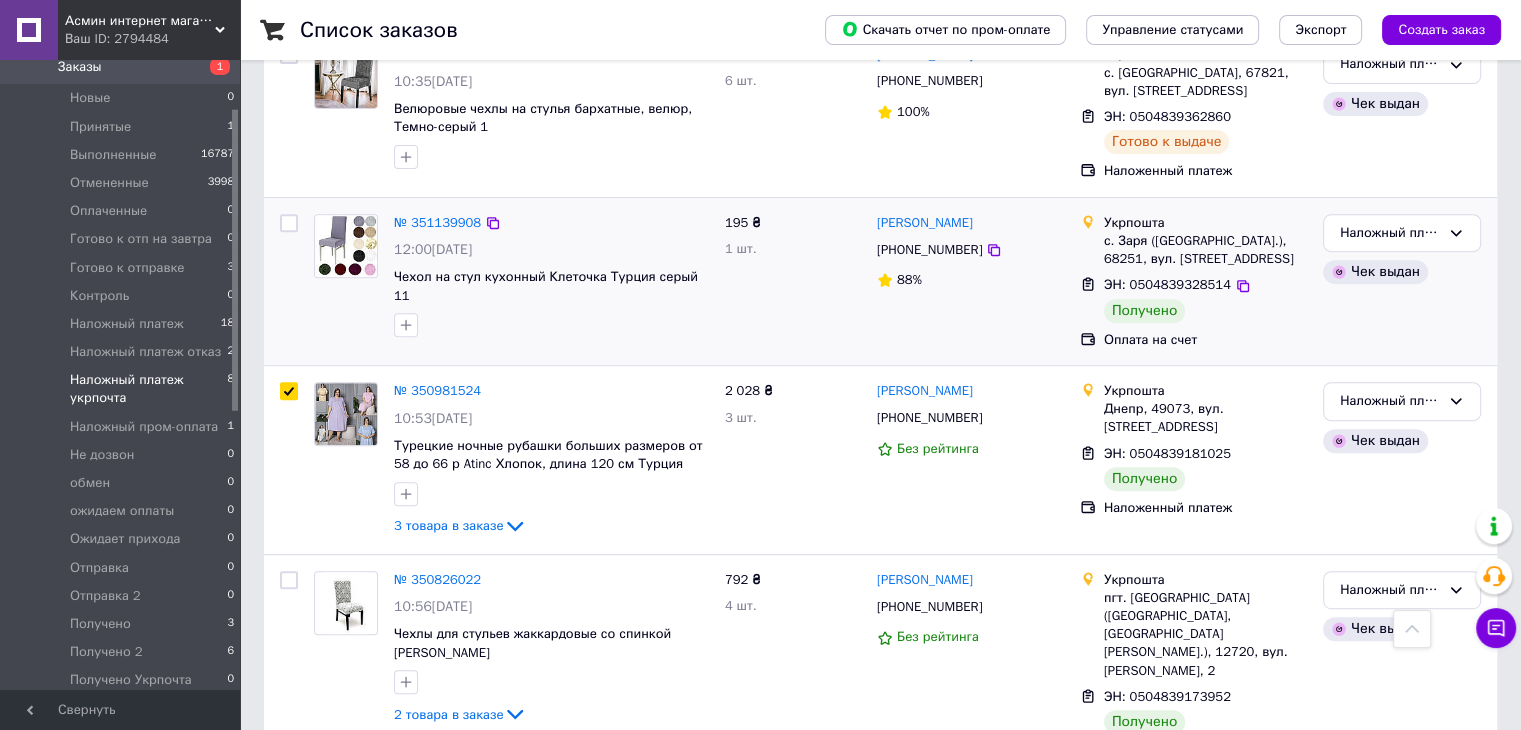 click at bounding box center (289, 223) 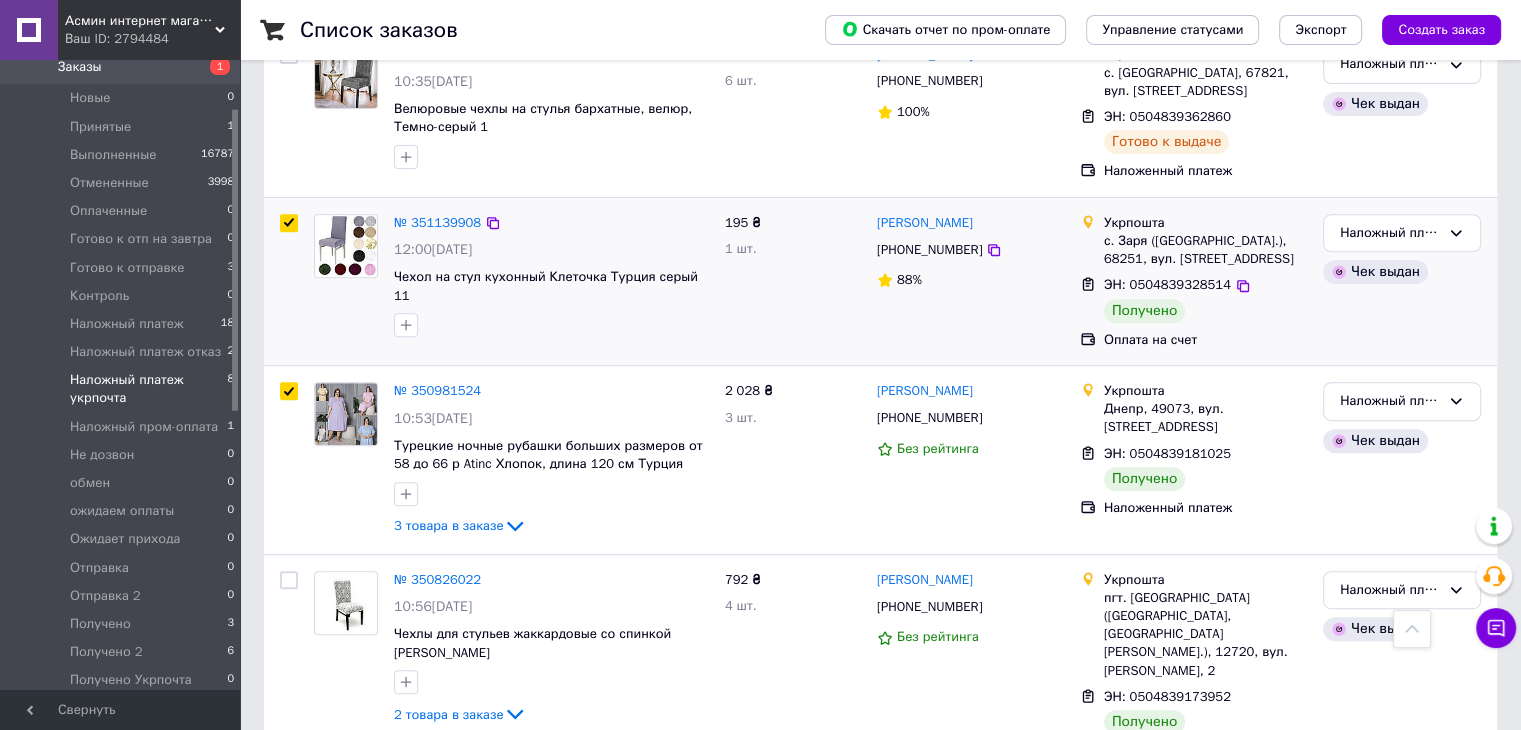 checkbox on "true" 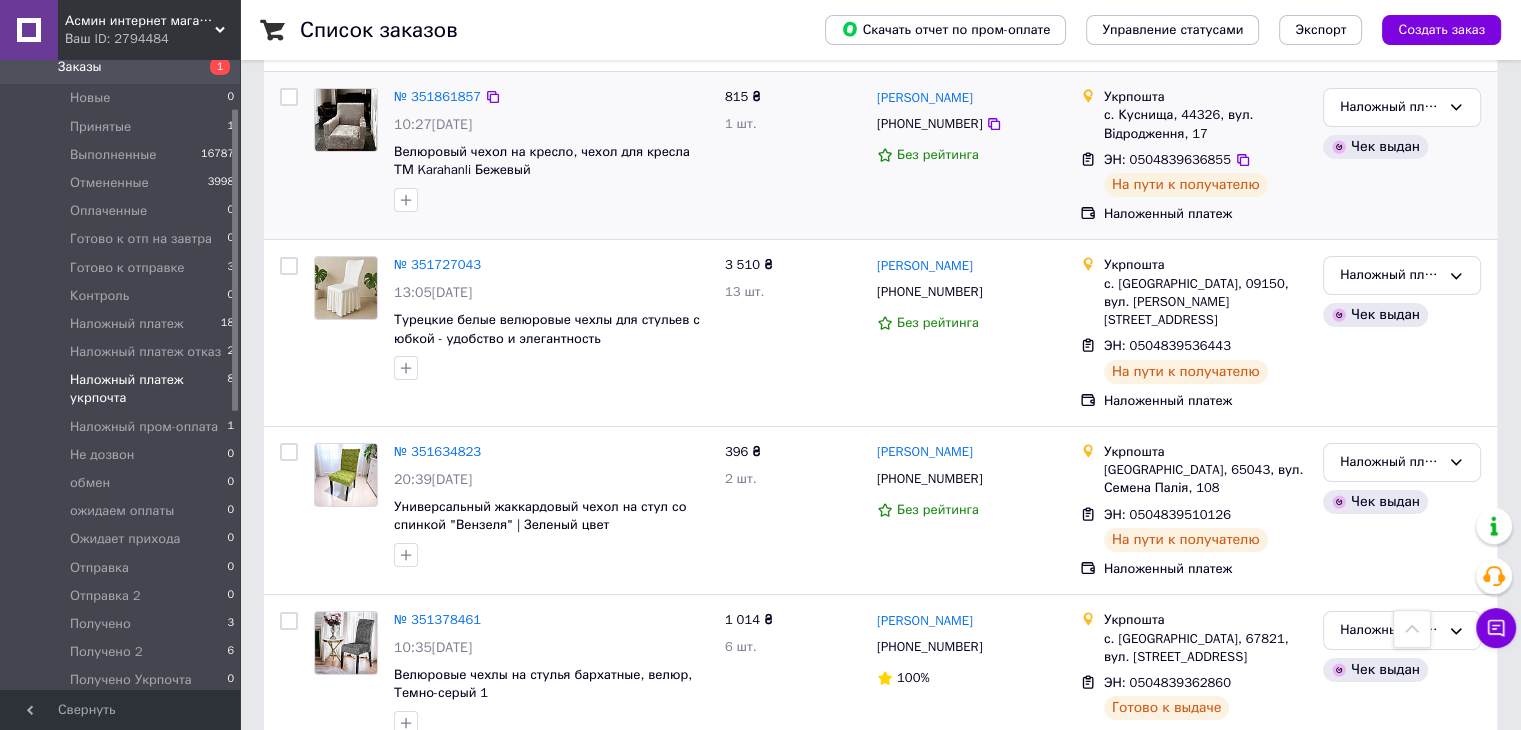 scroll, scrollTop: 181, scrollLeft: 0, axis: vertical 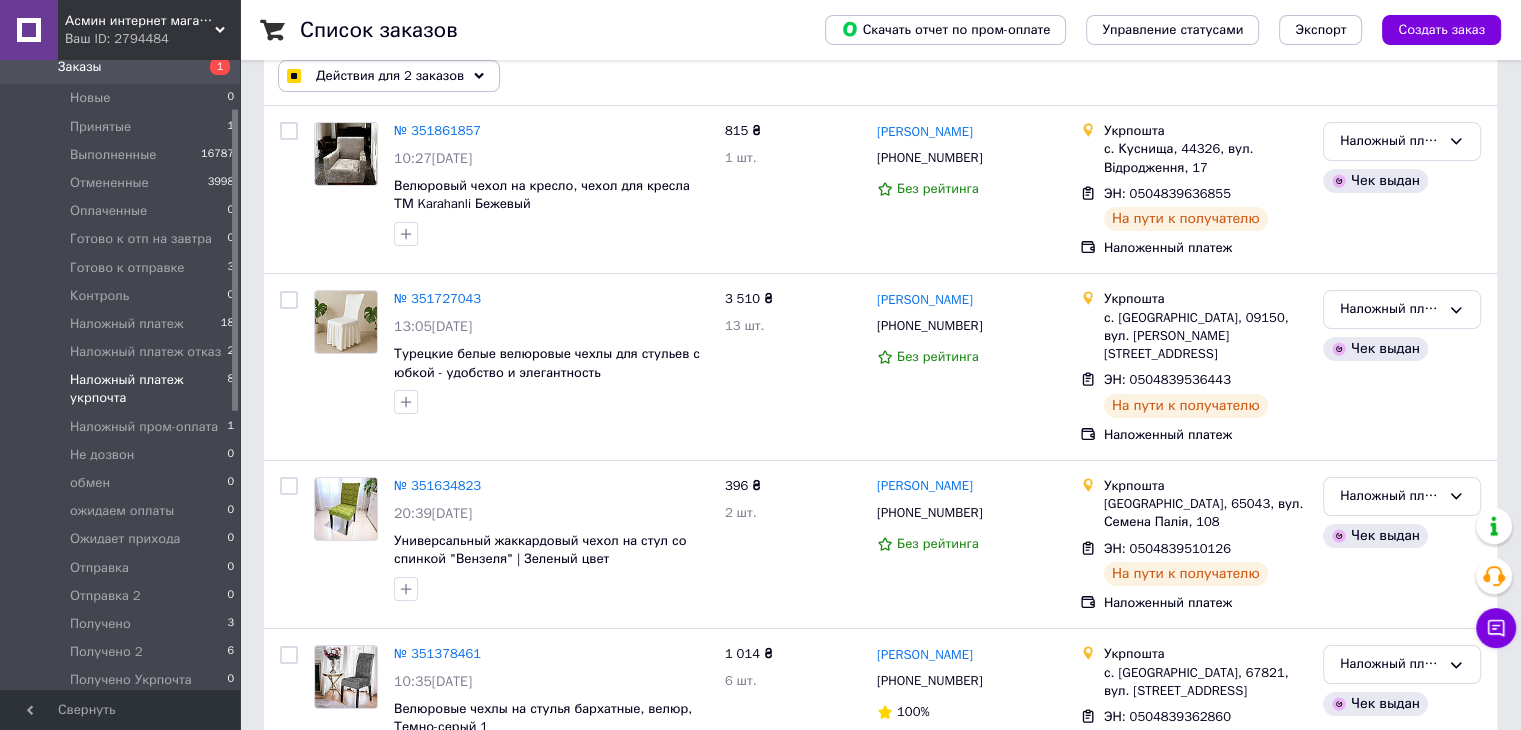 click on "Действия для 2 заказов" at bounding box center (390, 76) 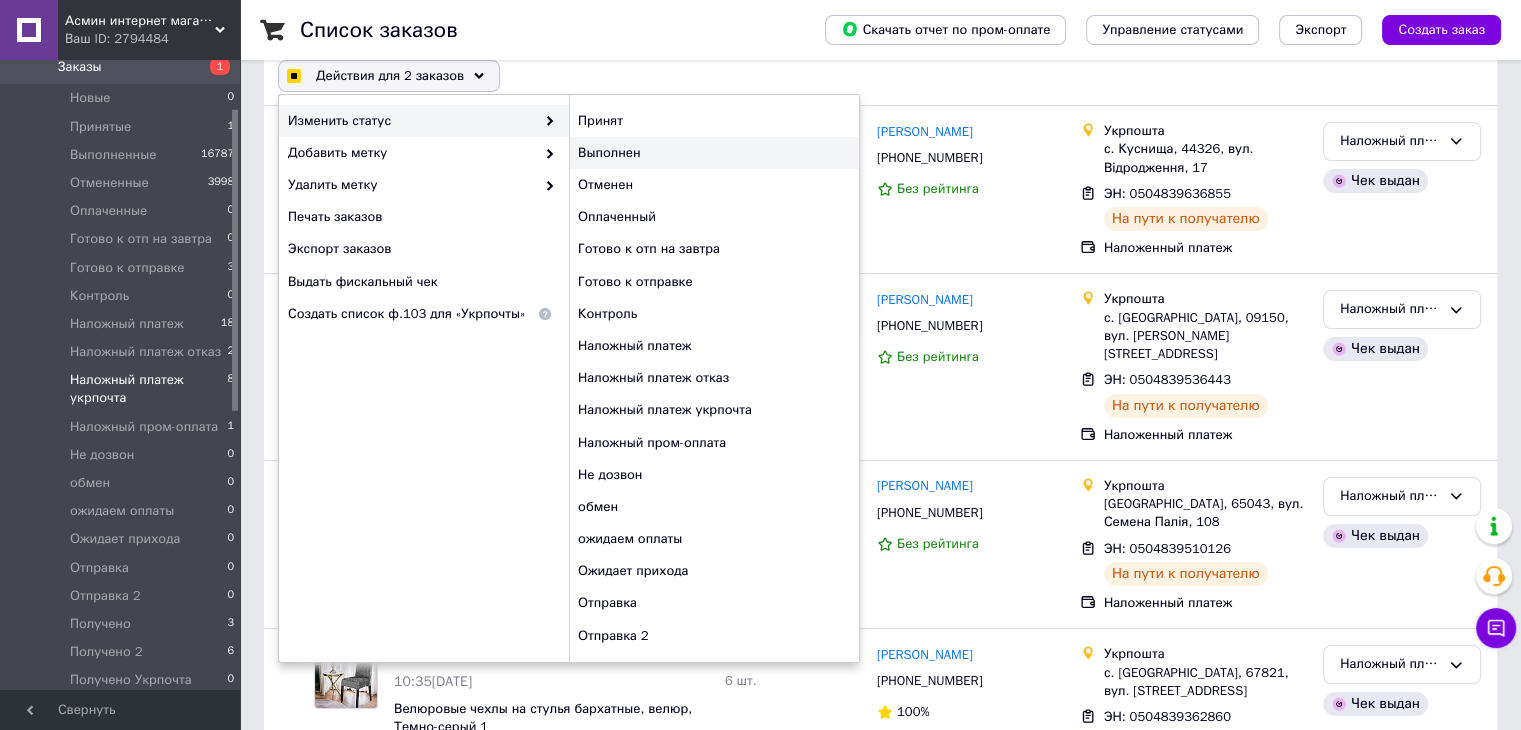 checkbox on "true" 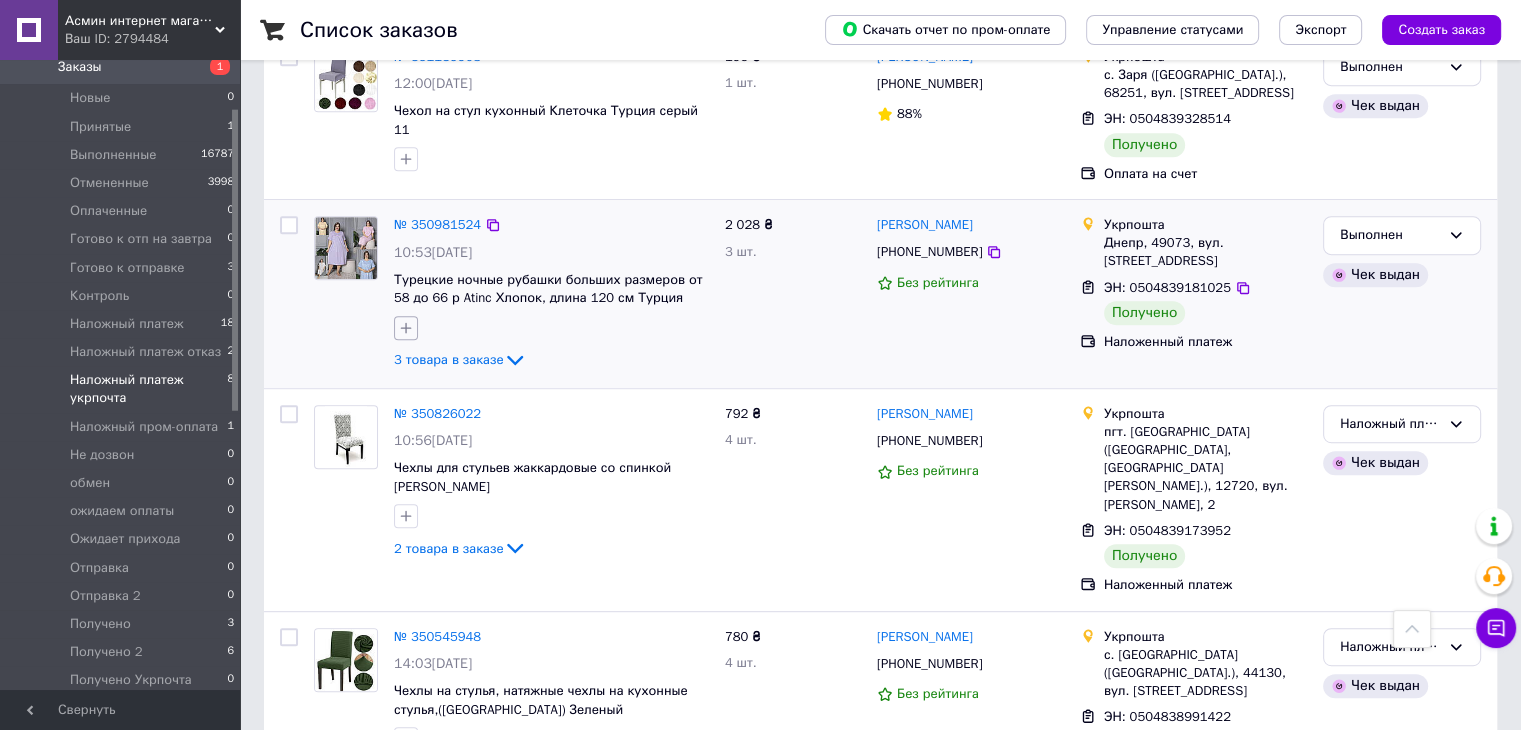scroll, scrollTop: 981, scrollLeft: 0, axis: vertical 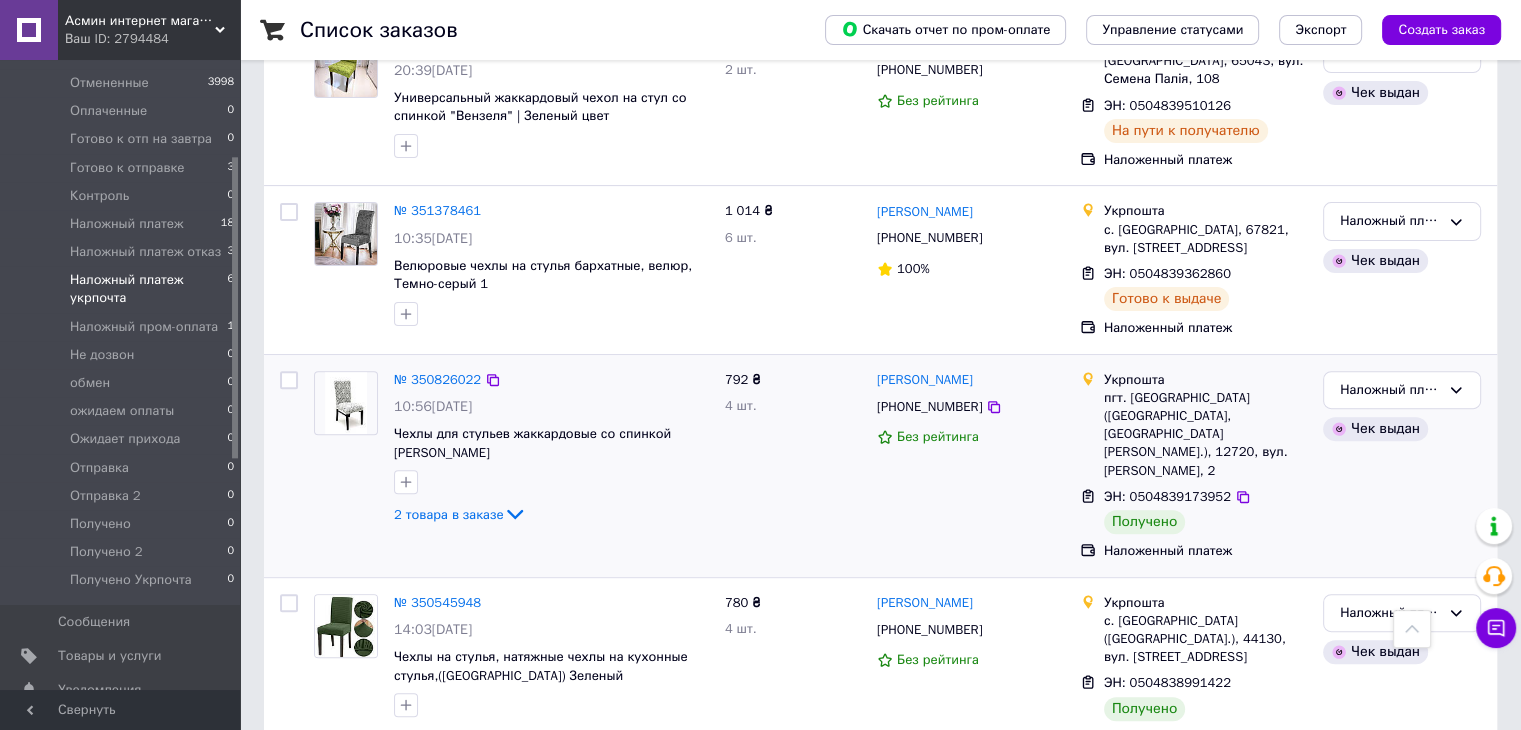 click at bounding box center [289, 380] 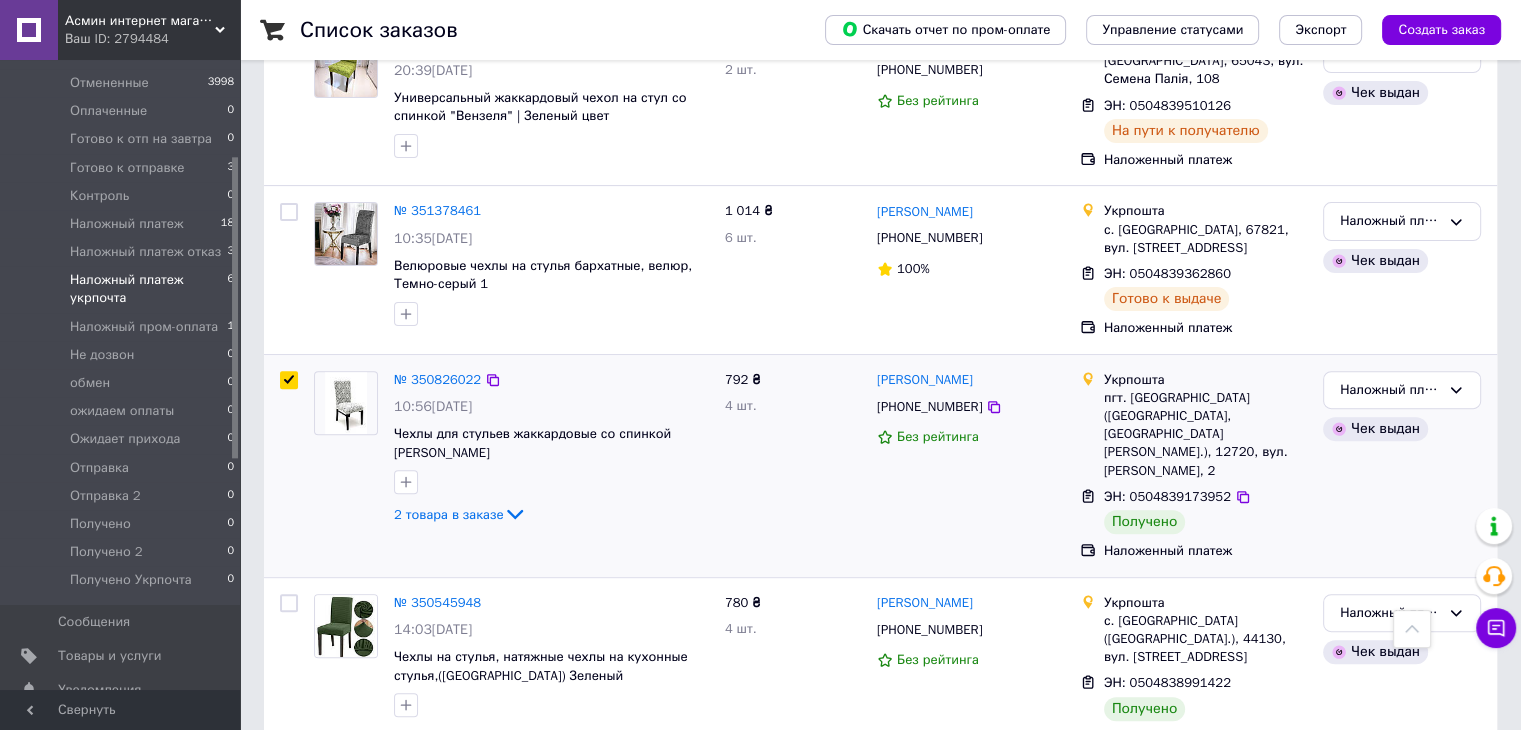 checkbox on "true" 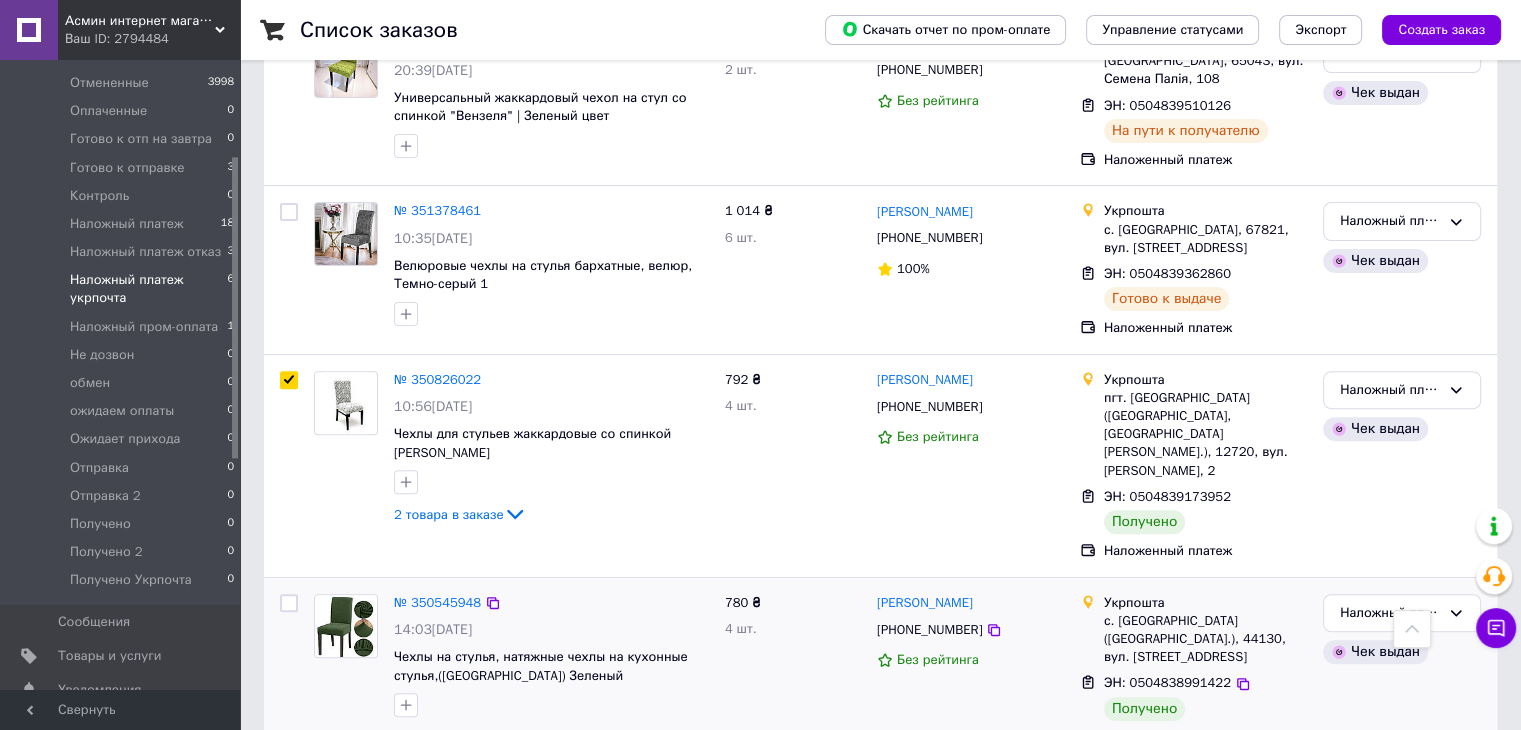 click at bounding box center (289, 603) 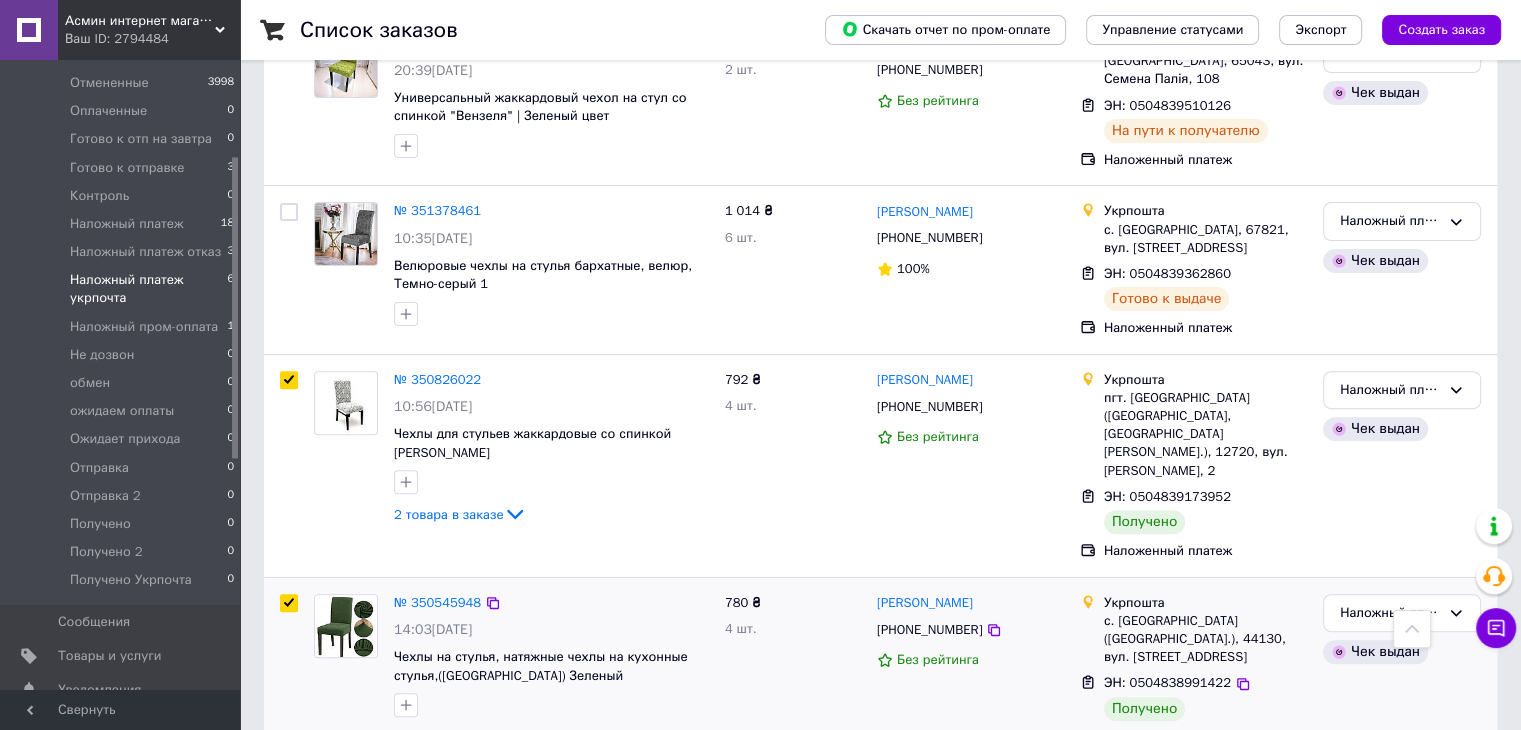 checkbox on "true" 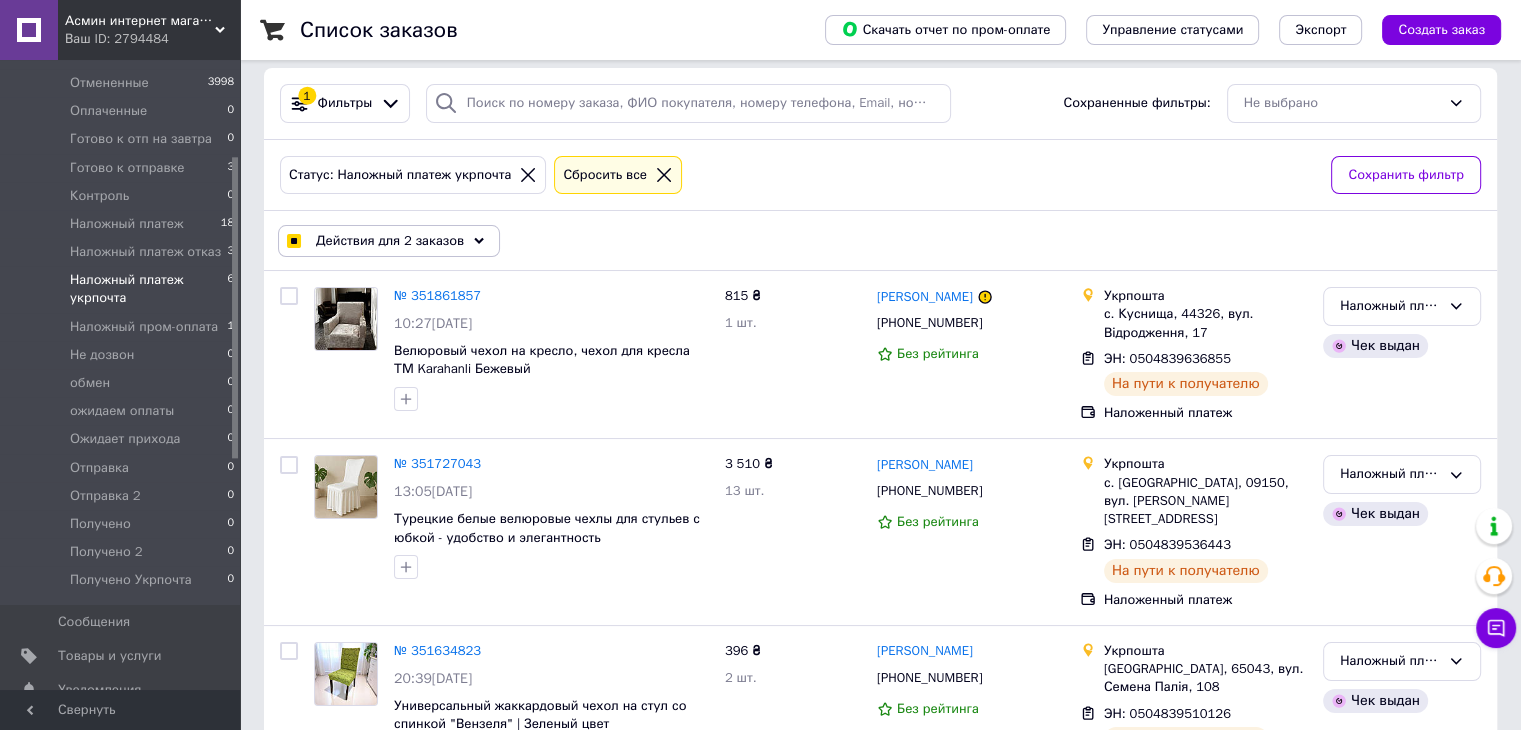 scroll, scrollTop: 0, scrollLeft: 0, axis: both 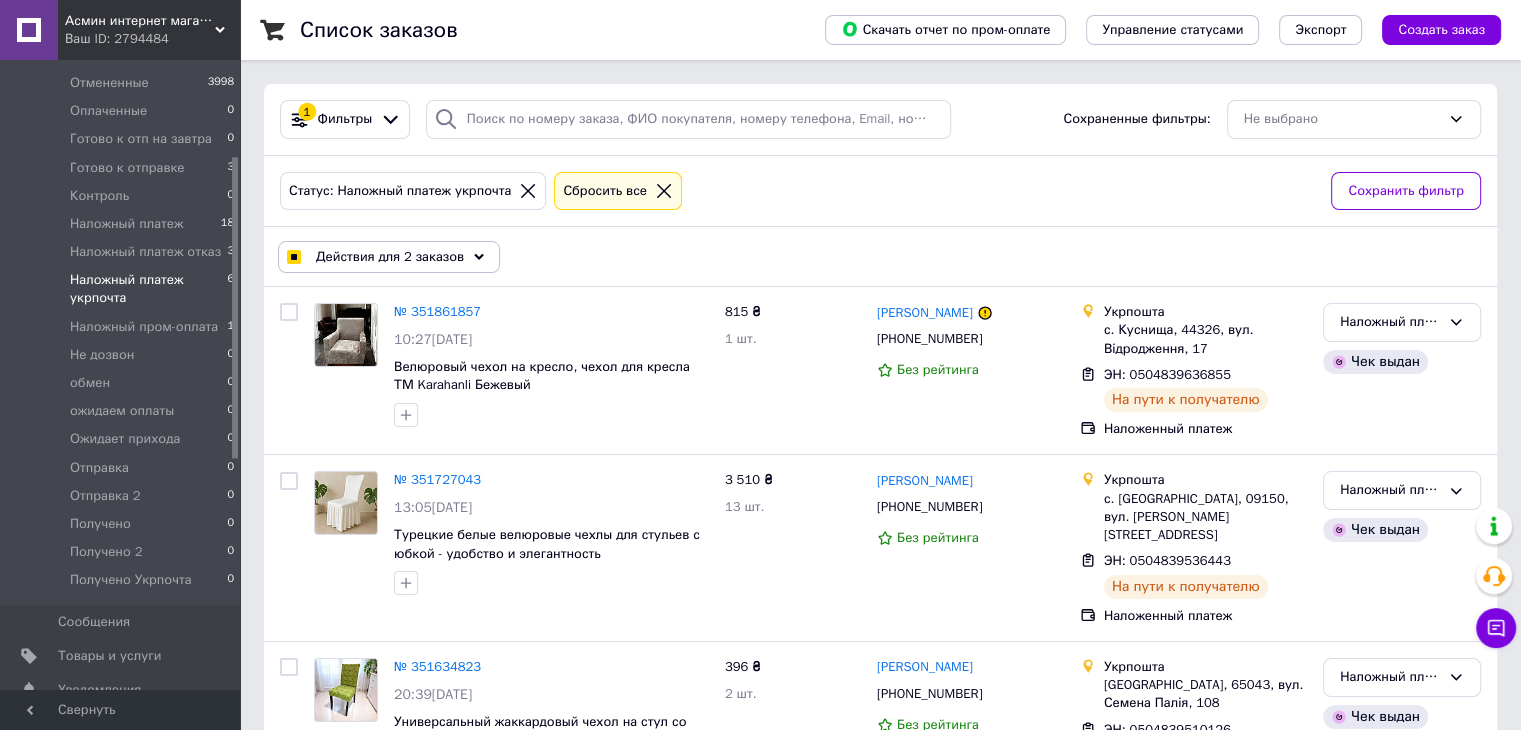 click on "Действия для 2 заказов" at bounding box center (390, 257) 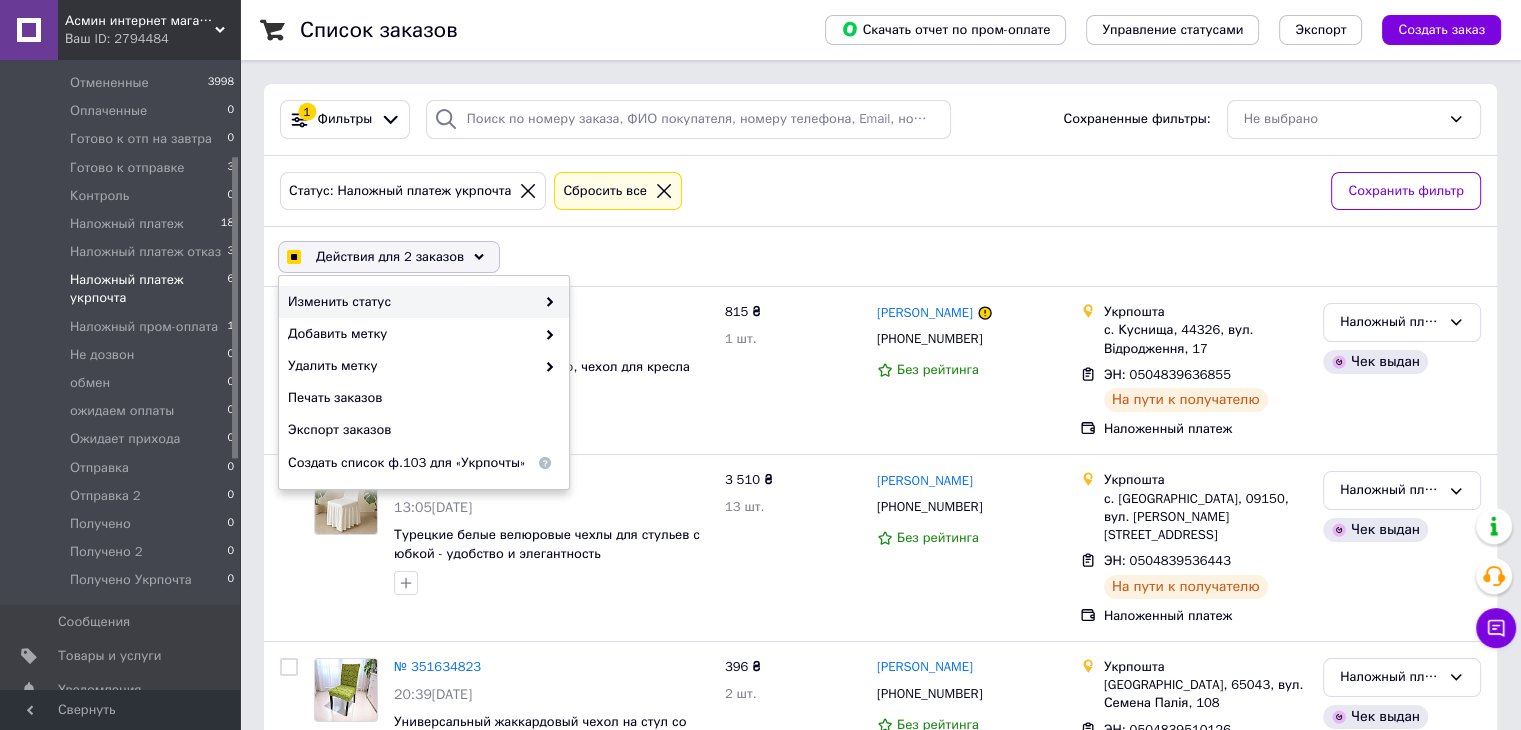 checkbox on "true" 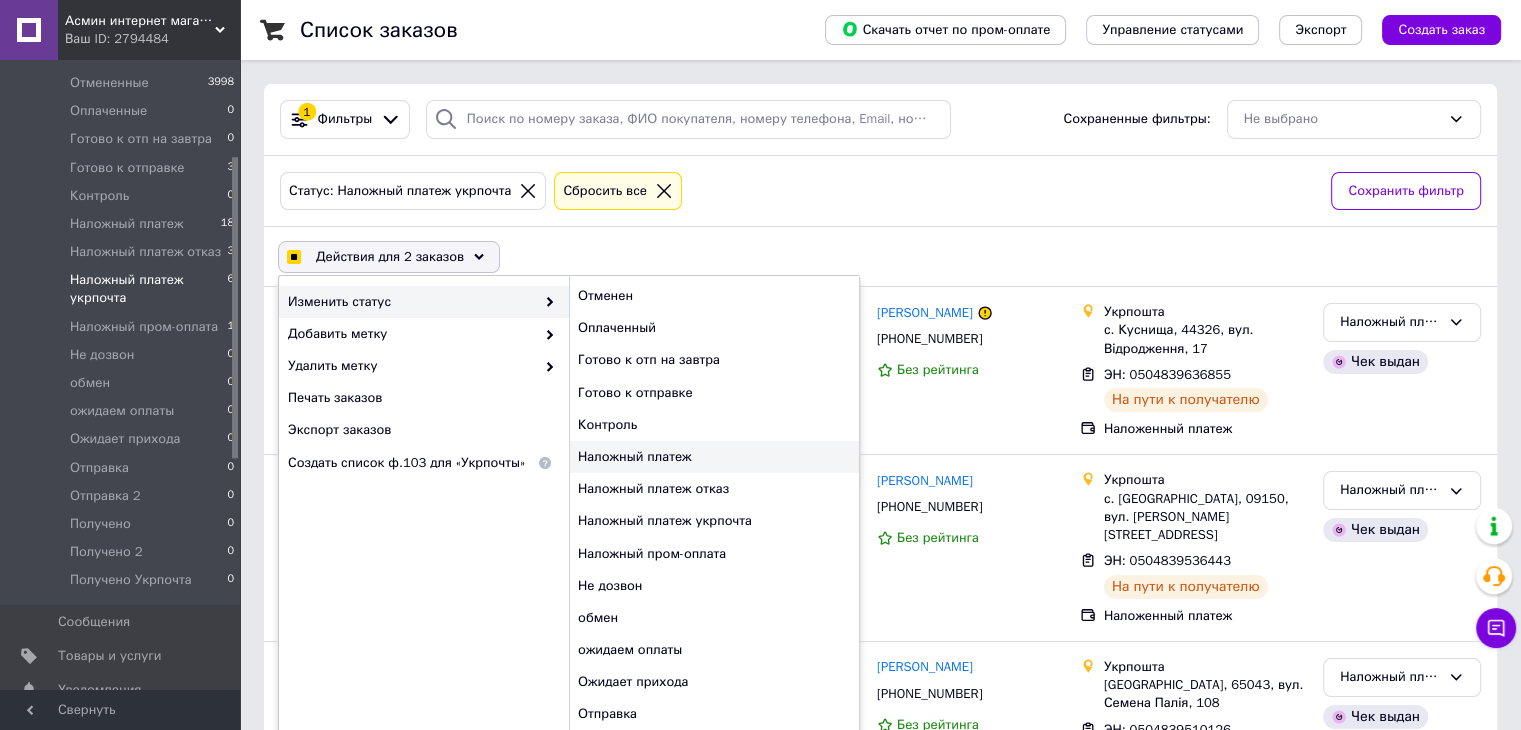 scroll, scrollTop: 96, scrollLeft: 0, axis: vertical 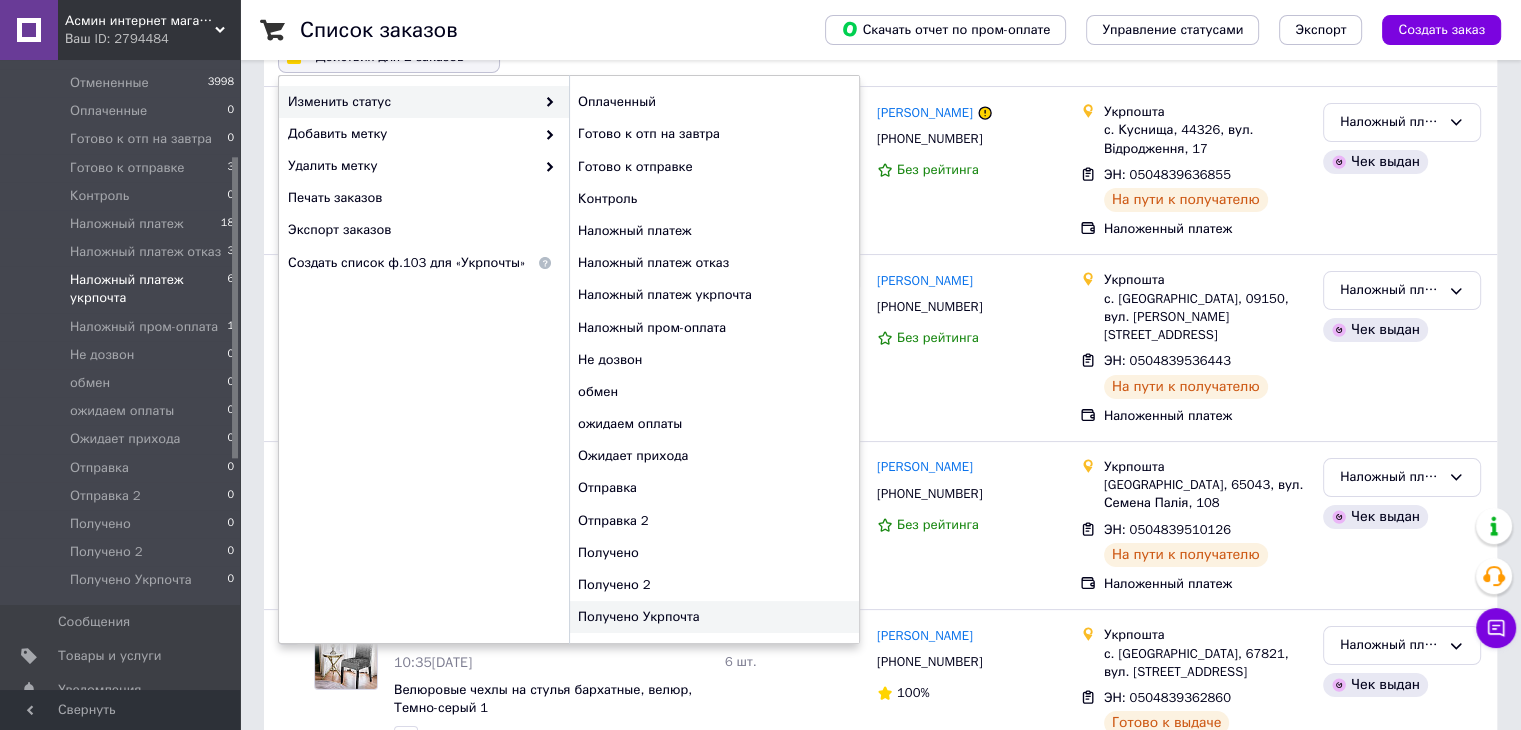 click on "Получено Укрпочта" at bounding box center [714, 617] 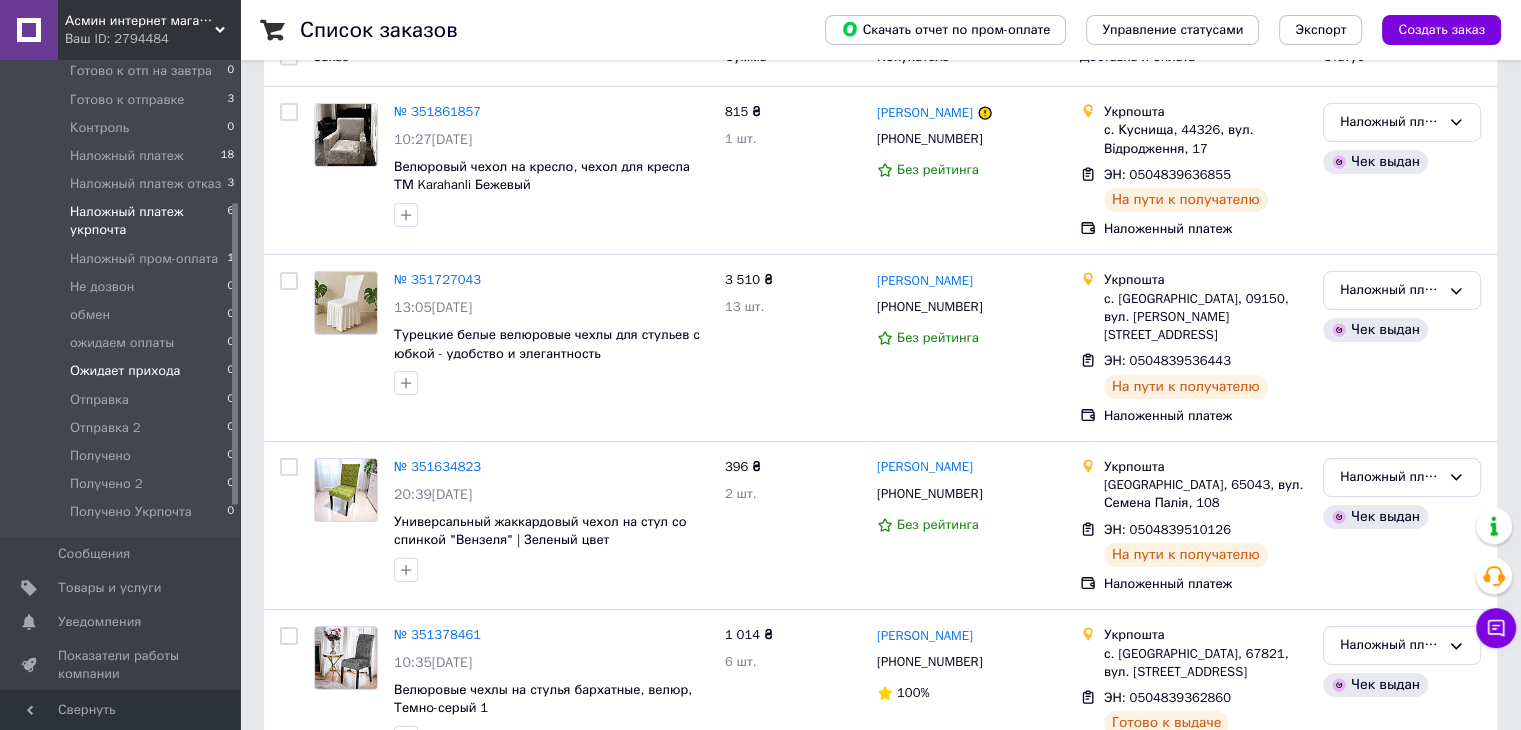 scroll, scrollTop: 300, scrollLeft: 0, axis: vertical 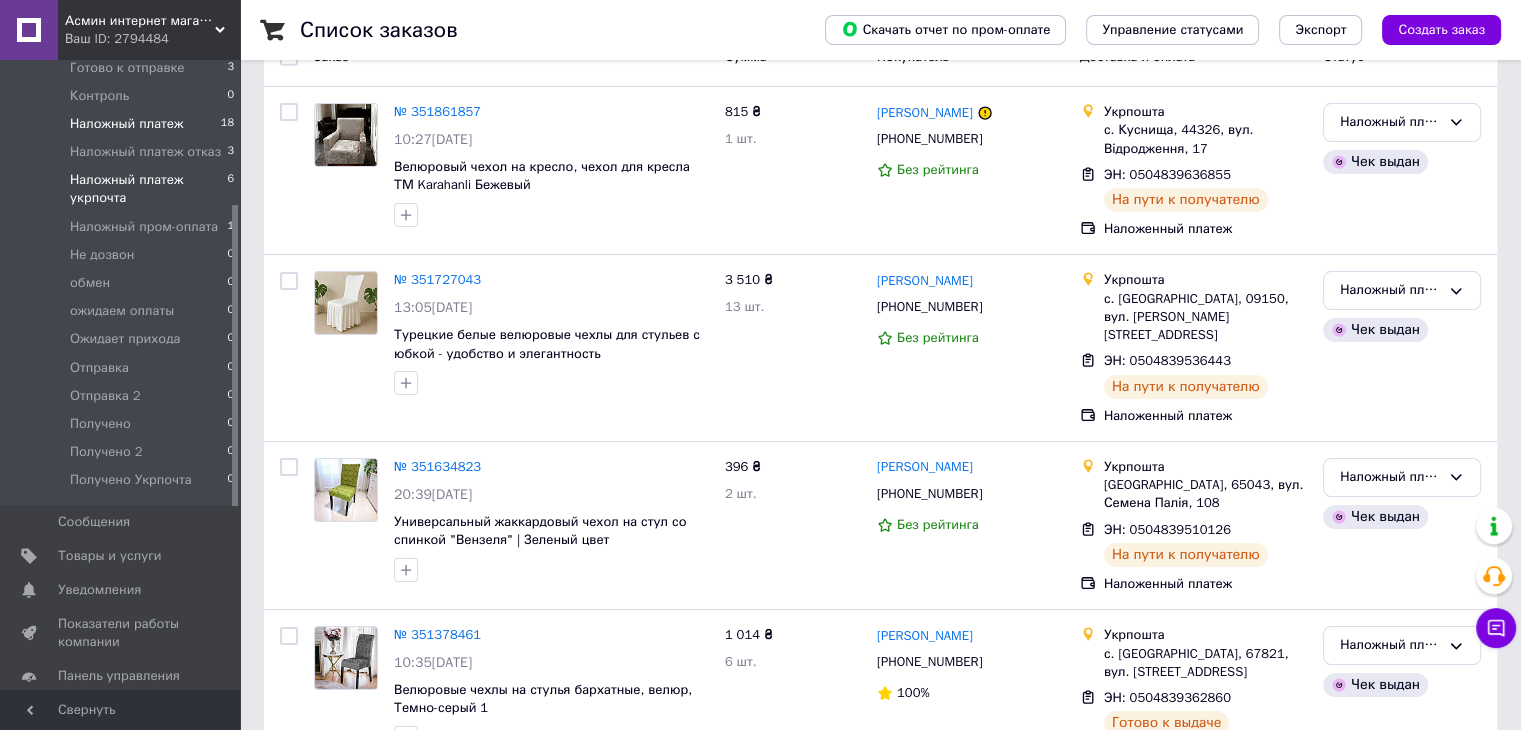 click on "Наложный платеж" at bounding box center (126, 124) 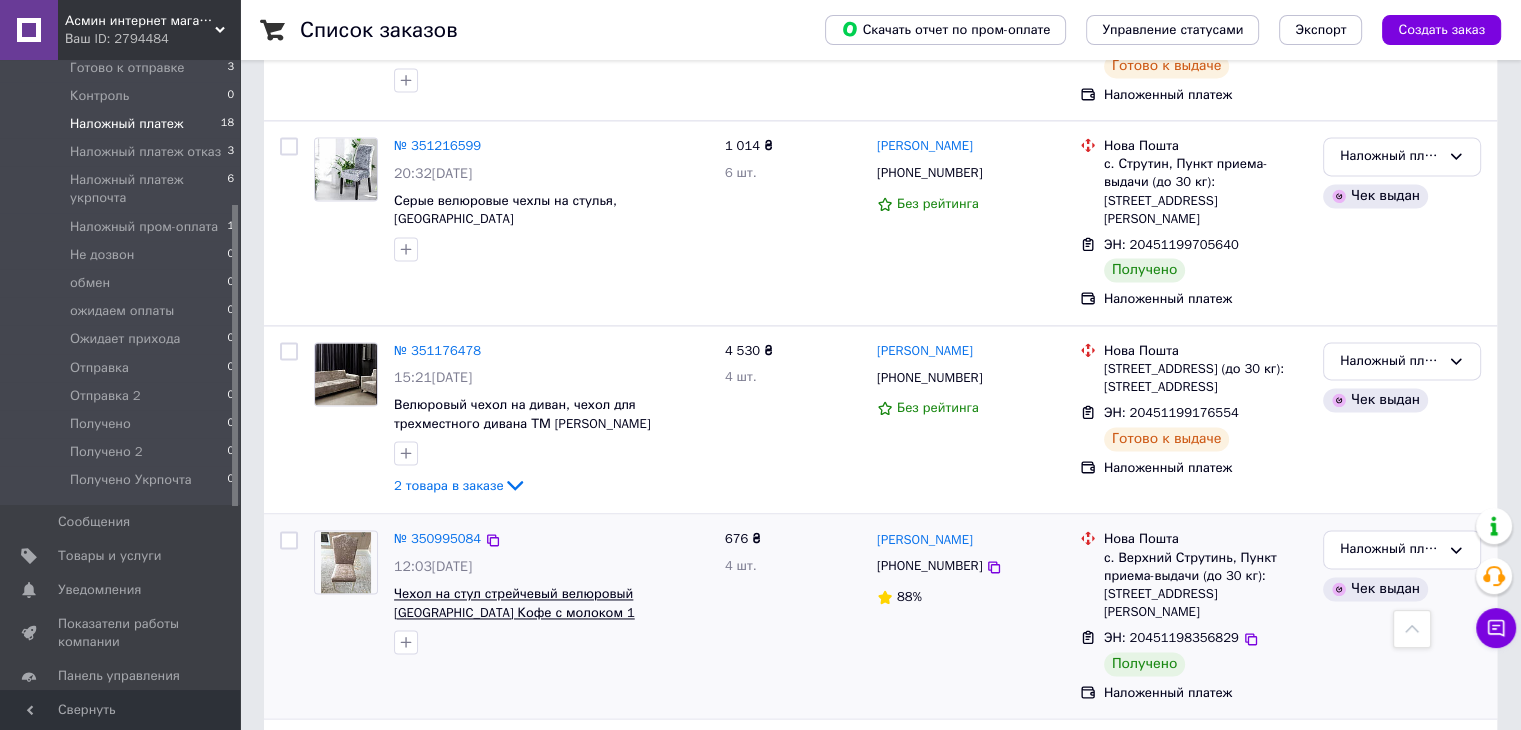 scroll, scrollTop: 2820, scrollLeft: 0, axis: vertical 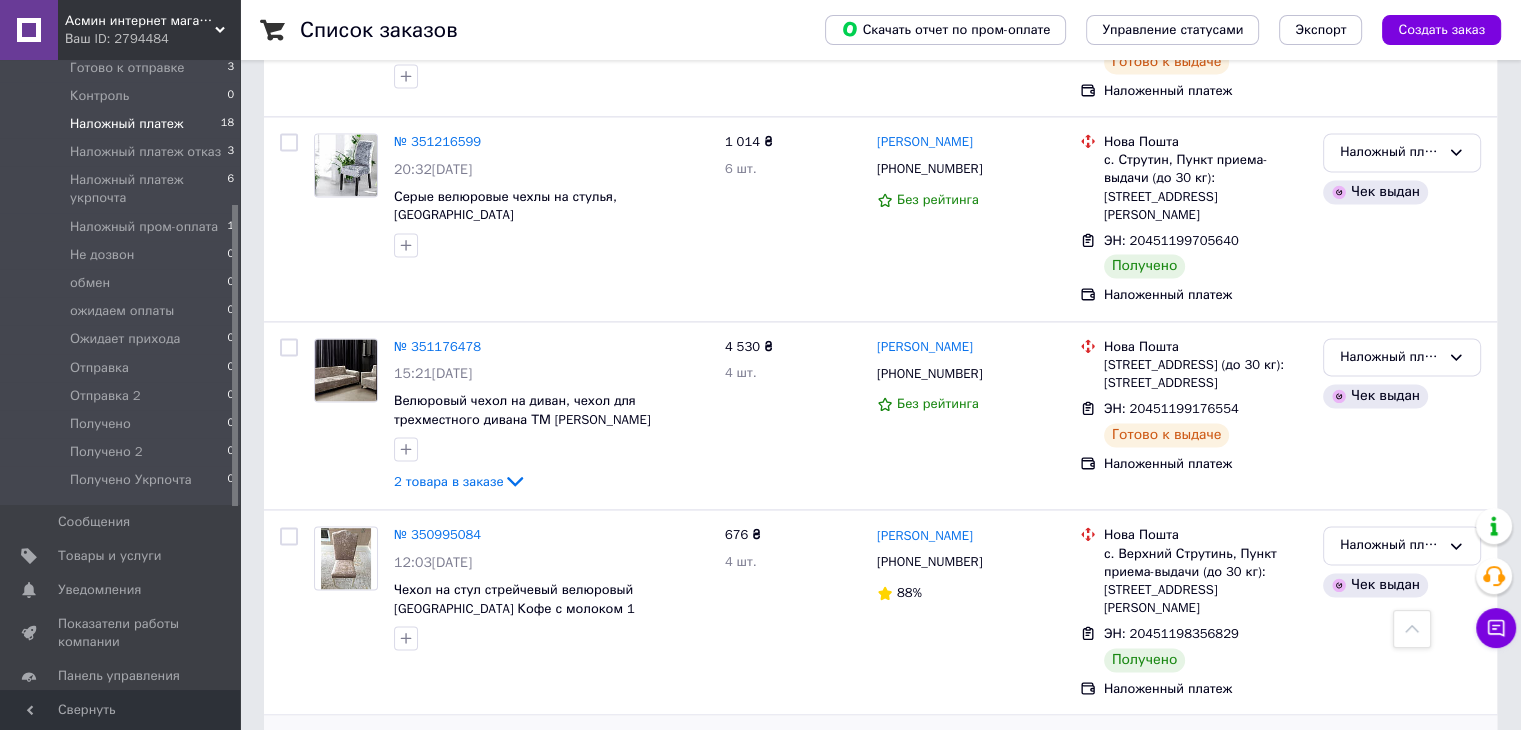 click at bounding box center [289, 740] 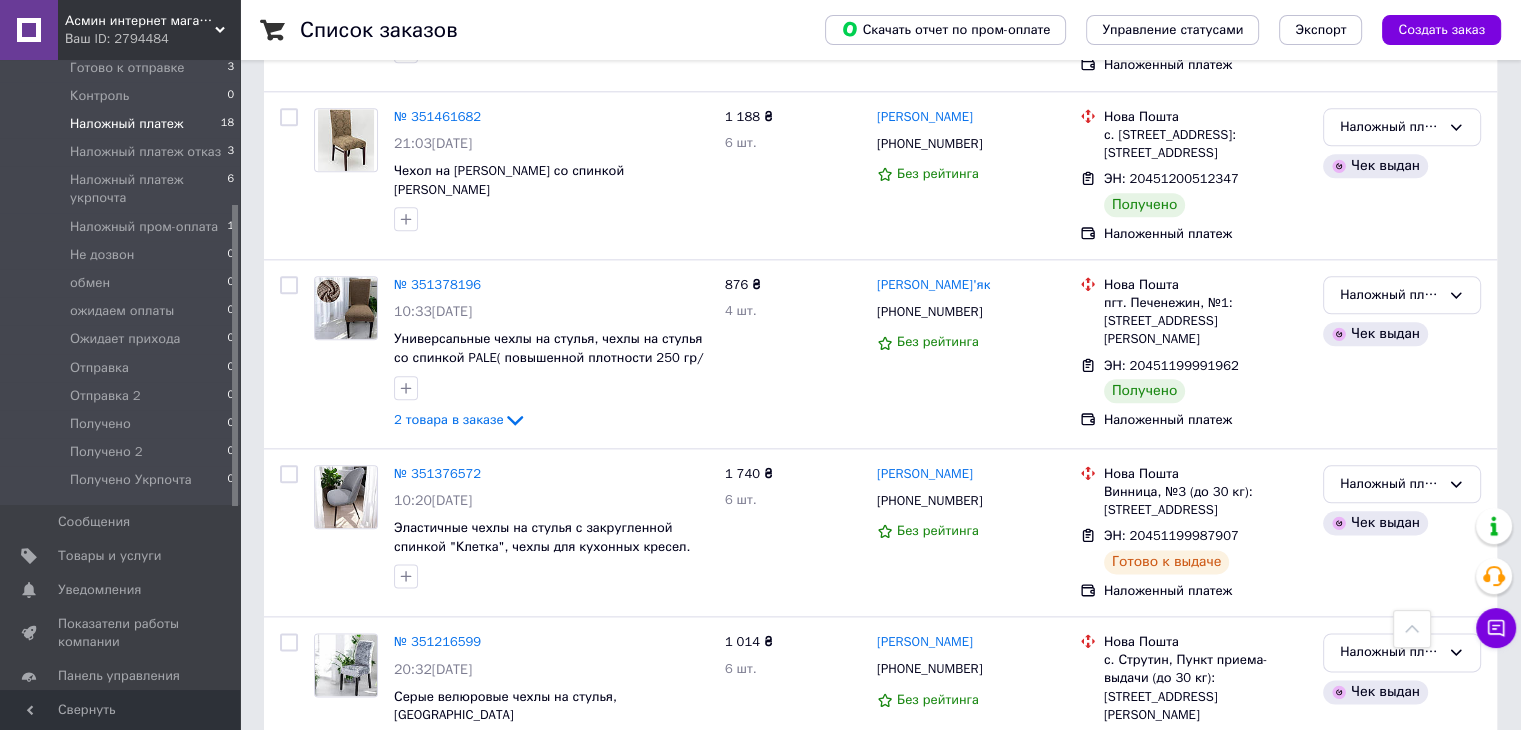 scroll, scrollTop: 2220, scrollLeft: 0, axis: vertical 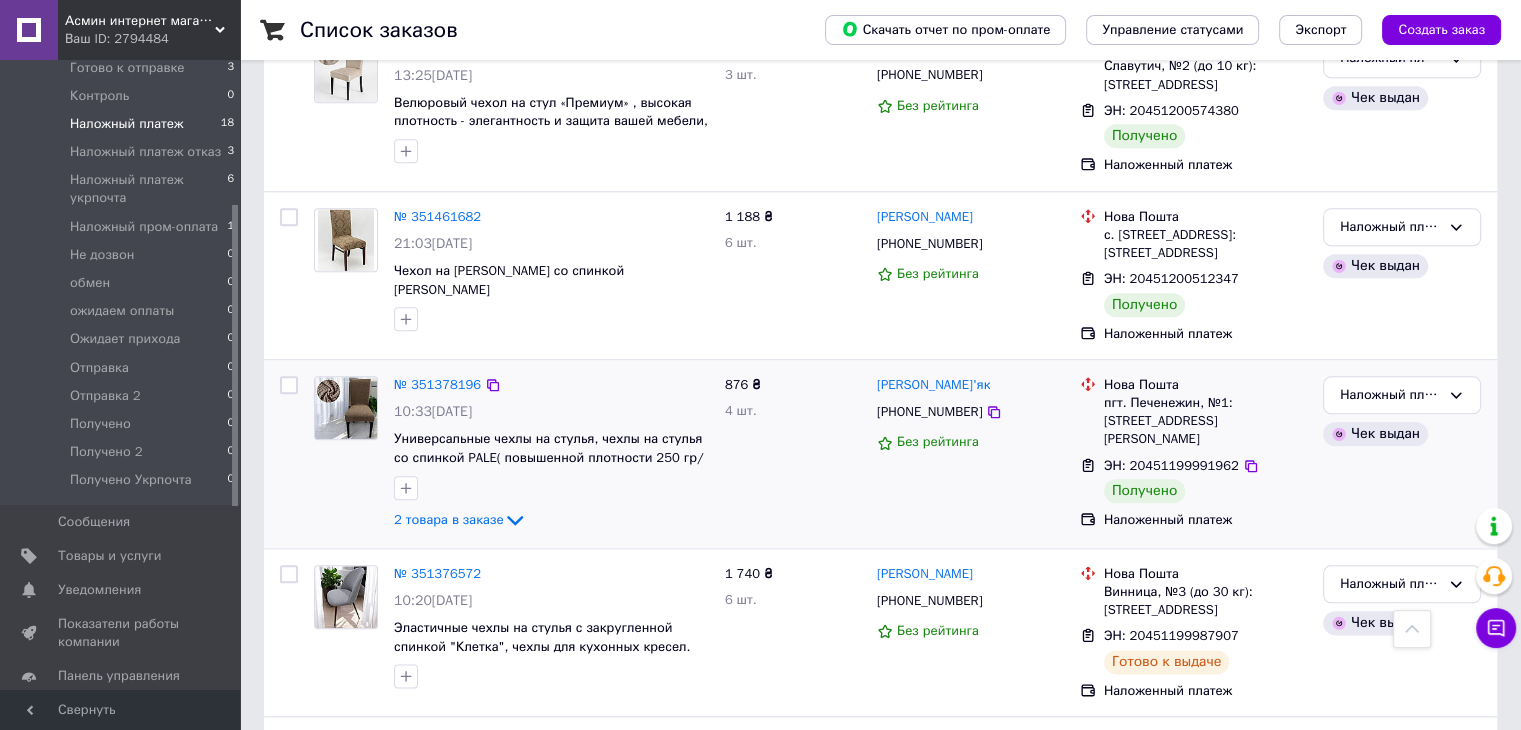 click at bounding box center [289, 385] 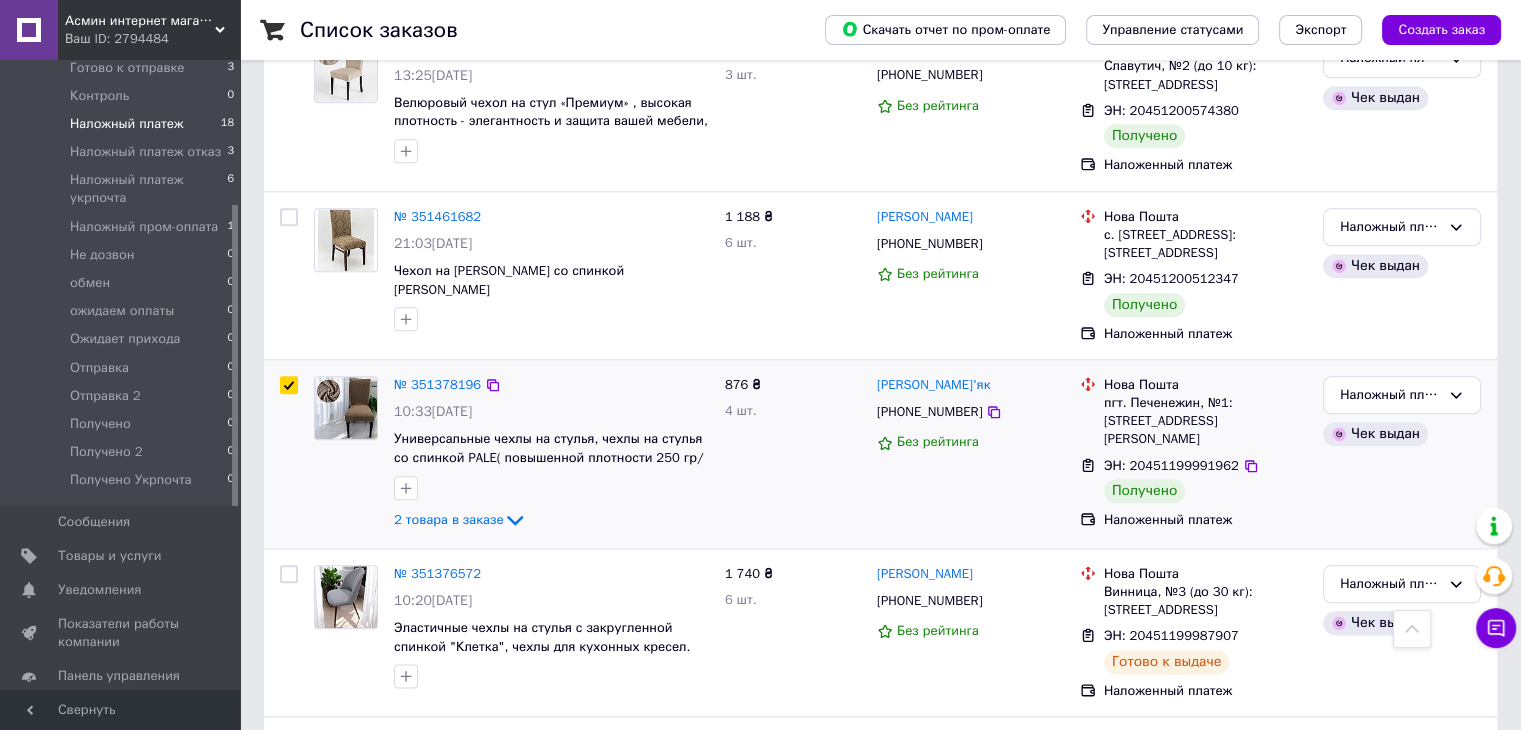 checkbox on "true" 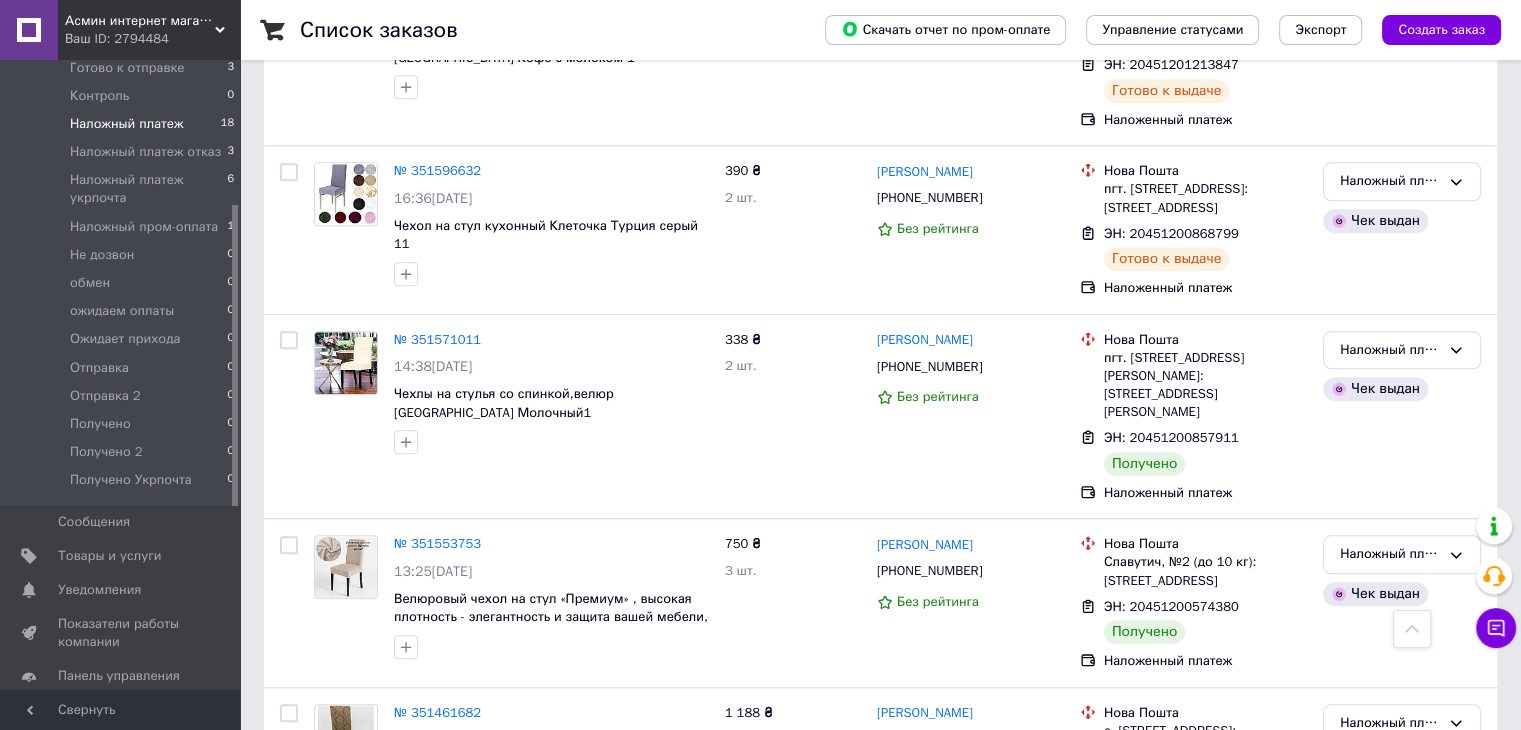scroll, scrollTop: 1720, scrollLeft: 0, axis: vertical 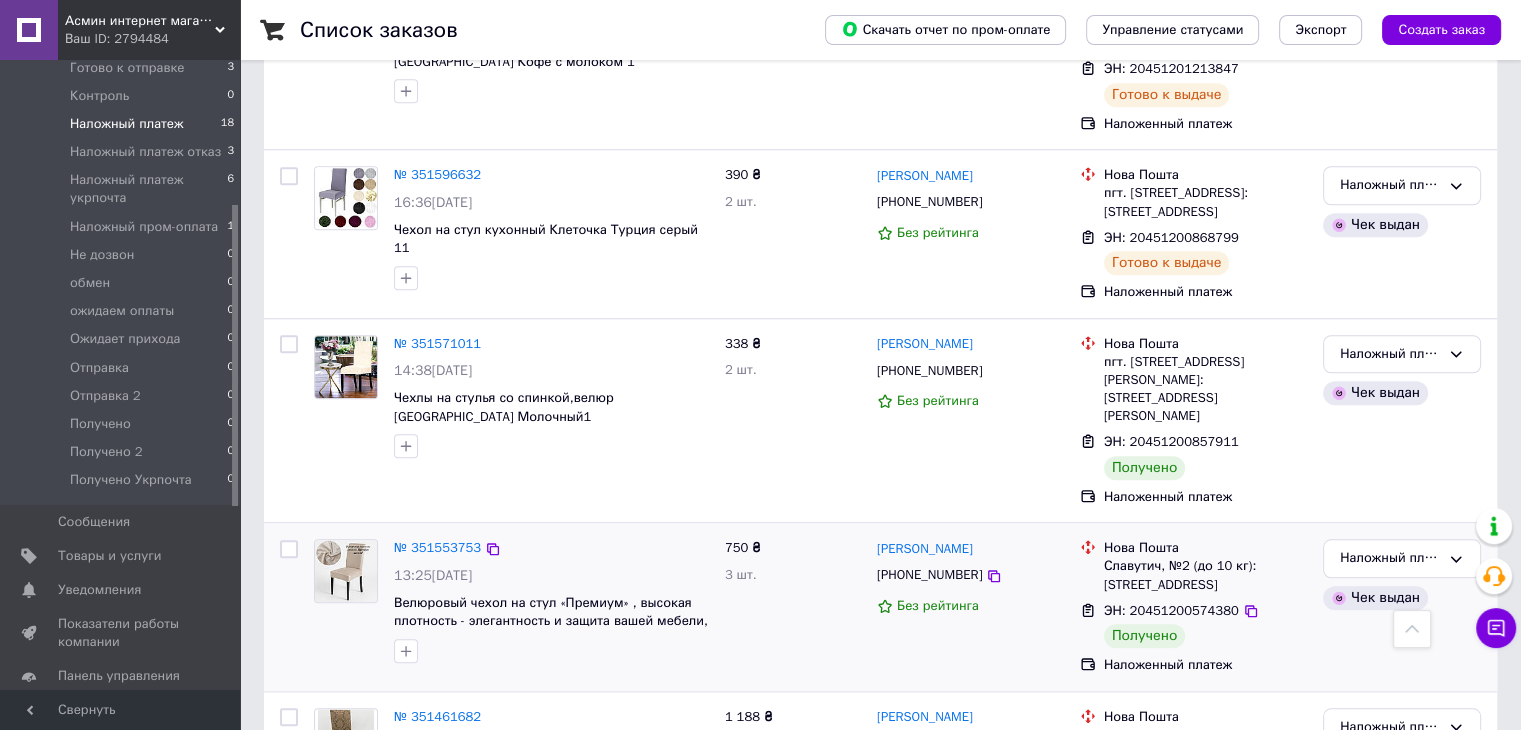 click at bounding box center (289, 549) 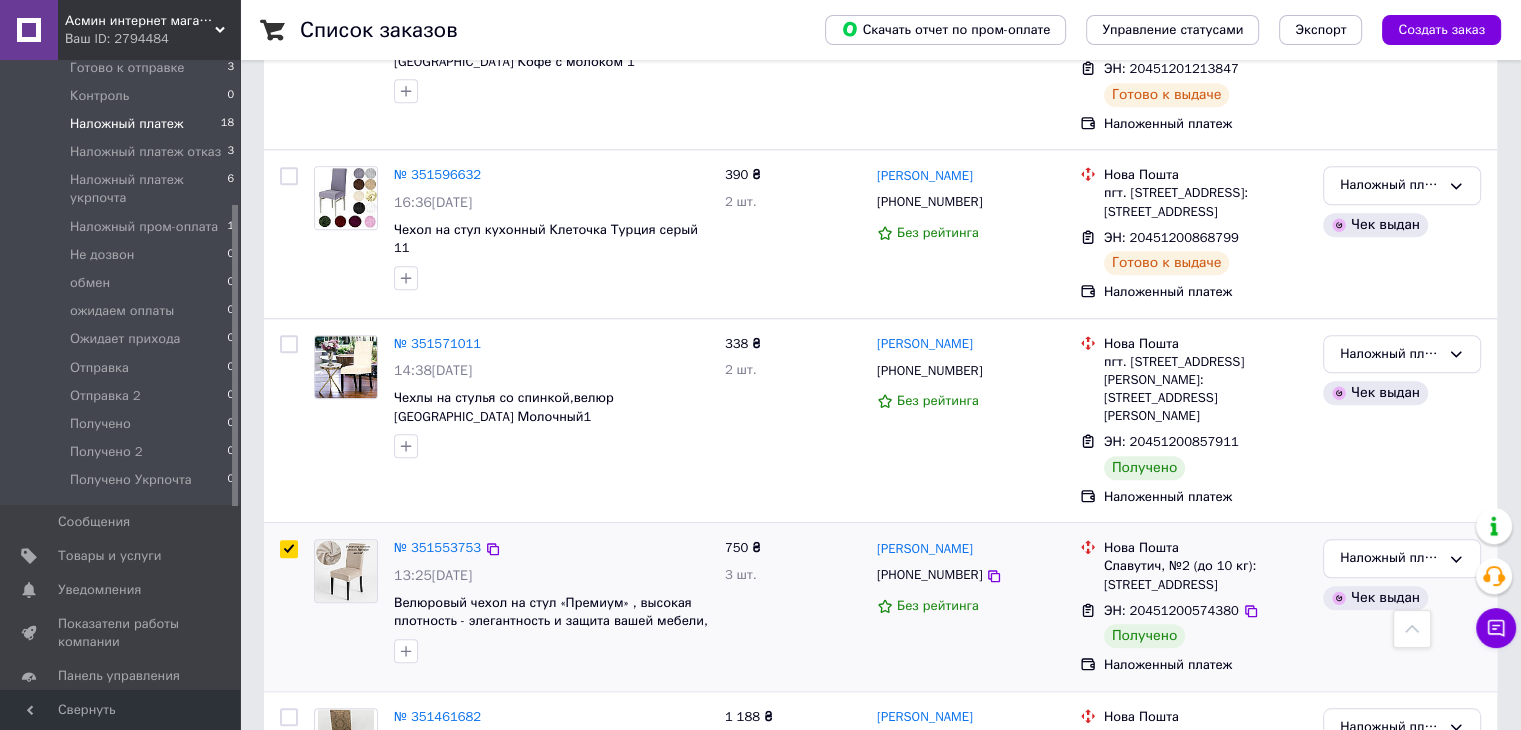 checkbox on "true" 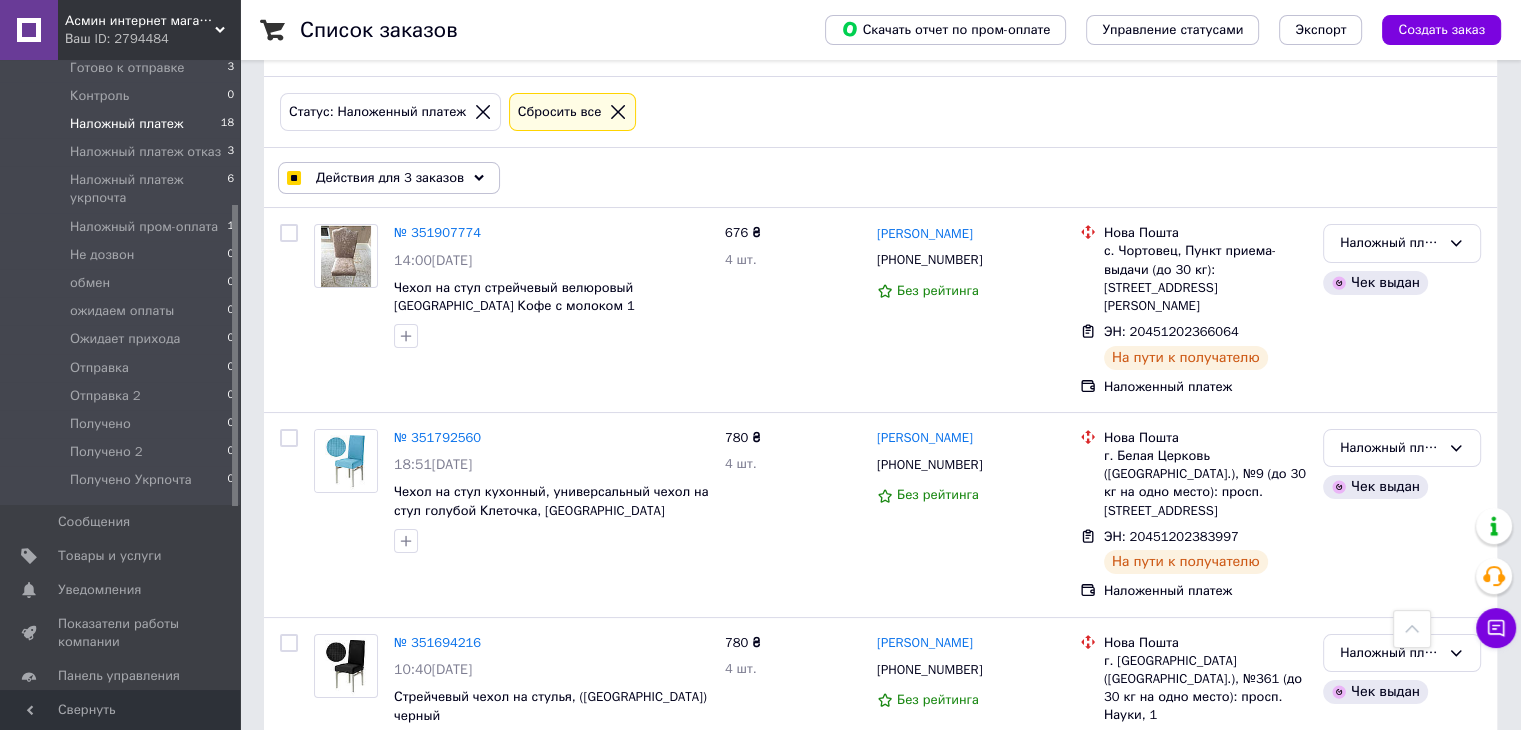 scroll, scrollTop: 0, scrollLeft: 0, axis: both 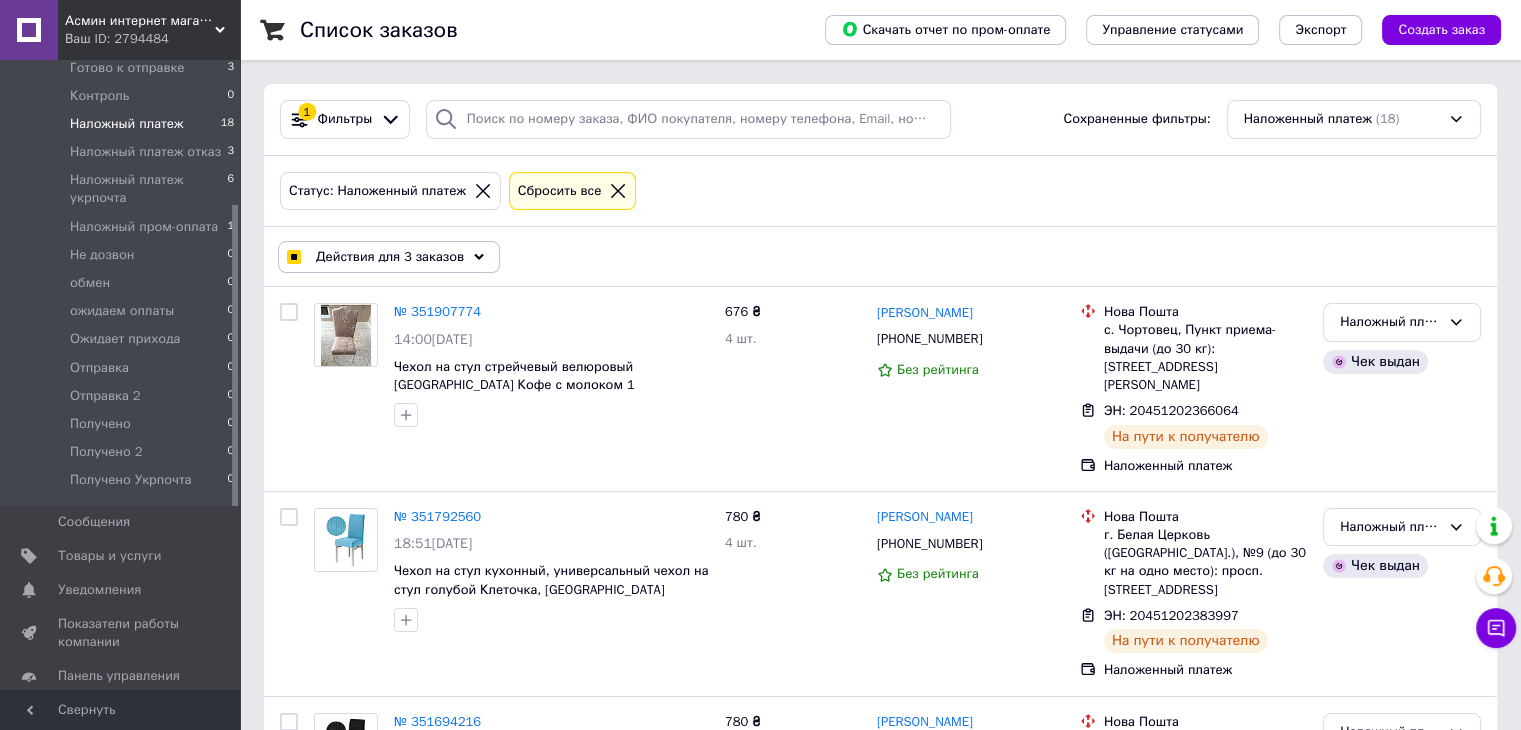 click on "Действия для 3 заказов" at bounding box center (390, 257) 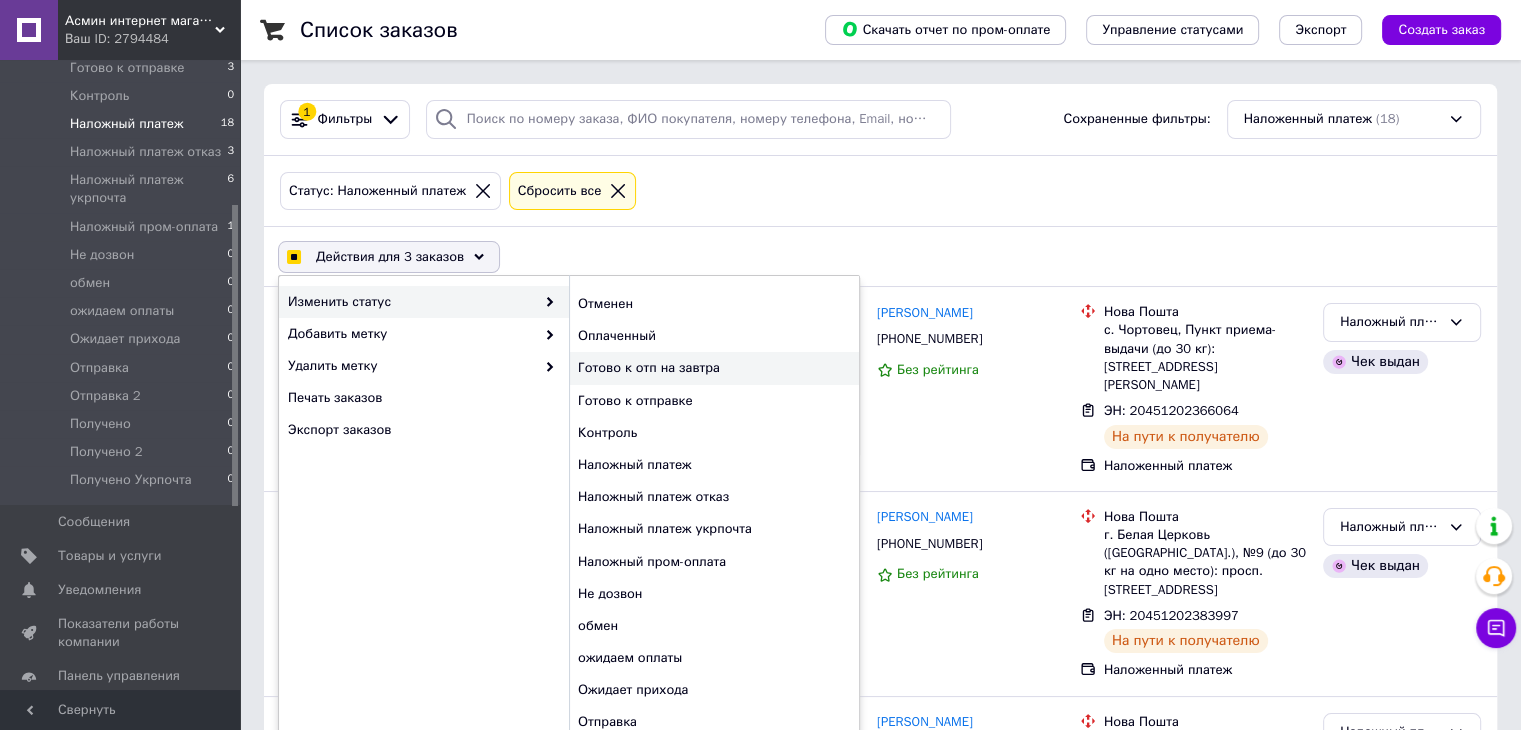 scroll, scrollTop: 96, scrollLeft: 0, axis: vertical 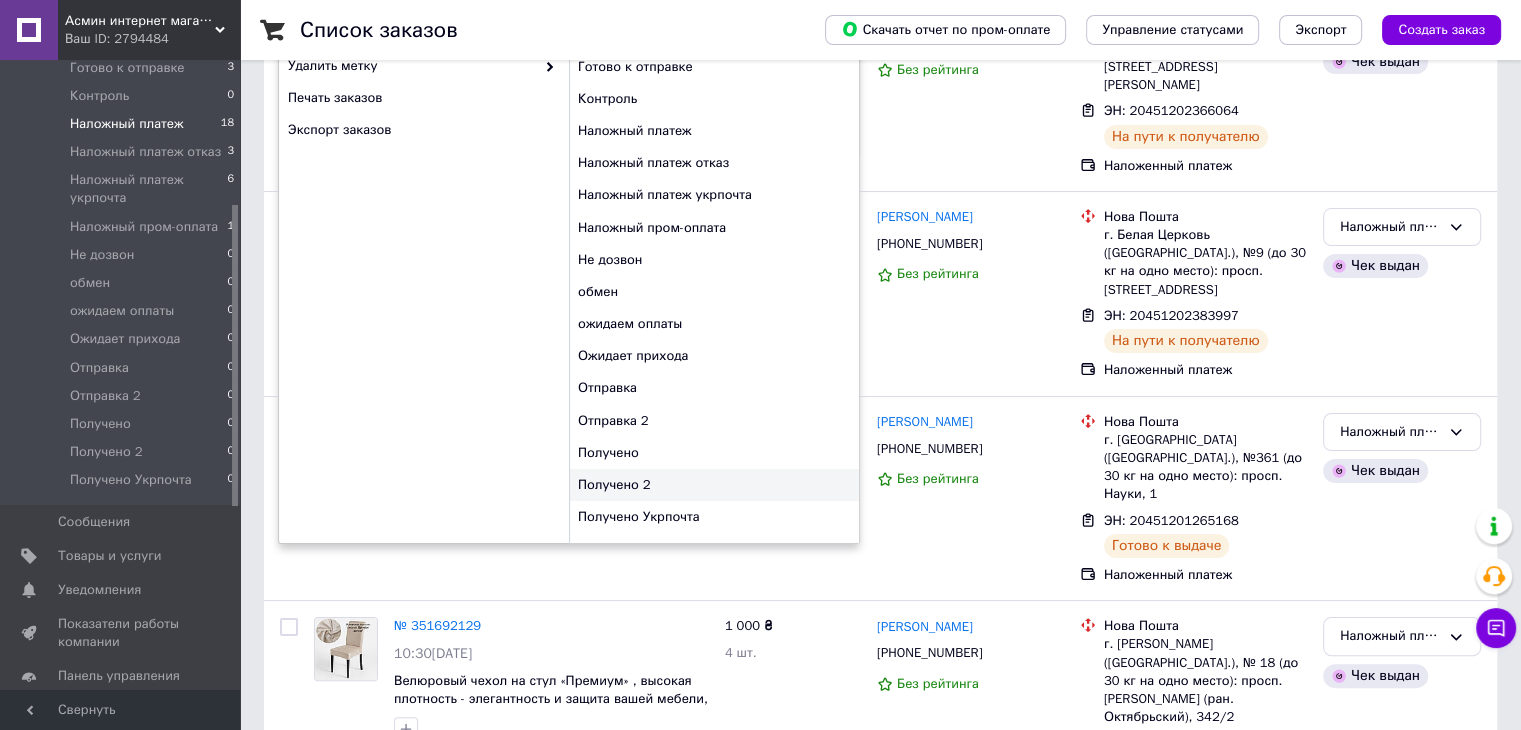 checkbox on "true" 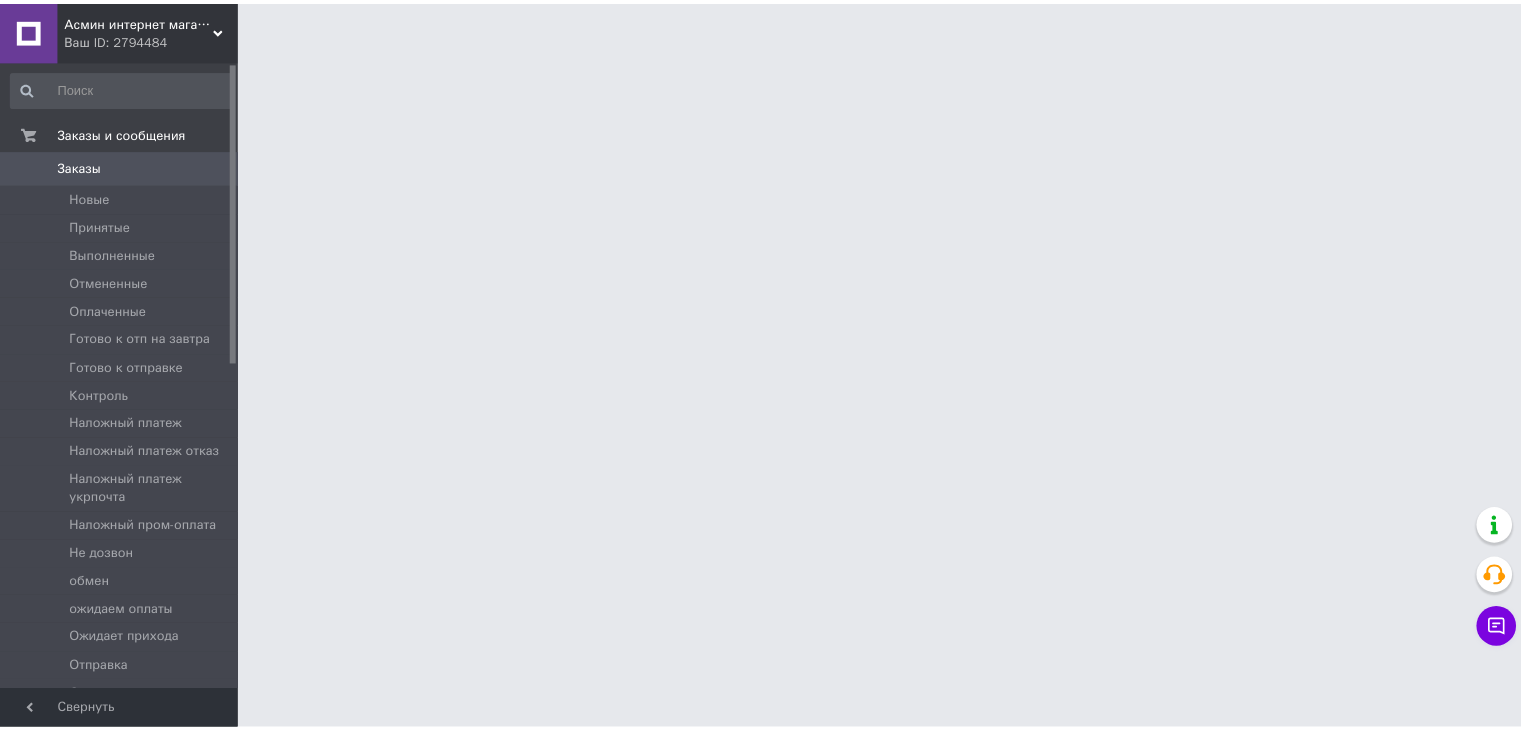 scroll, scrollTop: 0, scrollLeft: 0, axis: both 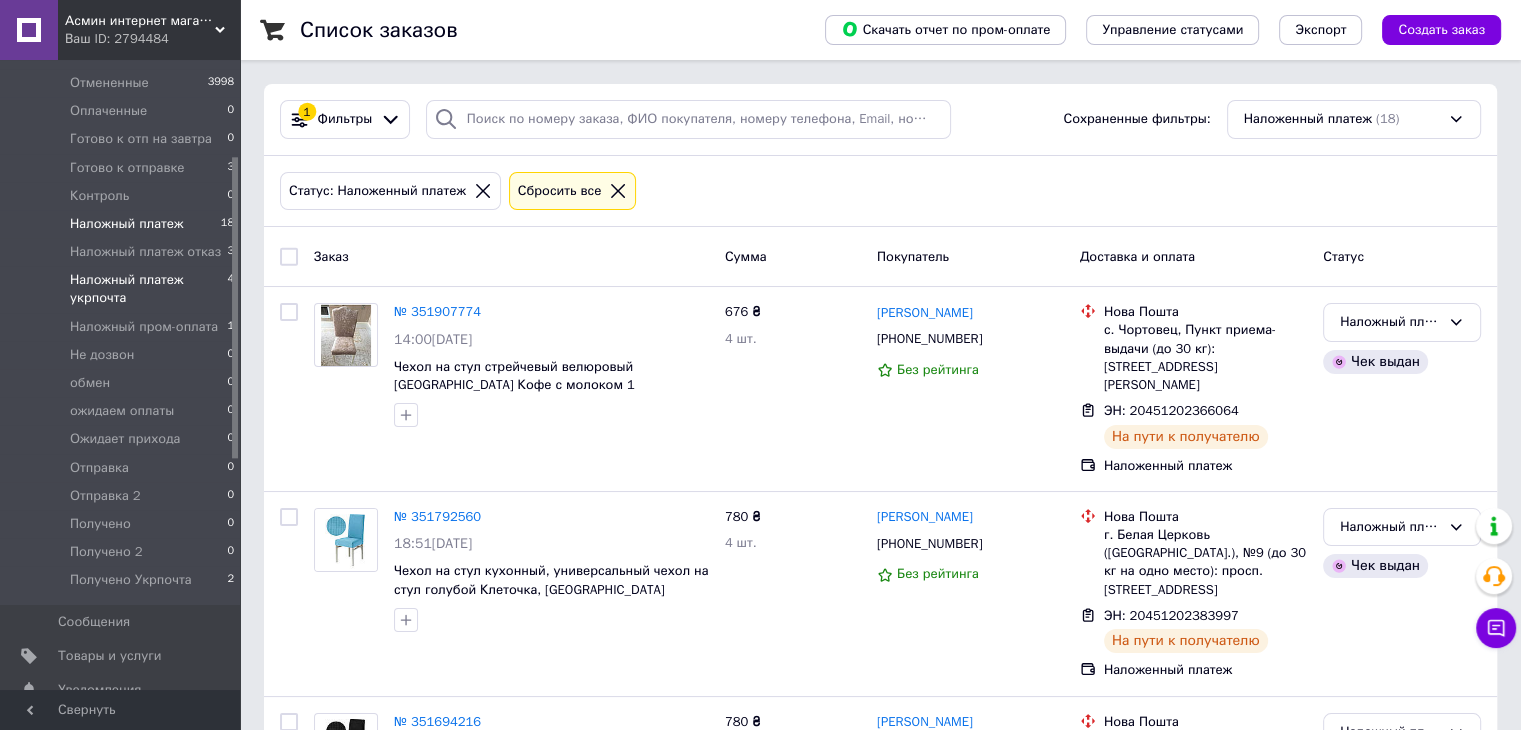 click on "Наложный платеж укрпочта" at bounding box center [148, 289] 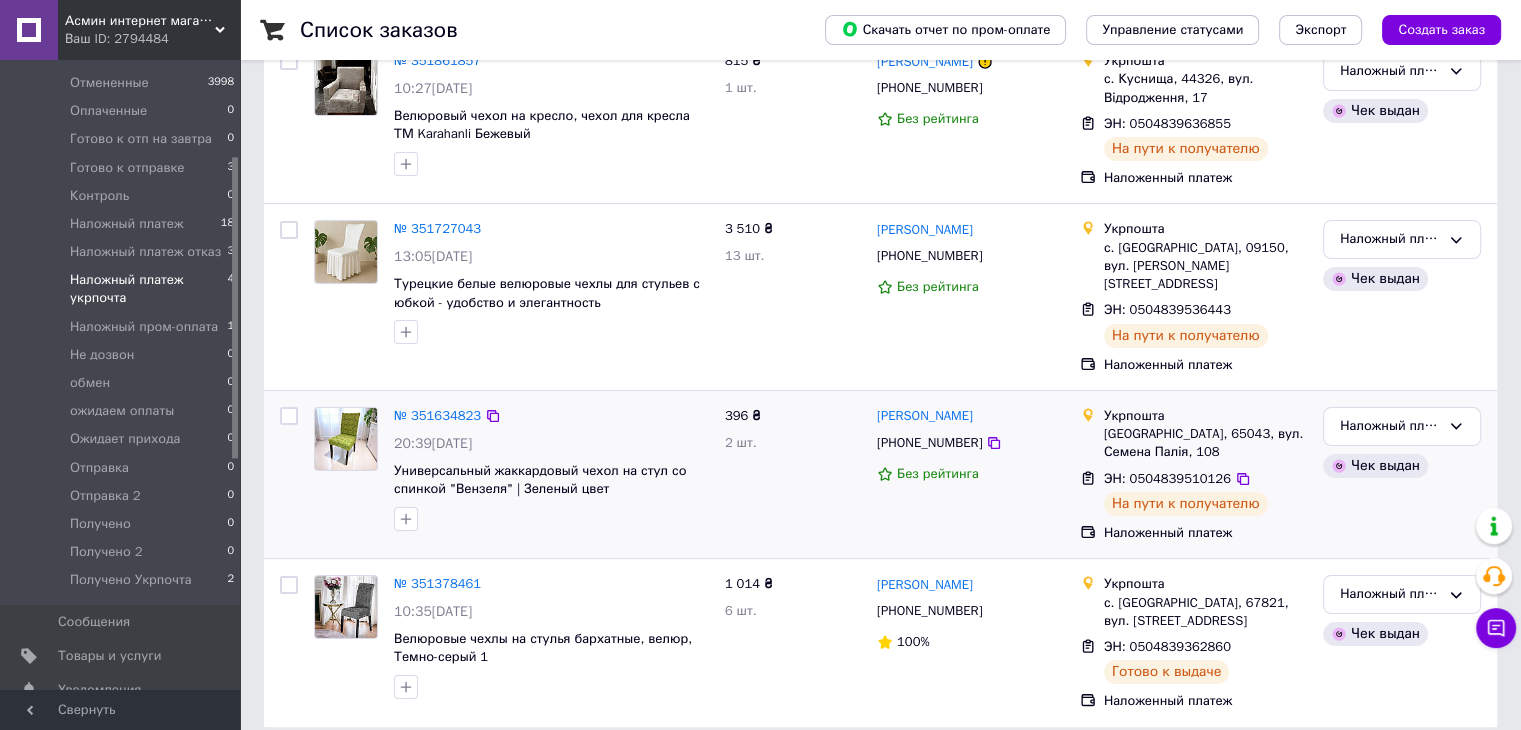 scroll, scrollTop: 252, scrollLeft: 0, axis: vertical 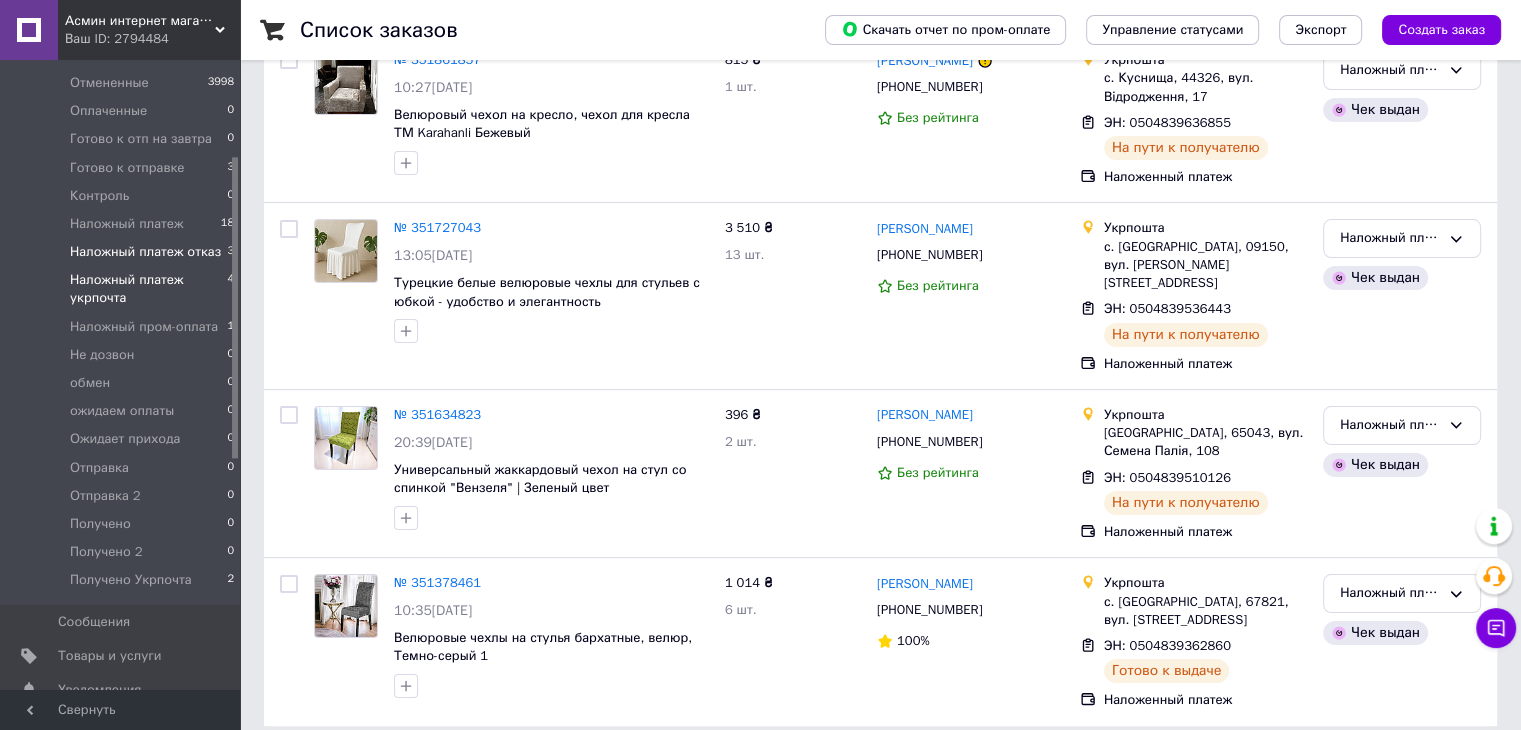 click on "Наложный платеж отказ" at bounding box center [145, 252] 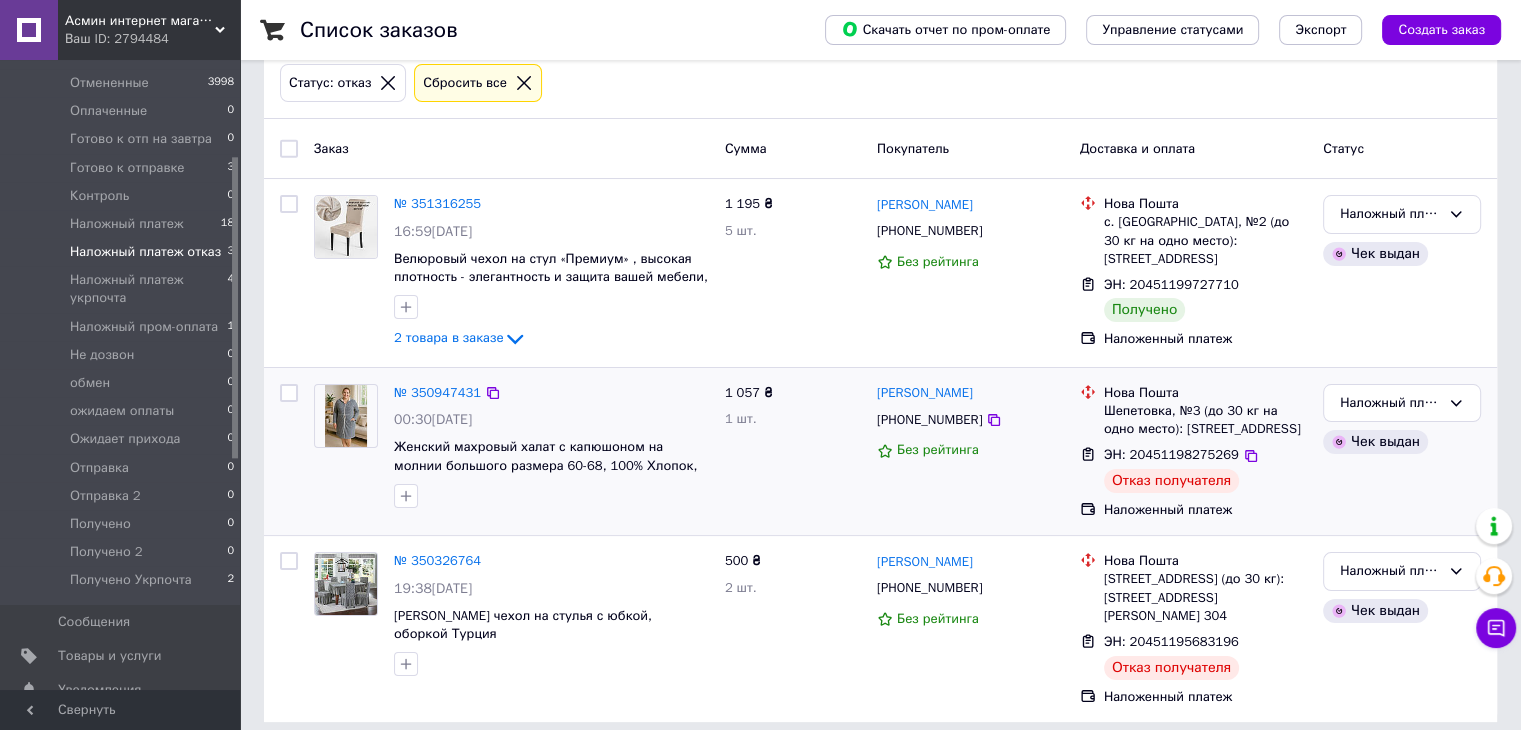 scroll, scrollTop: 122, scrollLeft: 0, axis: vertical 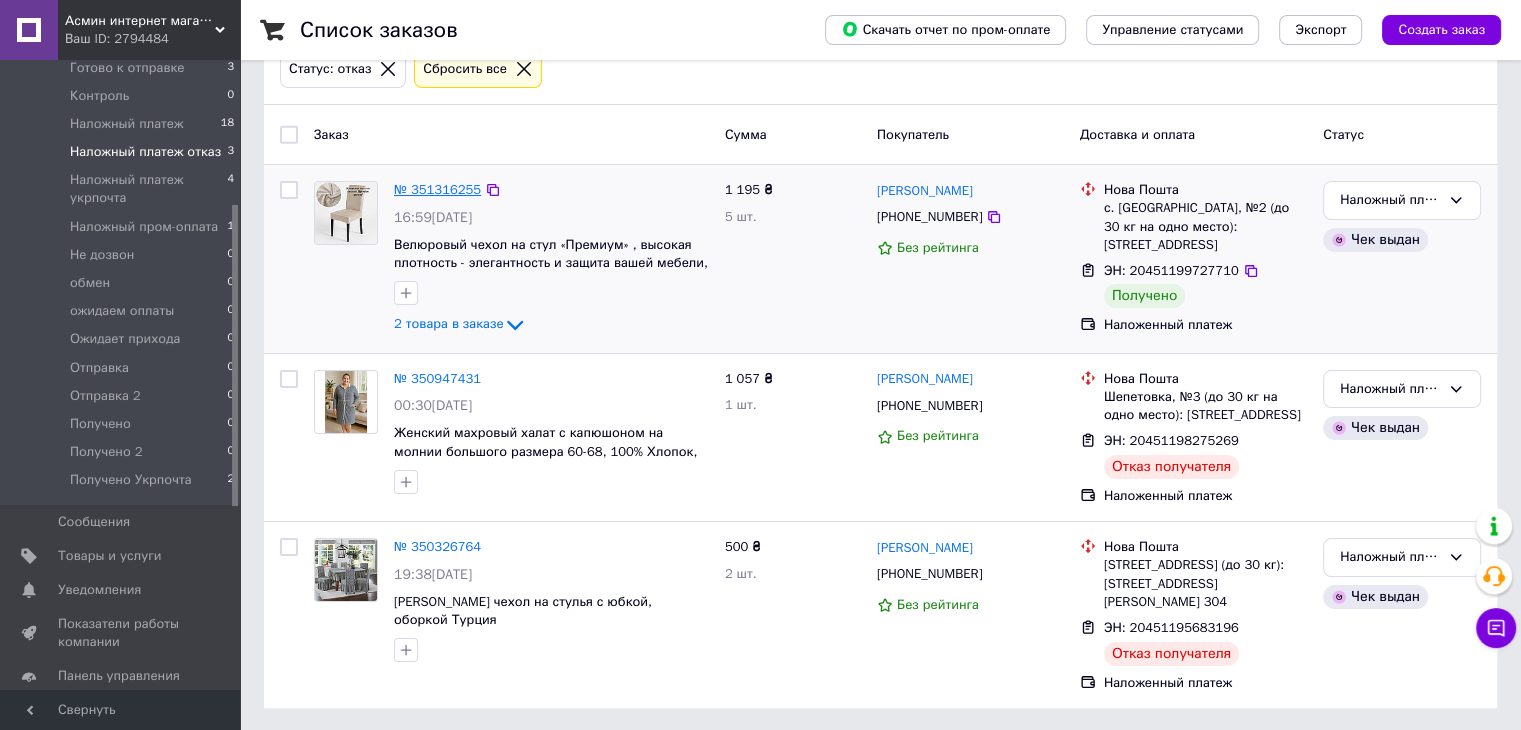 click on "№ 351316255" at bounding box center [437, 189] 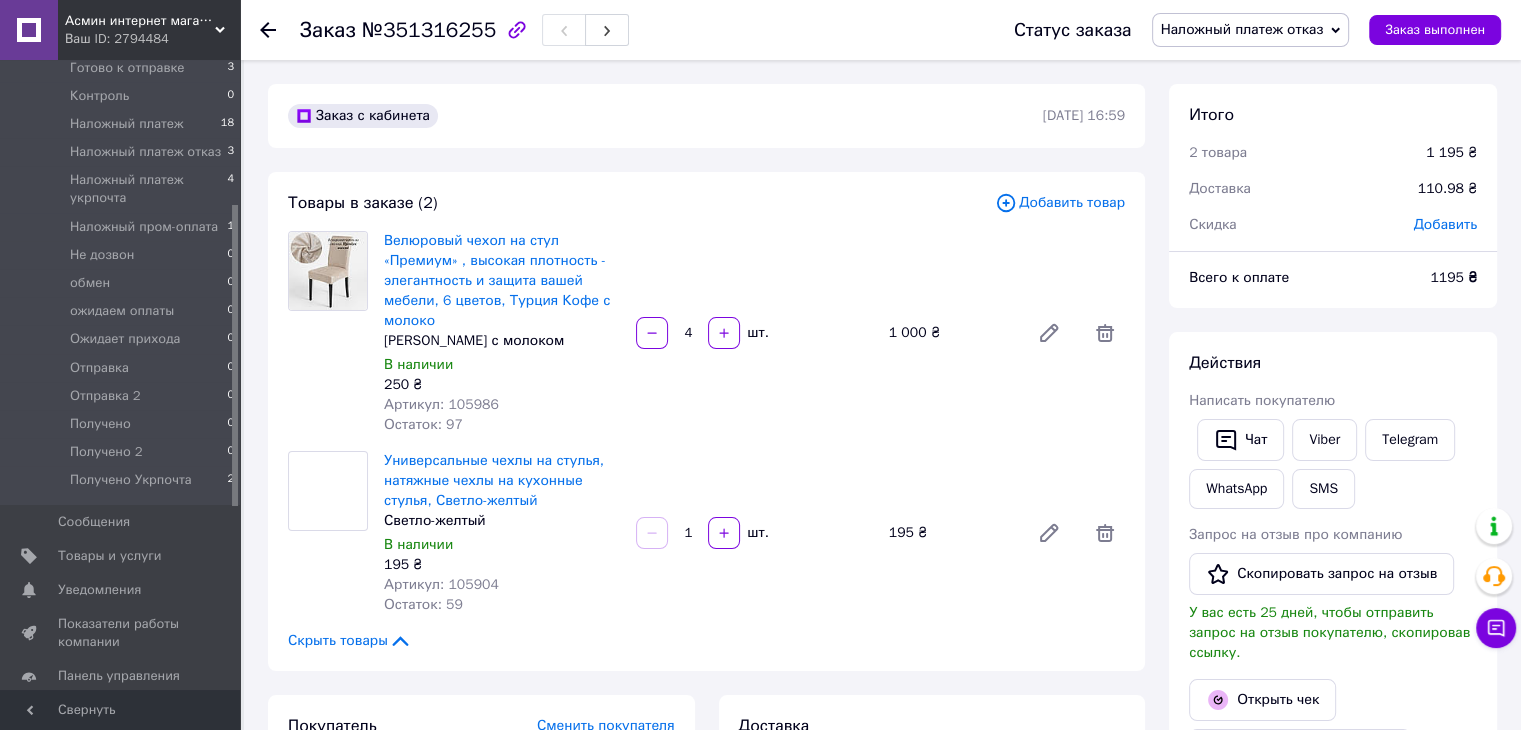 scroll, scrollTop: 140, scrollLeft: 0, axis: vertical 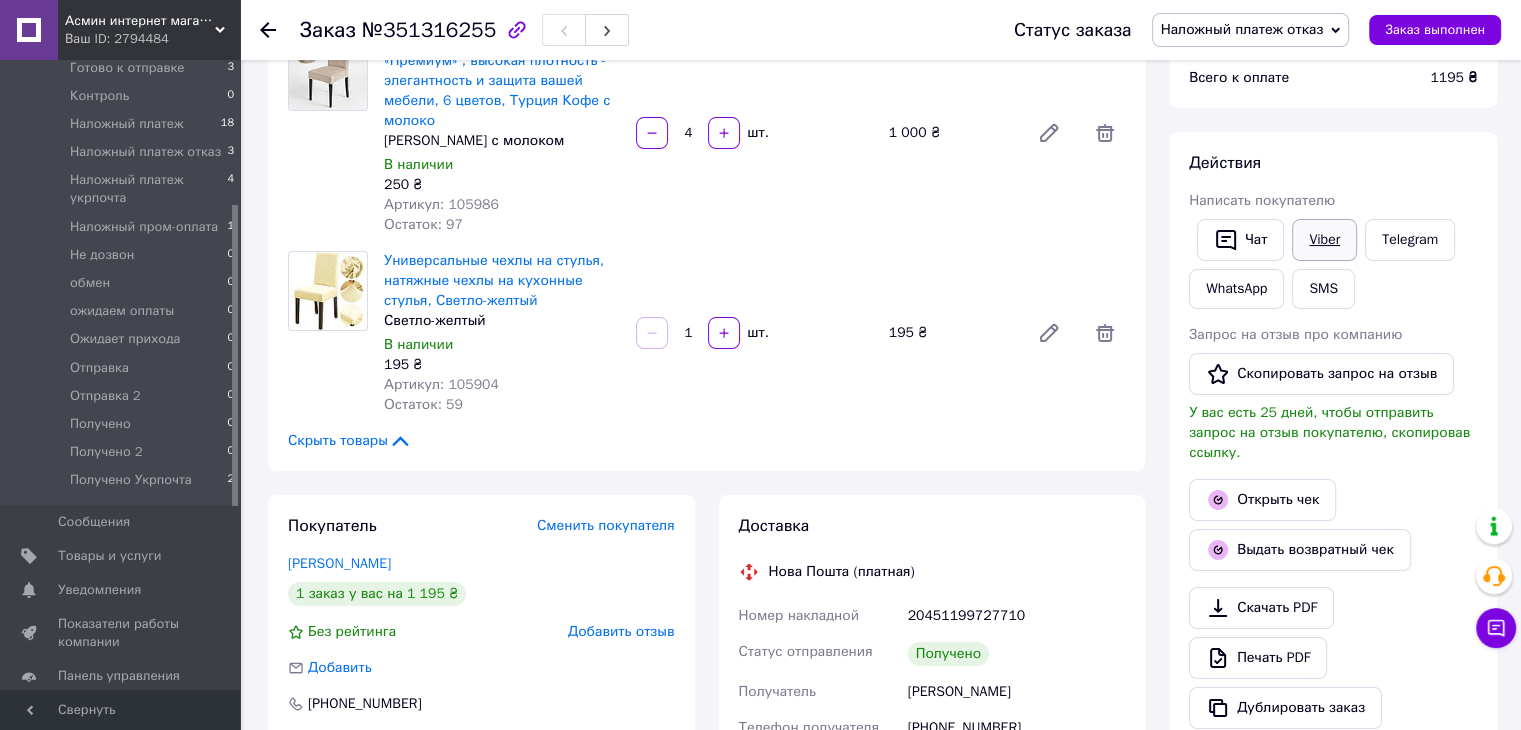 click on "Viber" at bounding box center (1324, 240) 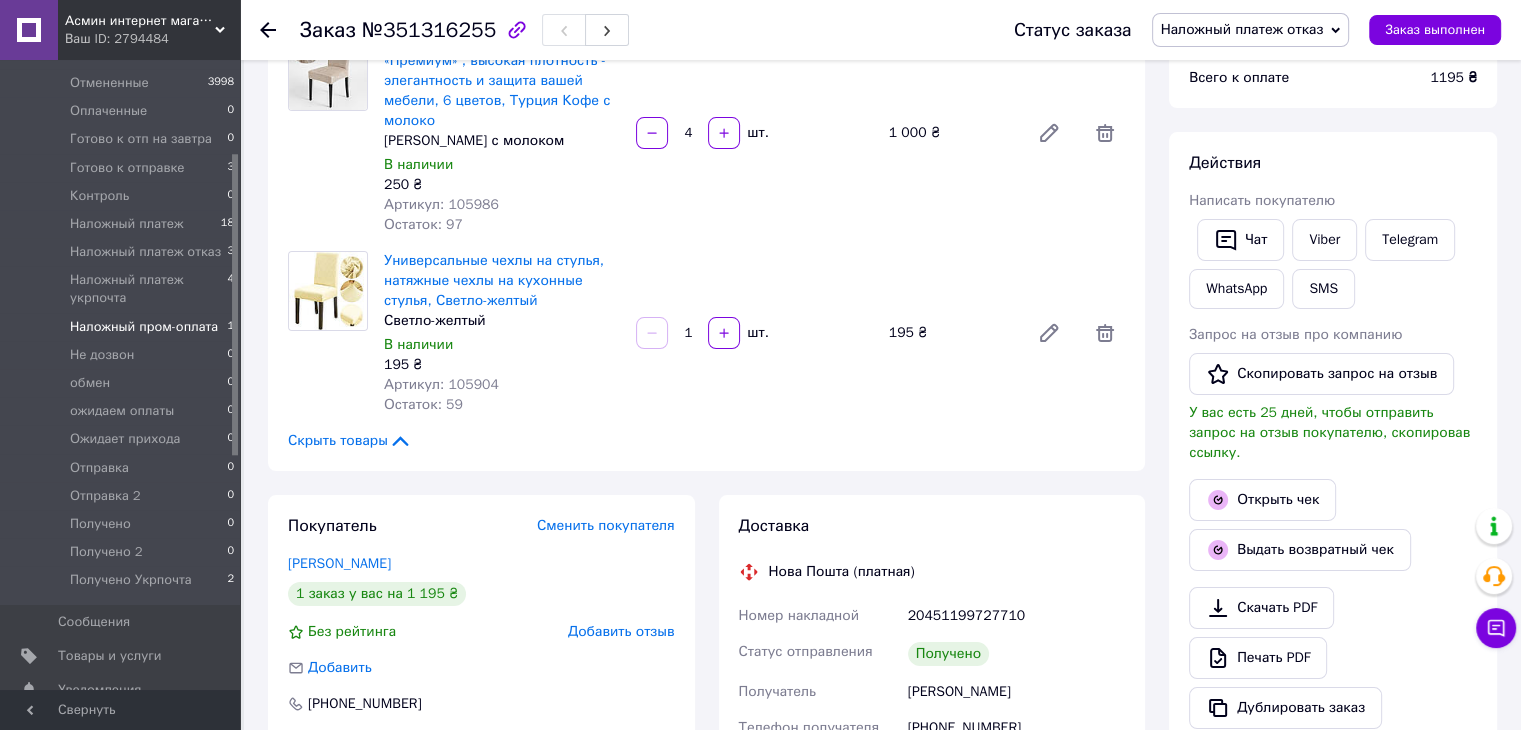 scroll, scrollTop: 100, scrollLeft: 0, axis: vertical 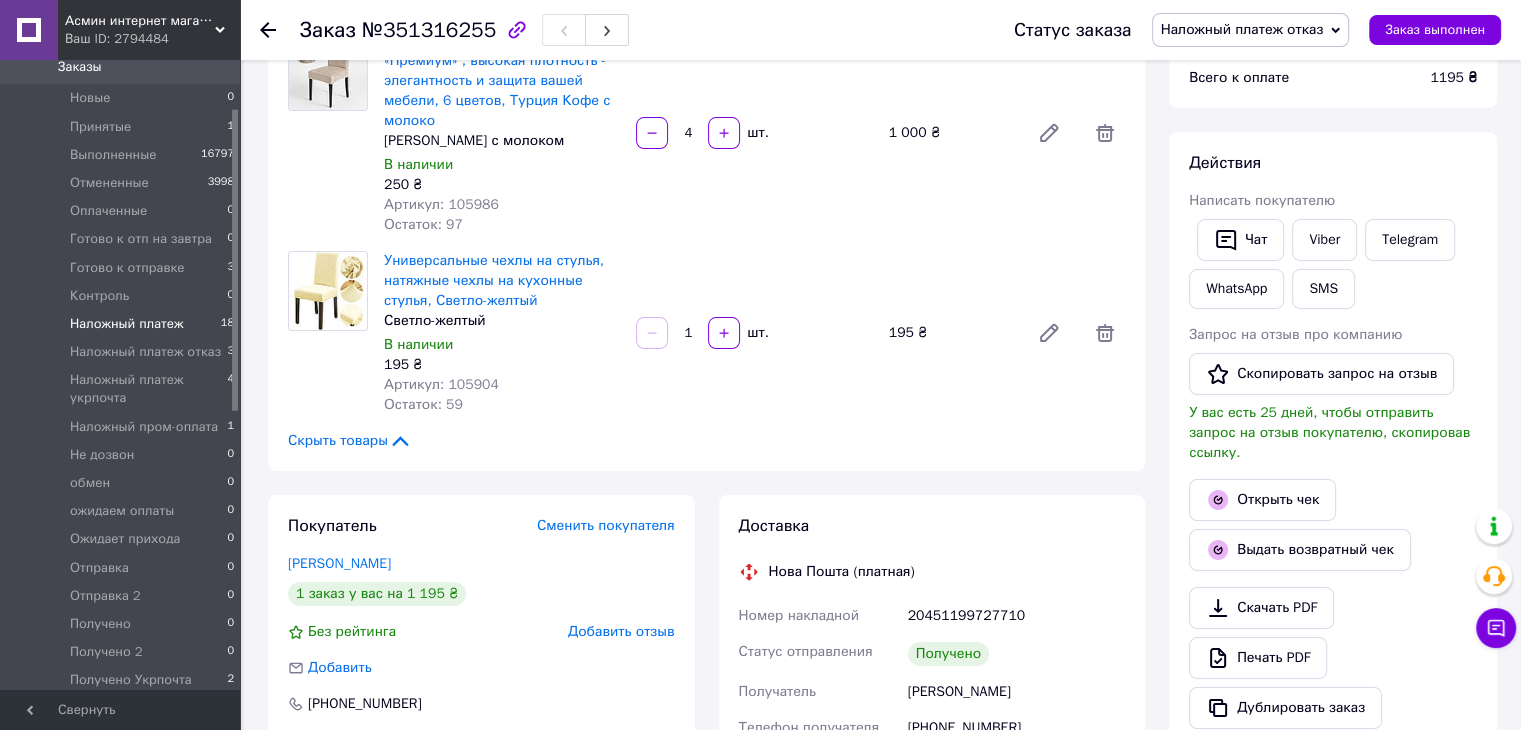 click on "Наложный платеж" at bounding box center (126, 324) 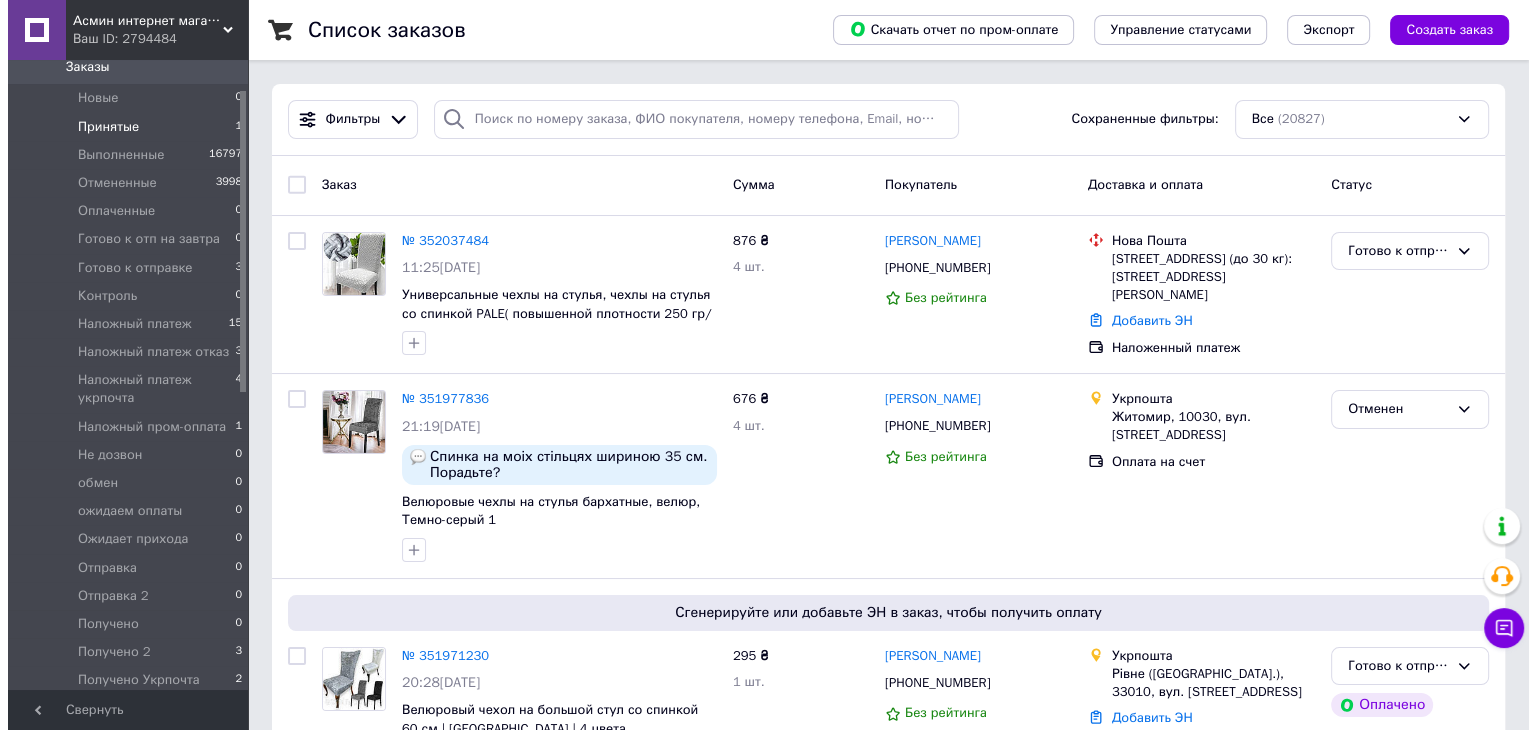 scroll, scrollTop: 0, scrollLeft: 0, axis: both 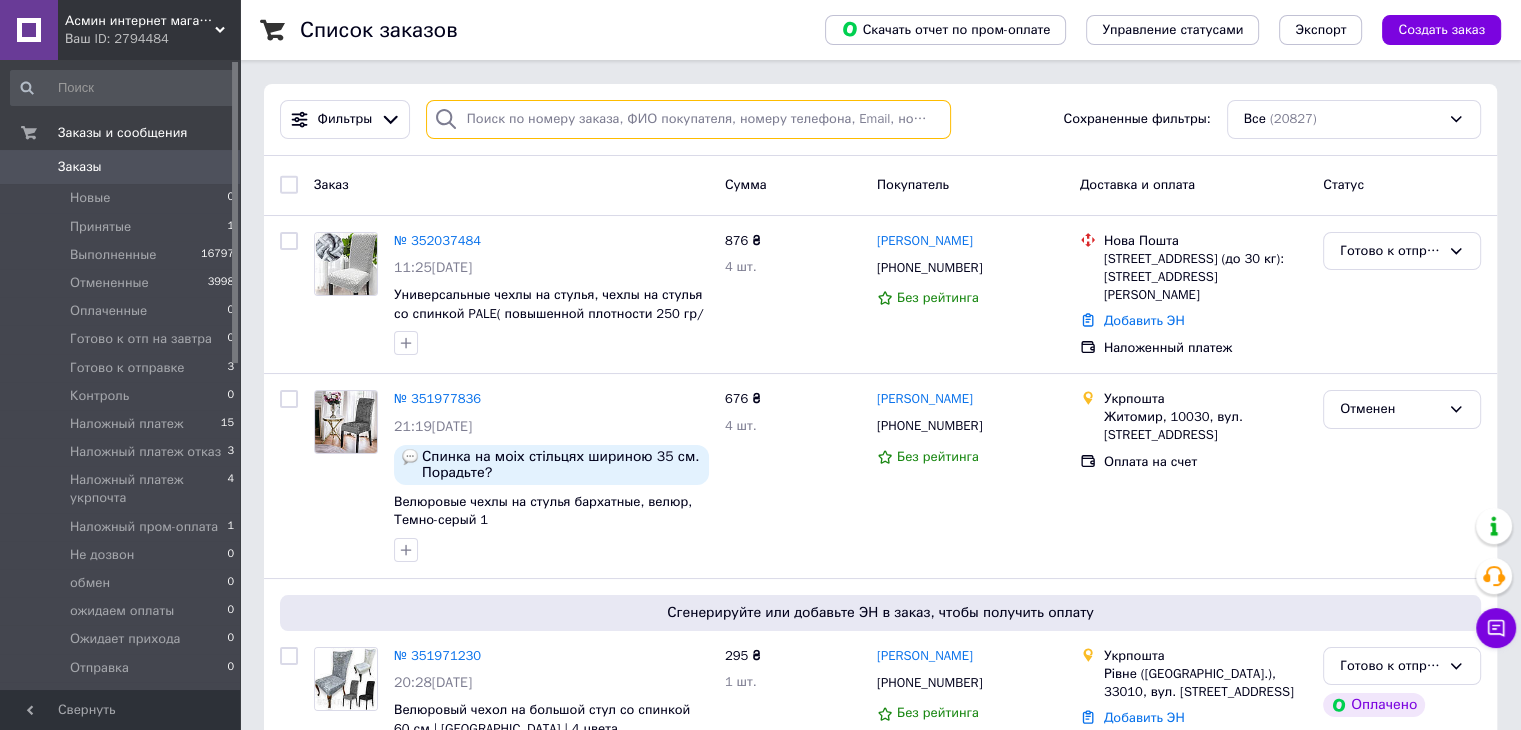 paste on "351160695" 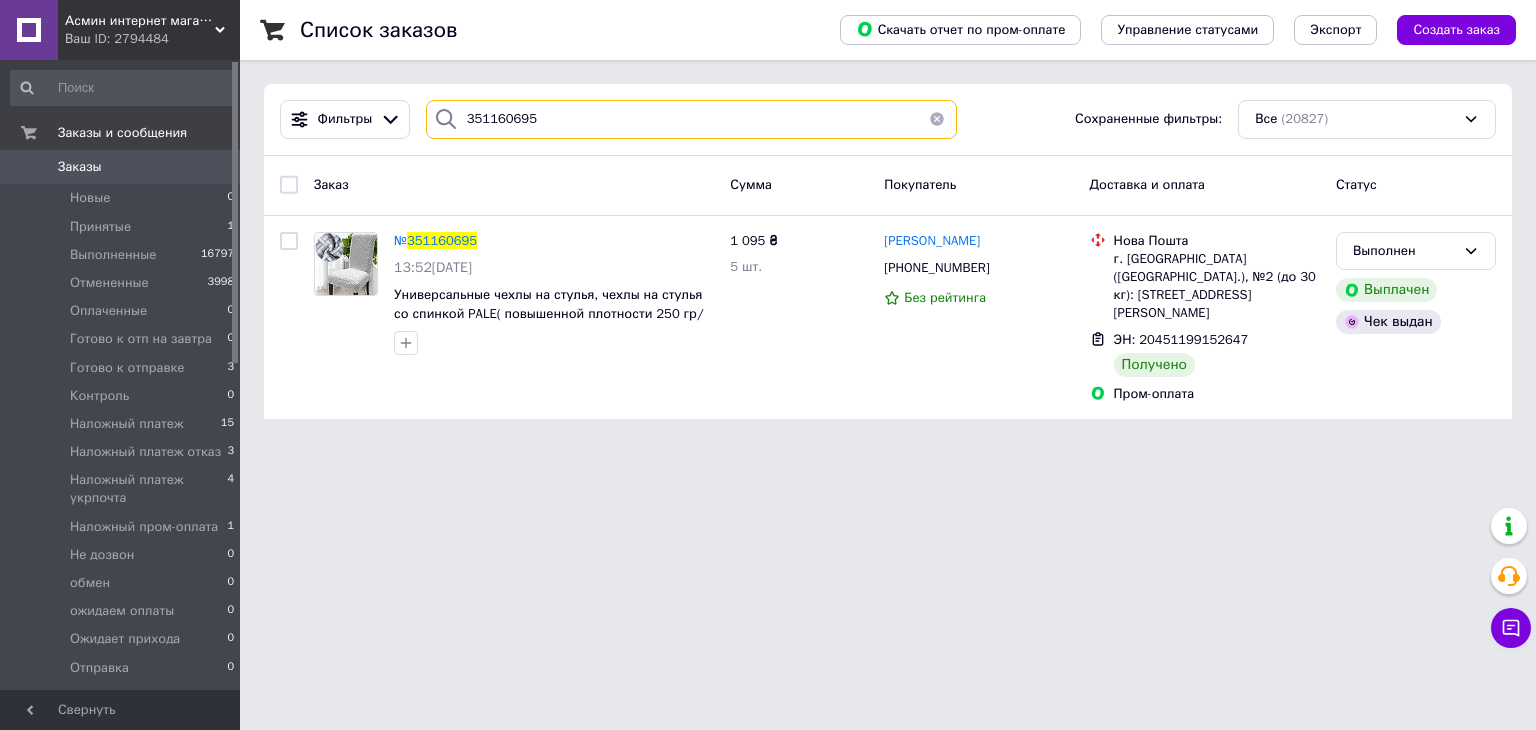 drag, startPoint x: 558, startPoint y: 121, endPoint x: 466, endPoint y: 129, distance: 92.34717 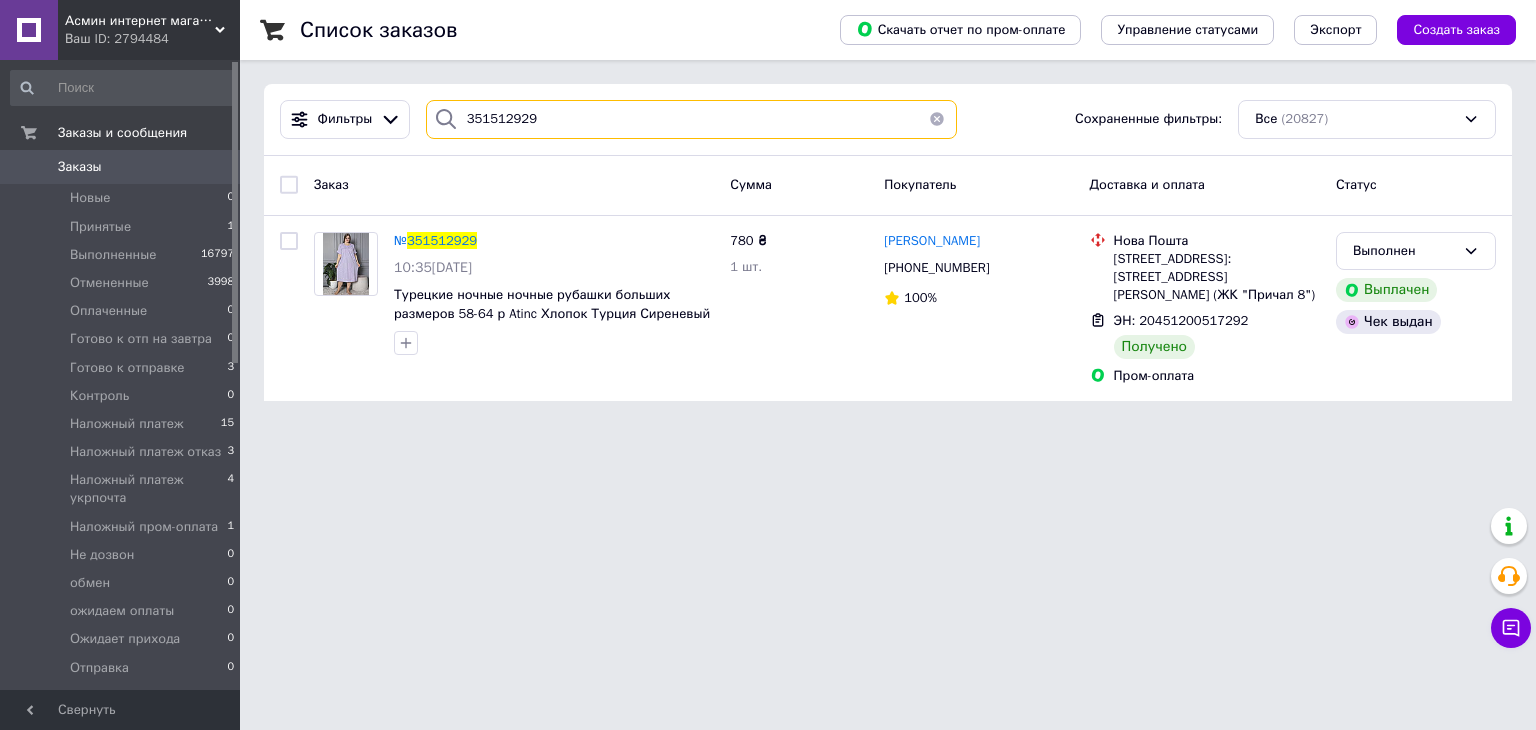 drag, startPoint x: 547, startPoint y: 113, endPoint x: 467, endPoint y: 113, distance: 80 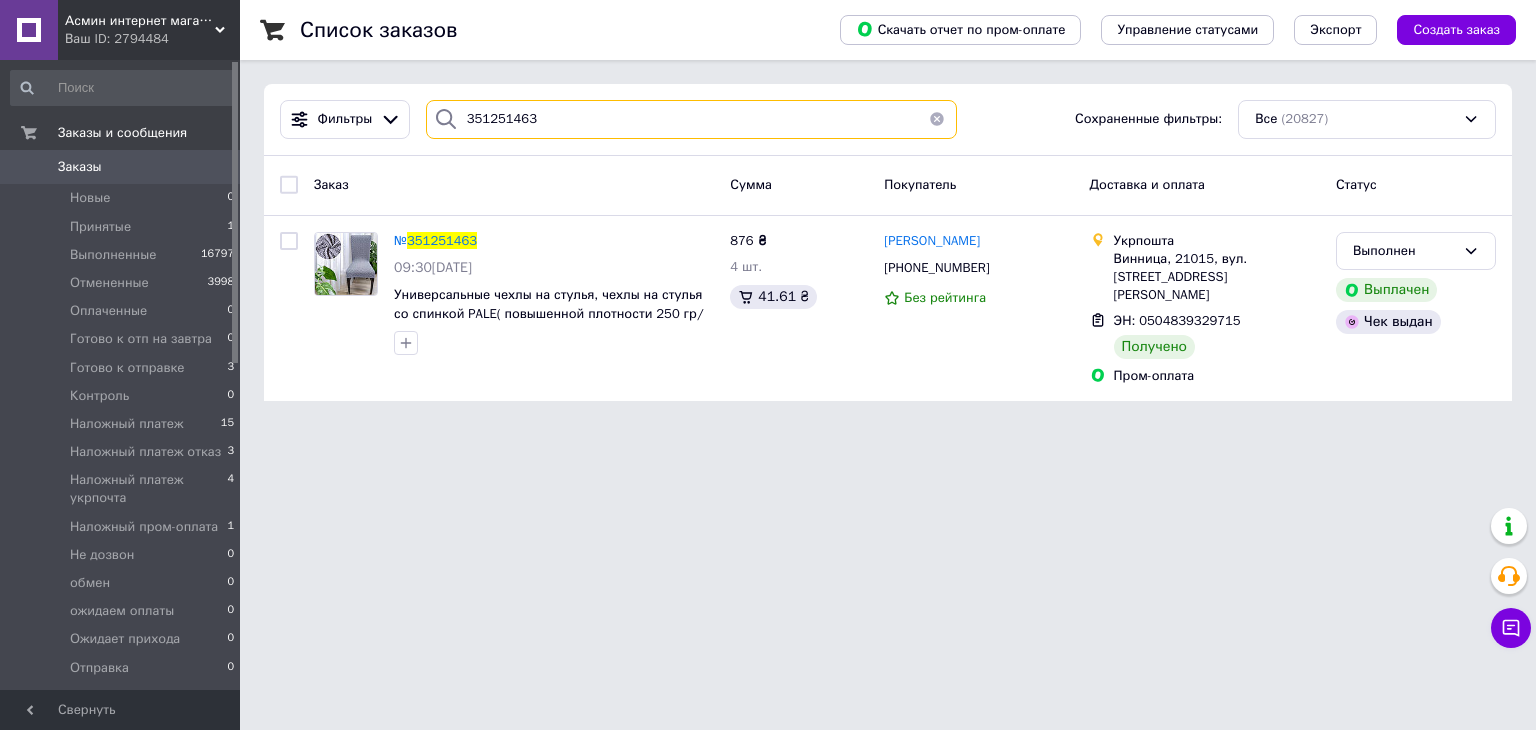 drag, startPoint x: 544, startPoint y: 121, endPoint x: 446, endPoint y: 109, distance: 98.731964 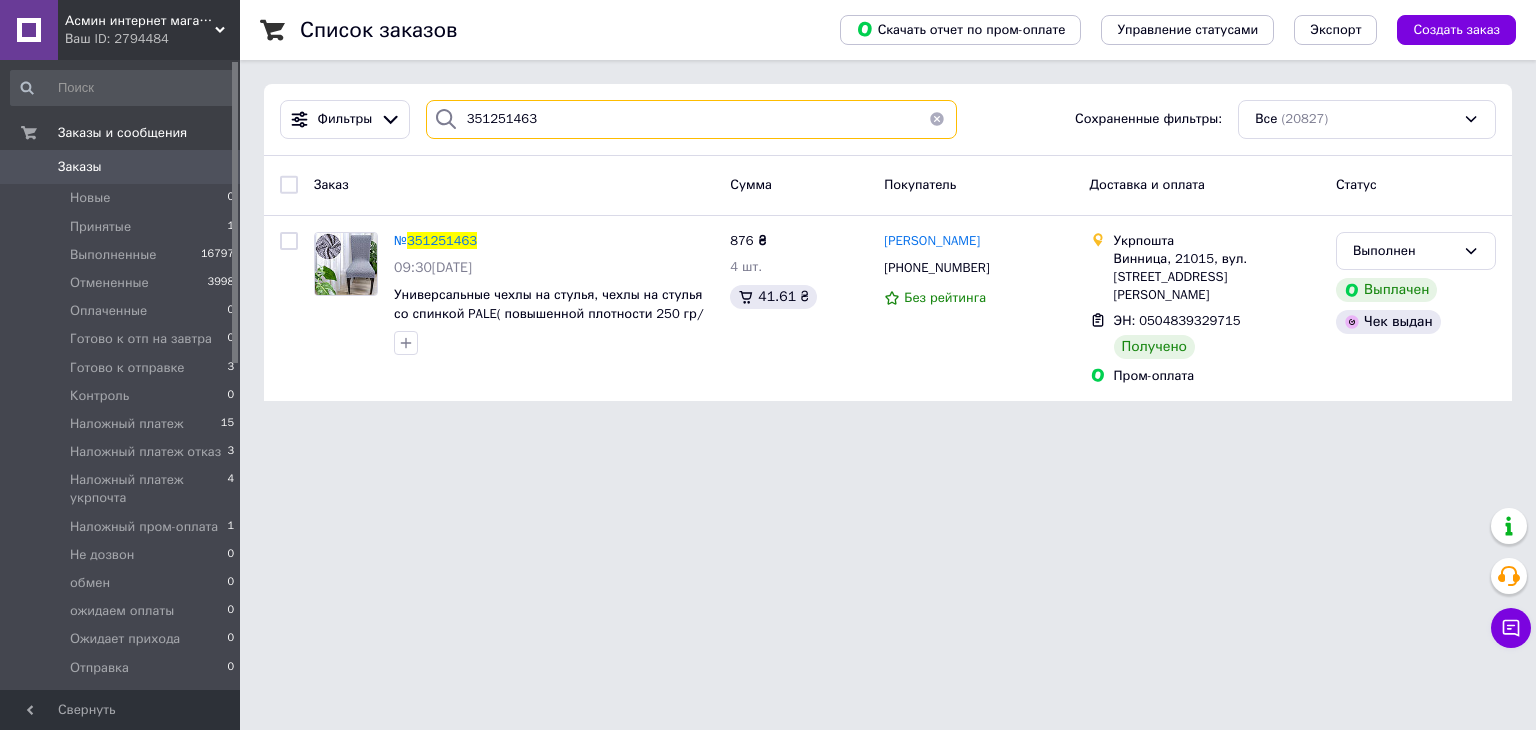 paste on "071558" 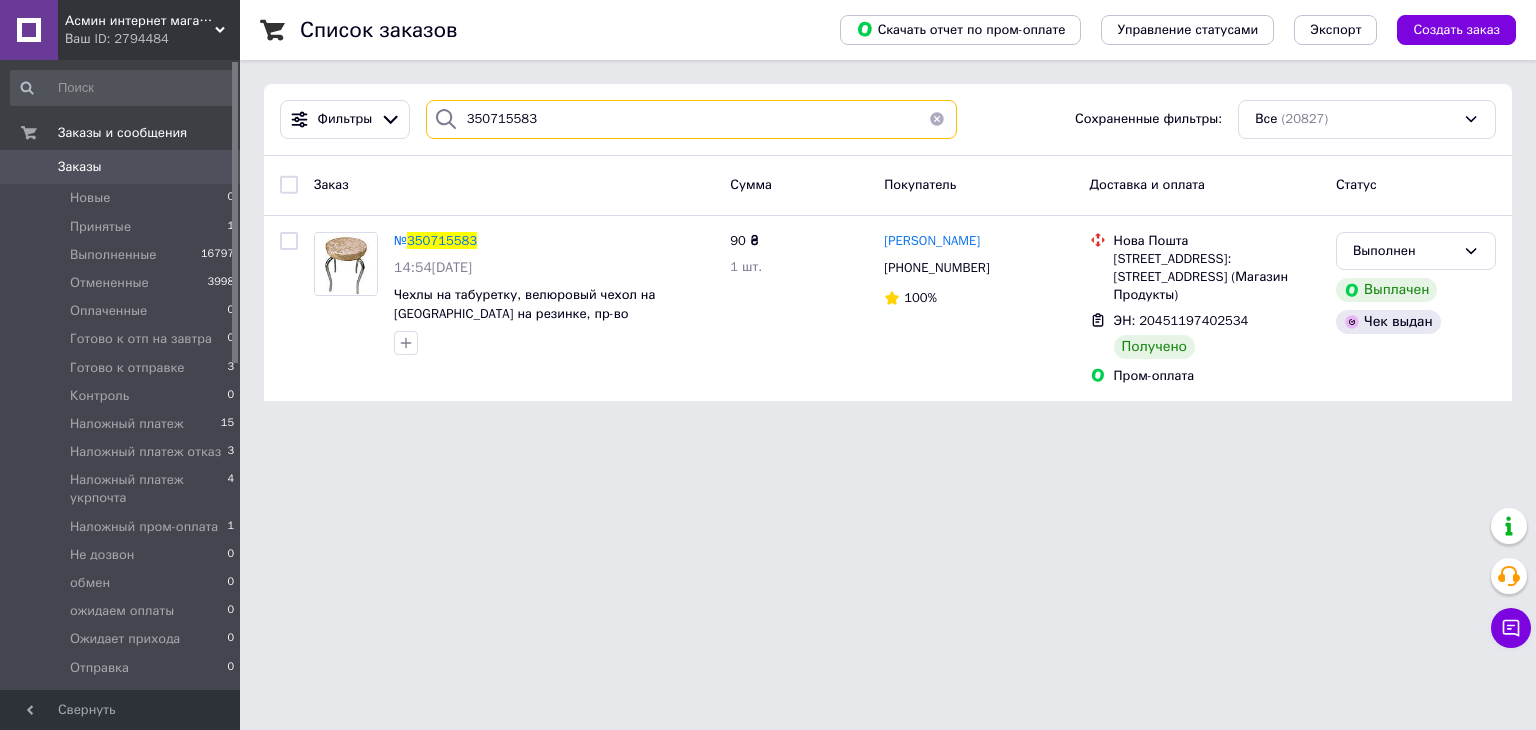 type on "350715583" 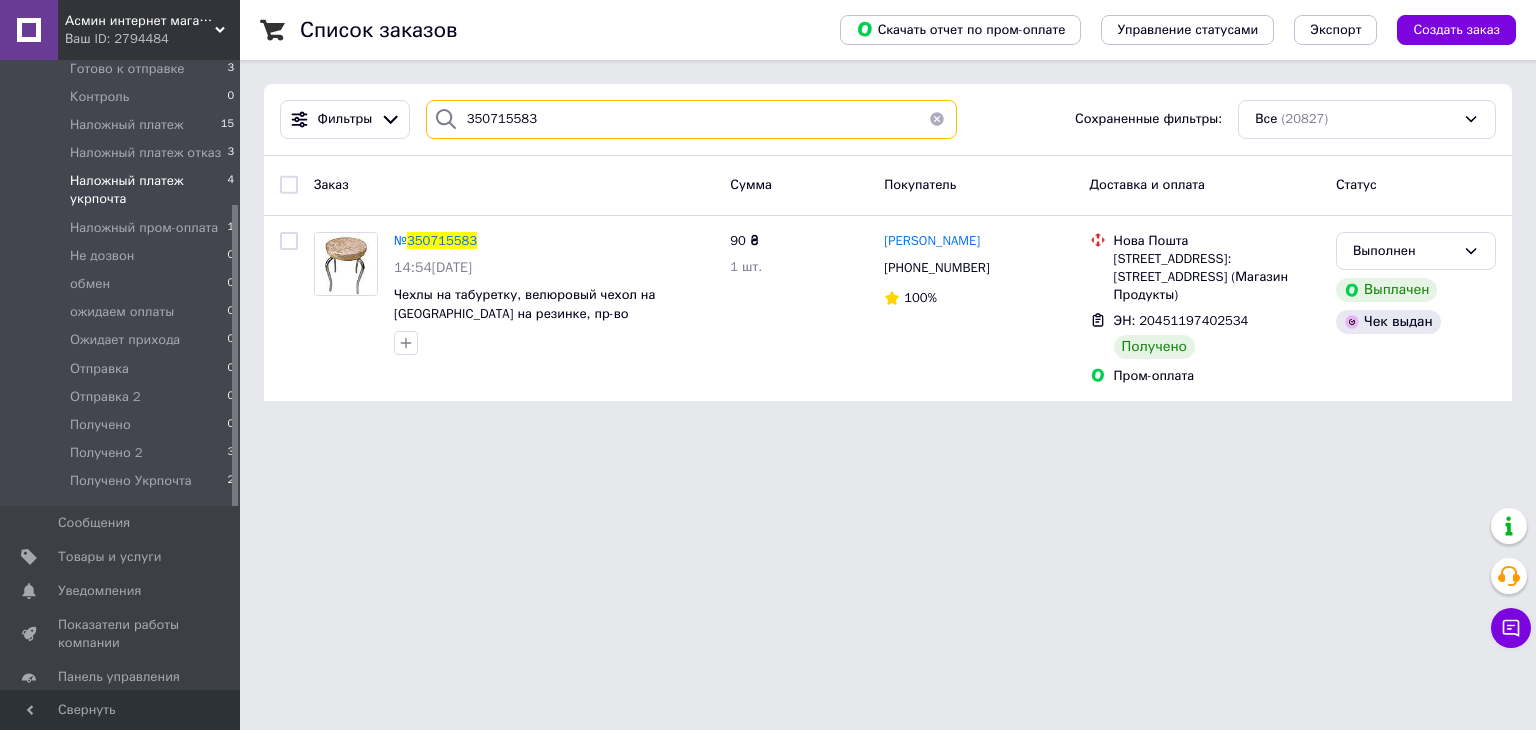 scroll, scrollTop: 300, scrollLeft: 0, axis: vertical 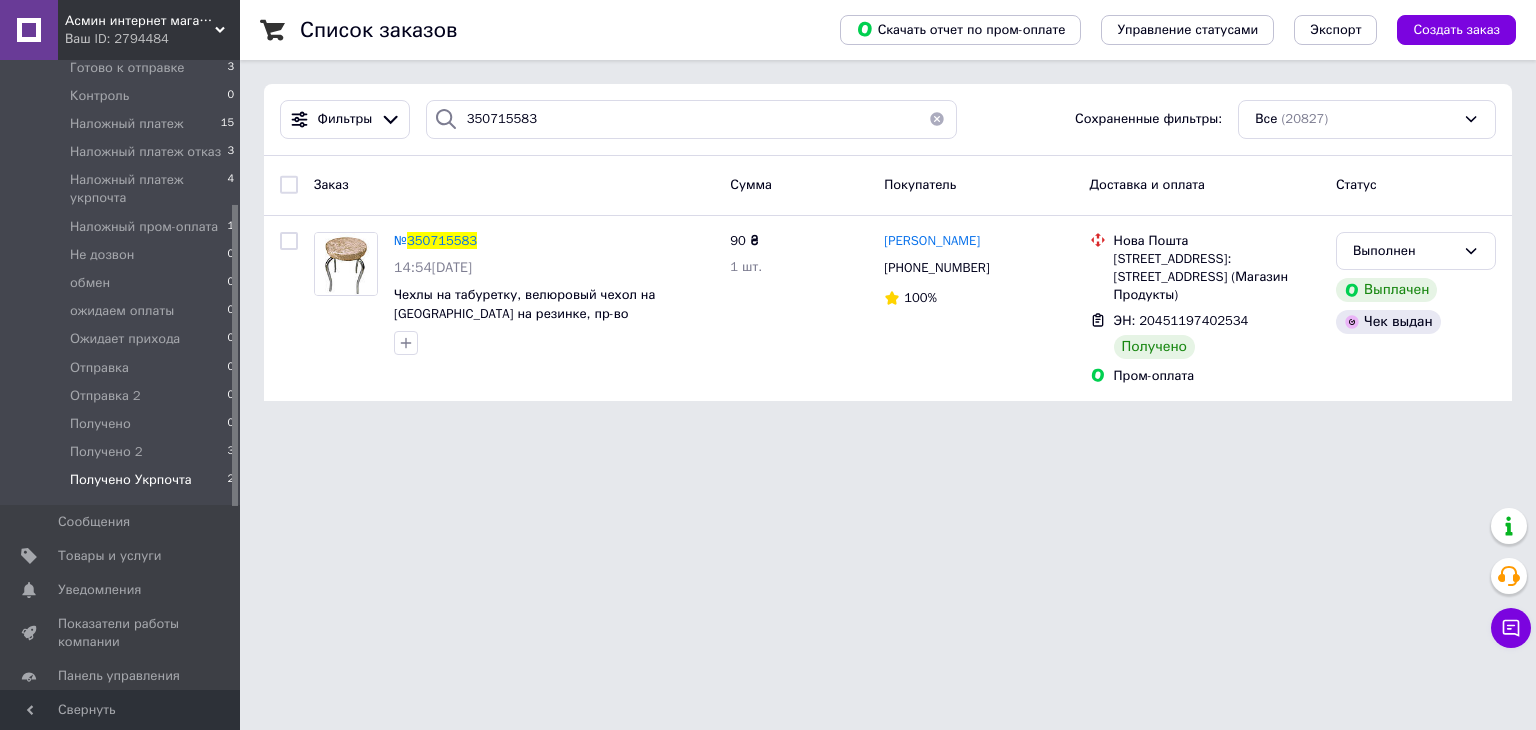 click on "Получено Укрпочта" at bounding box center [131, 480] 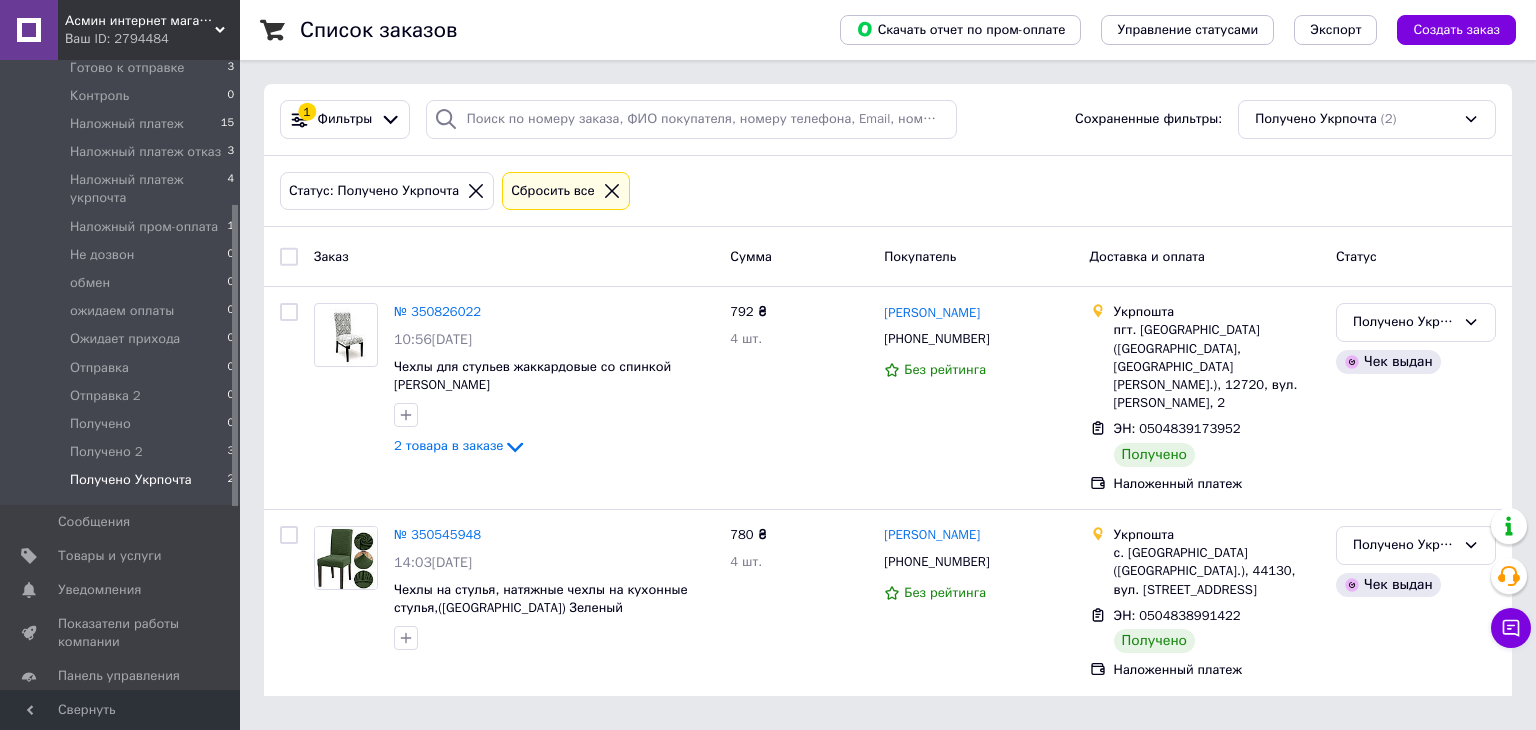 click at bounding box center [289, 257] 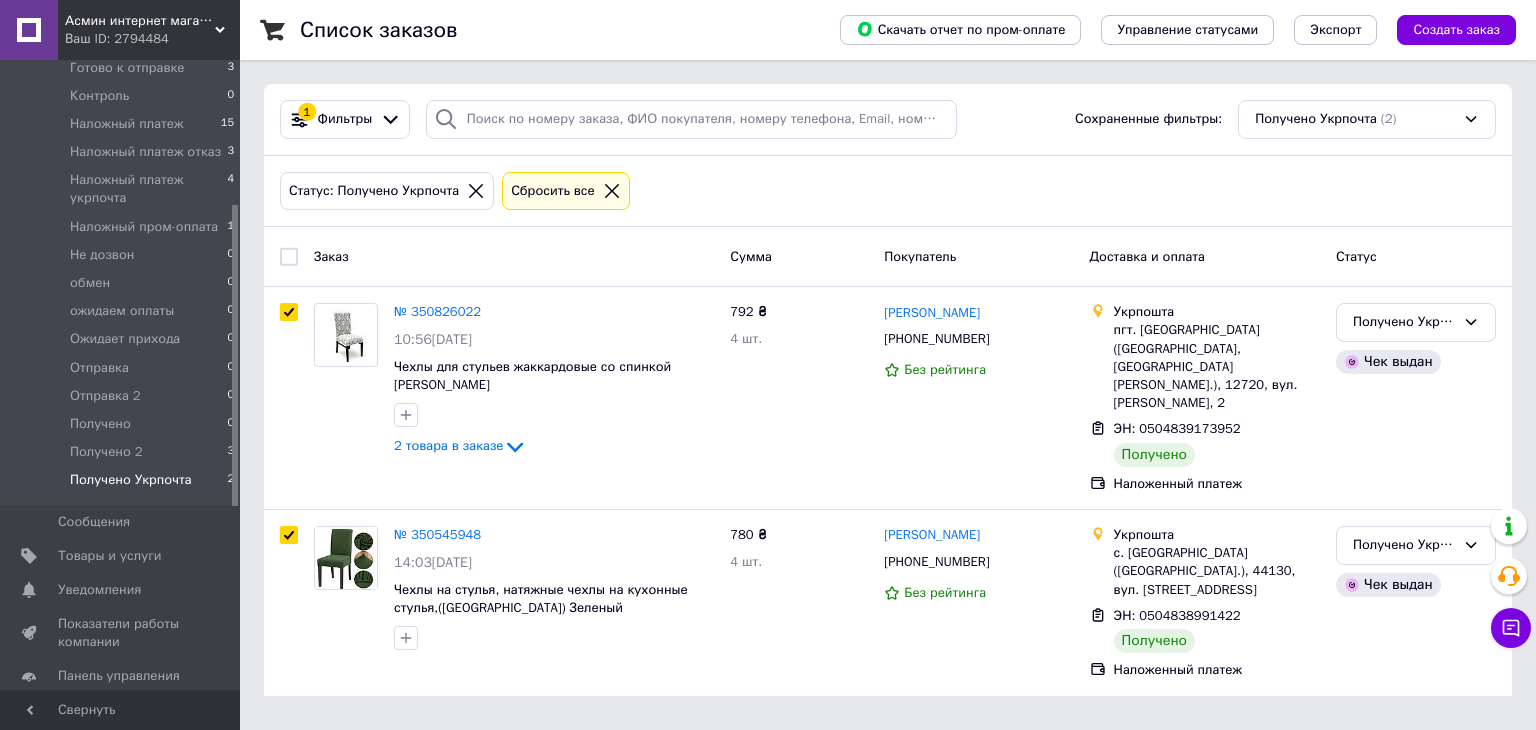 checkbox on "true" 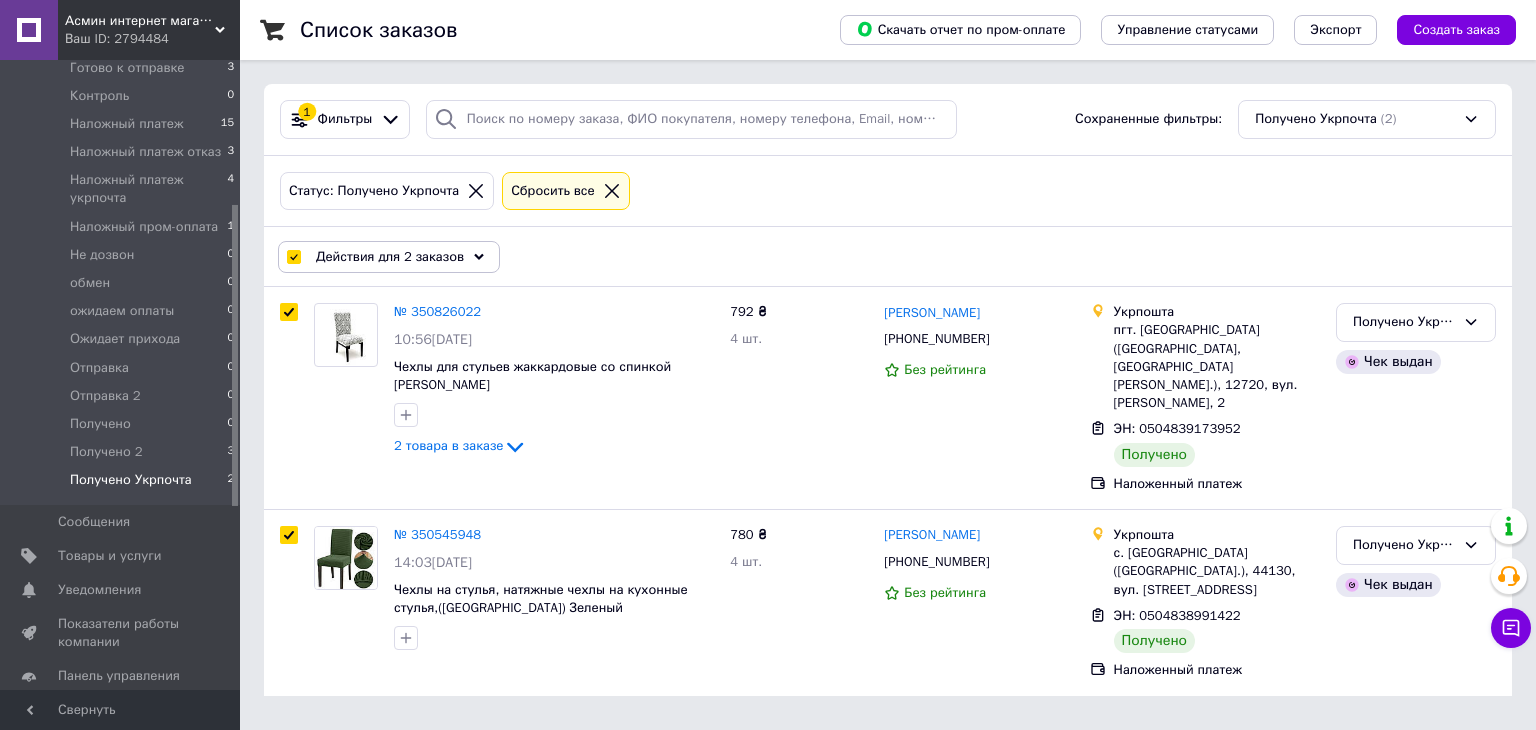 click on "Действия для 2 заказов" at bounding box center [389, 257] 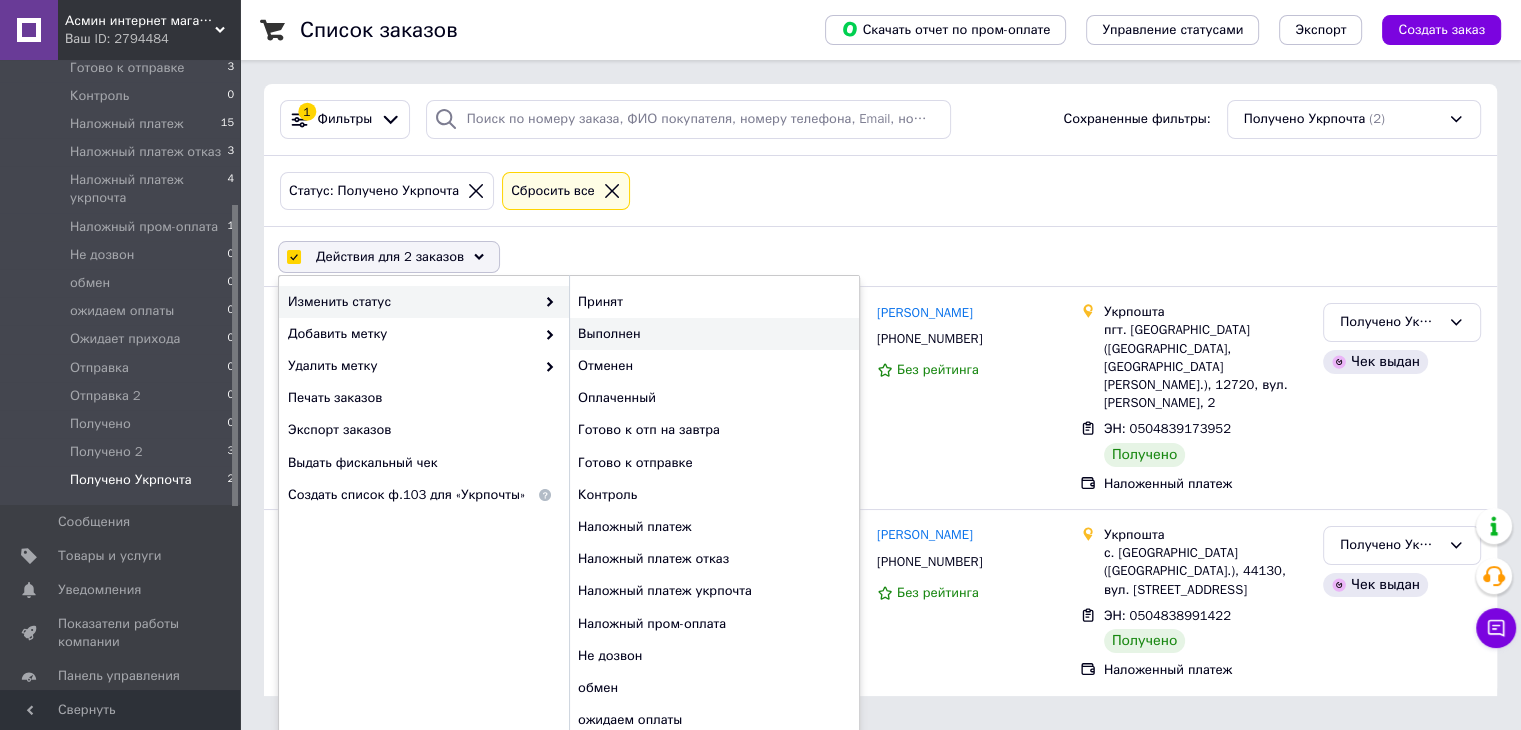 click on "Выполнен" at bounding box center (714, 334) 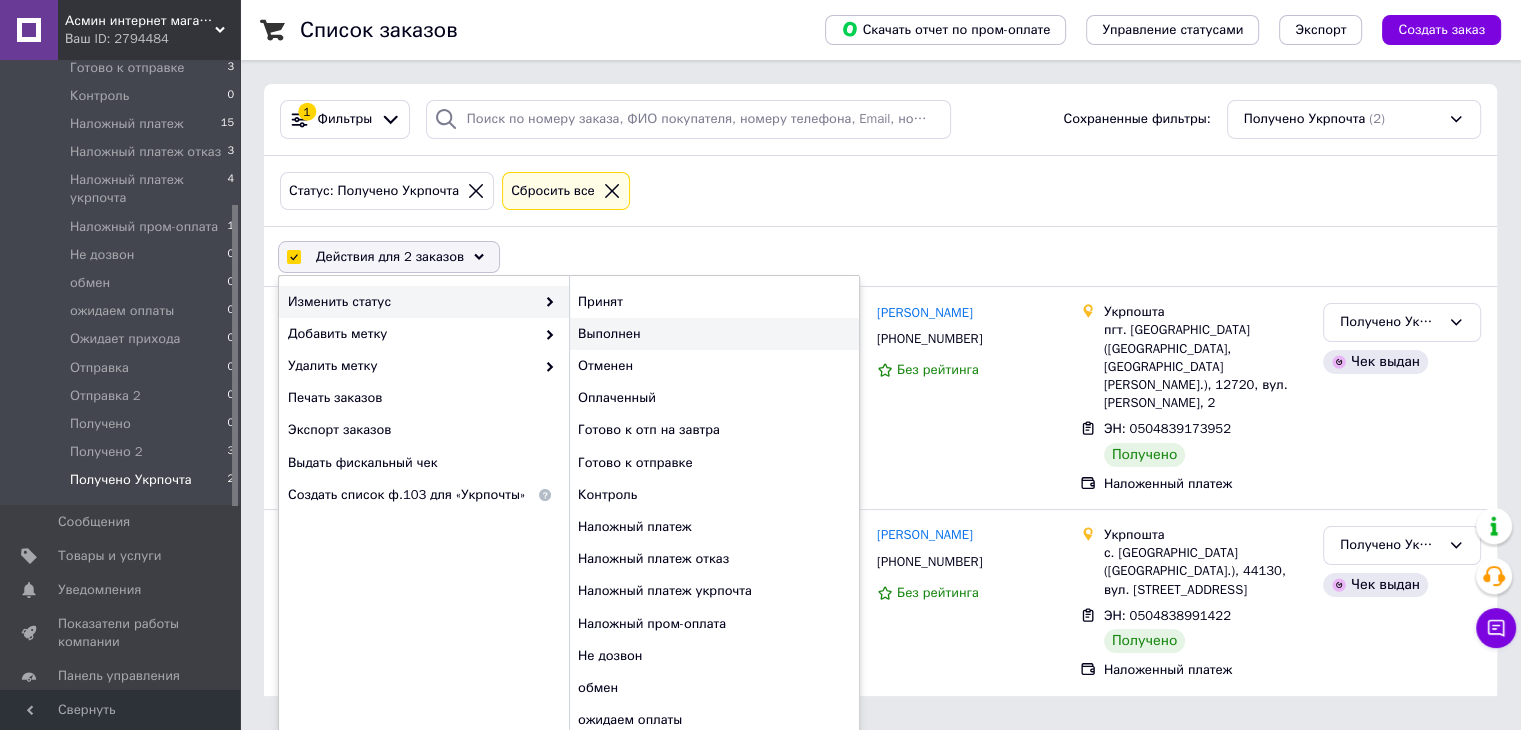 checkbox on "false" 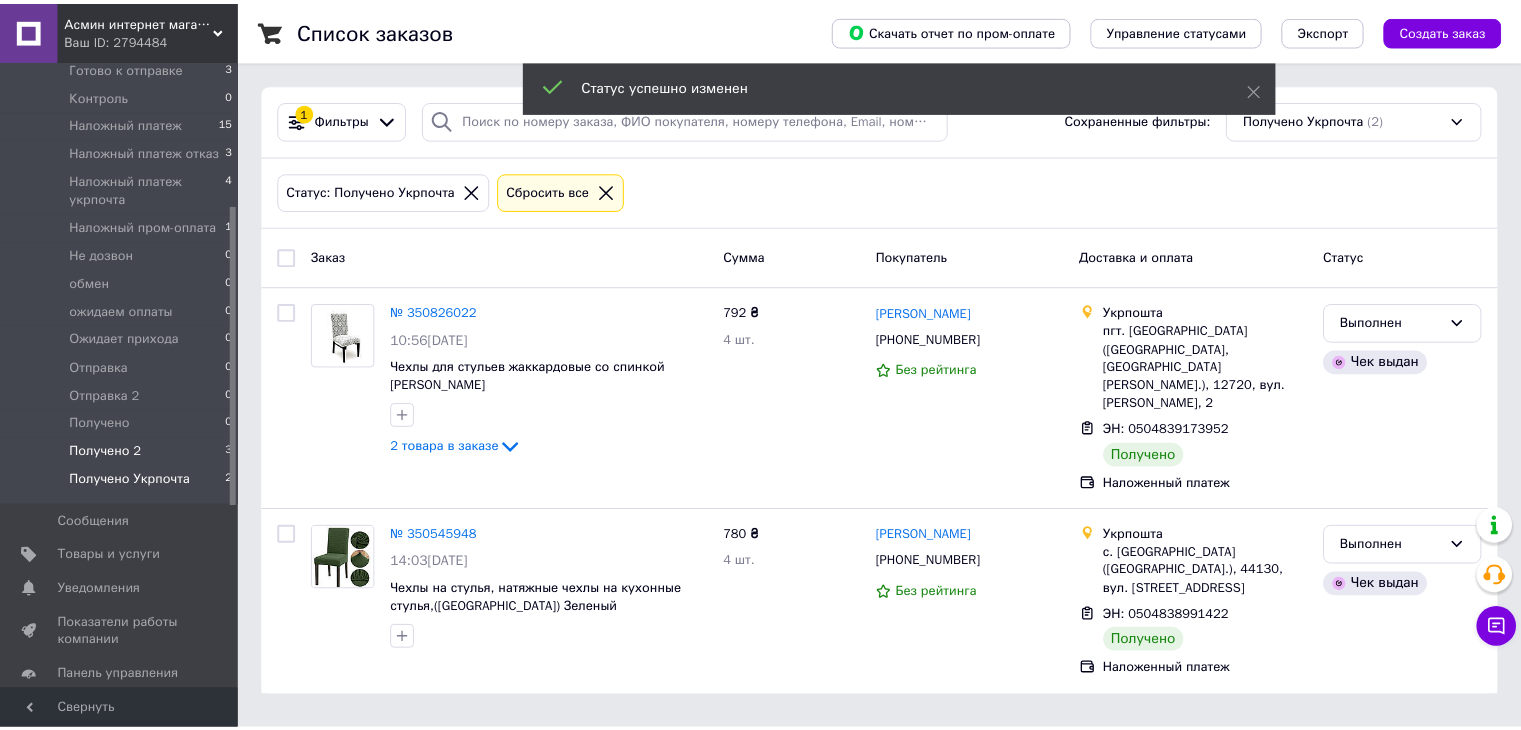 scroll, scrollTop: 400, scrollLeft: 0, axis: vertical 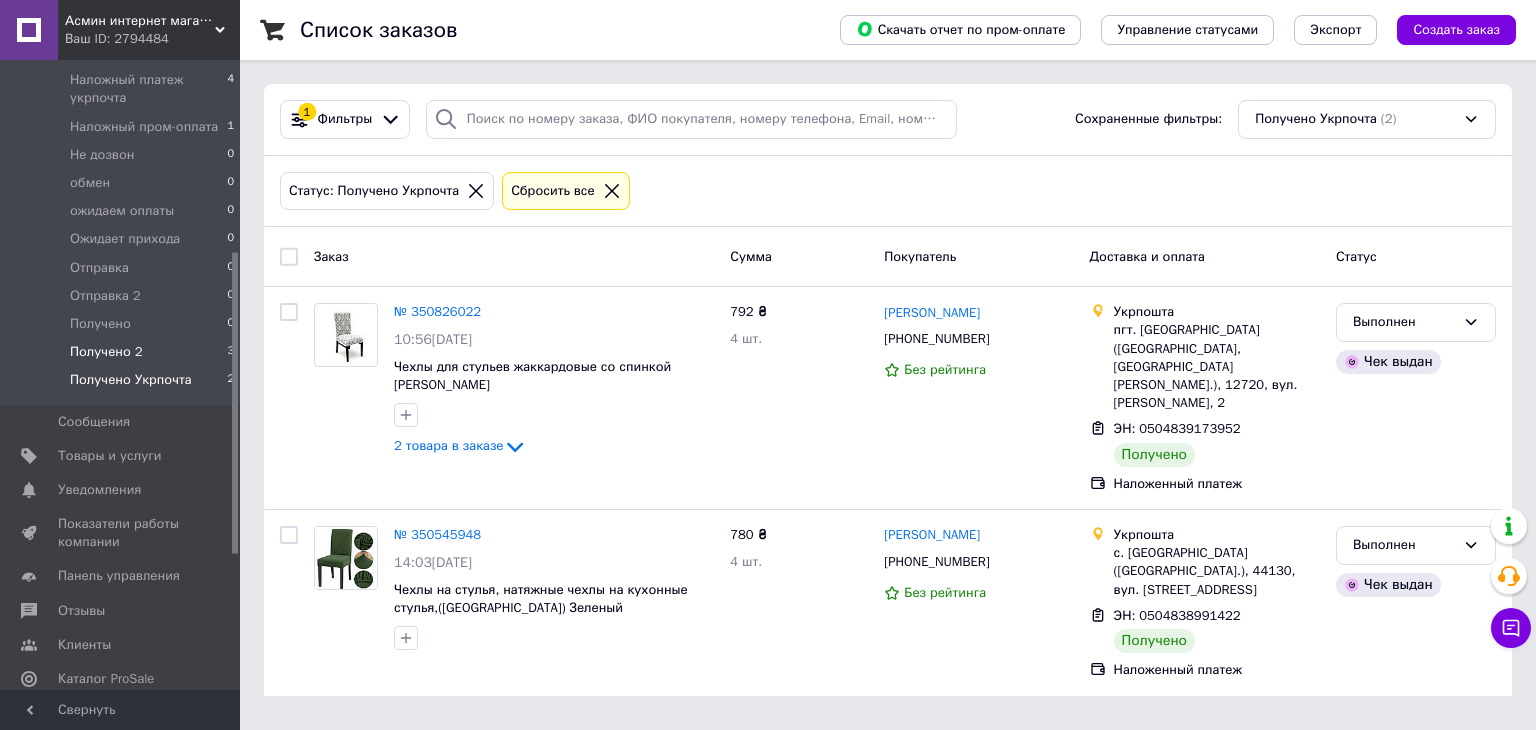 click on "Получено 2" at bounding box center (106, 352) 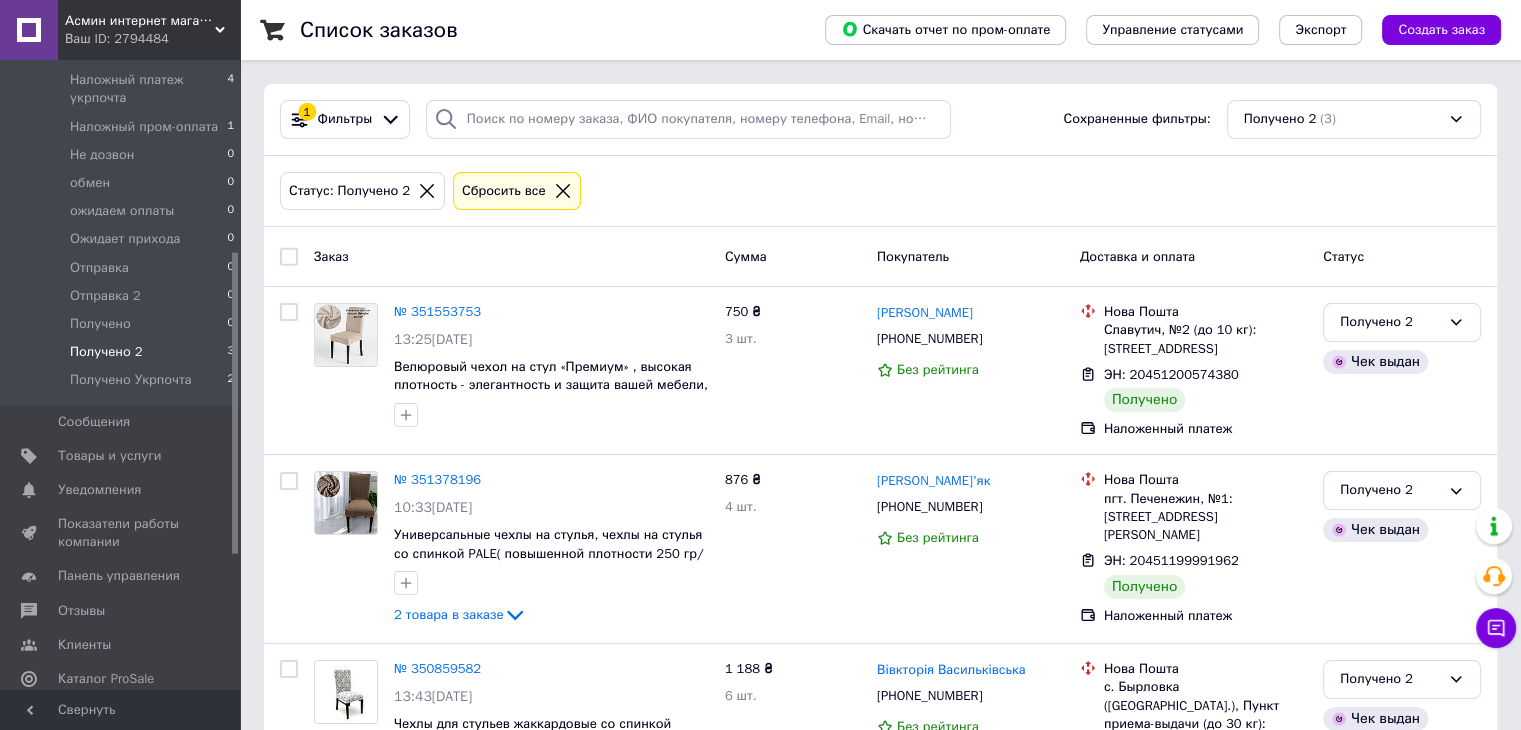 click on "Получено 2" at bounding box center (106, 352) 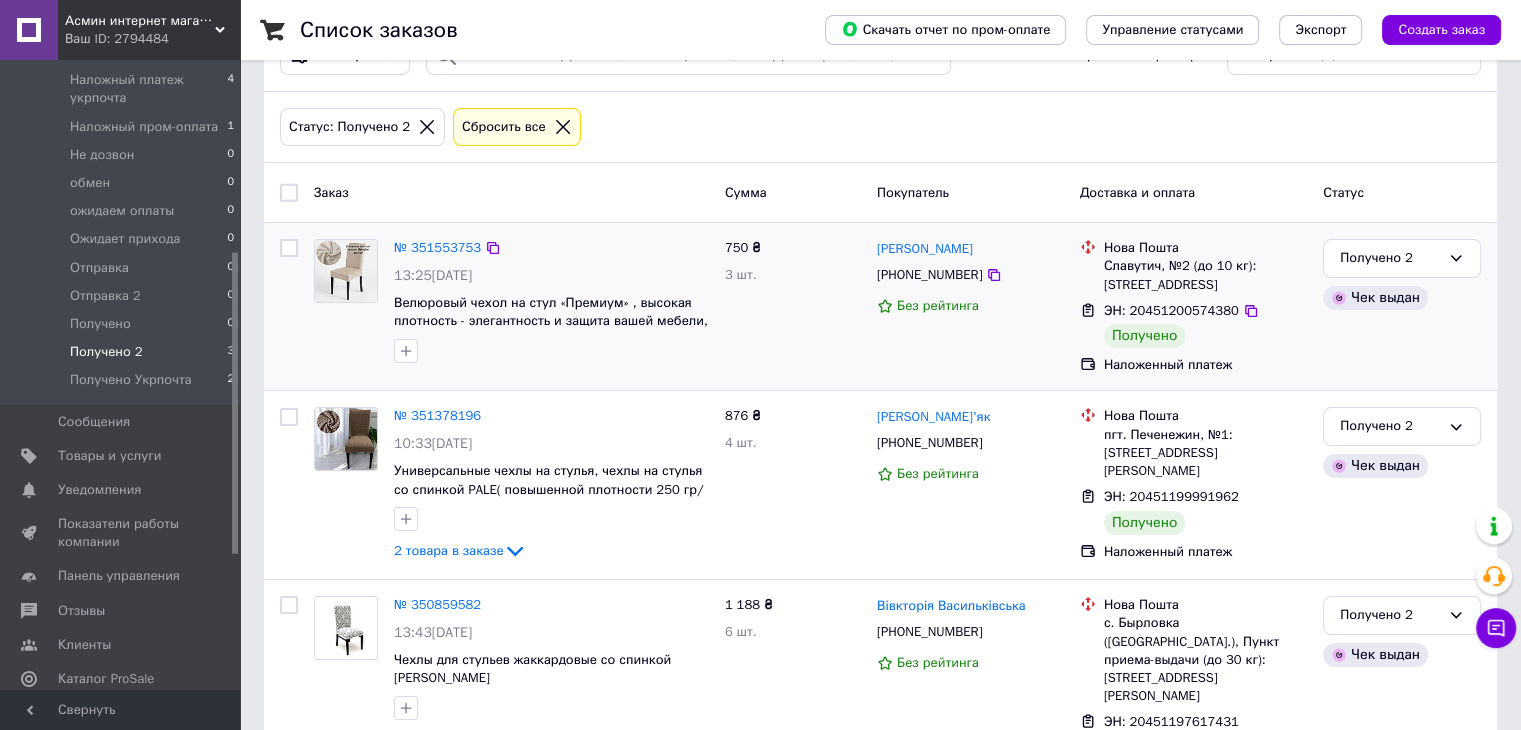 scroll, scrollTop: 122, scrollLeft: 0, axis: vertical 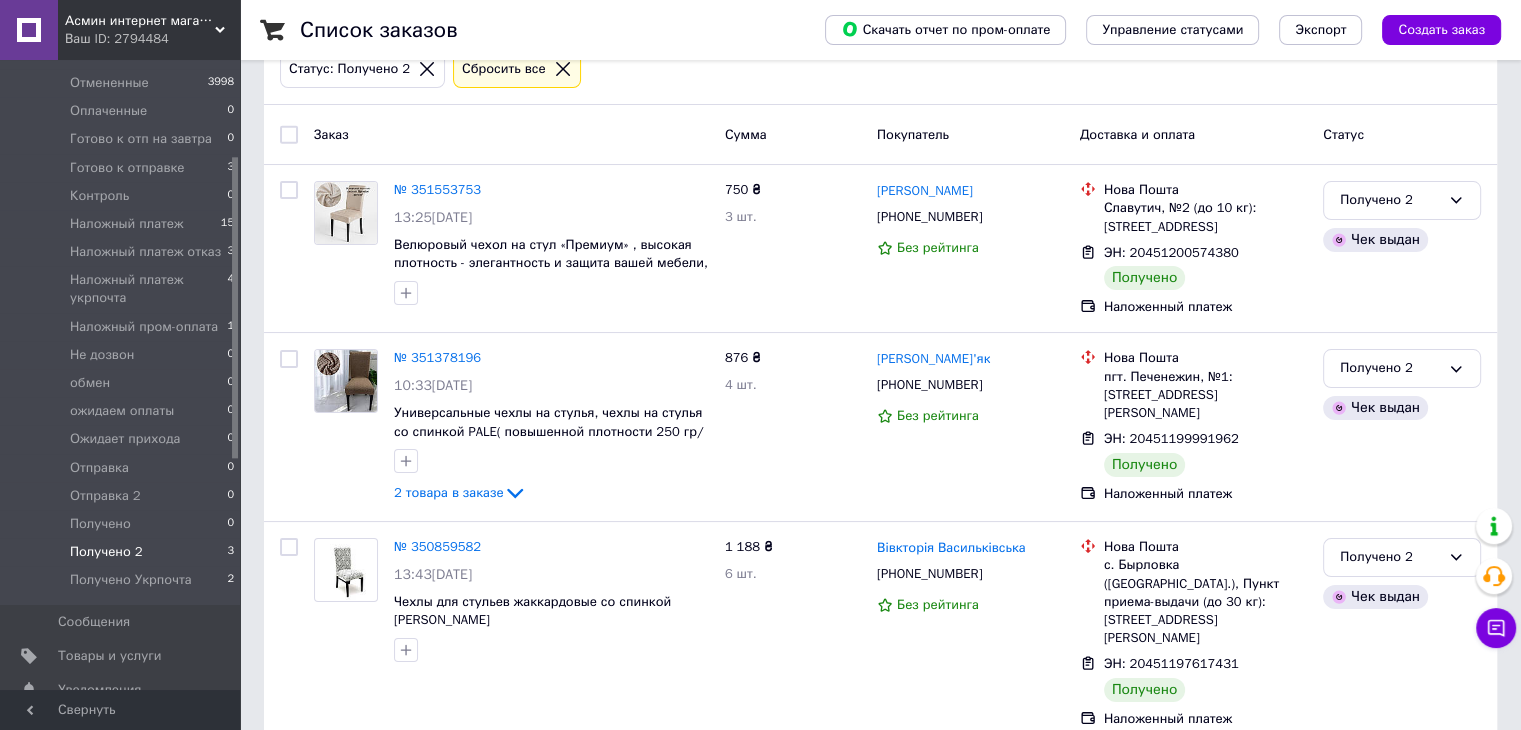 click on "Получено 2" at bounding box center [106, 552] 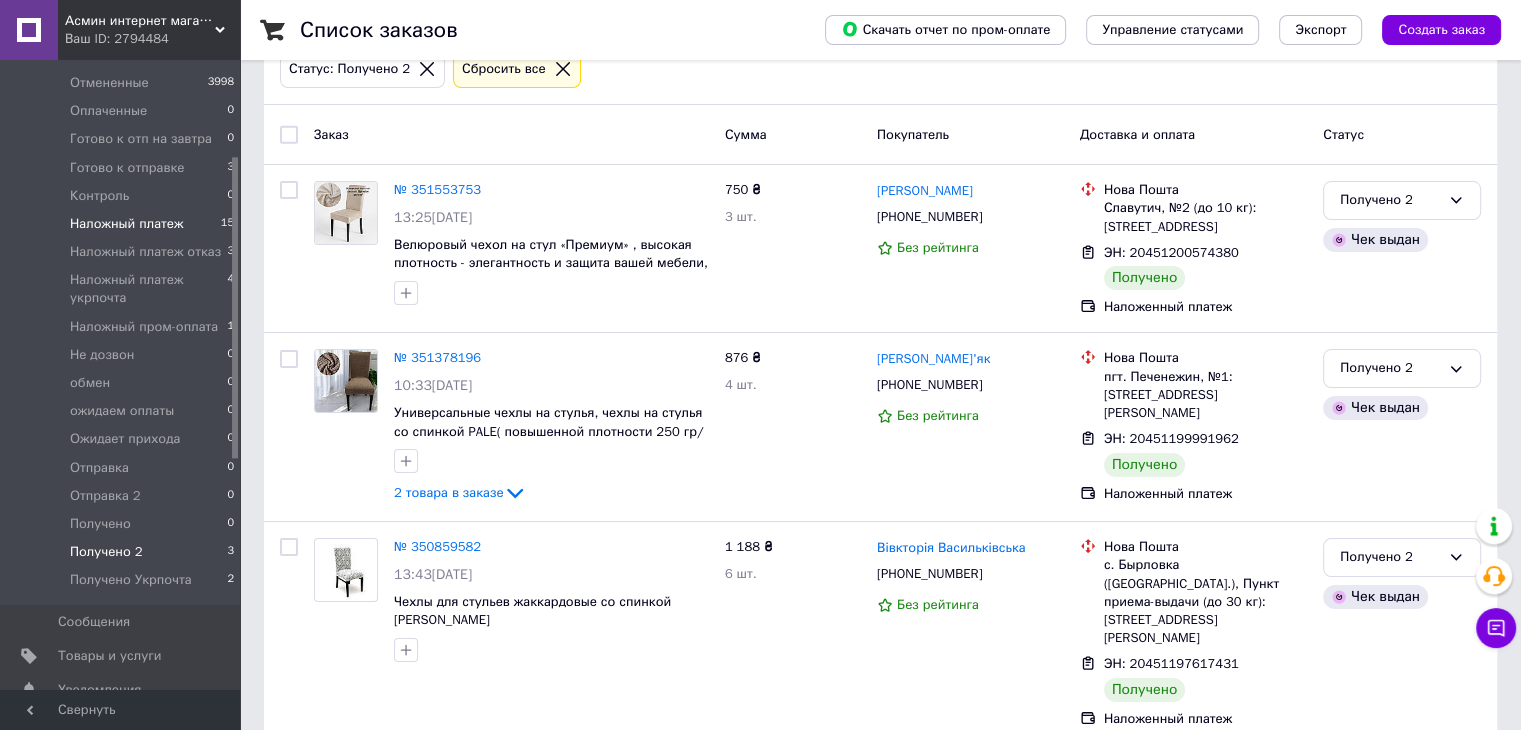 click on "Наложный платеж" at bounding box center [126, 224] 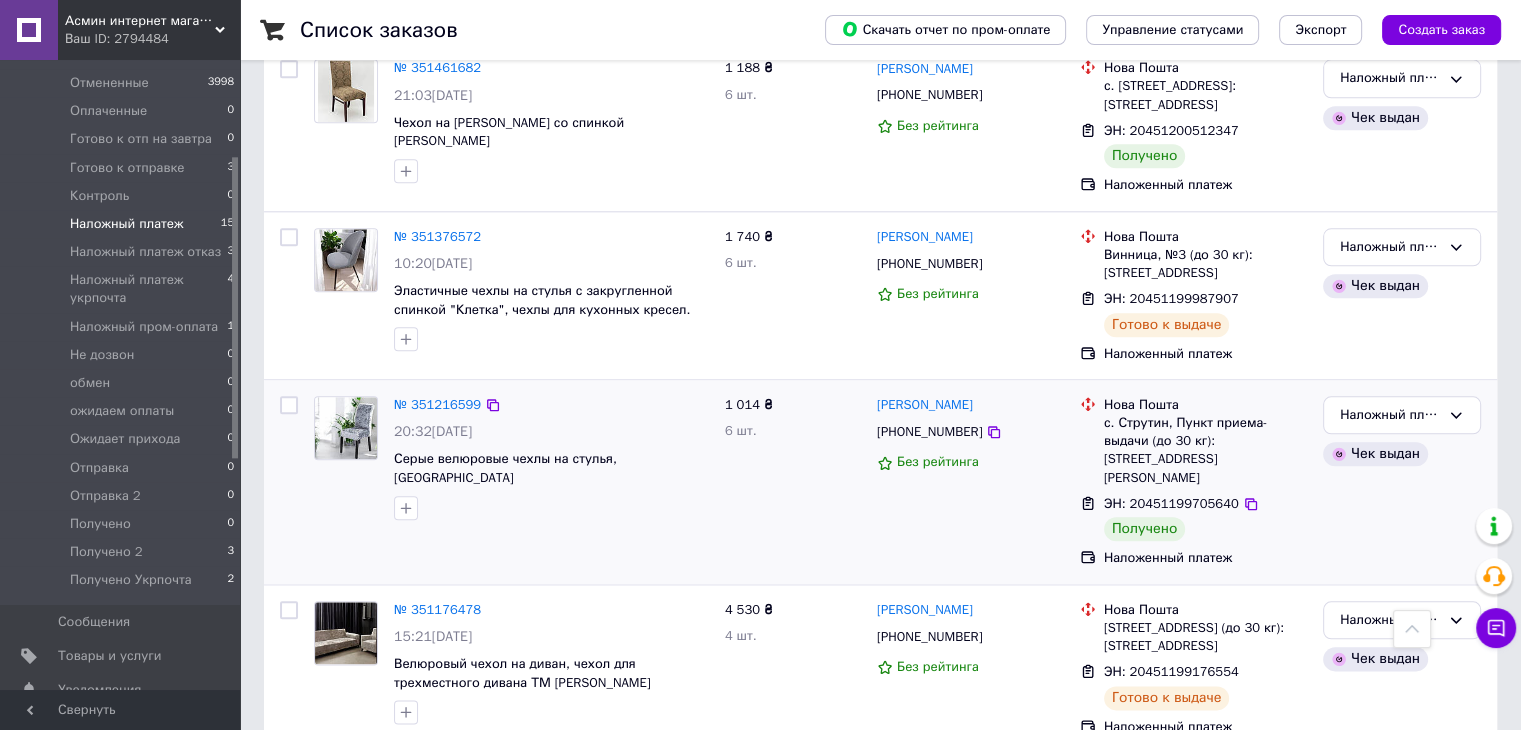 scroll, scrollTop: 2276, scrollLeft: 0, axis: vertical 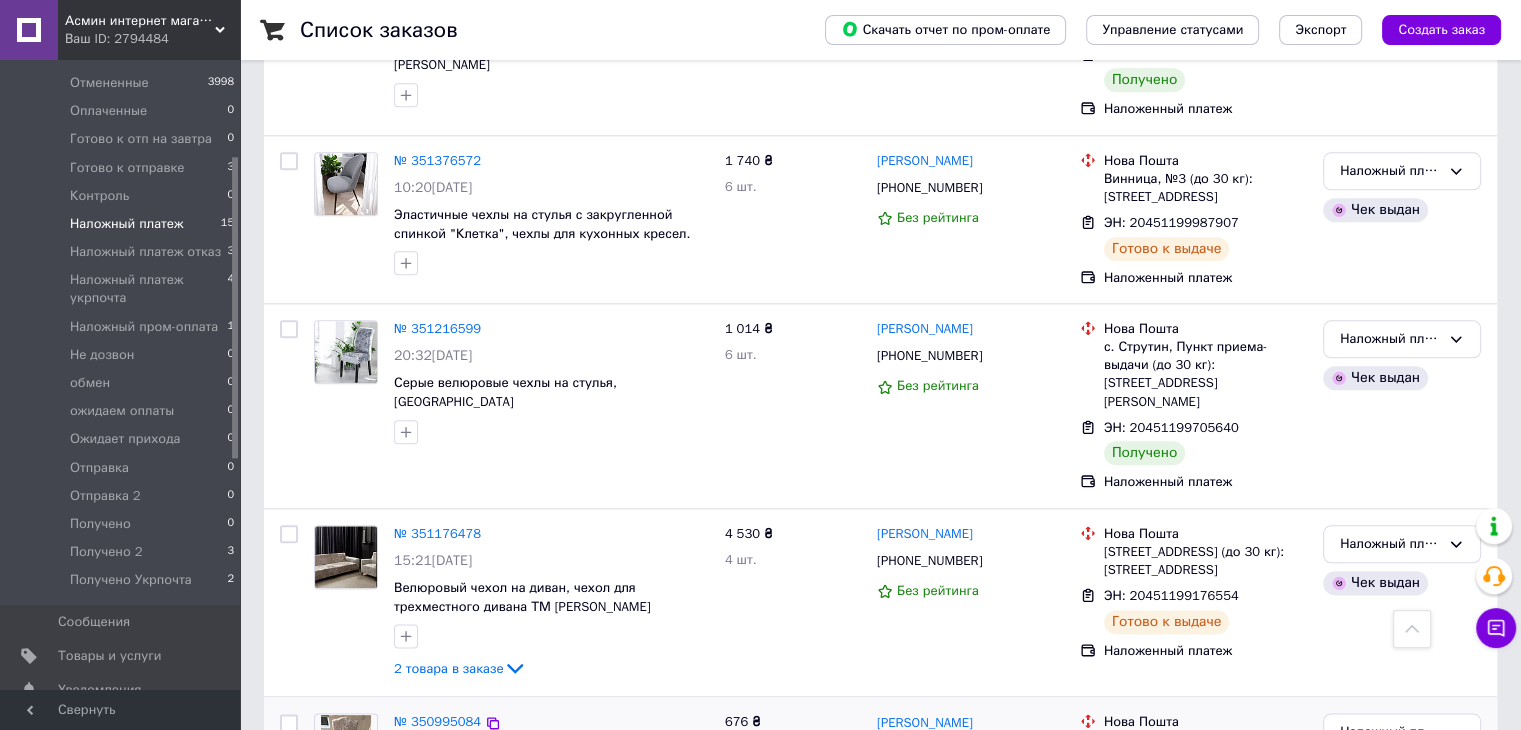 click at bounding box center (289, 723) 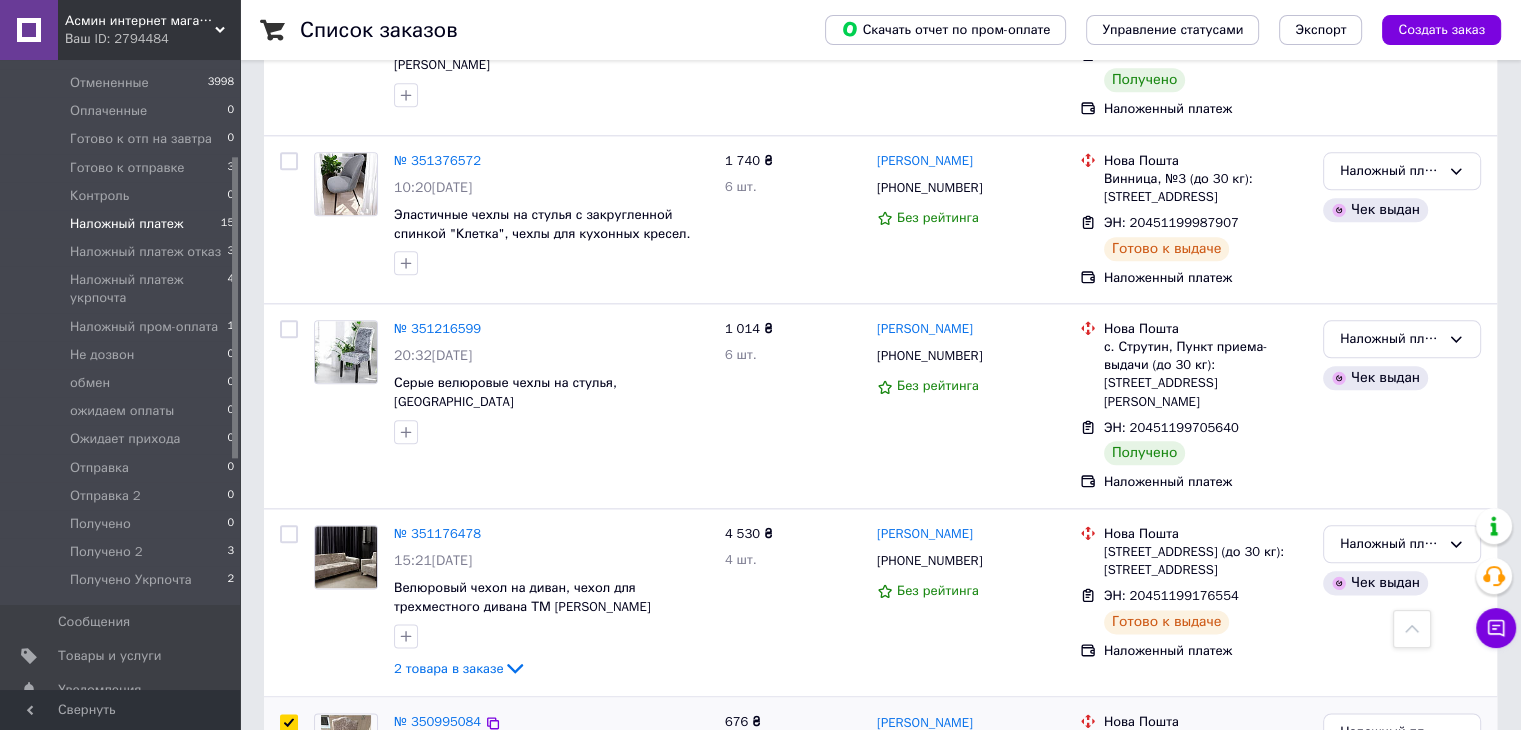 checkbox on "true" 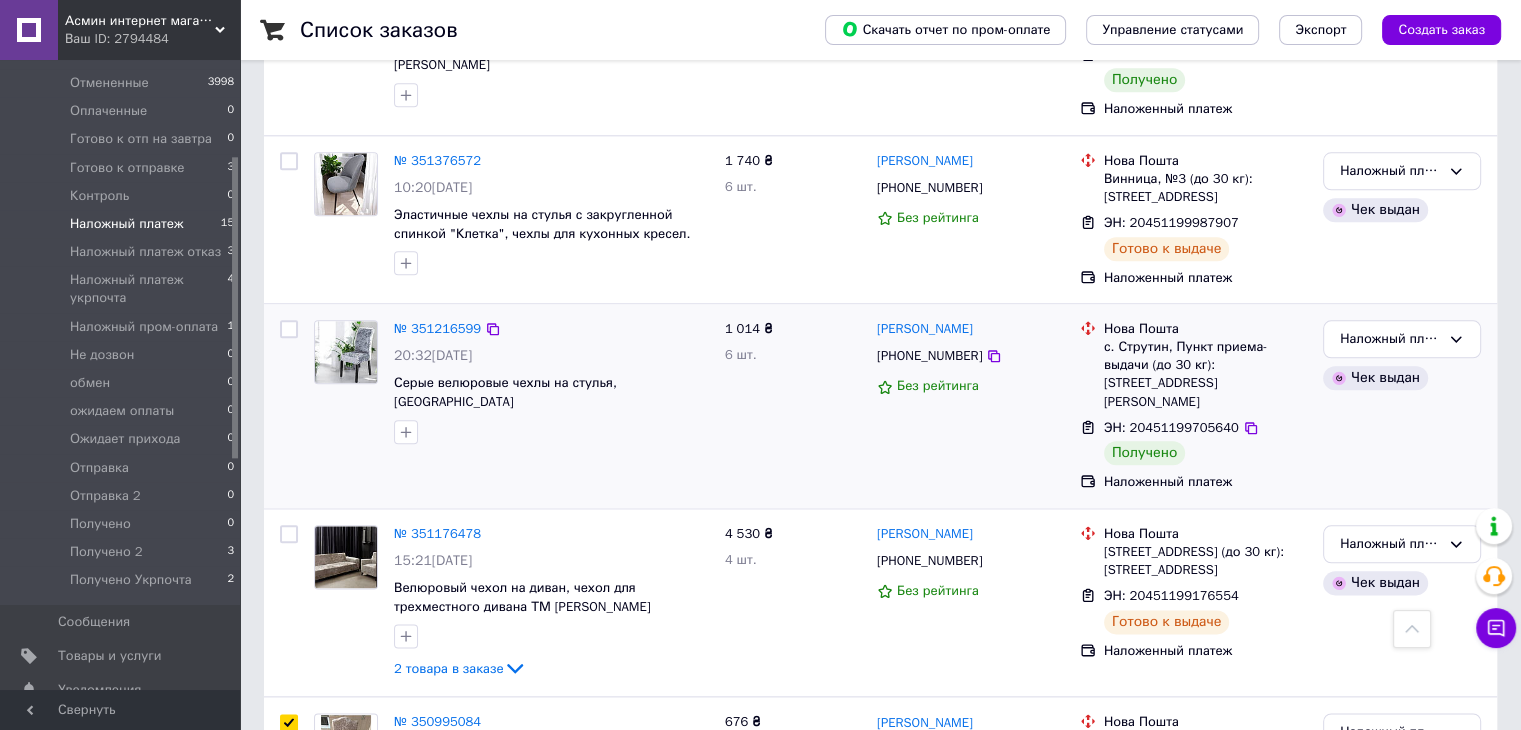 click at bounding box center [289, 329] 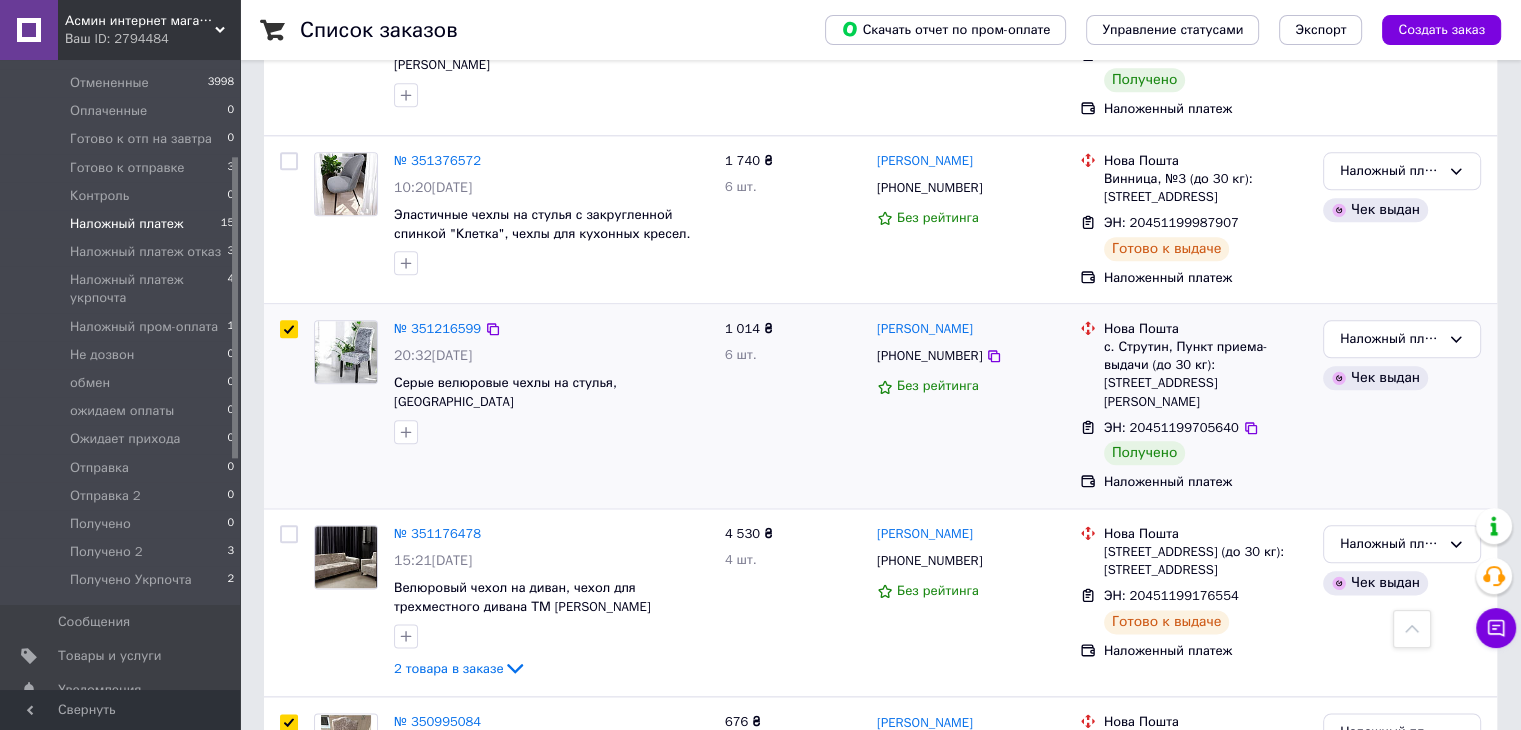 checkbox on "true" 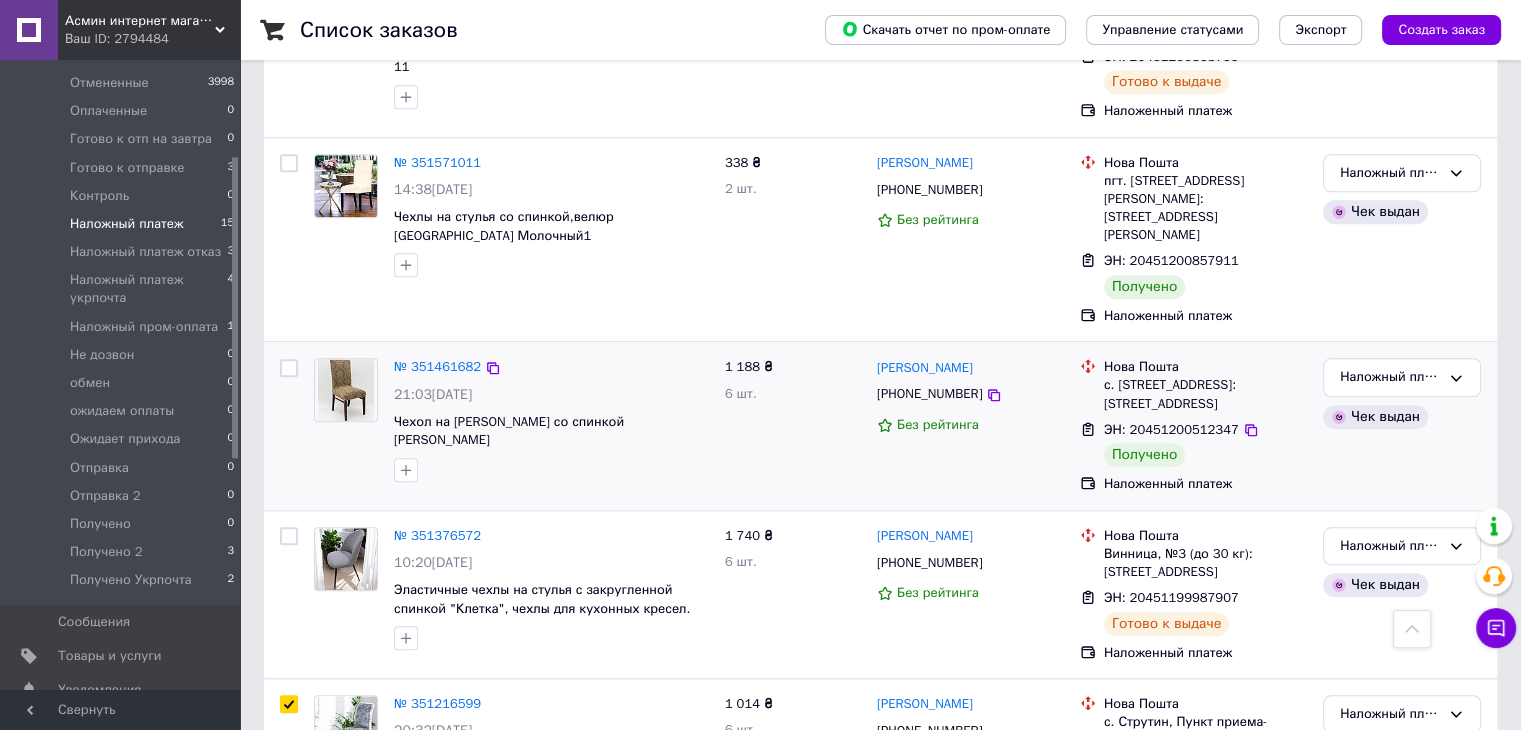 scroll, scrollTop: 1876, scrollLeft: 0, axis: vertical 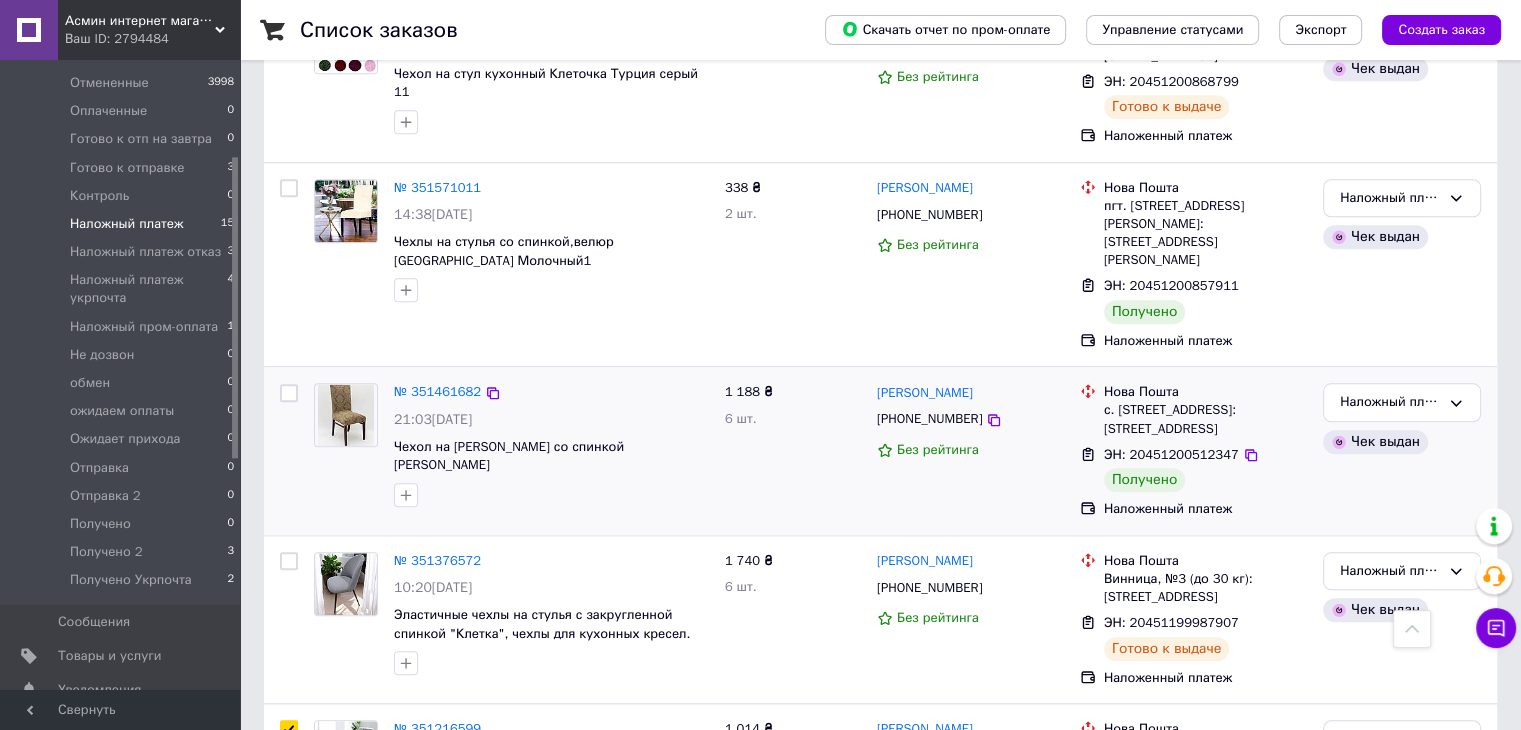 click at bounding box center (289, 393) 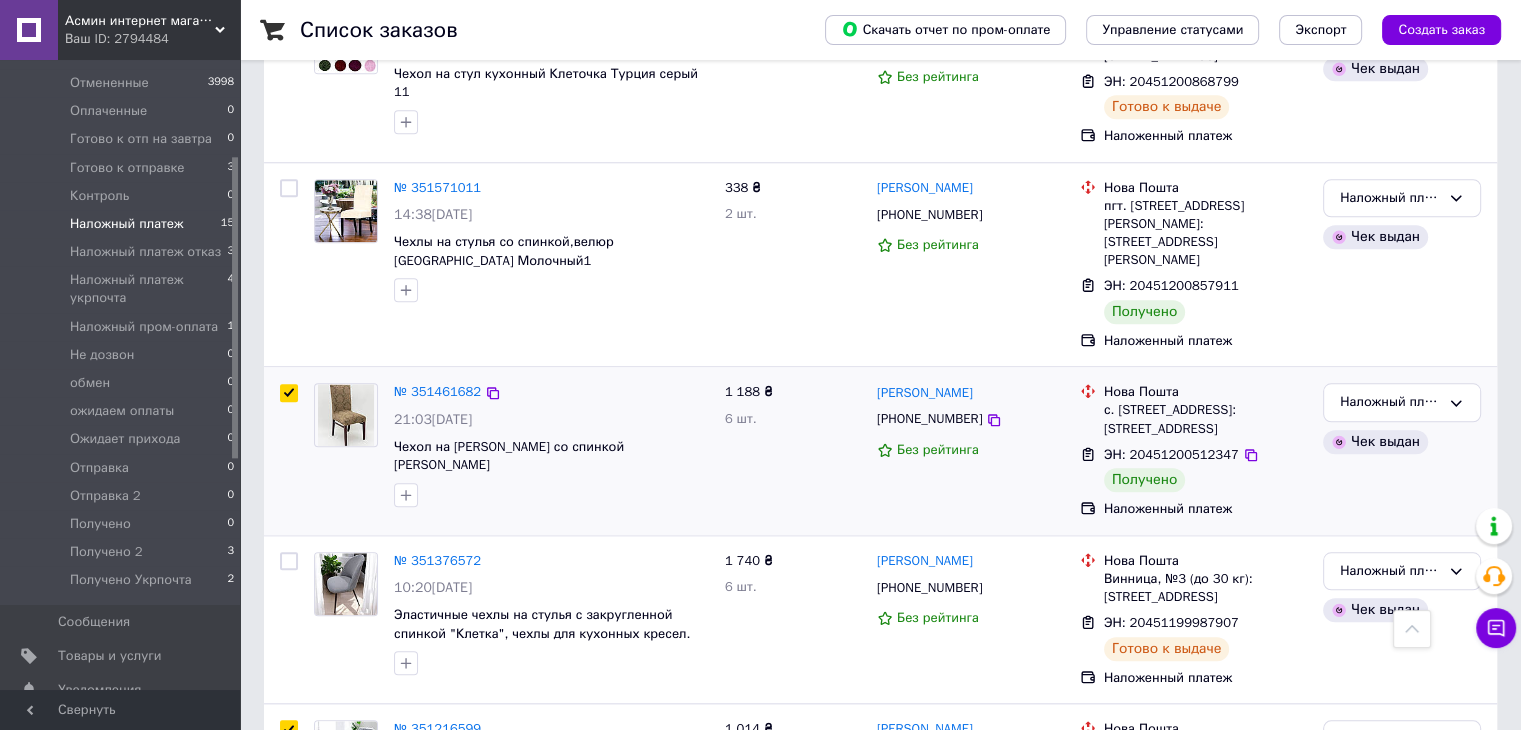 checkbox on "true" 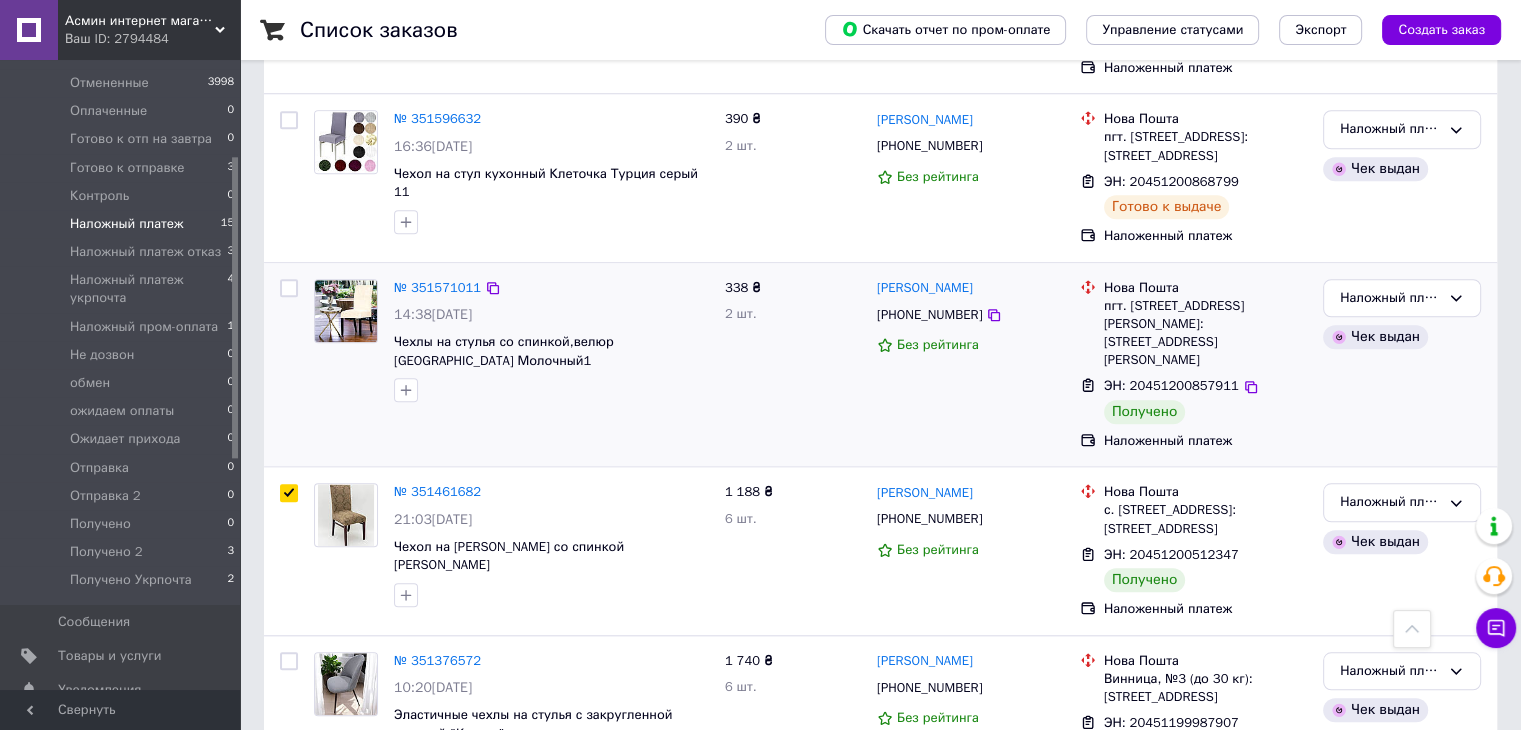 click at bounding box center [289, 288] 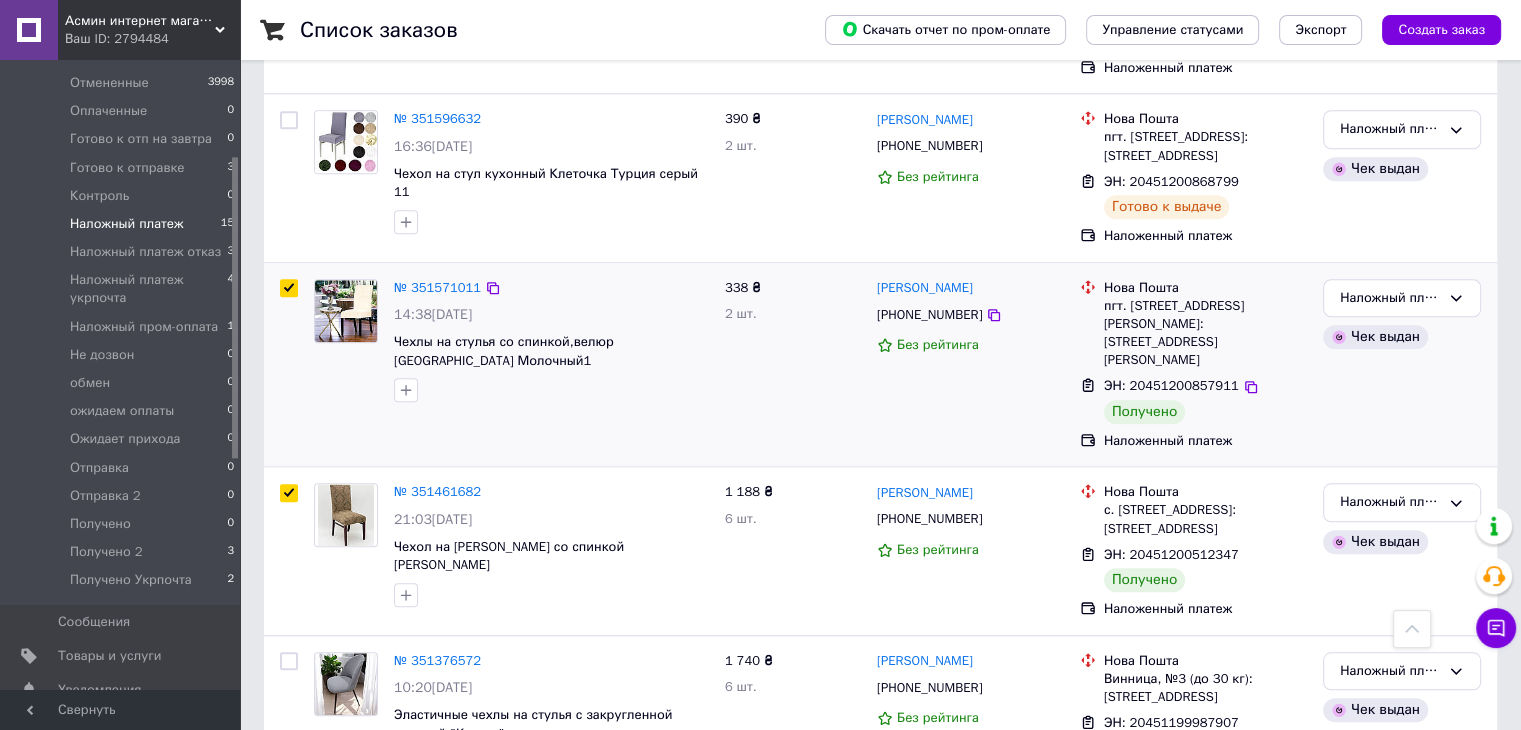 checkbox on "true" 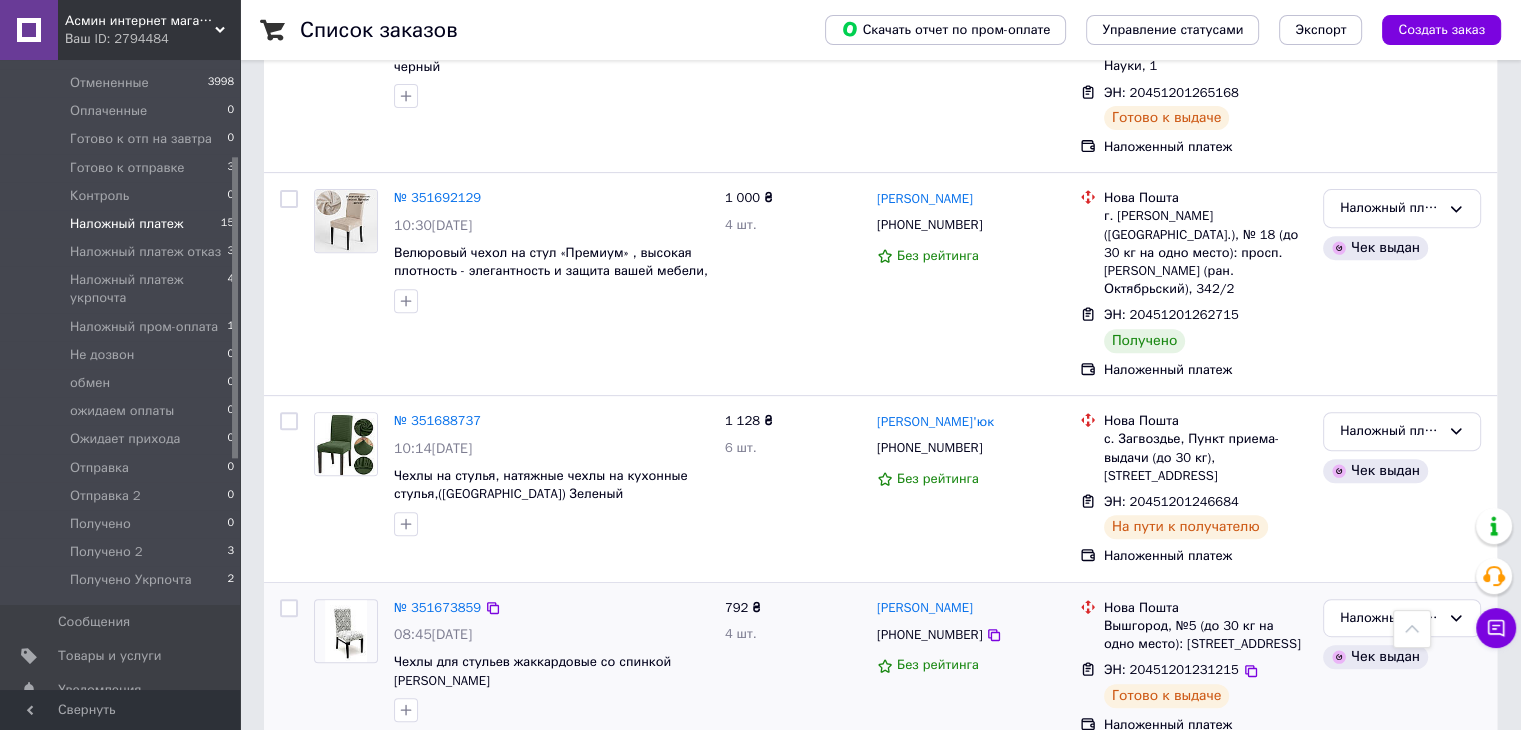 scroll, scrollTop: 676, scrollLeft: 0, axis: vertical 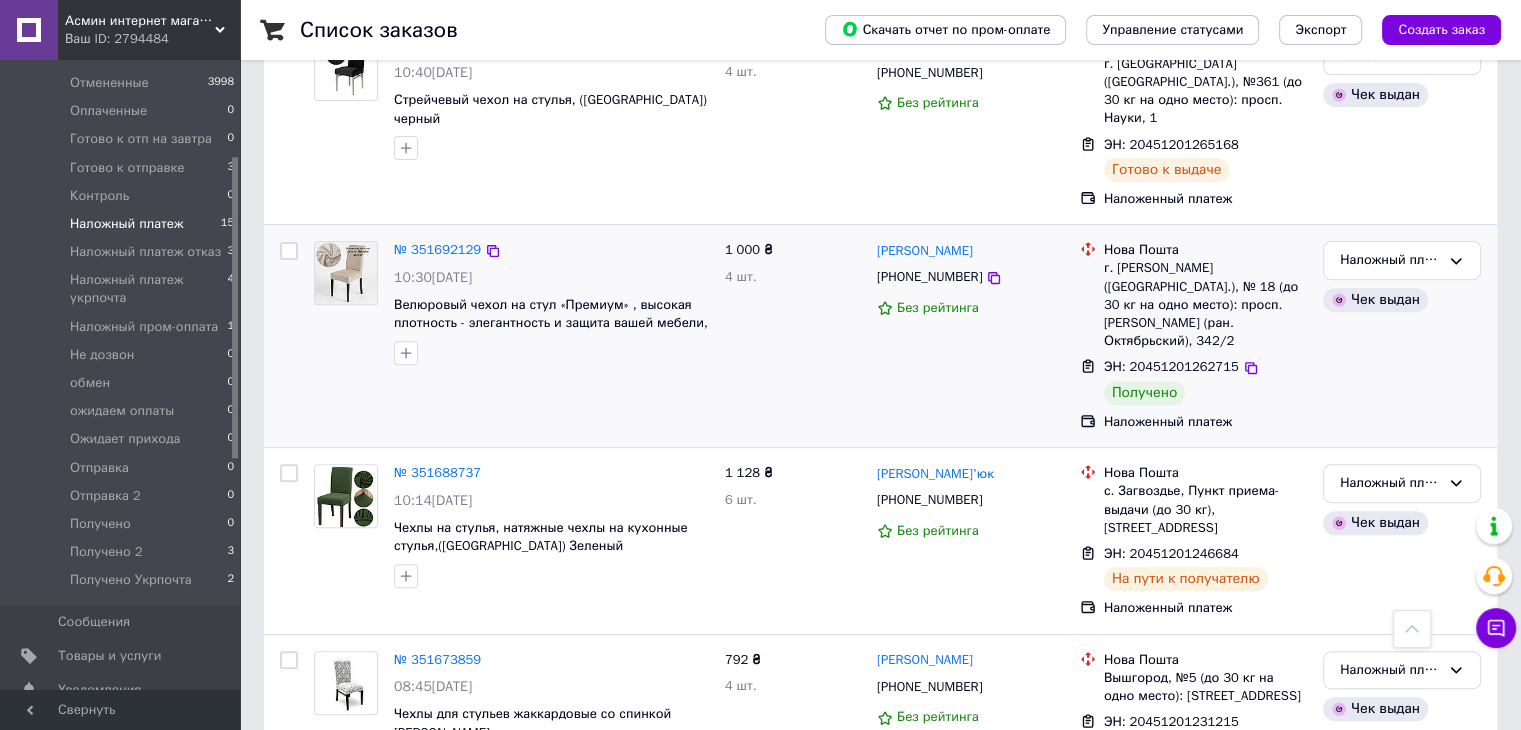 click at bounding box center [289, 251] 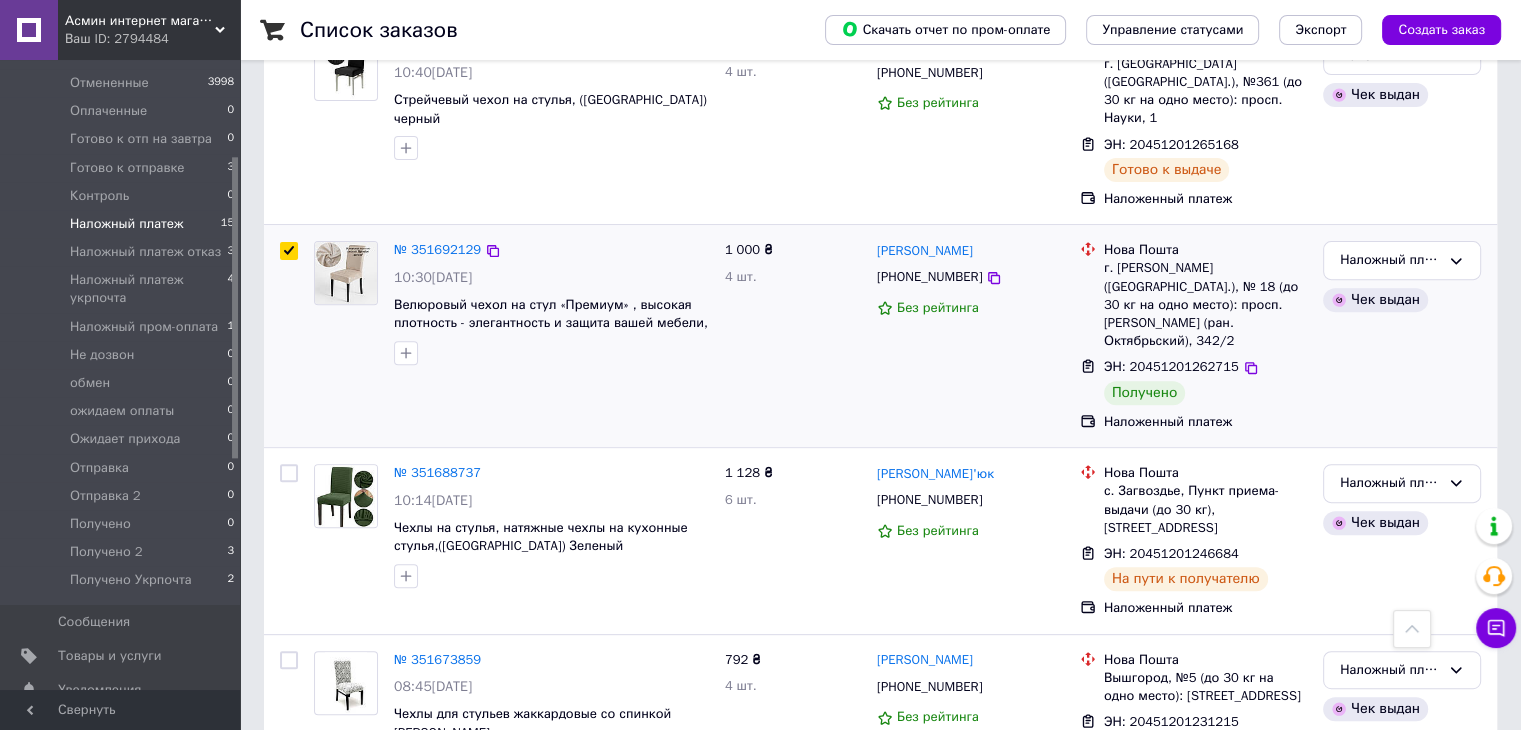 checkbox on "true" 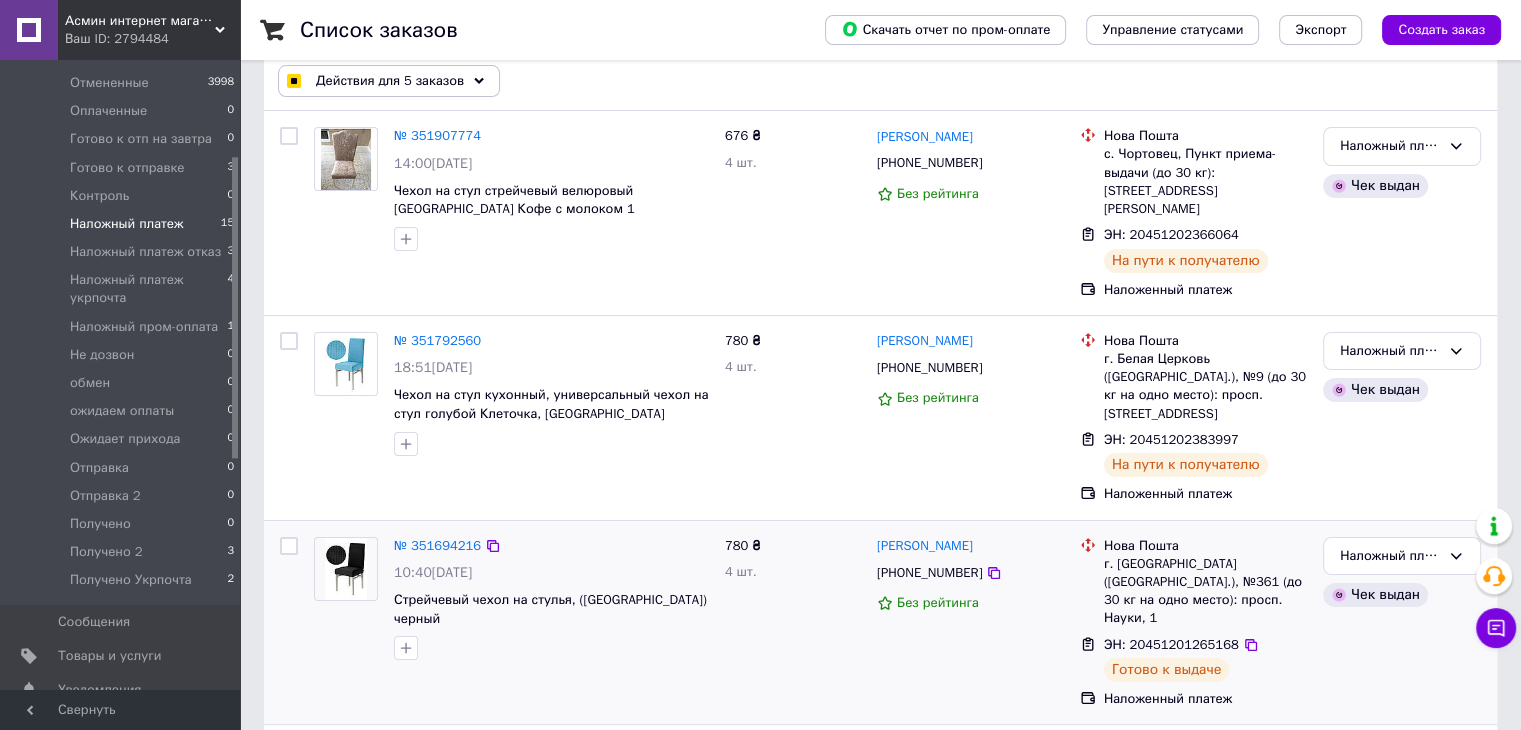 scroll, scrollTop: 76, scrollLeft: 0, axis: vertical 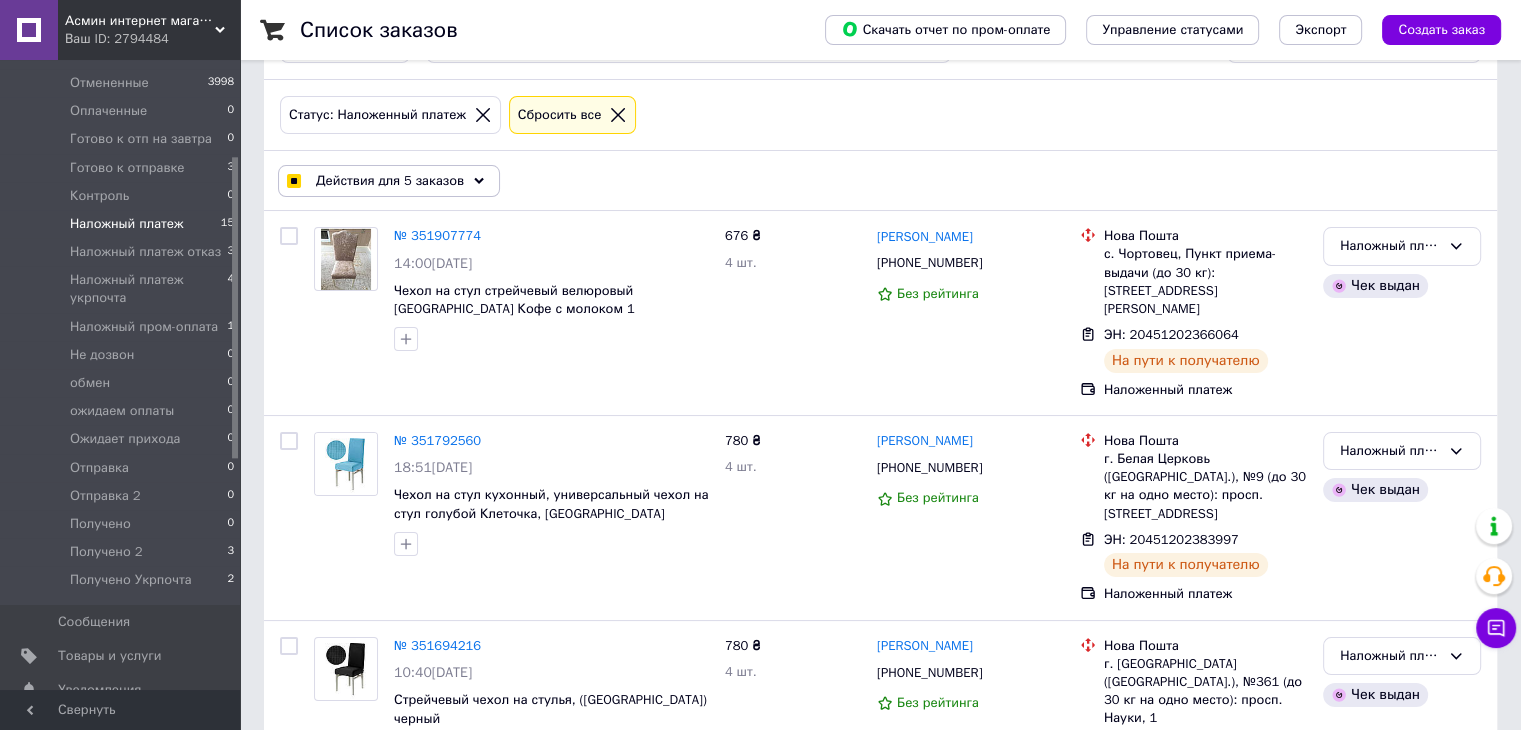 click on "Действия для 5 заказов" at bounding box center [390, 181] 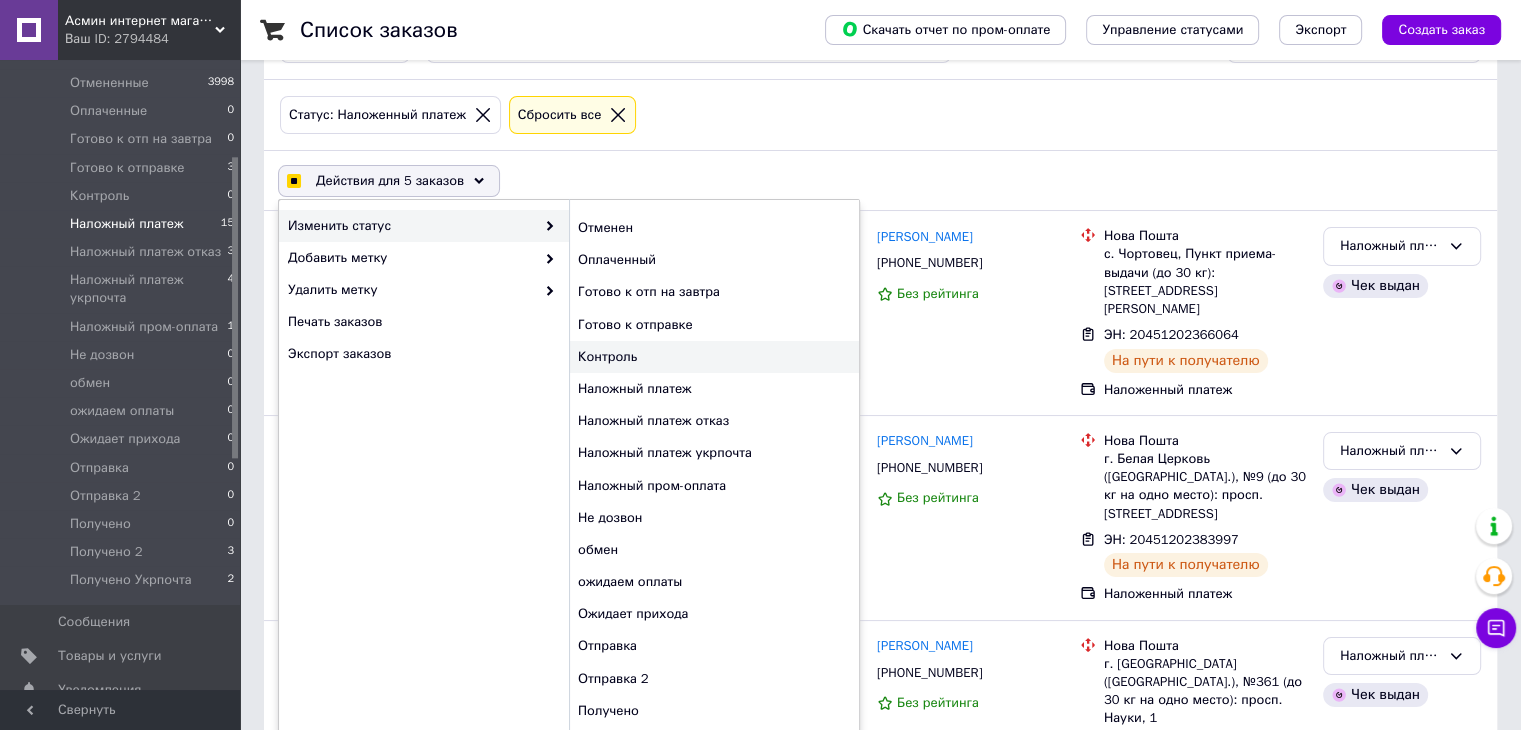 scroll, scrollTop: 96, scrollLeft: 0, axis: vertical 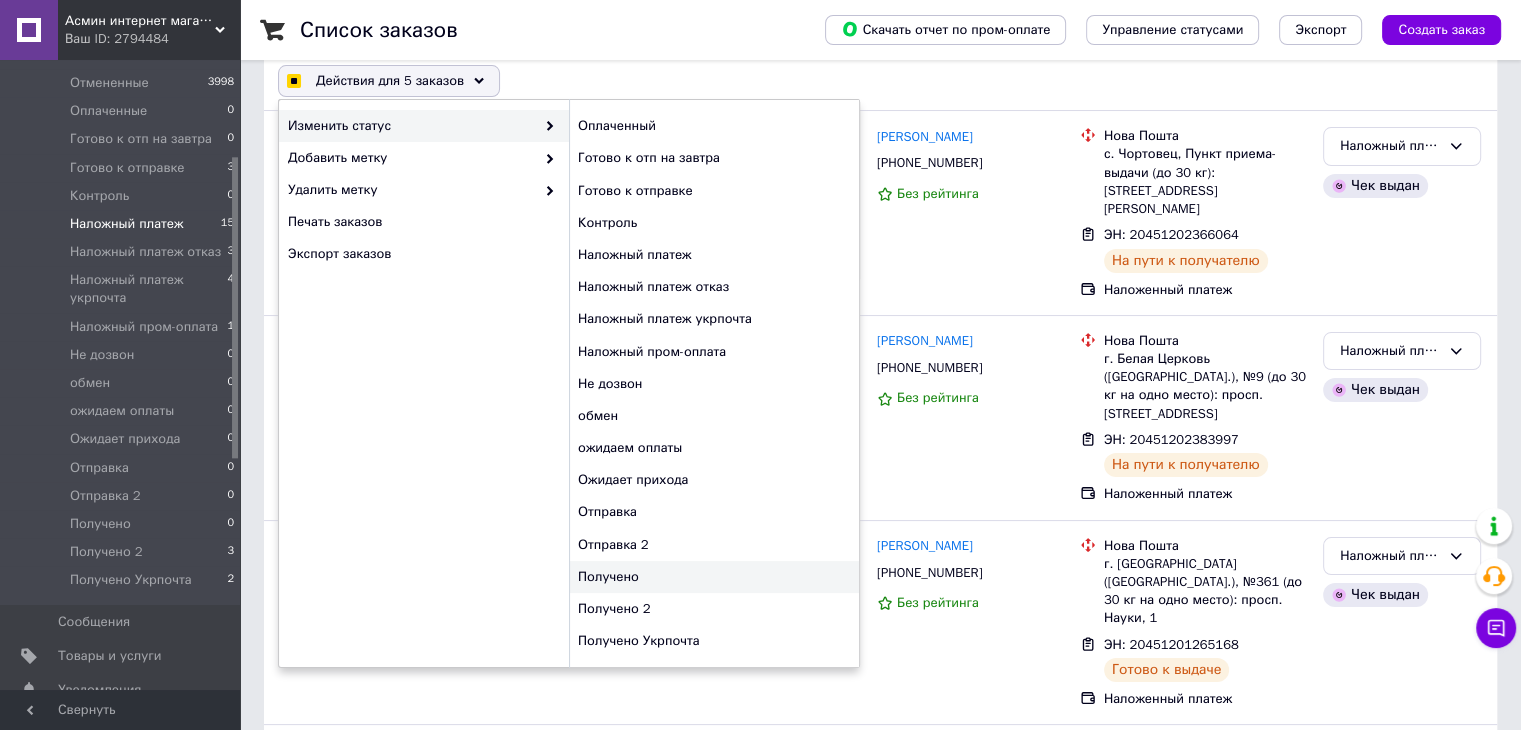 checkbox on "true" 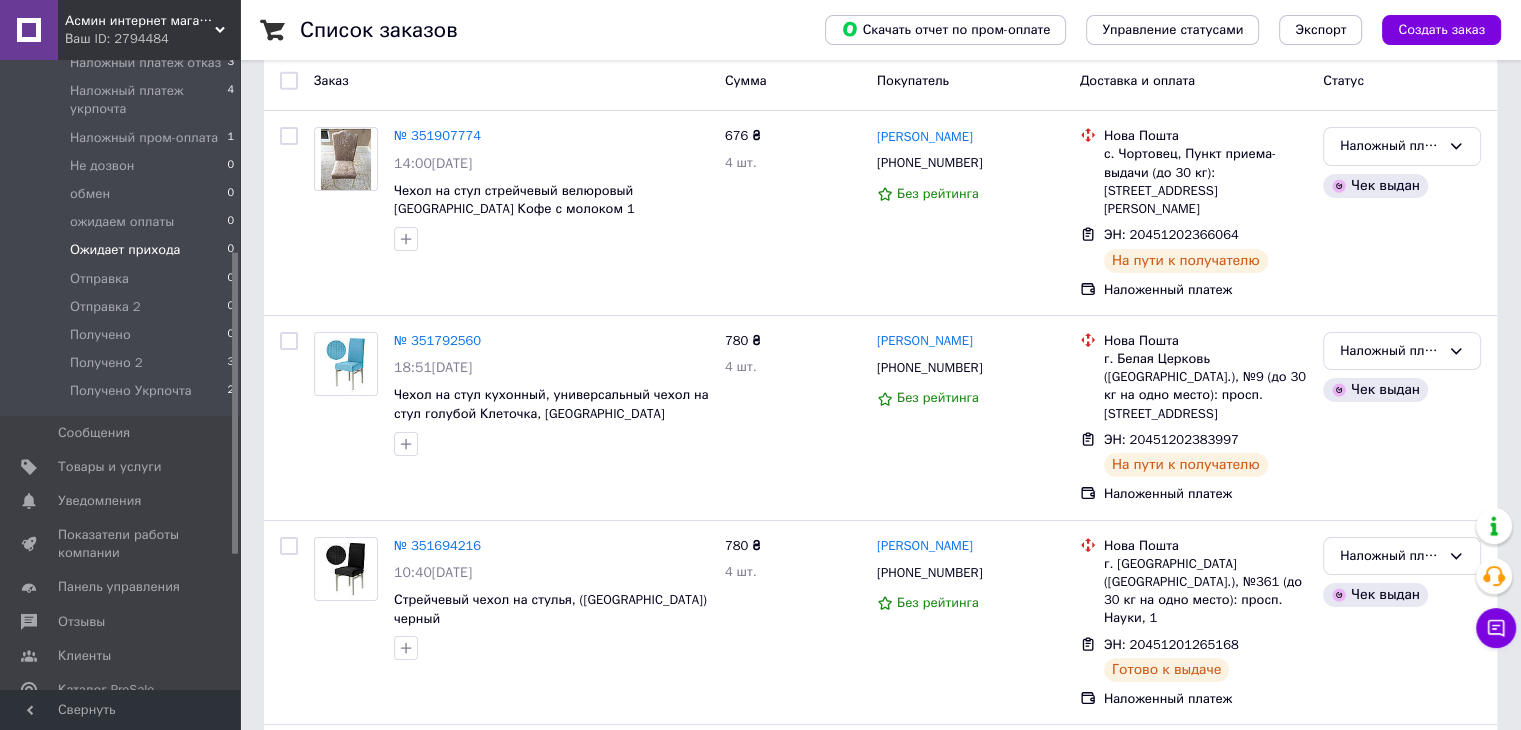 scroll, scrollTop: 400, scrollLeft: 0, axis: vertical 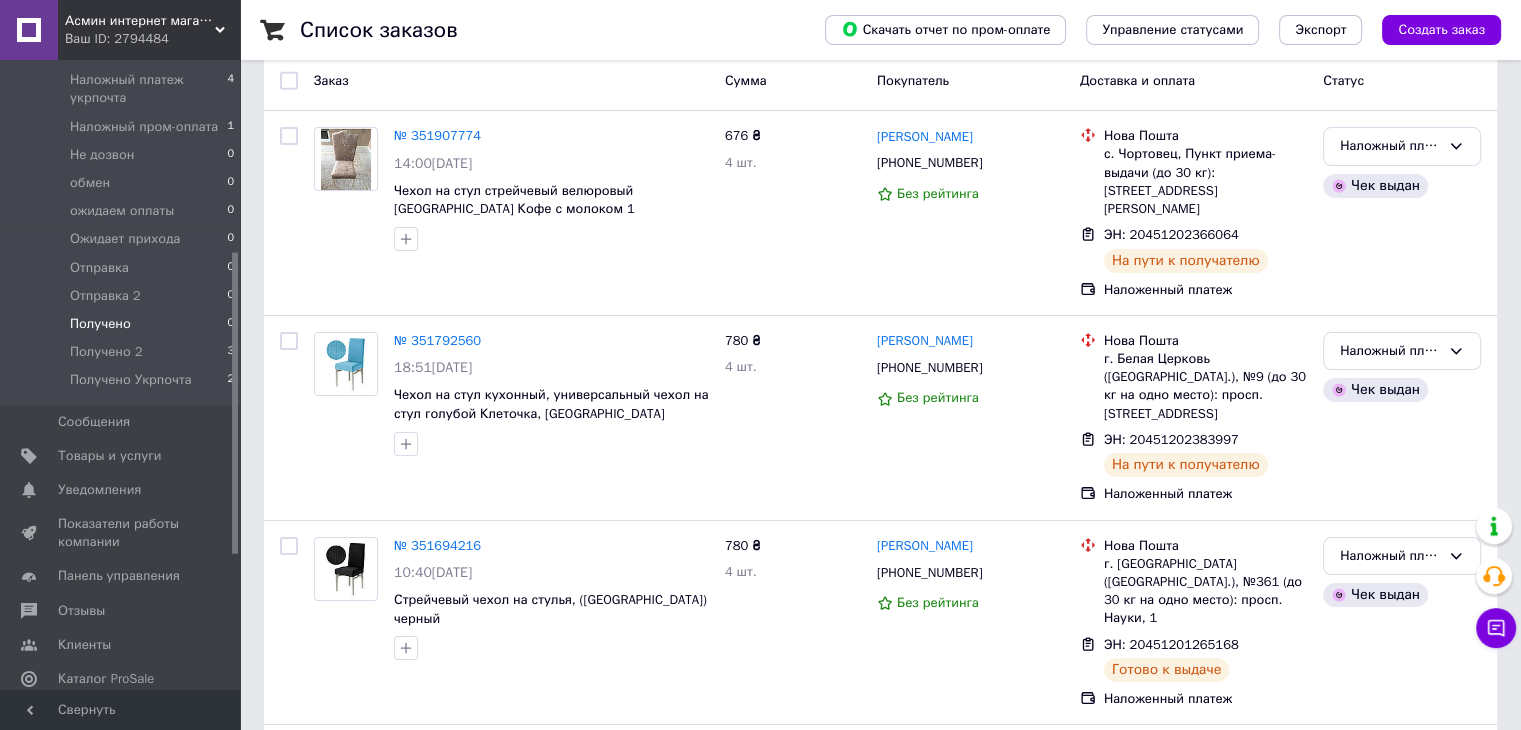 click on "Получено" at bounding box center [100, 324] 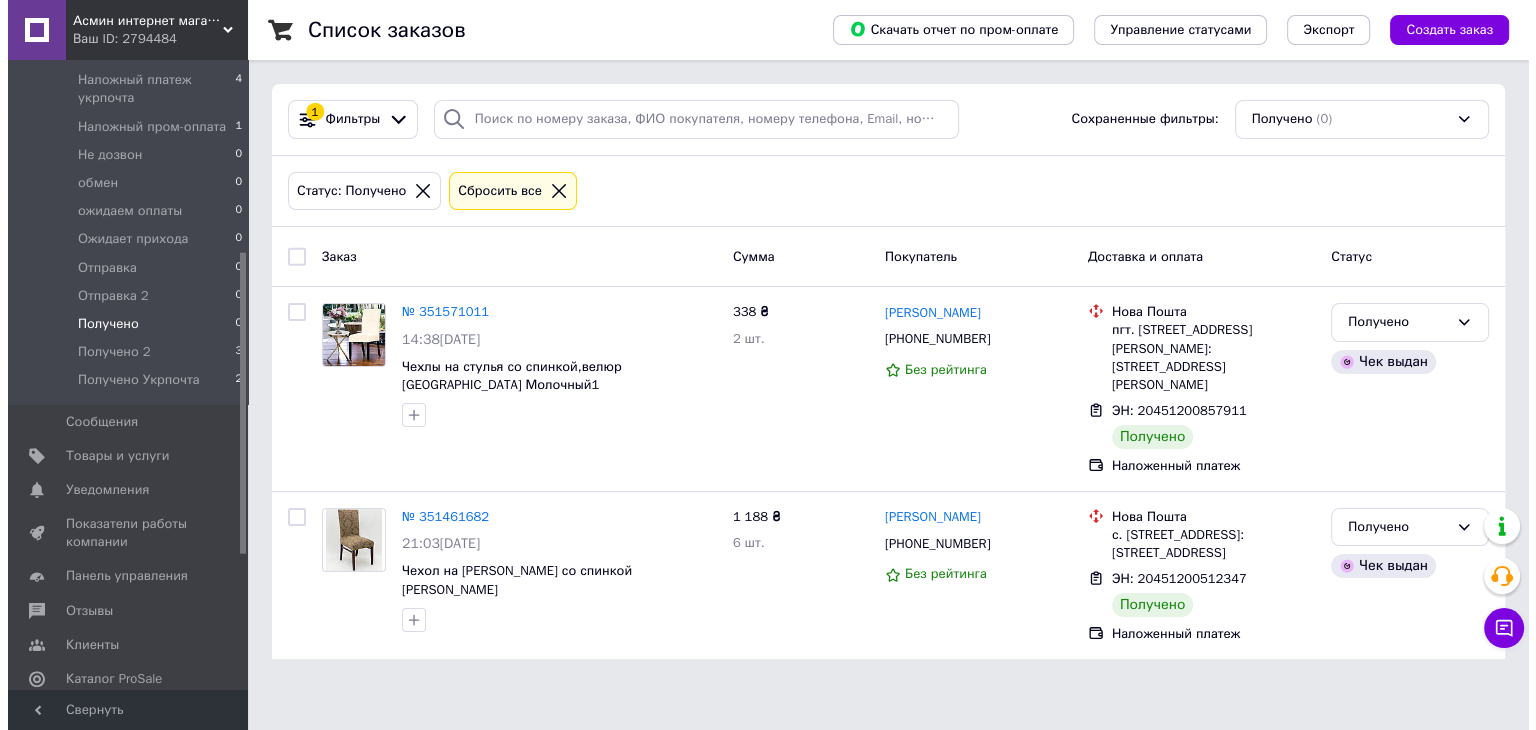 scroll, scrollTop: 0, scrollLeft: 0, axis: both 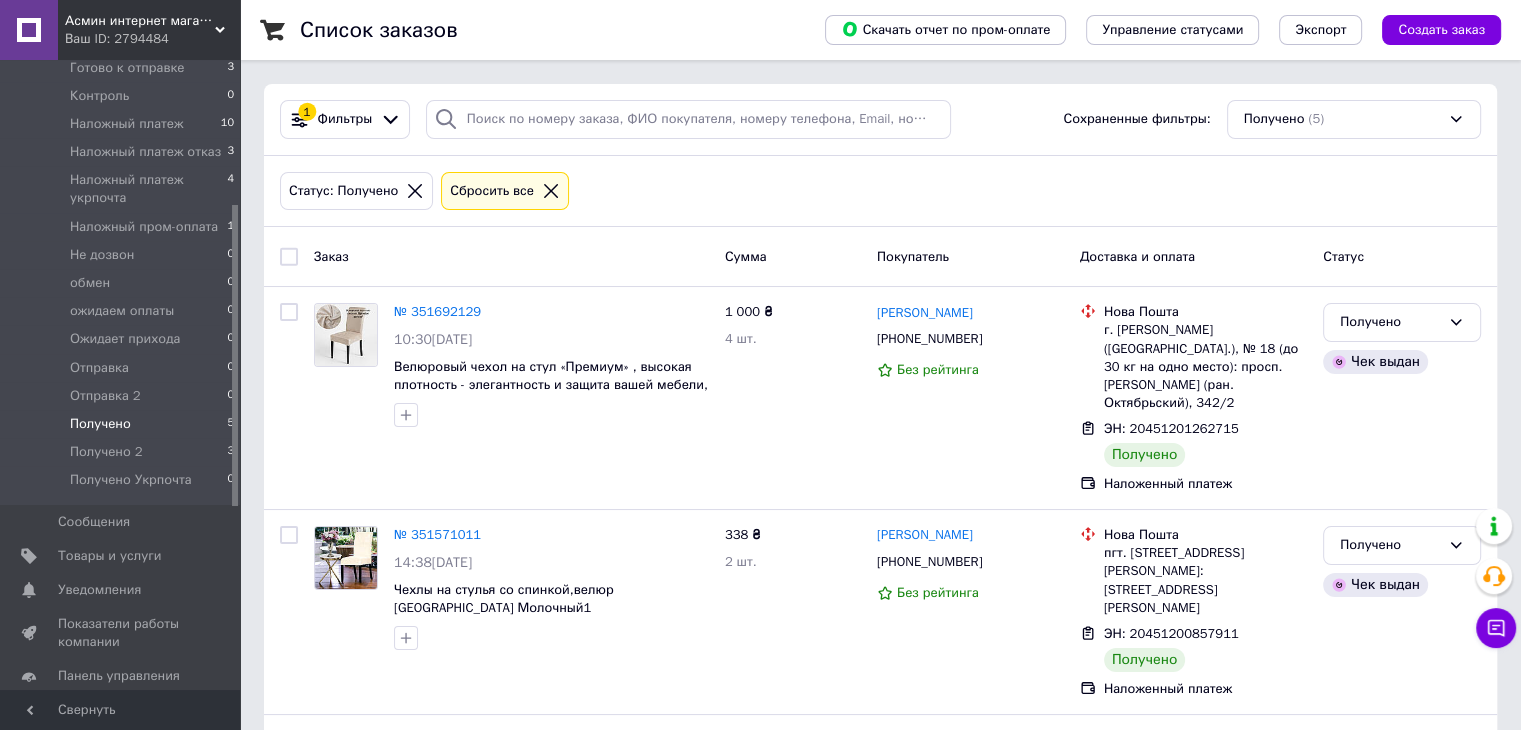 click on "Получено 5" at bounding box center [123, 424] 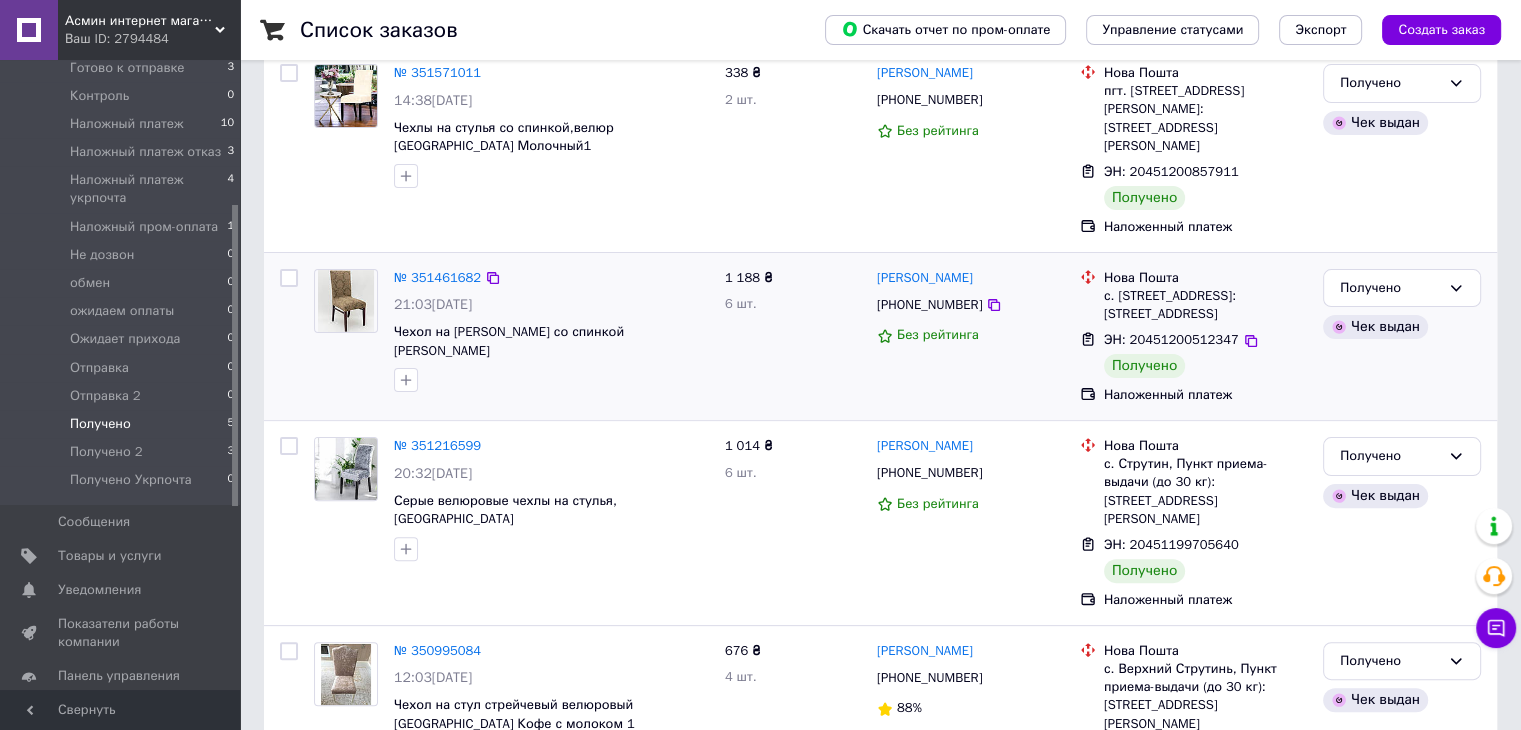 scroll, scrollTop: 463, scrollLeft: 0, axis: vertical 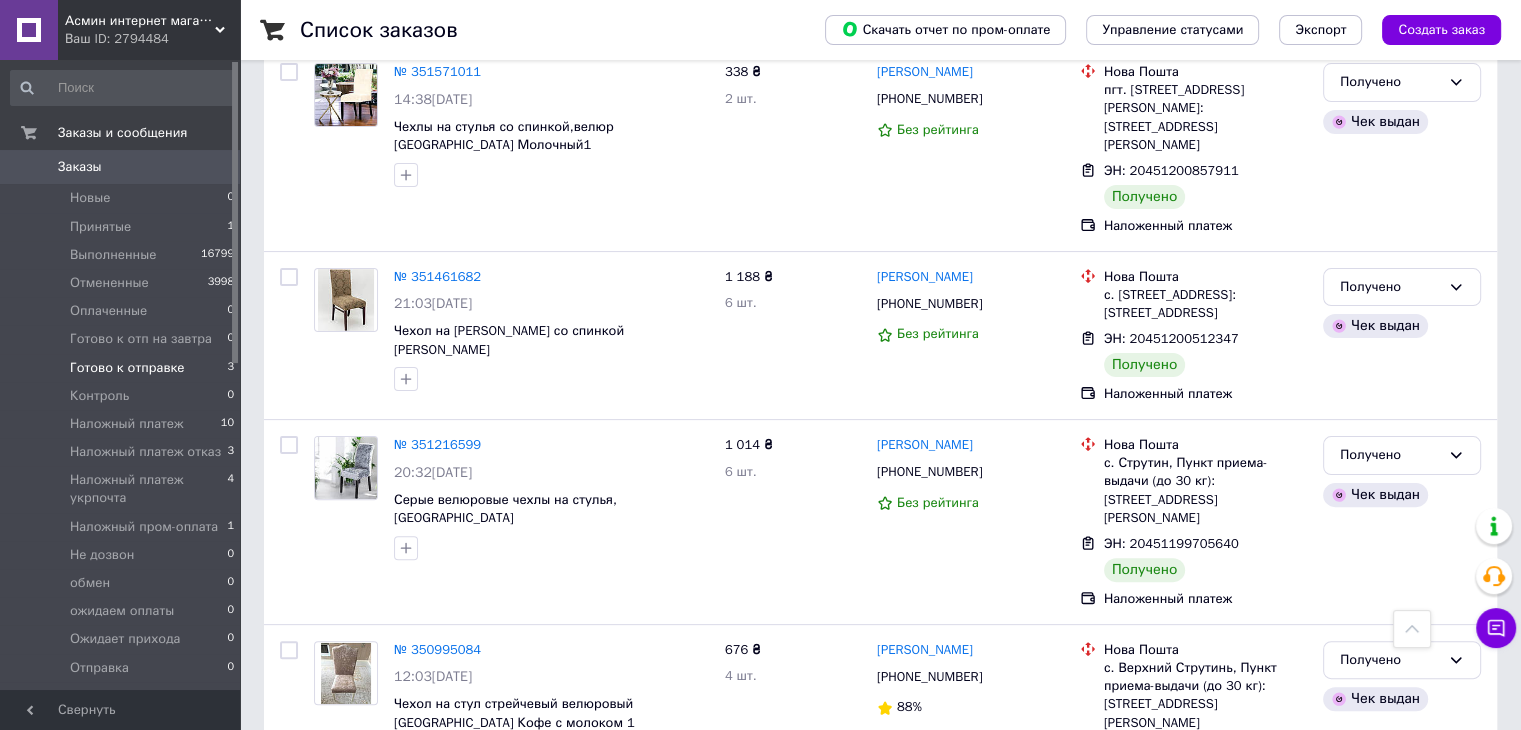 click on "Готово к отправке" at bounding box center [127, 368] 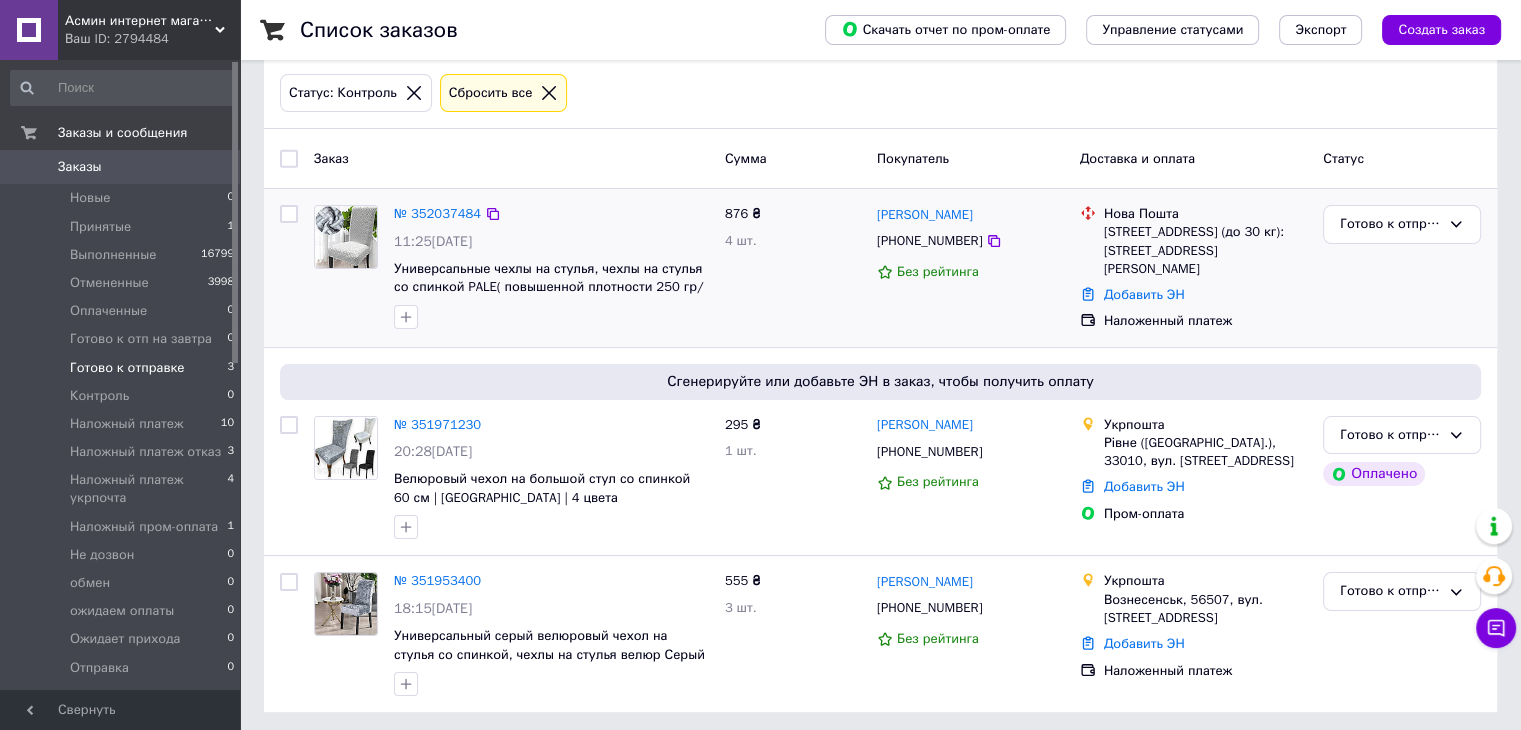scroll, scrollTop: 100, scrollLeft: 0, axis: vertical 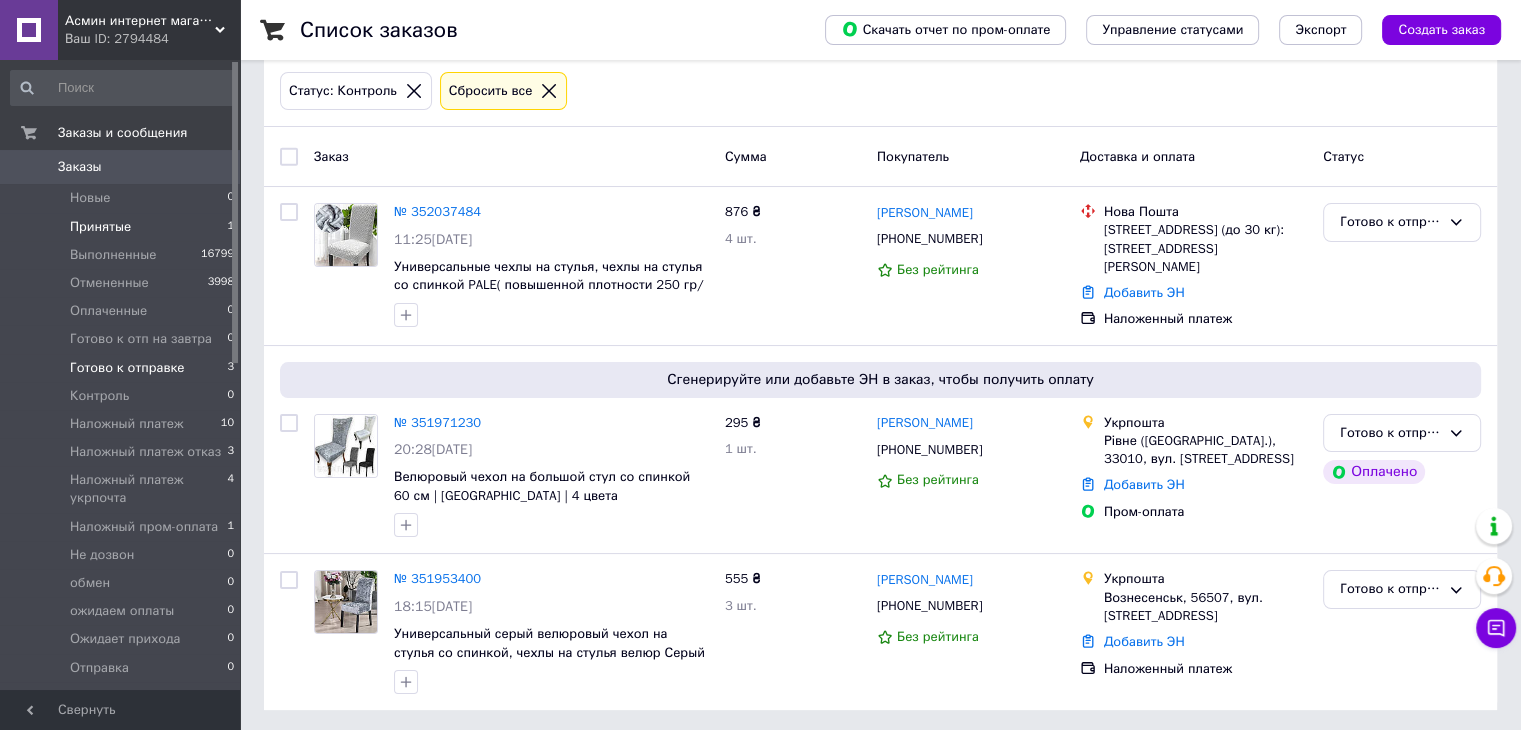 click on "Принятые" at bounding box center [100, 227] 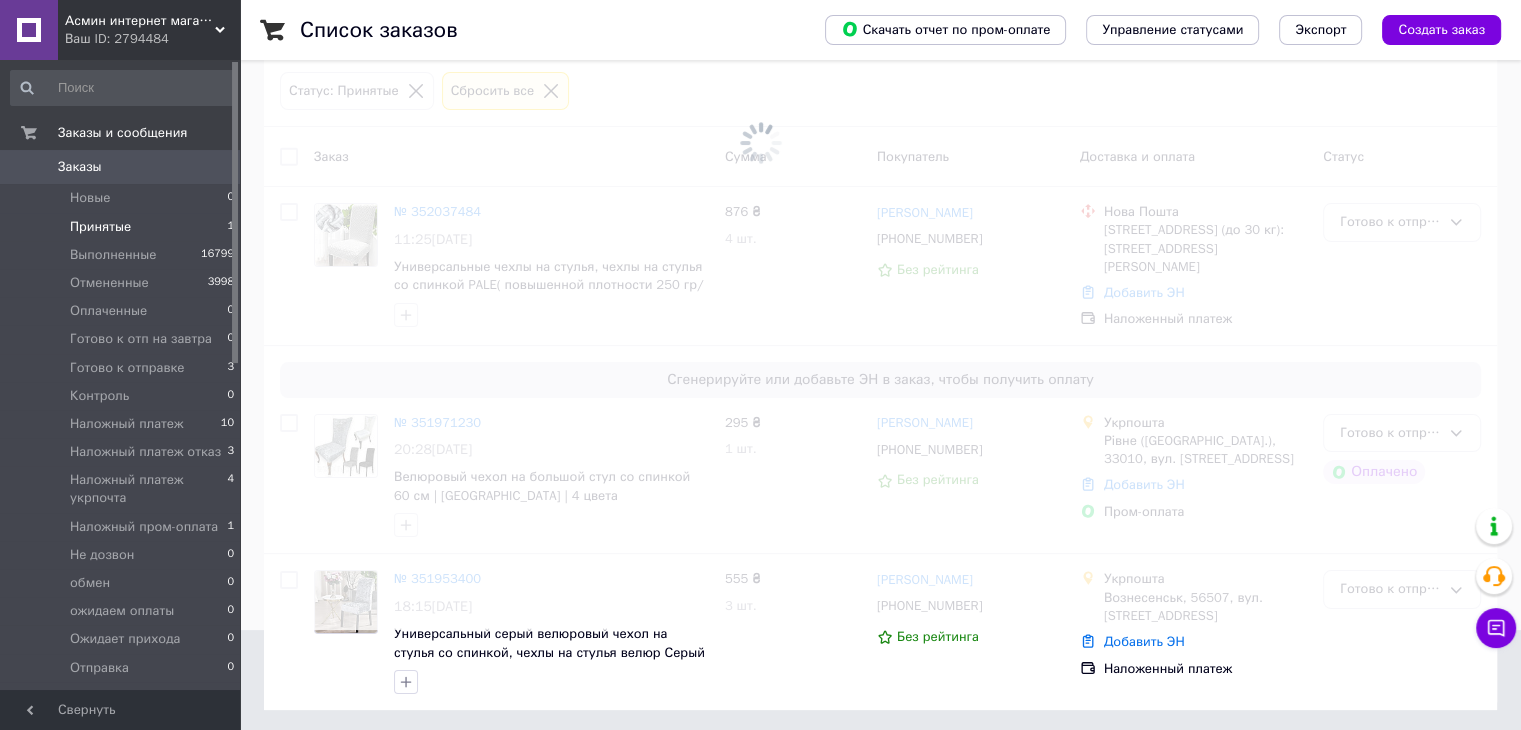 scroll, scrollTop: 0, scrollLeft: 0, axis: both 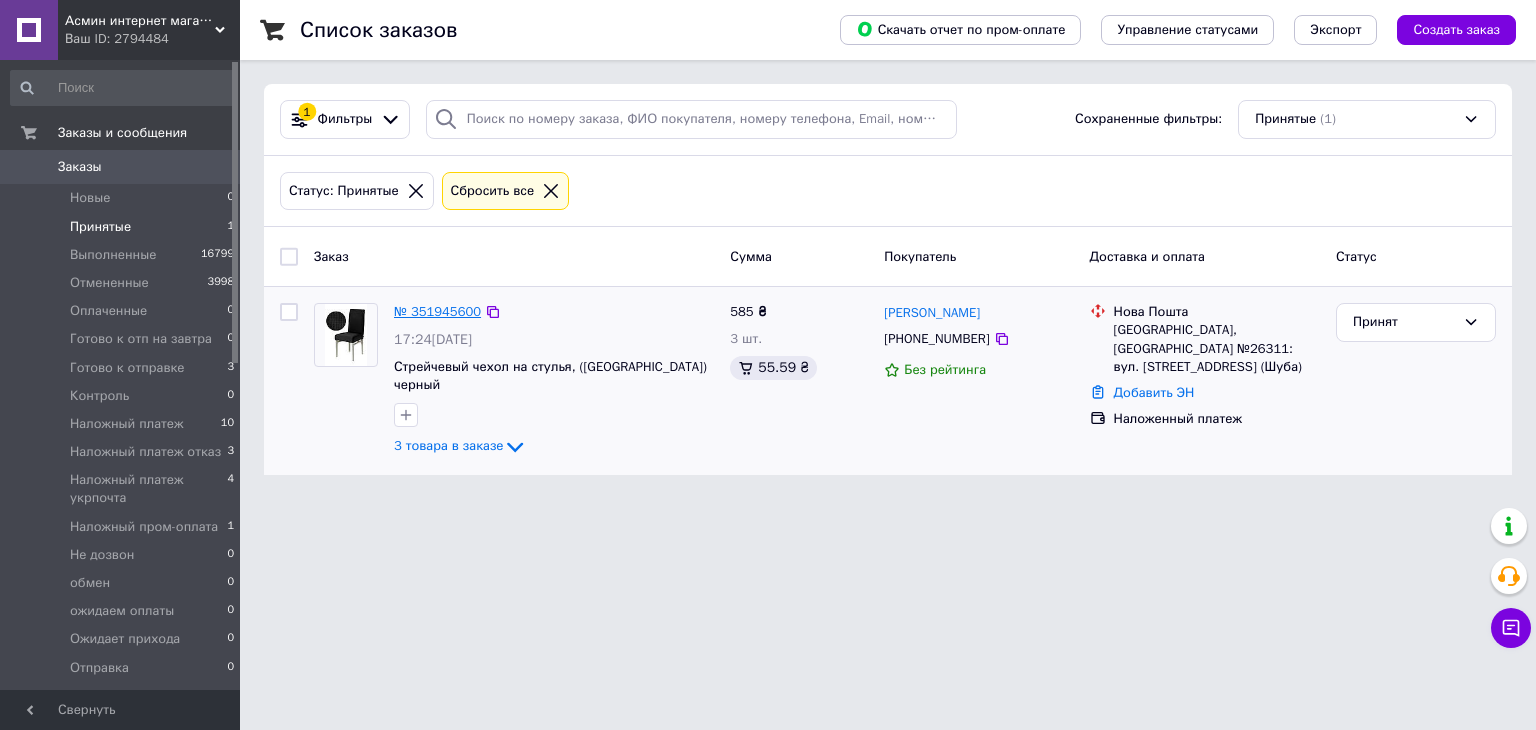click on "№ 351945600" at bounding box center [437, 311] 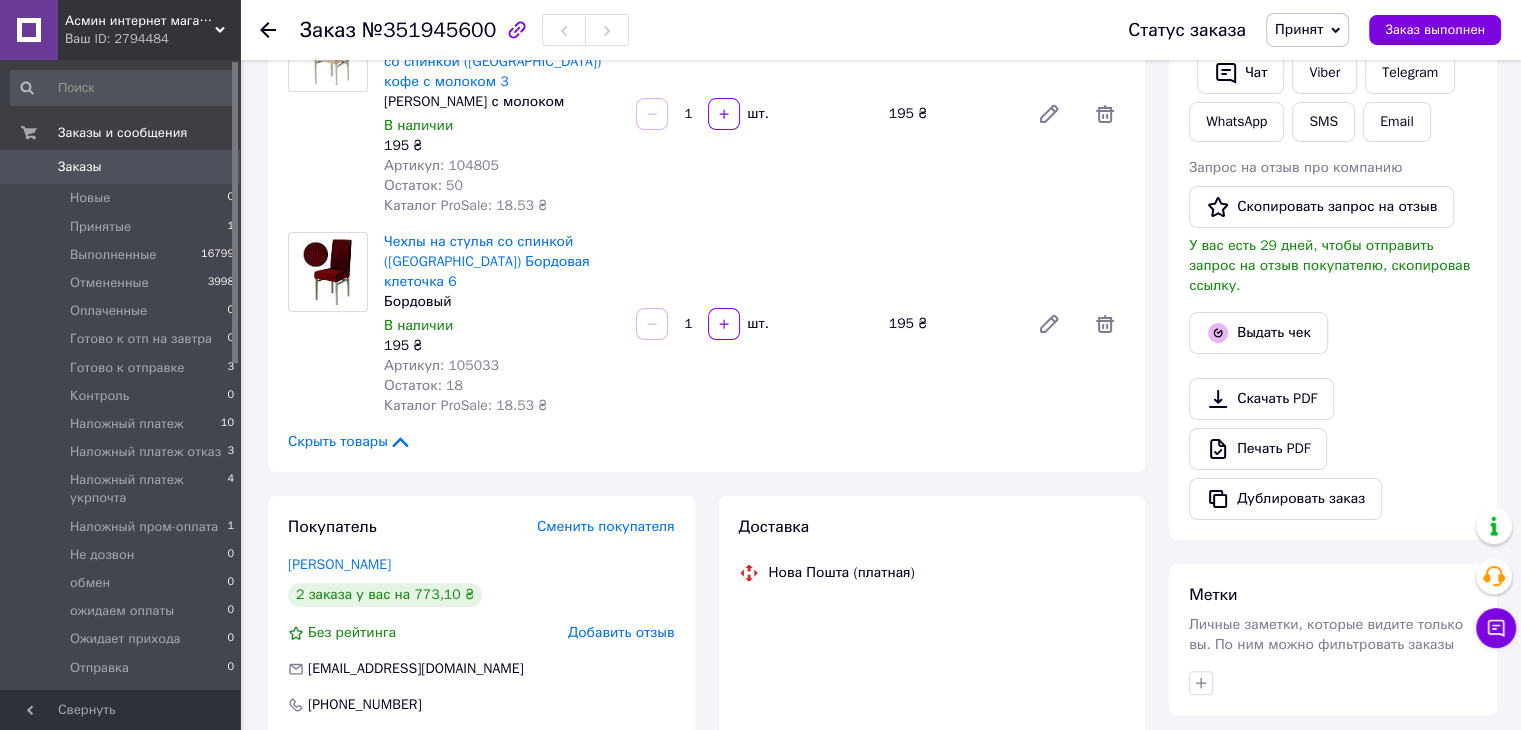 scroll, scrollTop: 400, scrollLeft: 0, axis: vertical 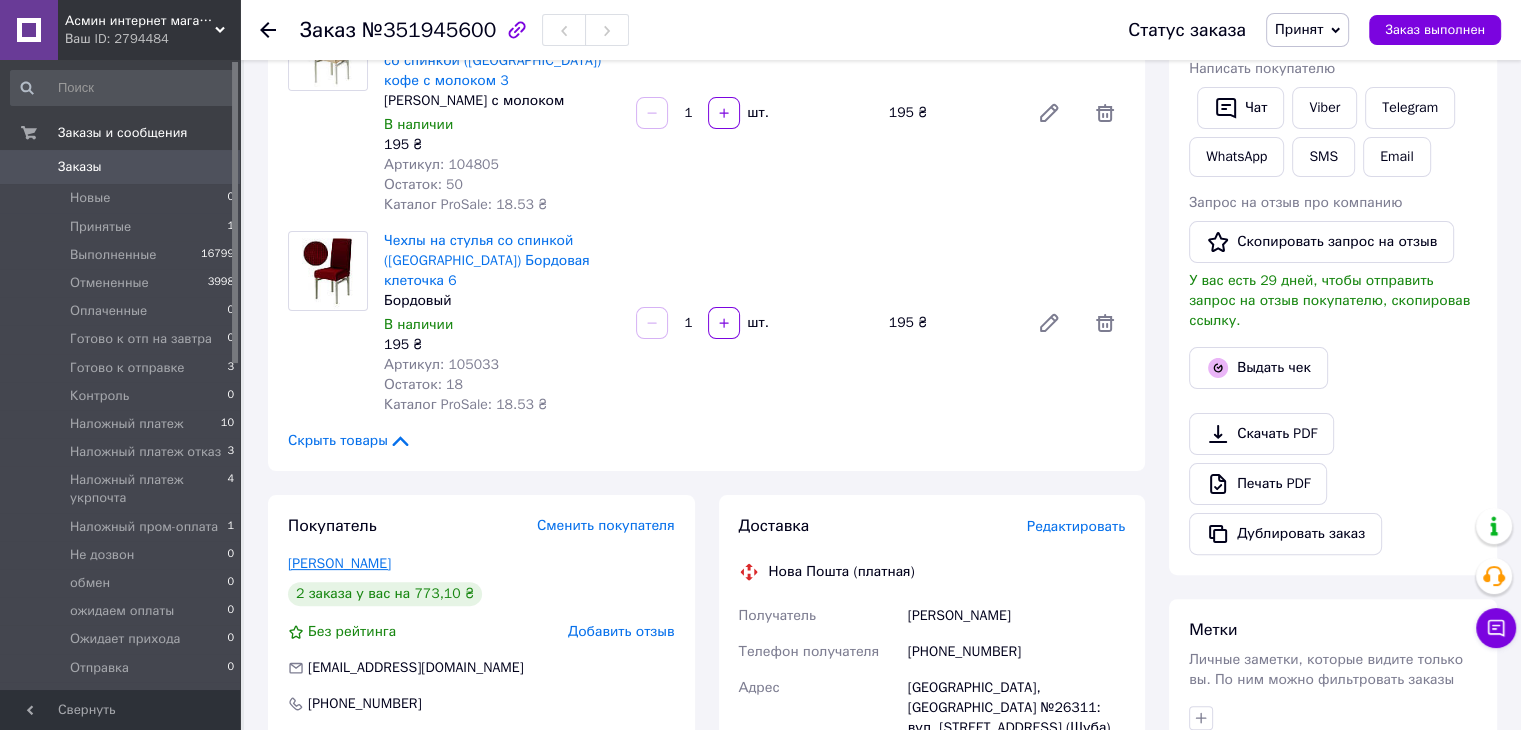 click on "[PERSON_NAME]" at bounding box center (339, 563) 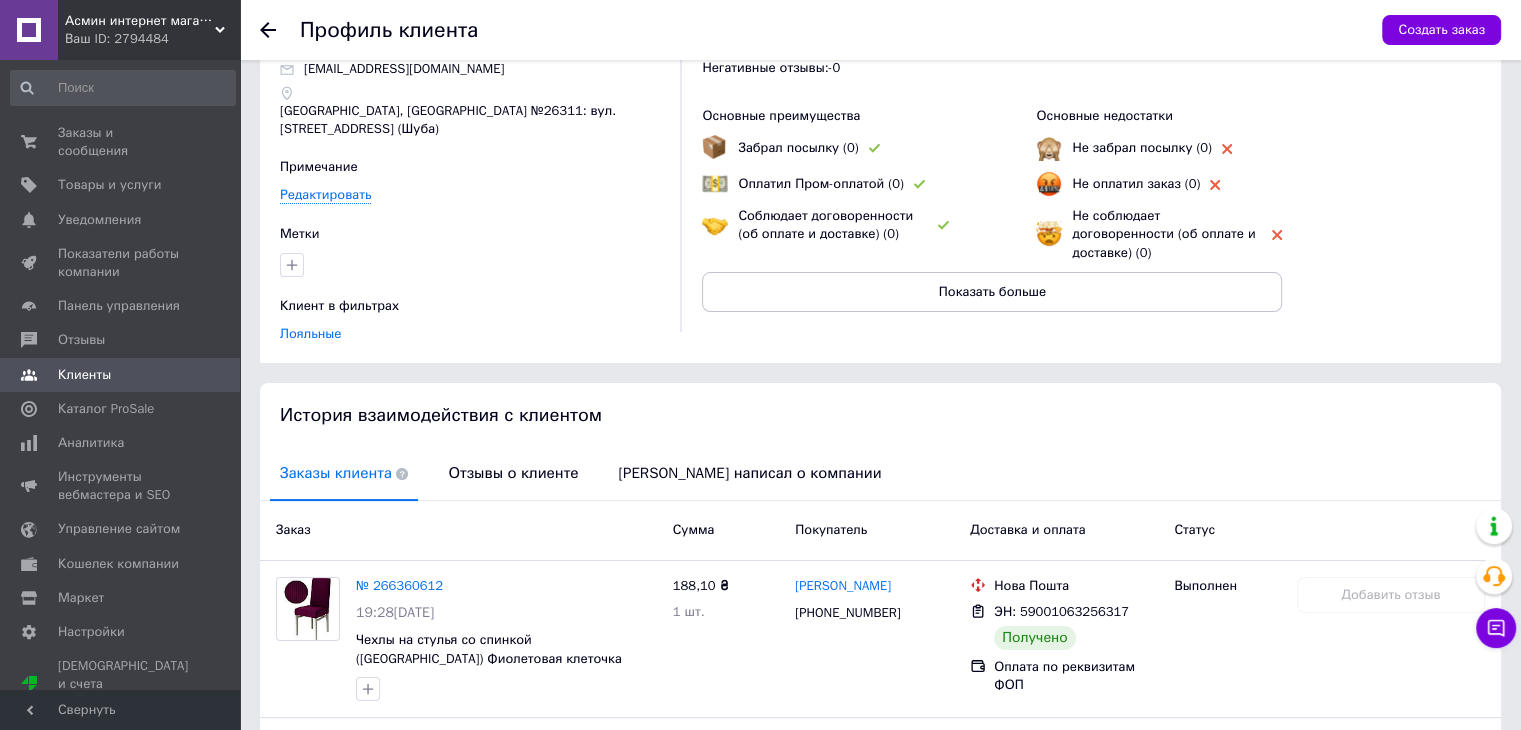 scroll, scrollTop: 345, scrollLeft: 0, axis: vertical 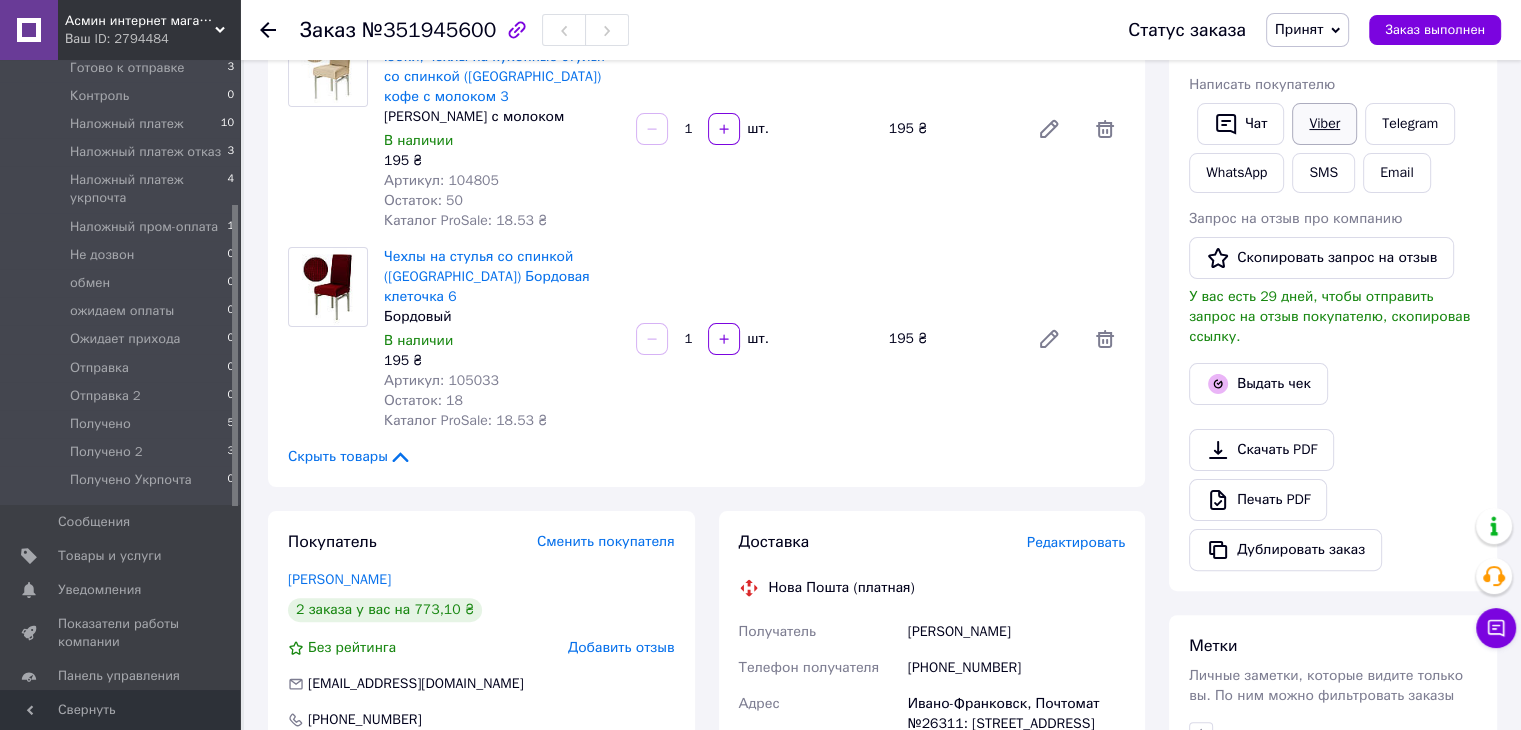 click on "Viber" at bounding box center (1324, 124) 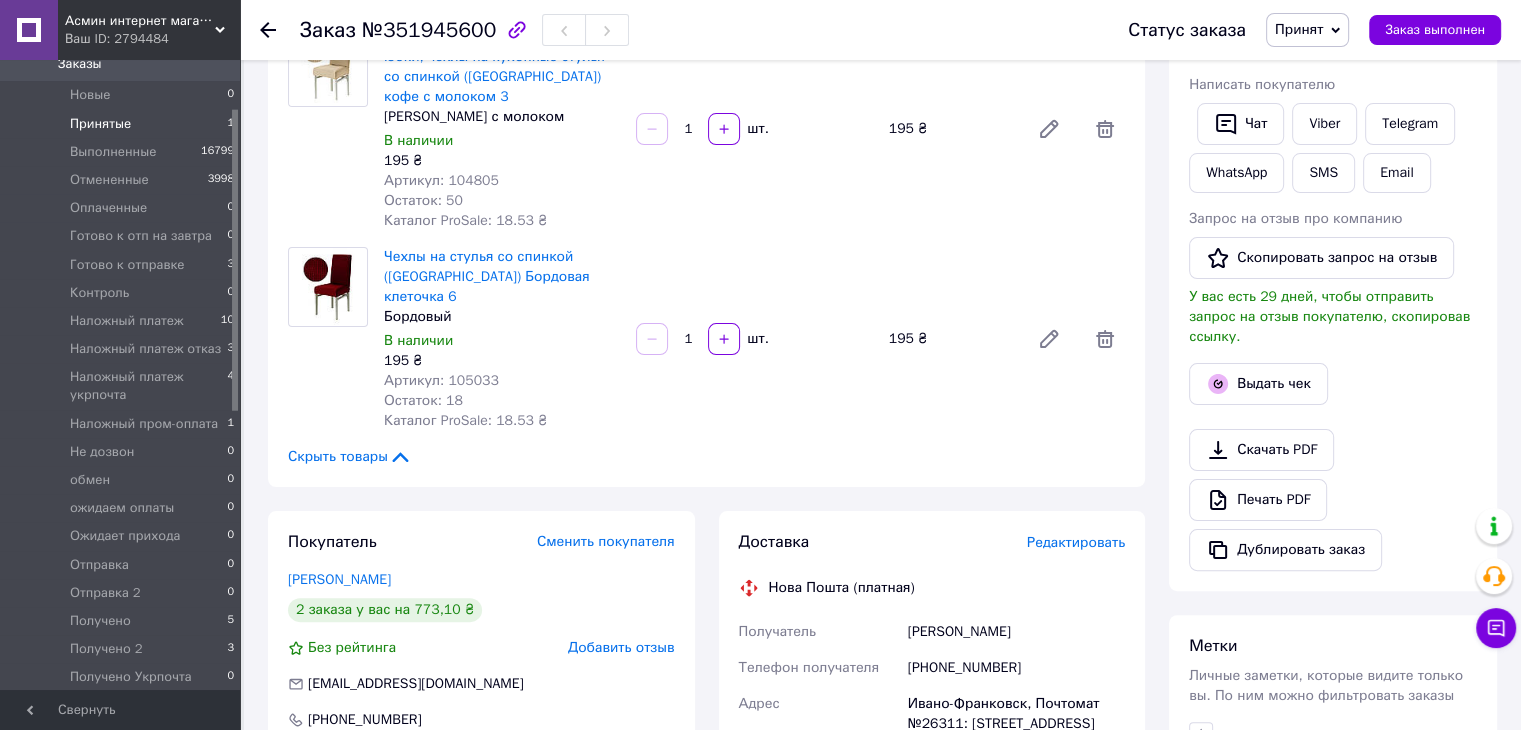 scroll, scrollTop: 100, scrollLeft: 0, axis: vertical 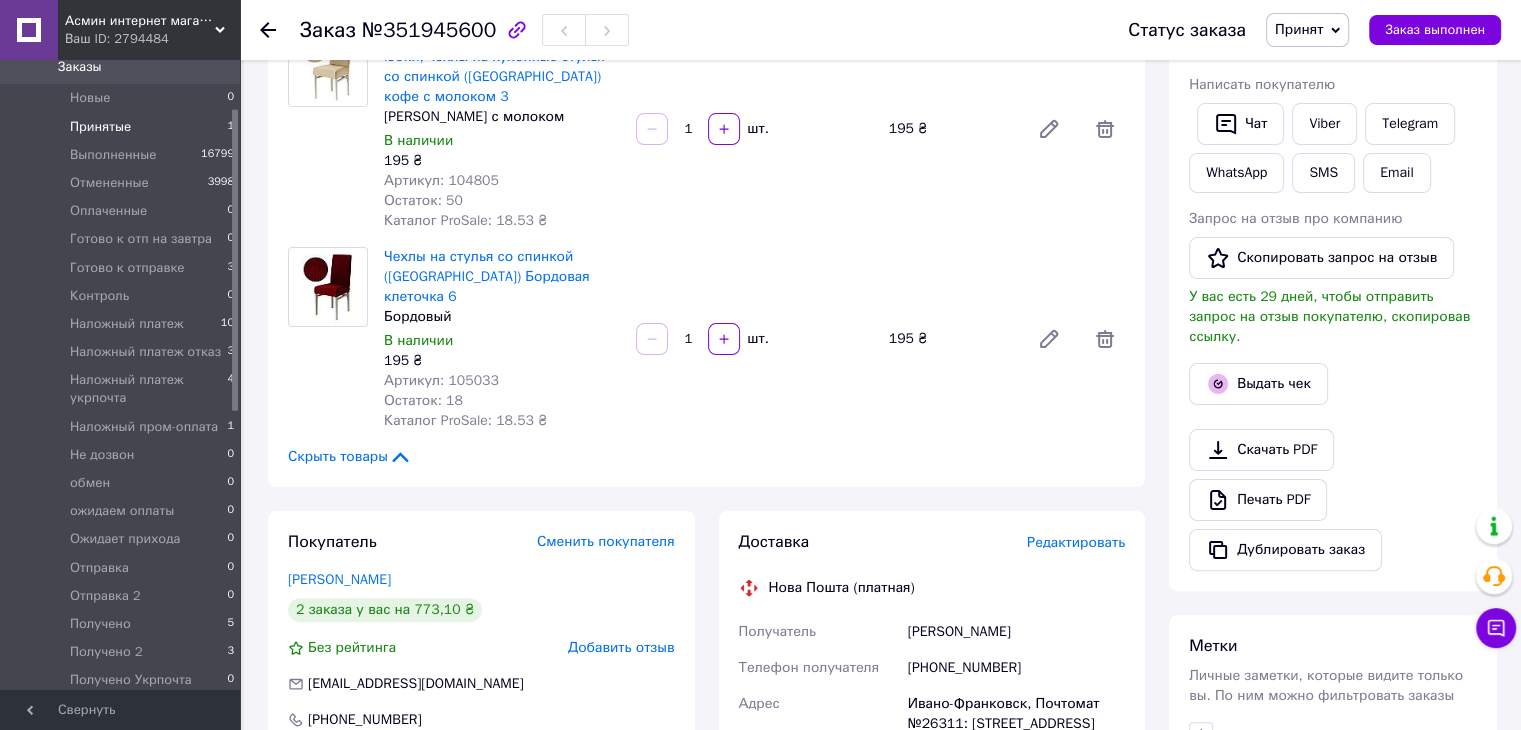 click on "Принятые" at bounding box center [100, 127] 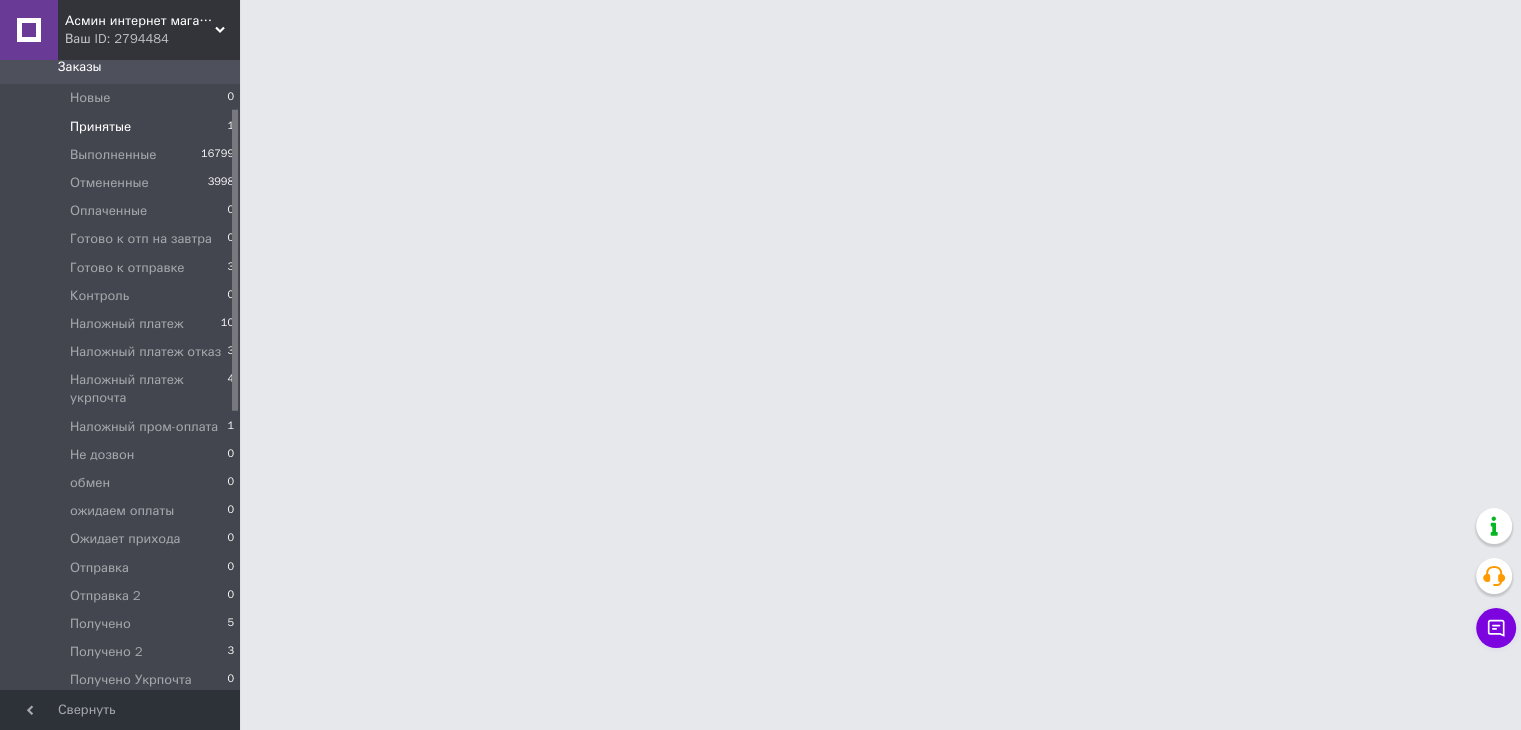 scroll, scrollTop: 0, scrollLeft: 0, axis: both 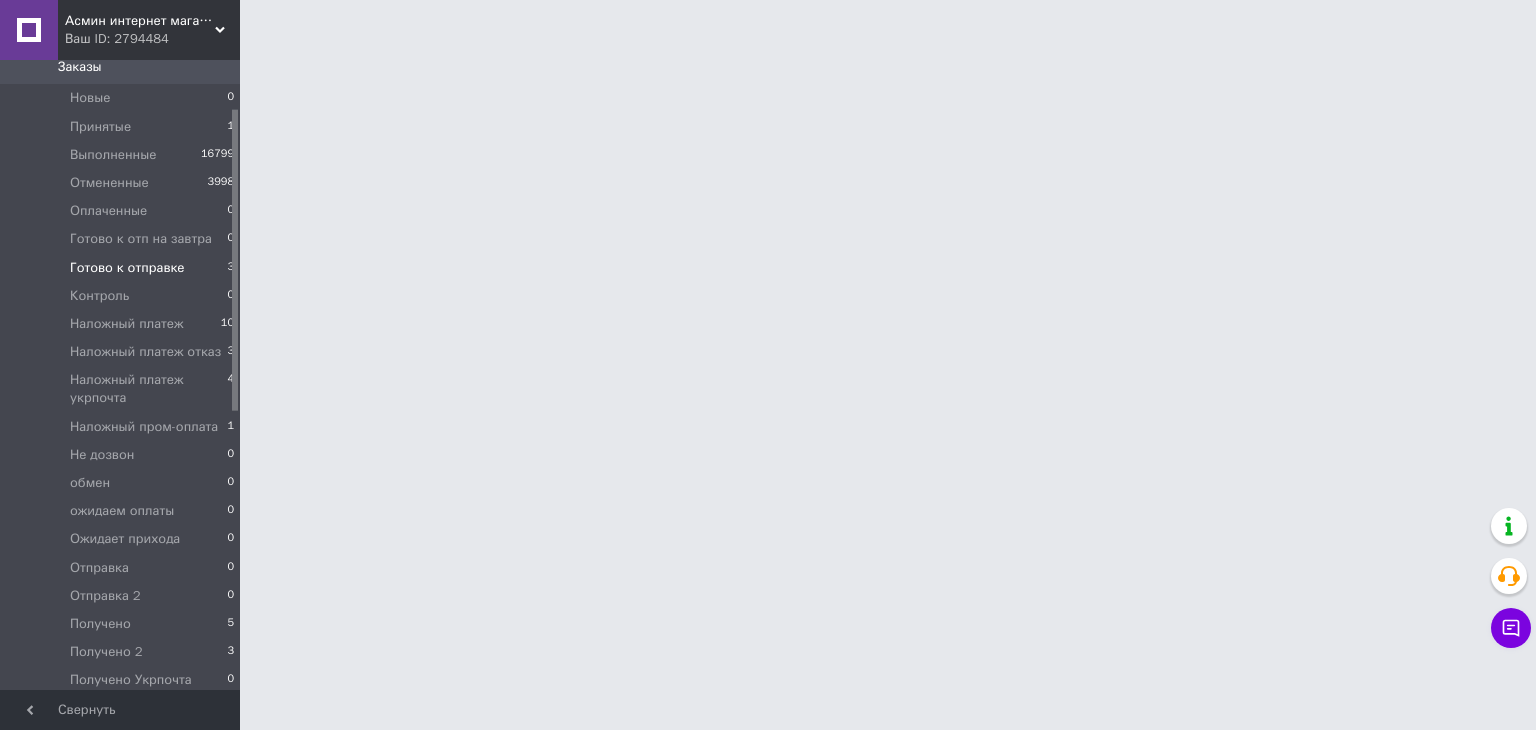 click on "Готово к отправке" at bounding box center (127, 268) 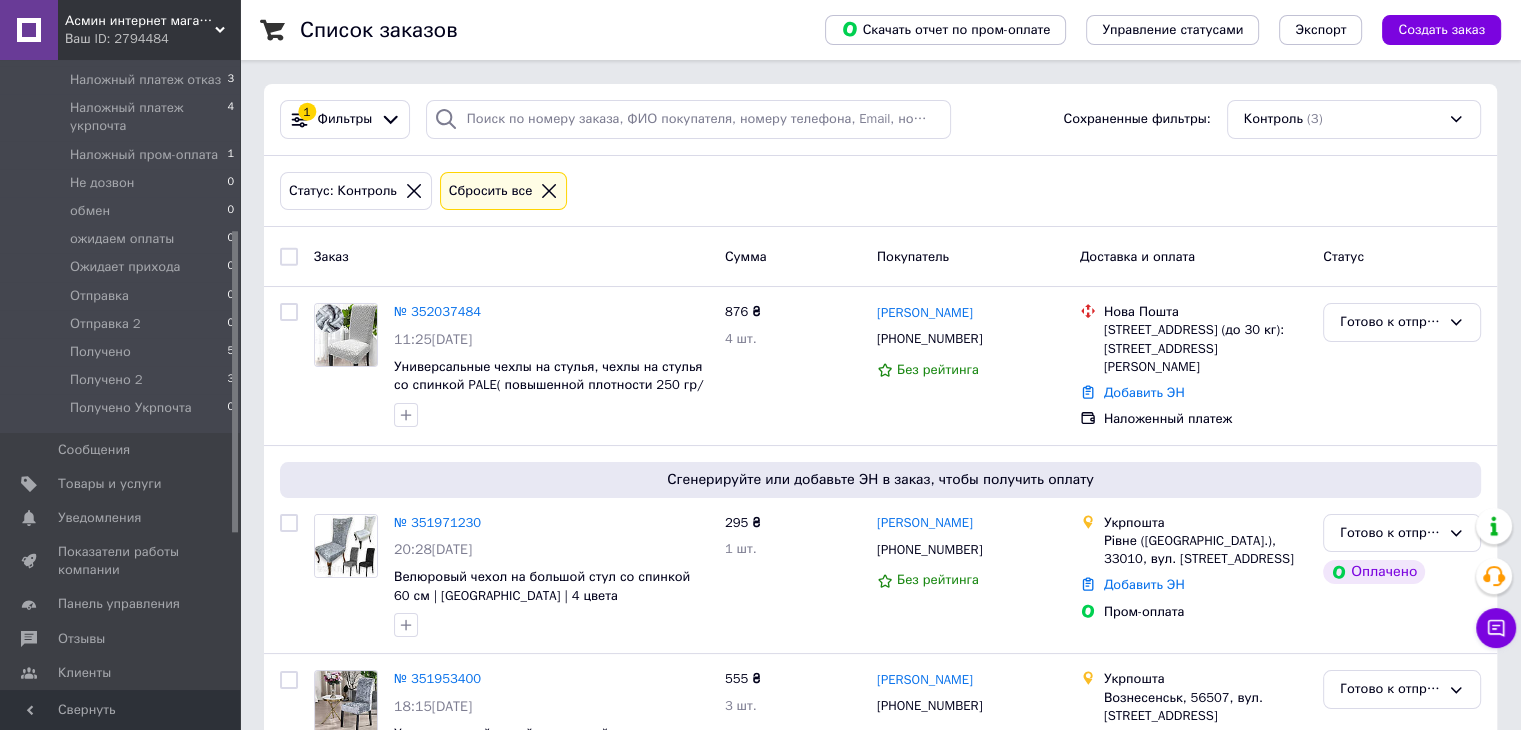 scroll, scrollTop: 400, scrollLeft: 0, axis: vertical 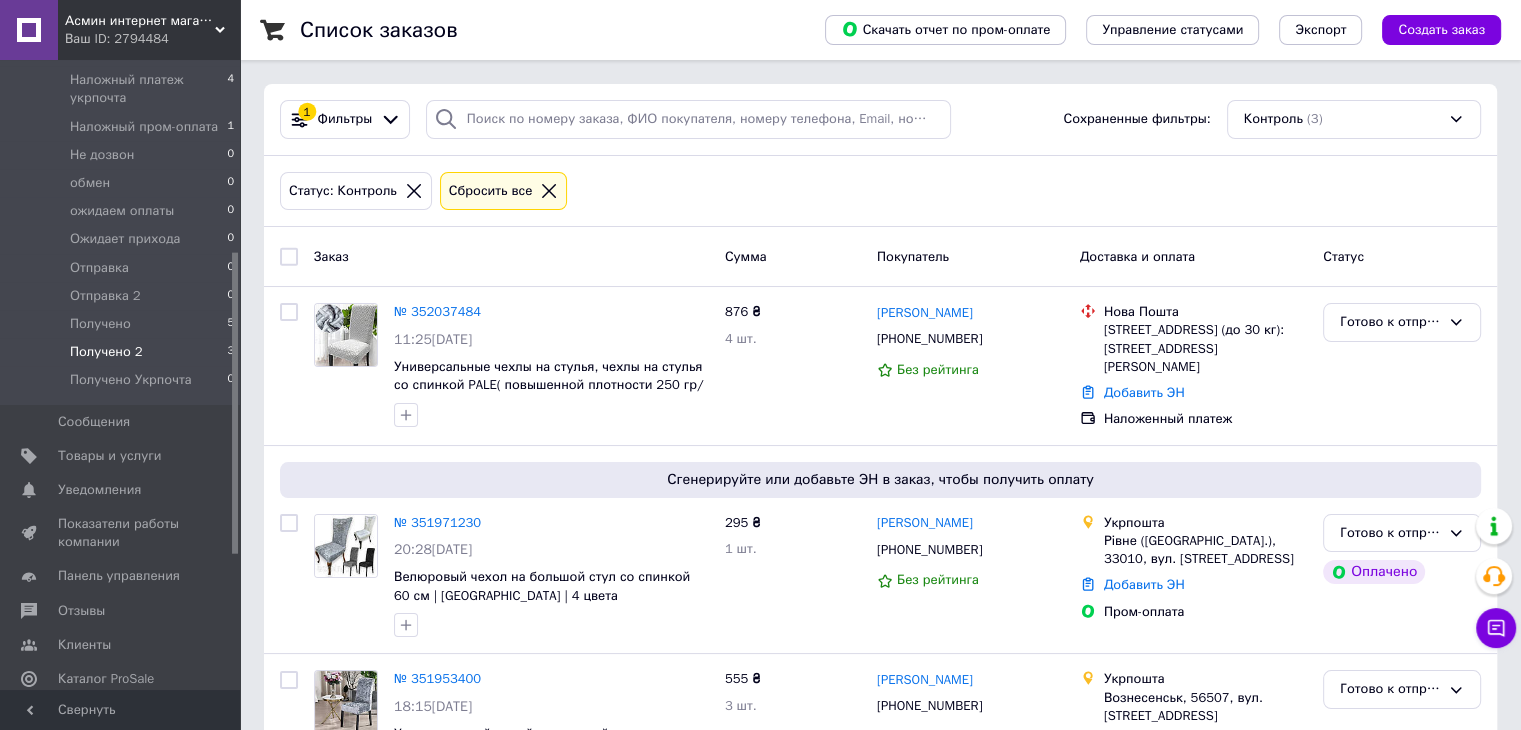 click on "Получено 2 3" at bounding box center [123, 352] 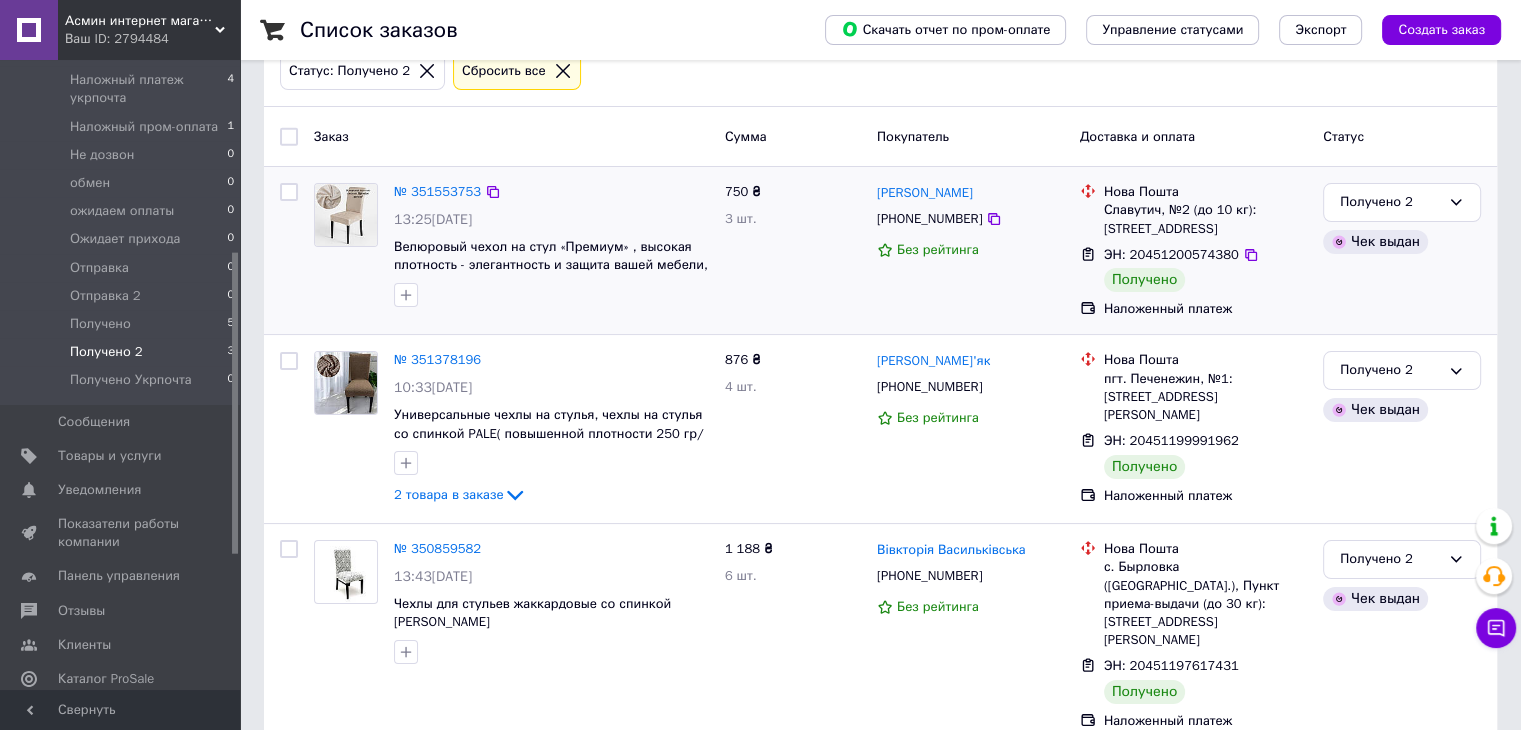 scroll, scrollTop: 122, scrollLeft: 0, axis: vertical 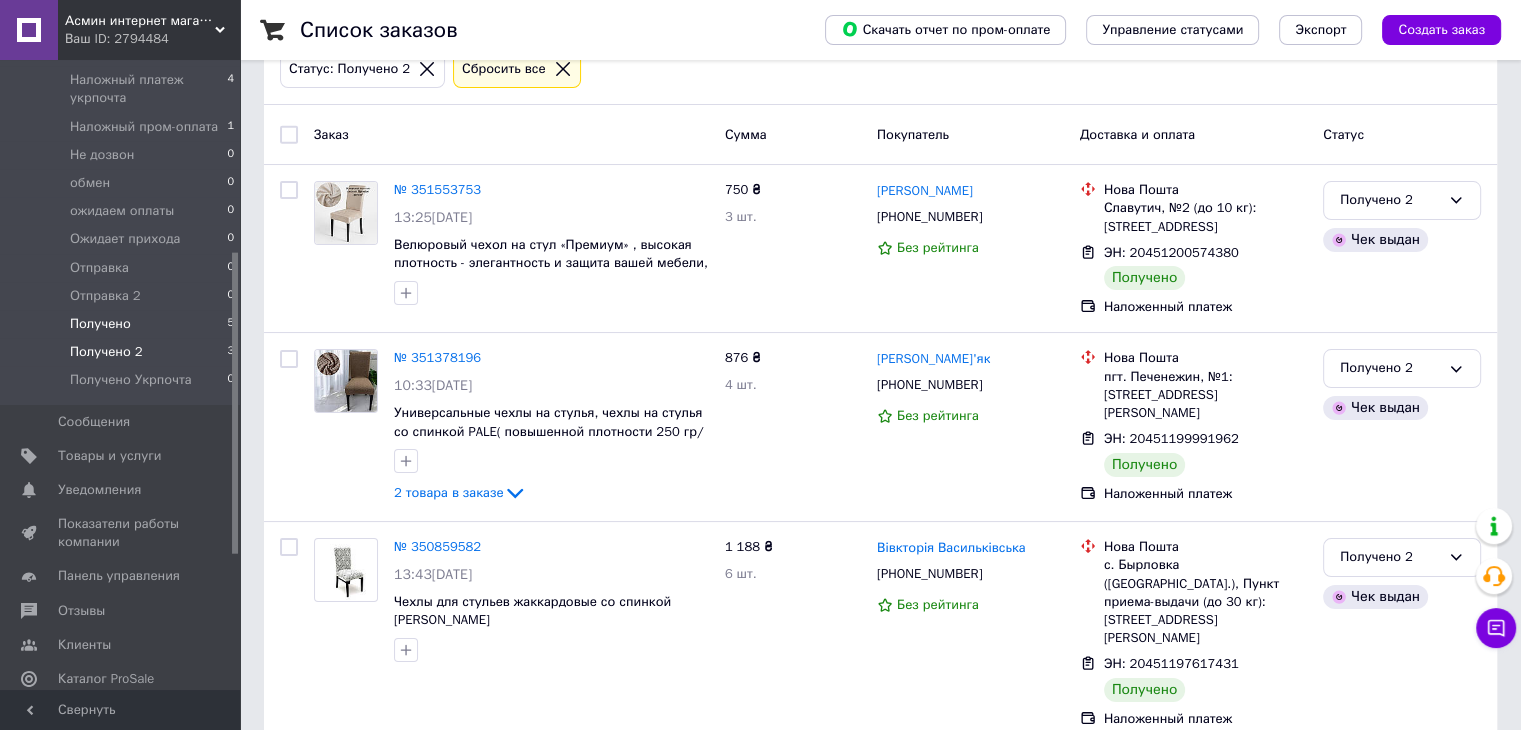 click on "Получено 5" at bounding box center [123, 324] 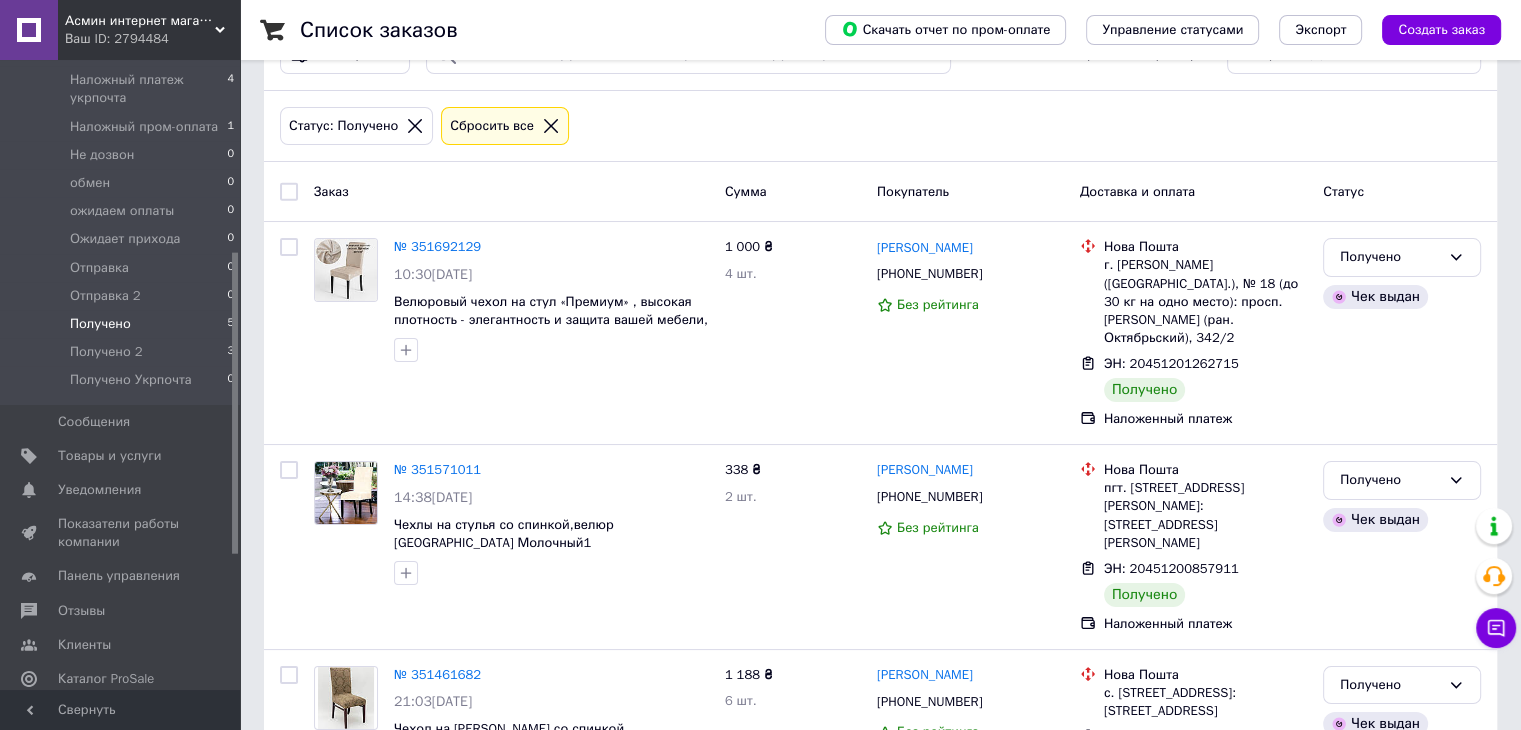 scroll, scrollTop: 100, scrollLeft: 0, axis: vertical 